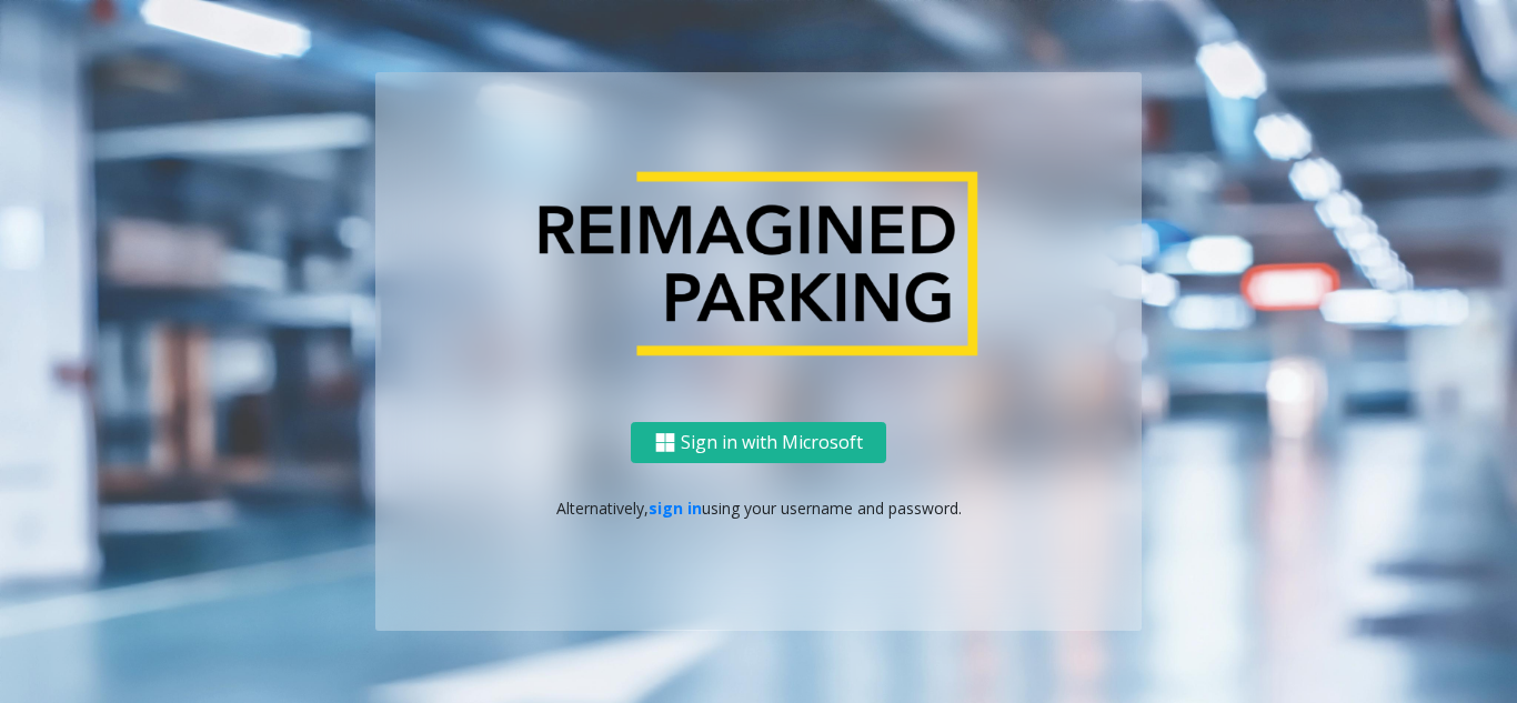 scroll, scrollTop: 0, scrollLeft: 0, axis: both 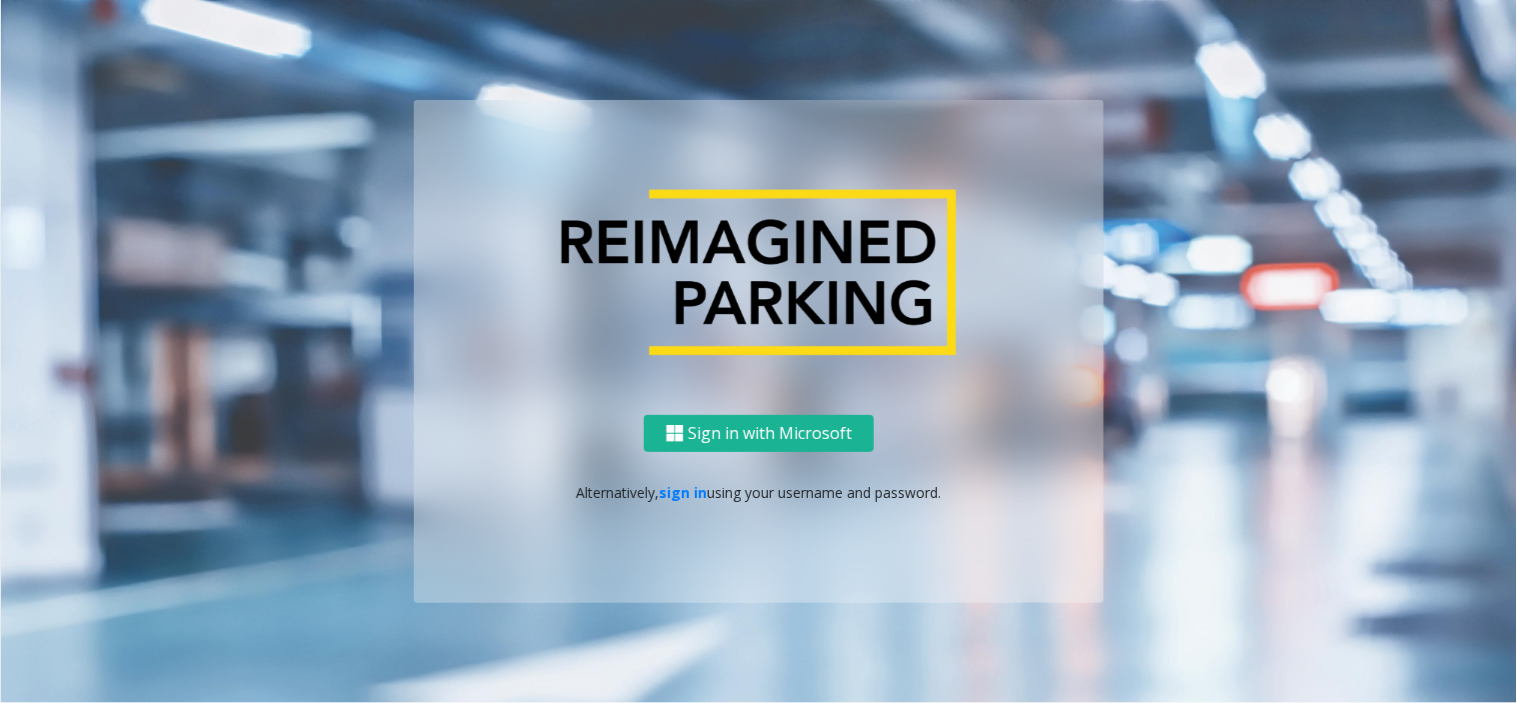click on "Sign in with Microsoft   Alternatively,   sign in  using your username and password." 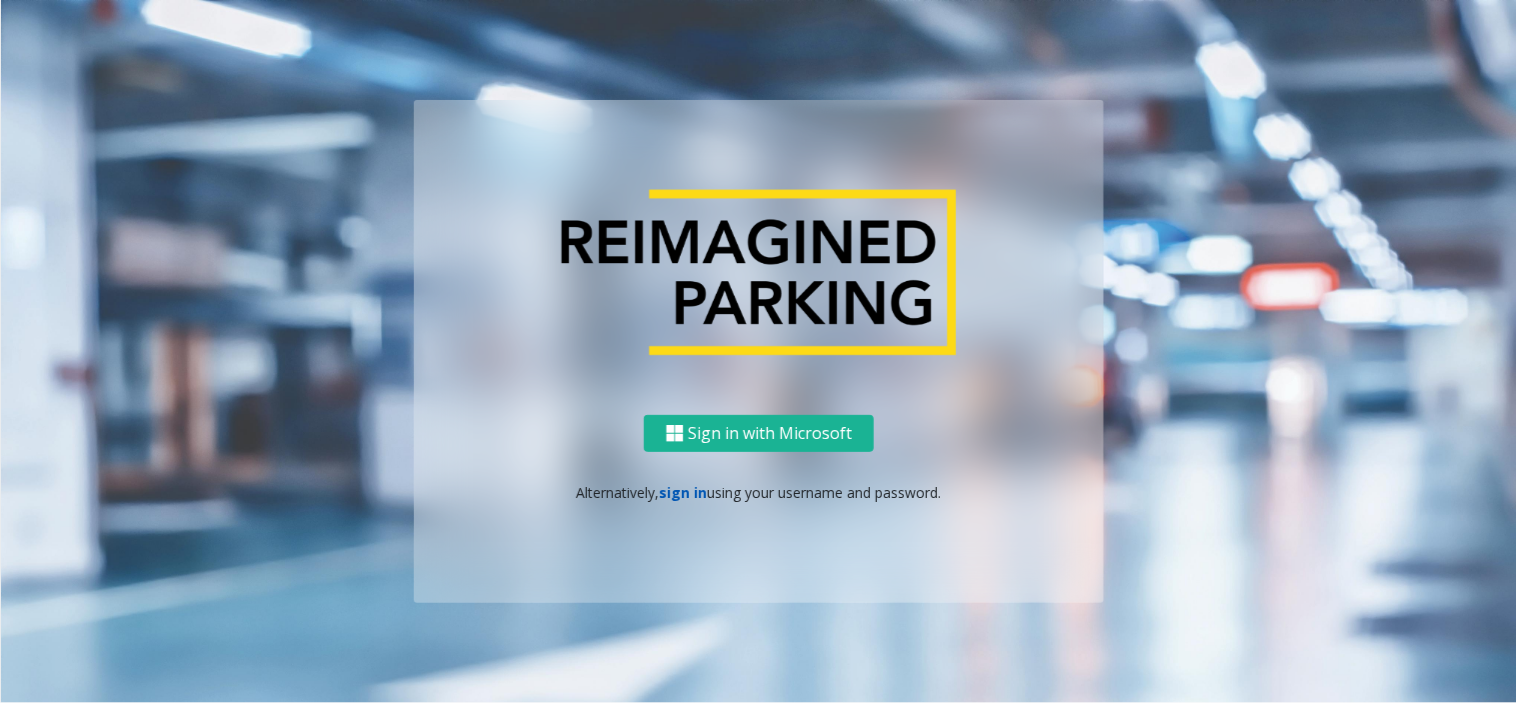 click on "sign in" 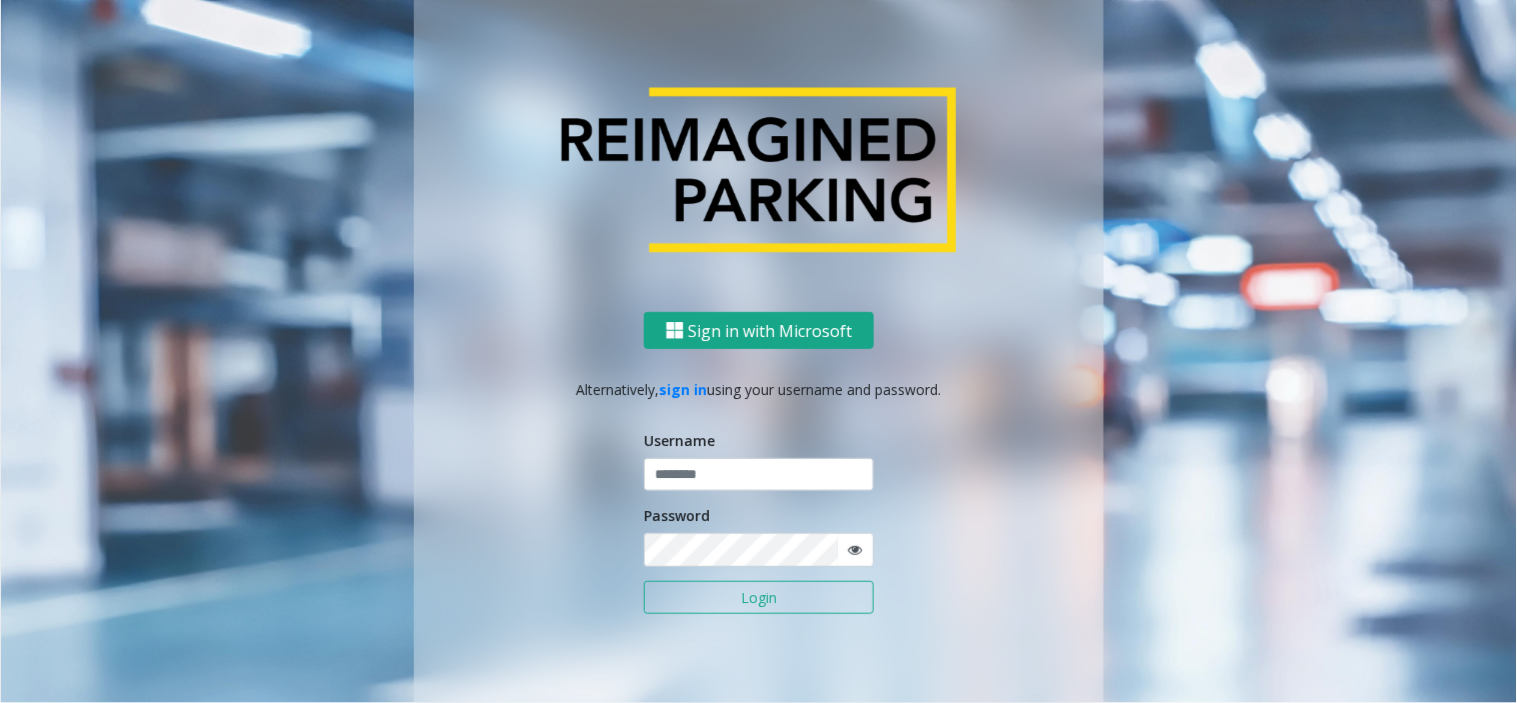 click on "Sign in with Microsoft" 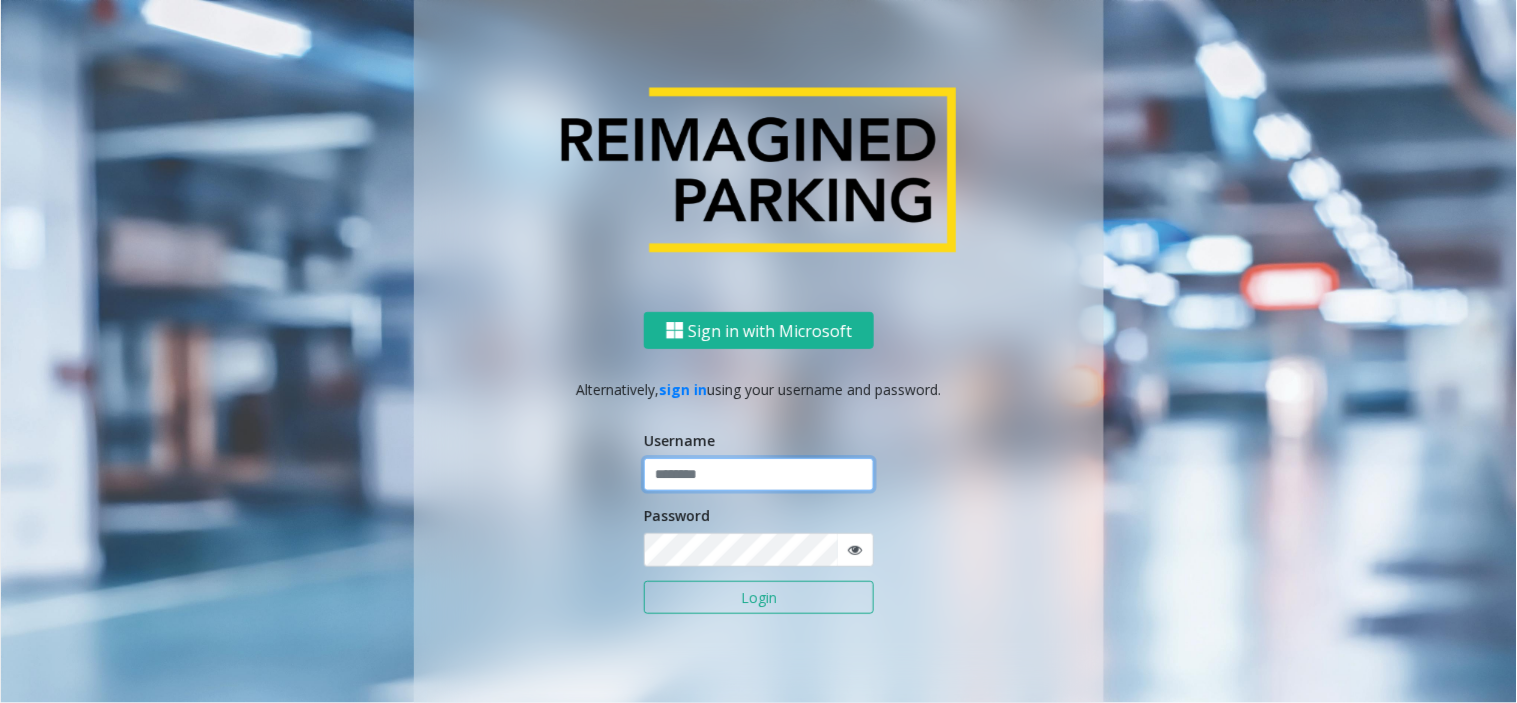 click 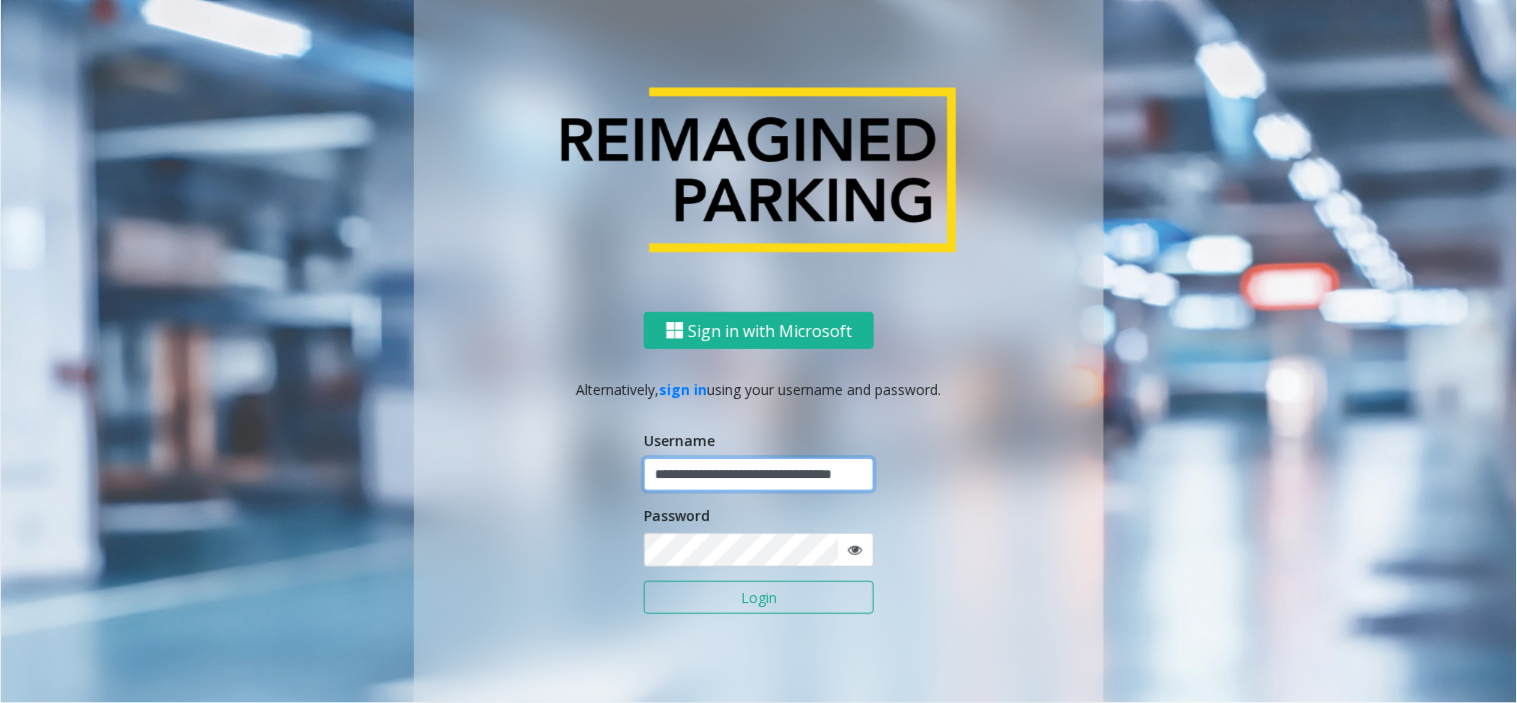 scroll, scrollTop: 0, scrollLeft: 53, axis: horizontal 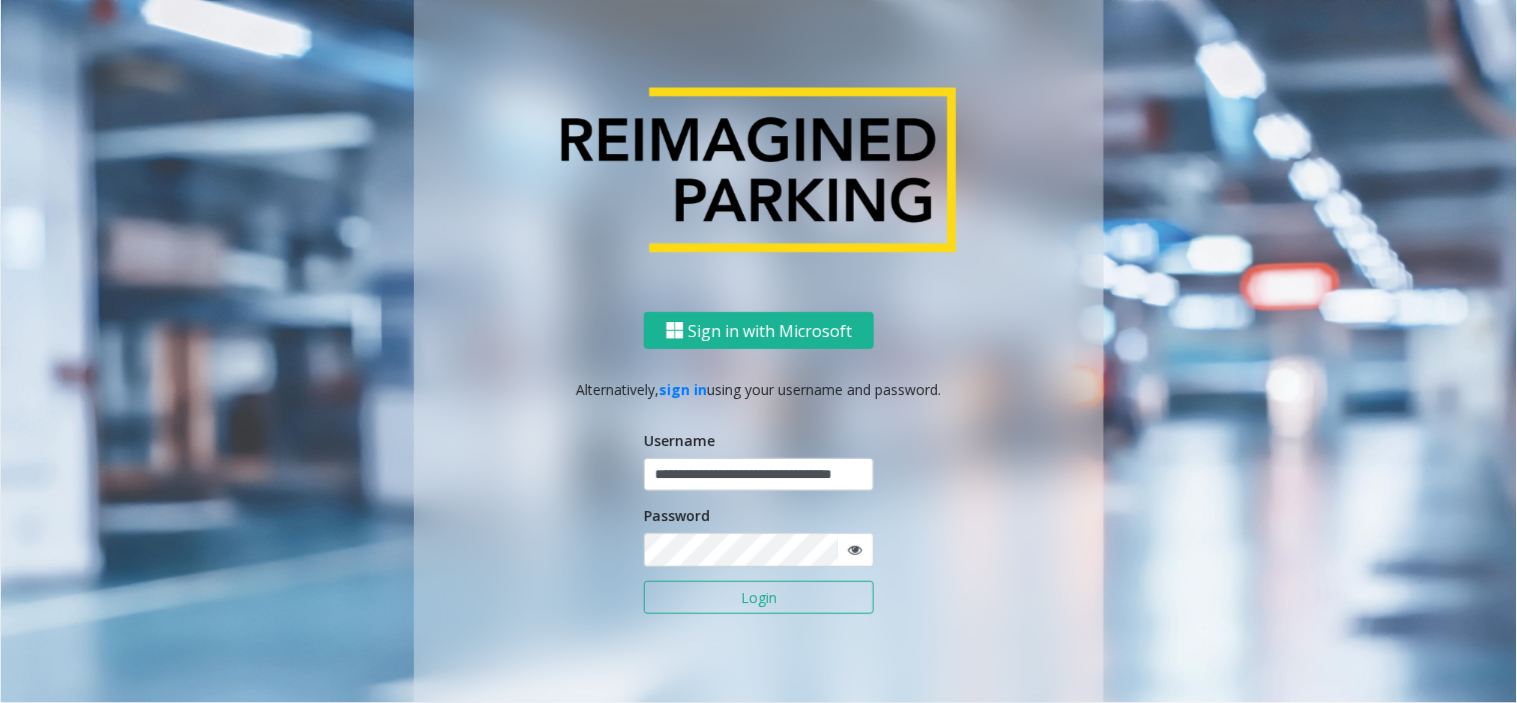 click on "**********" 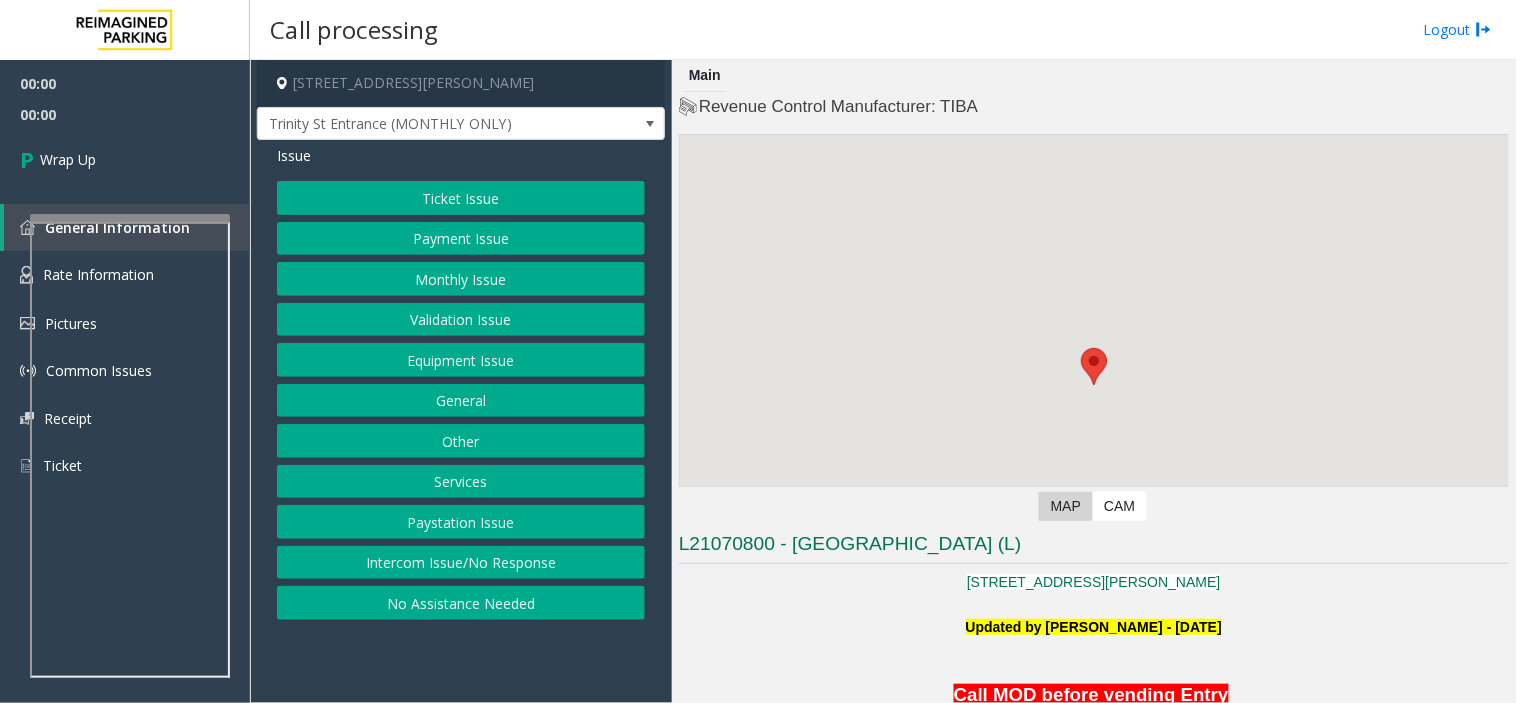 click on "Intercom Issue/No Response" 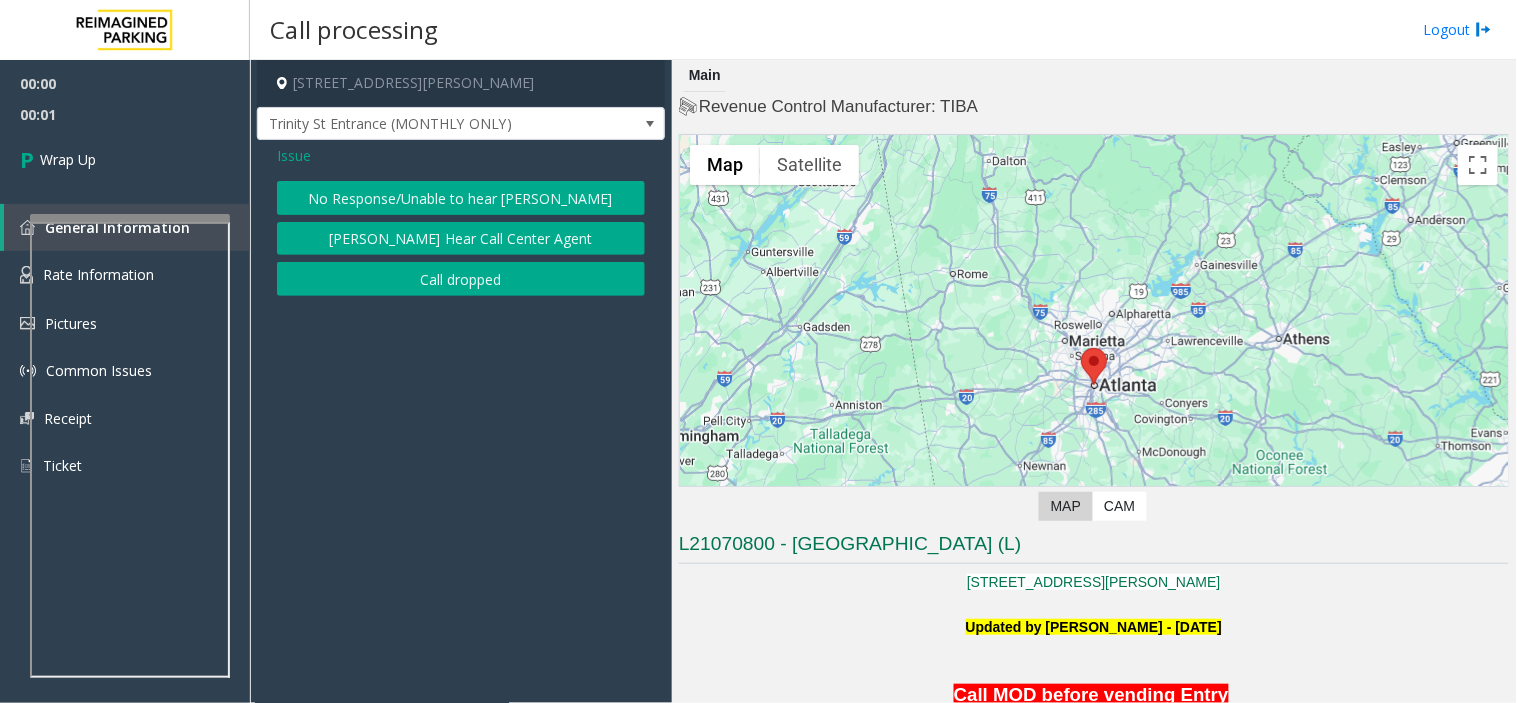 click on "Call dropped" 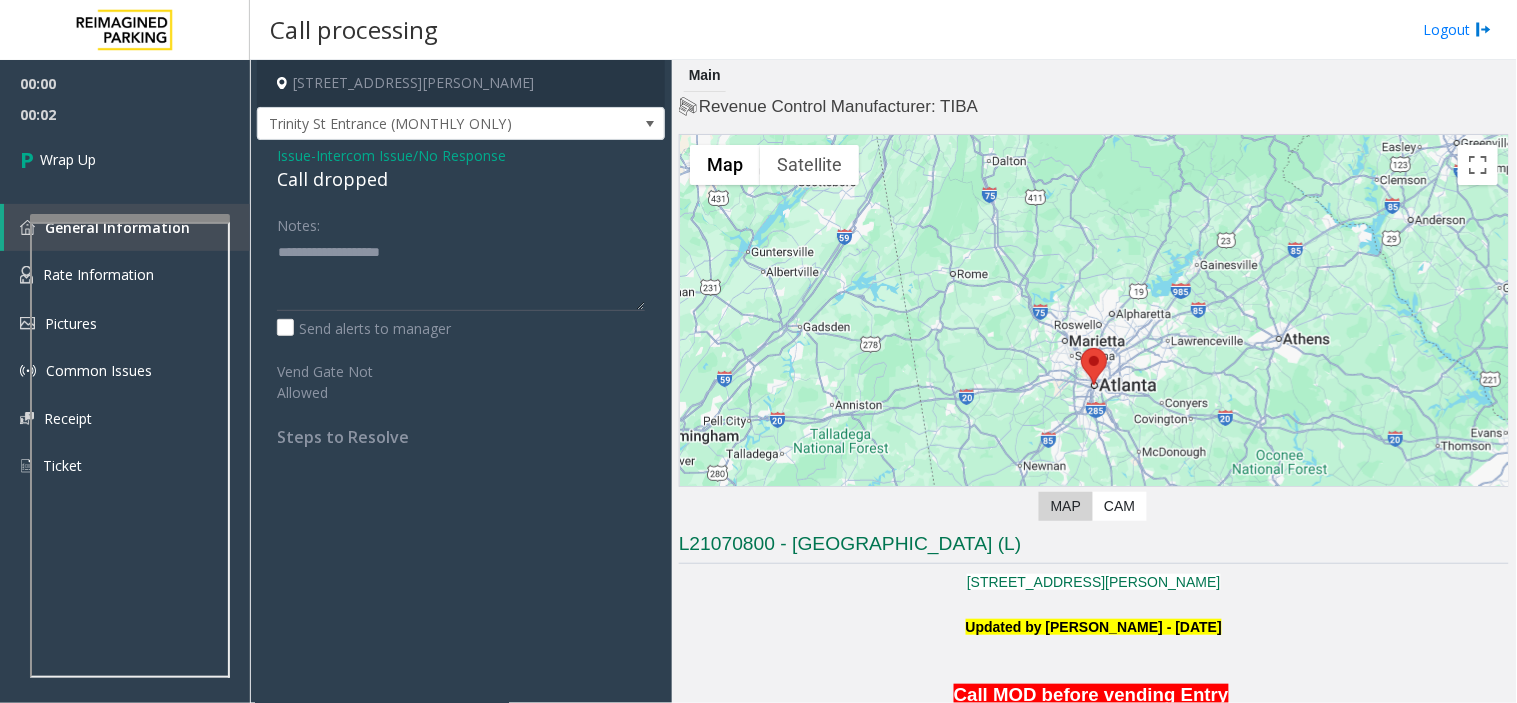 click on "Call dropped" 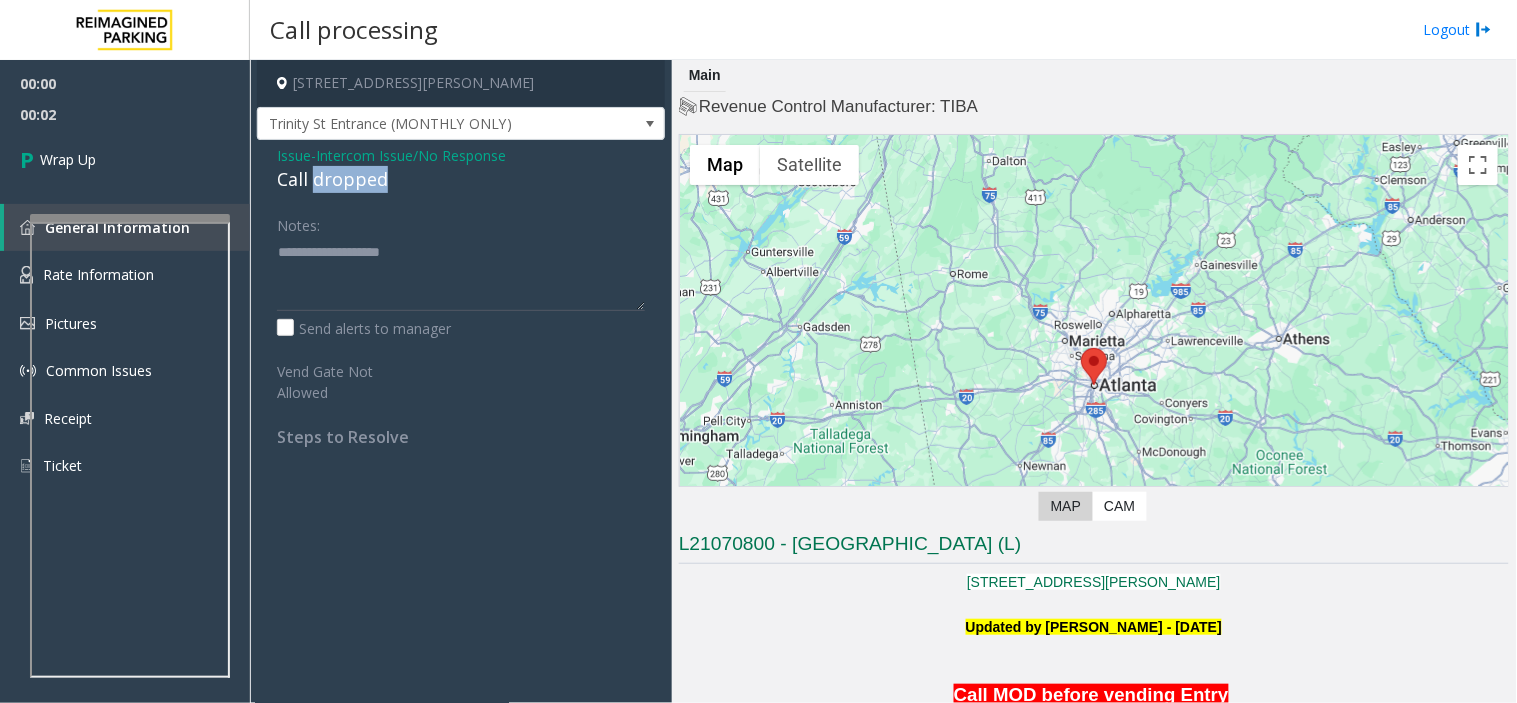 click on "Call dropped" 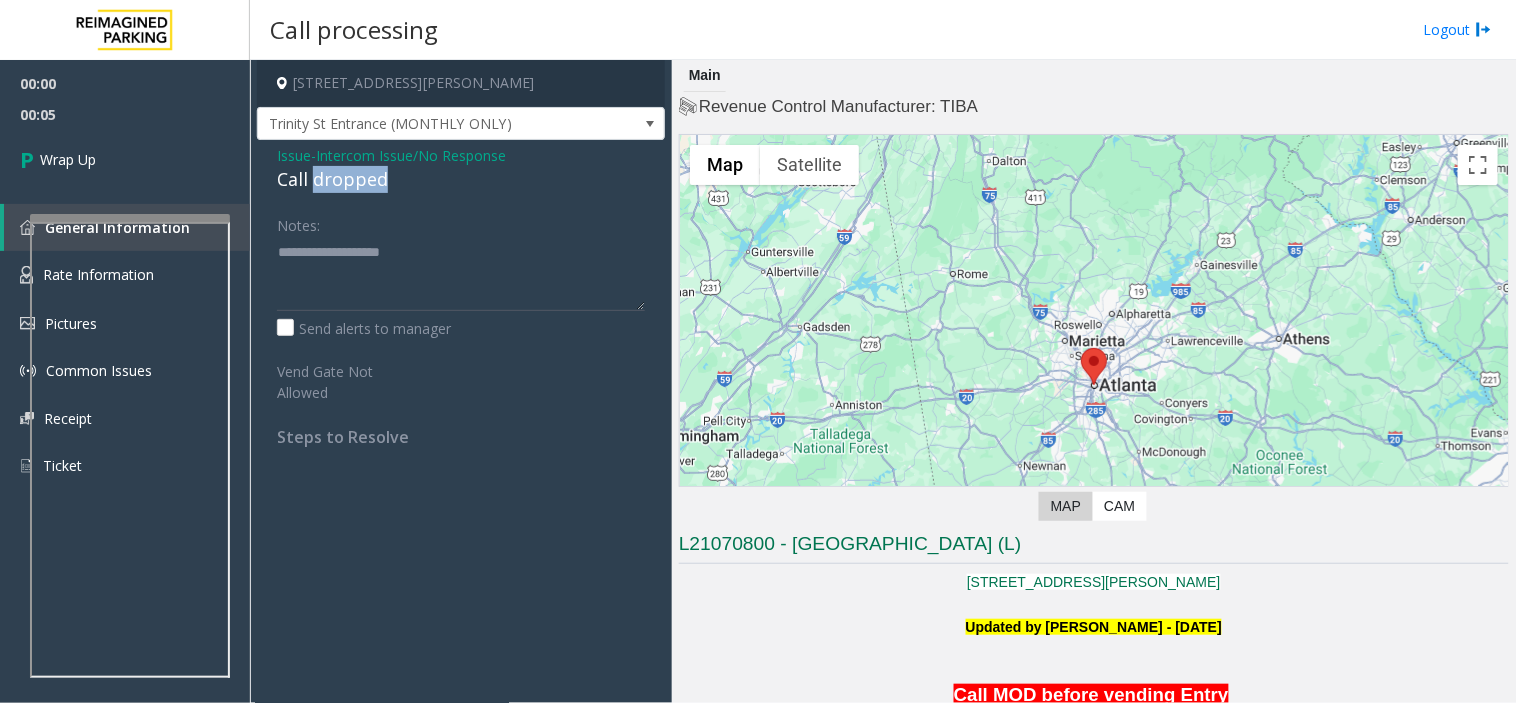 click on "Call dropped" 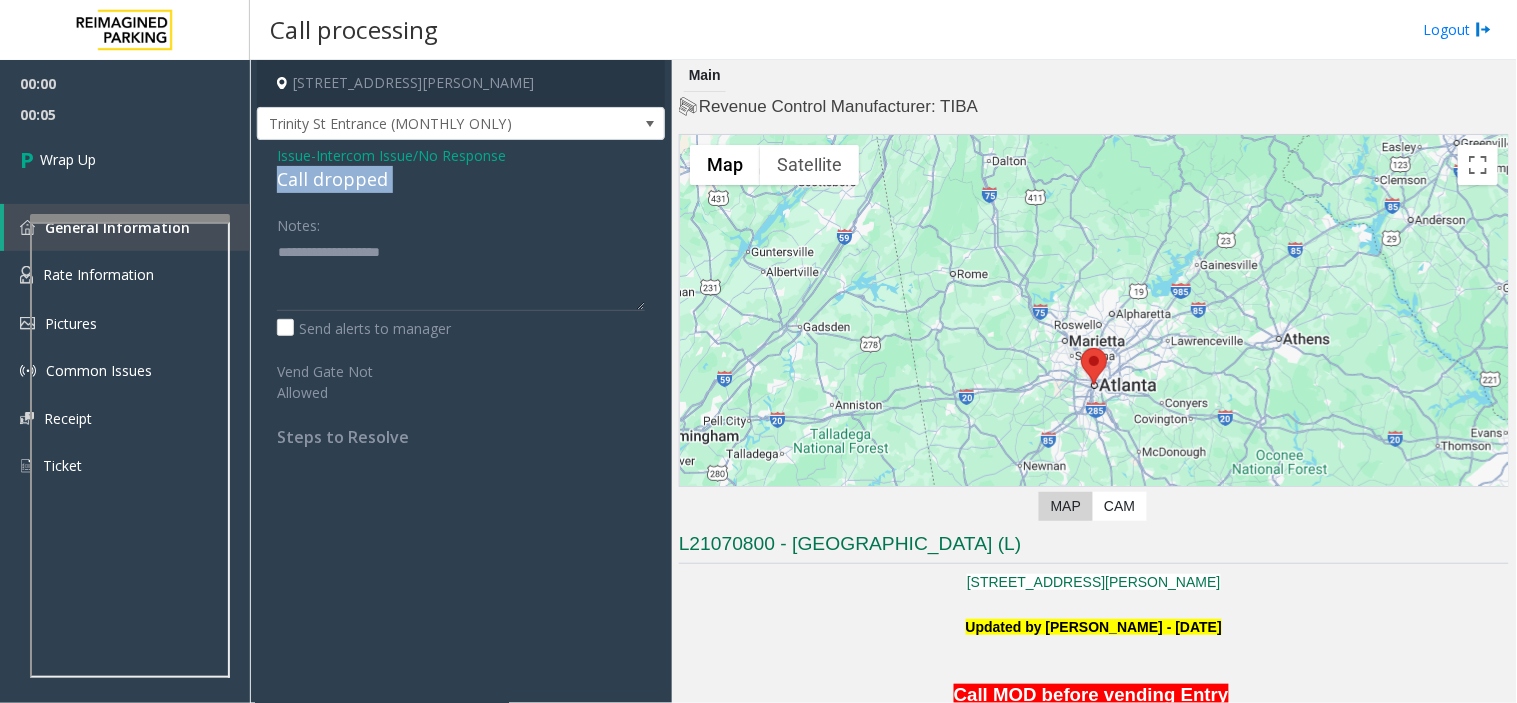 click on "Call dropped" 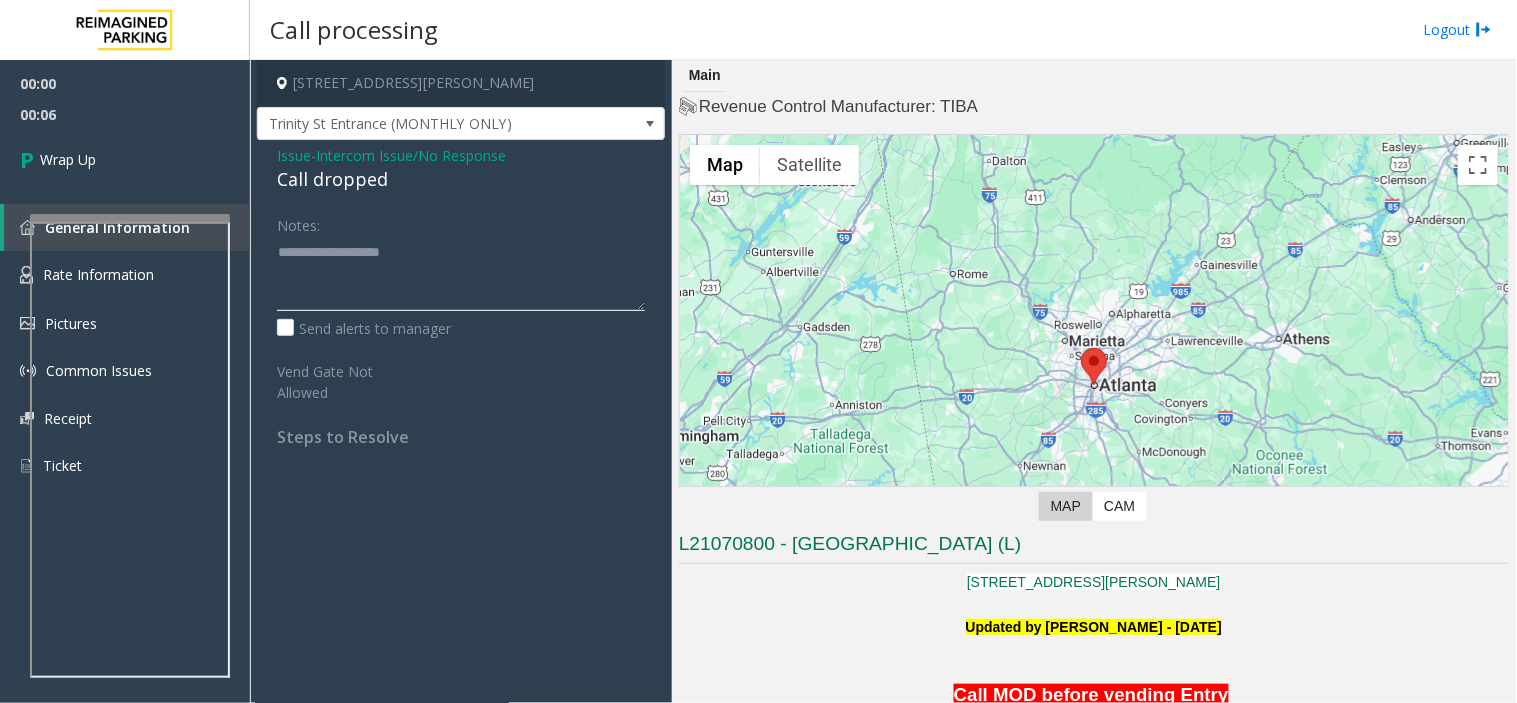 click 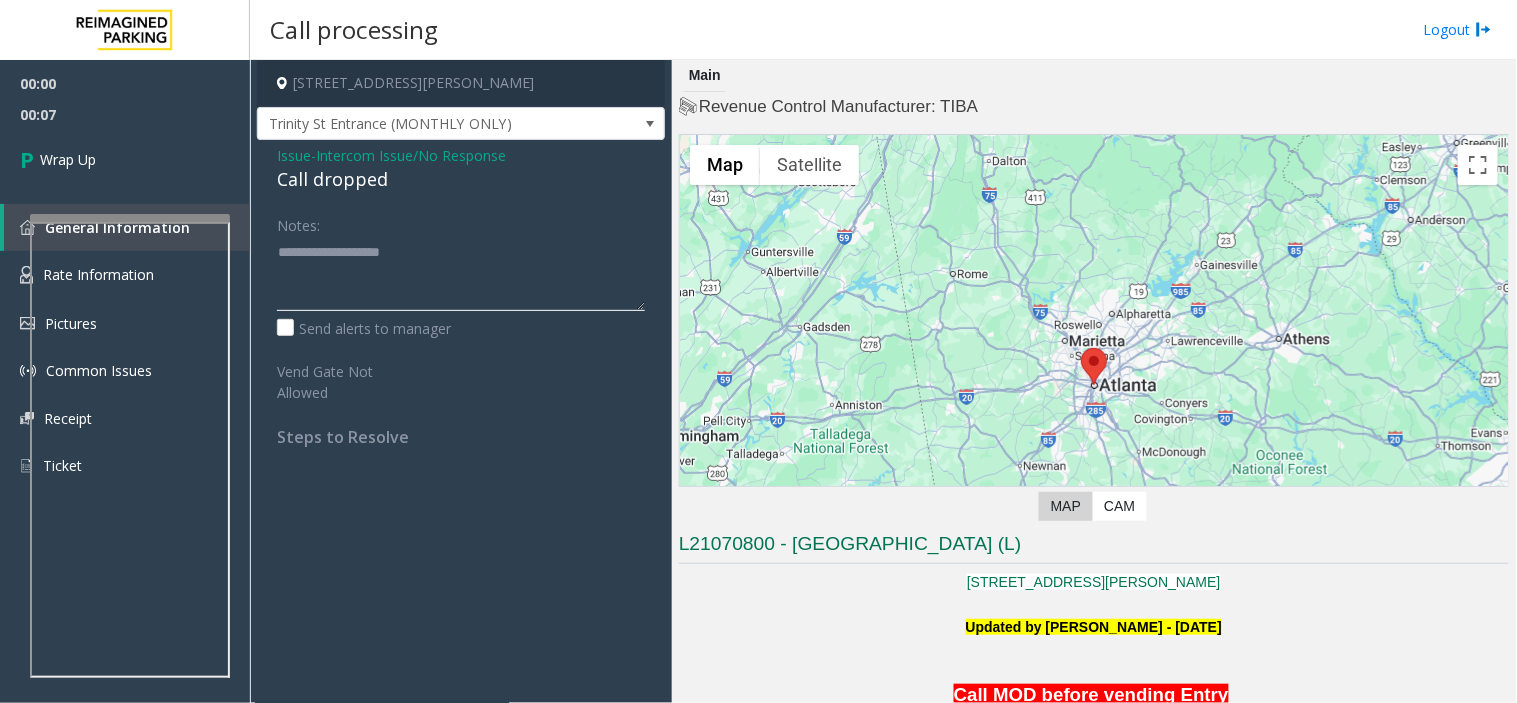 paste on "**********" 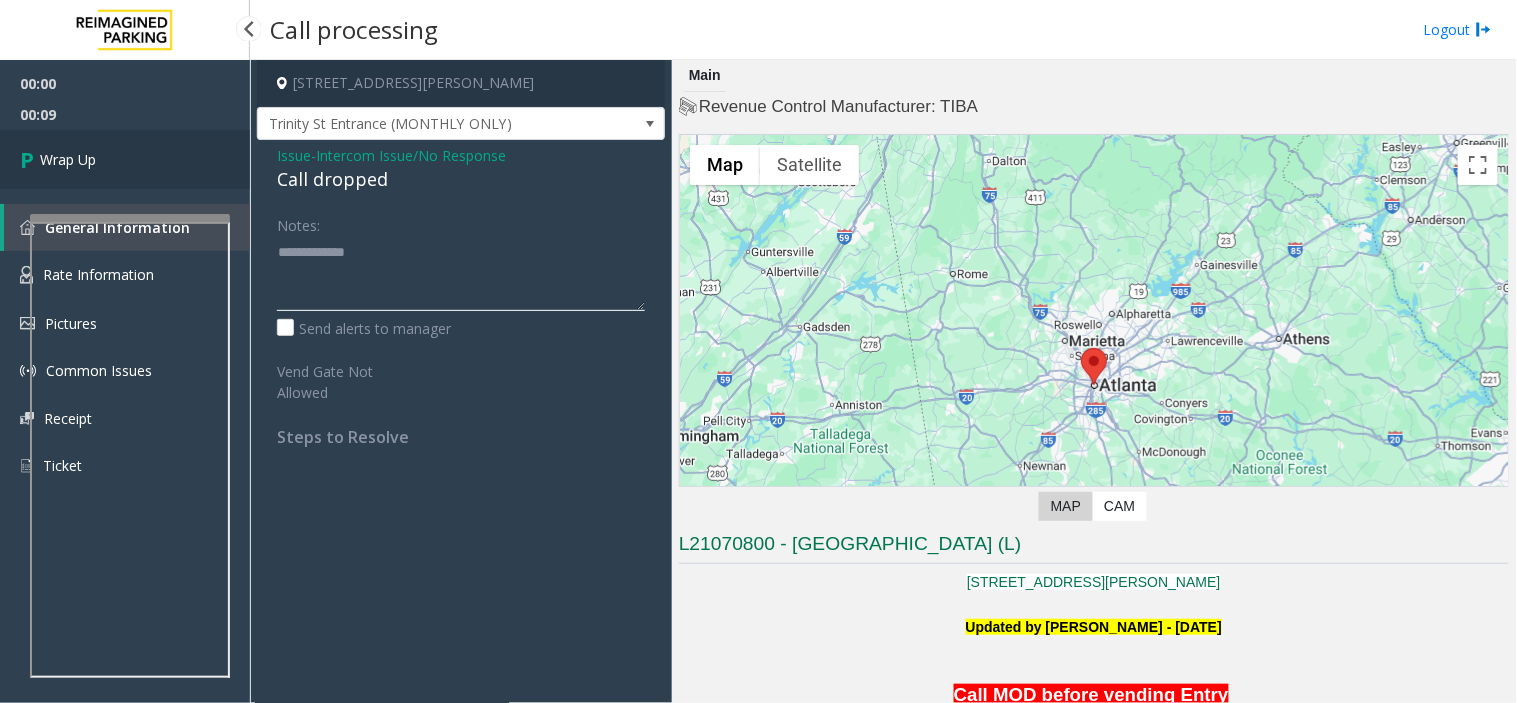 type on "**********" 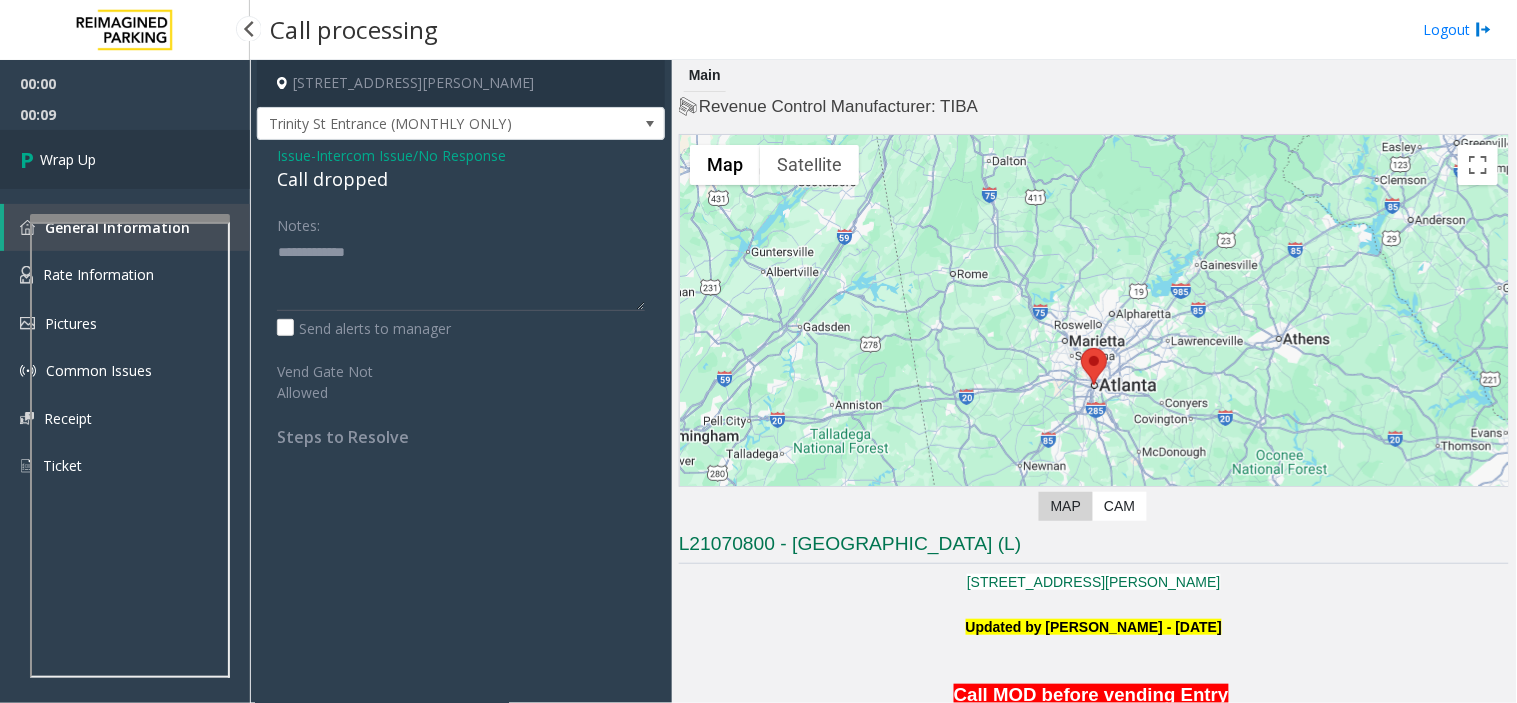 click on "Wrap Up" at bounding box center (125, 159) 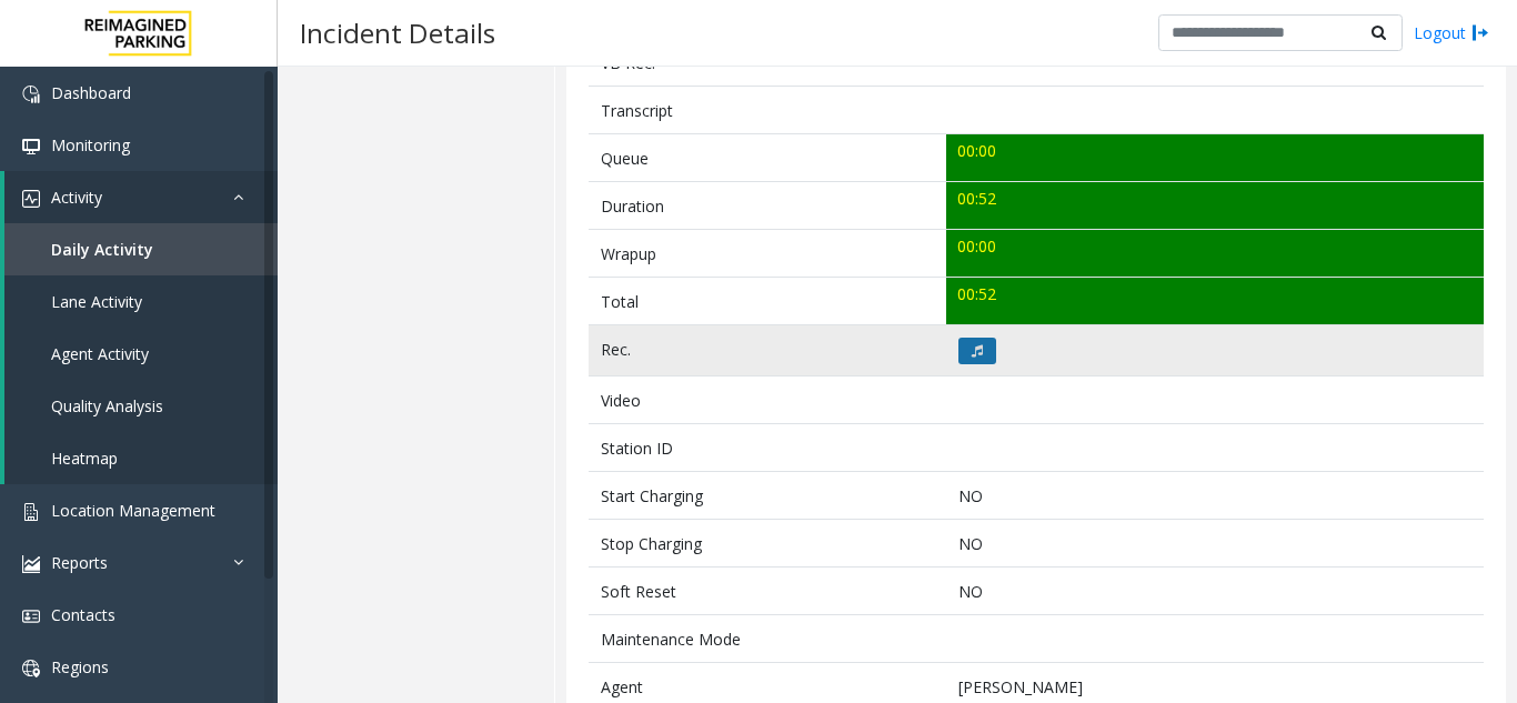 click on "Rate Information" at bounding box center (125, 357) 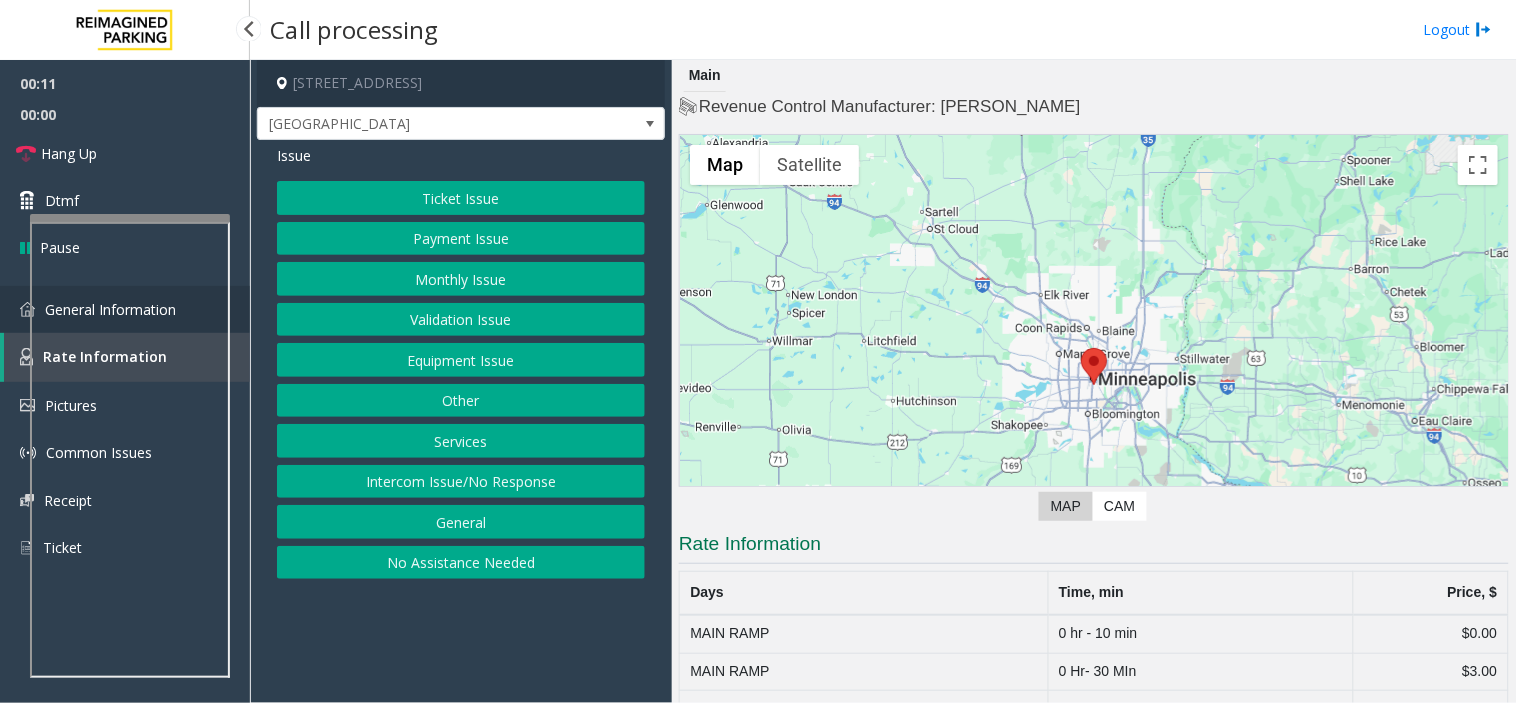 click on "General Information" at bounding box center (125, 309) 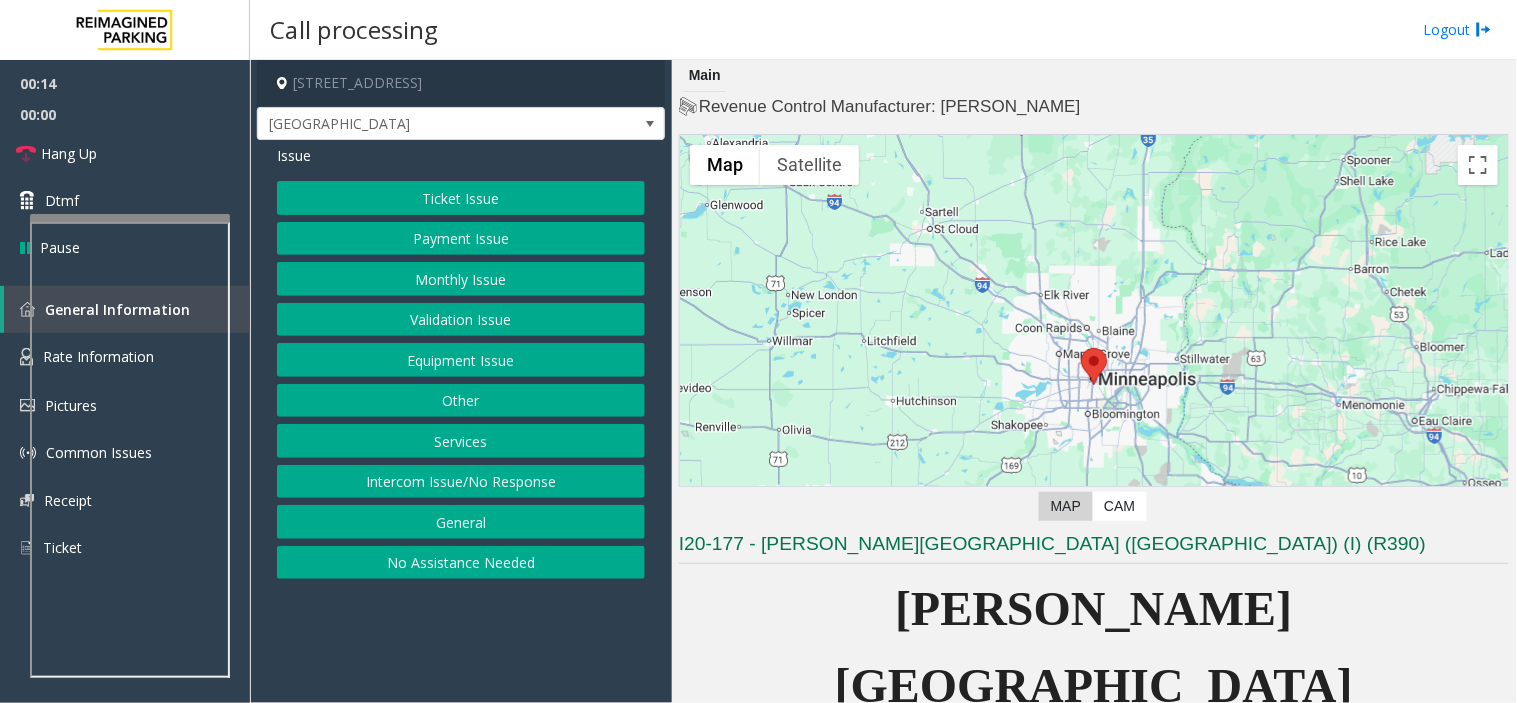 click on "Equipment Issue" 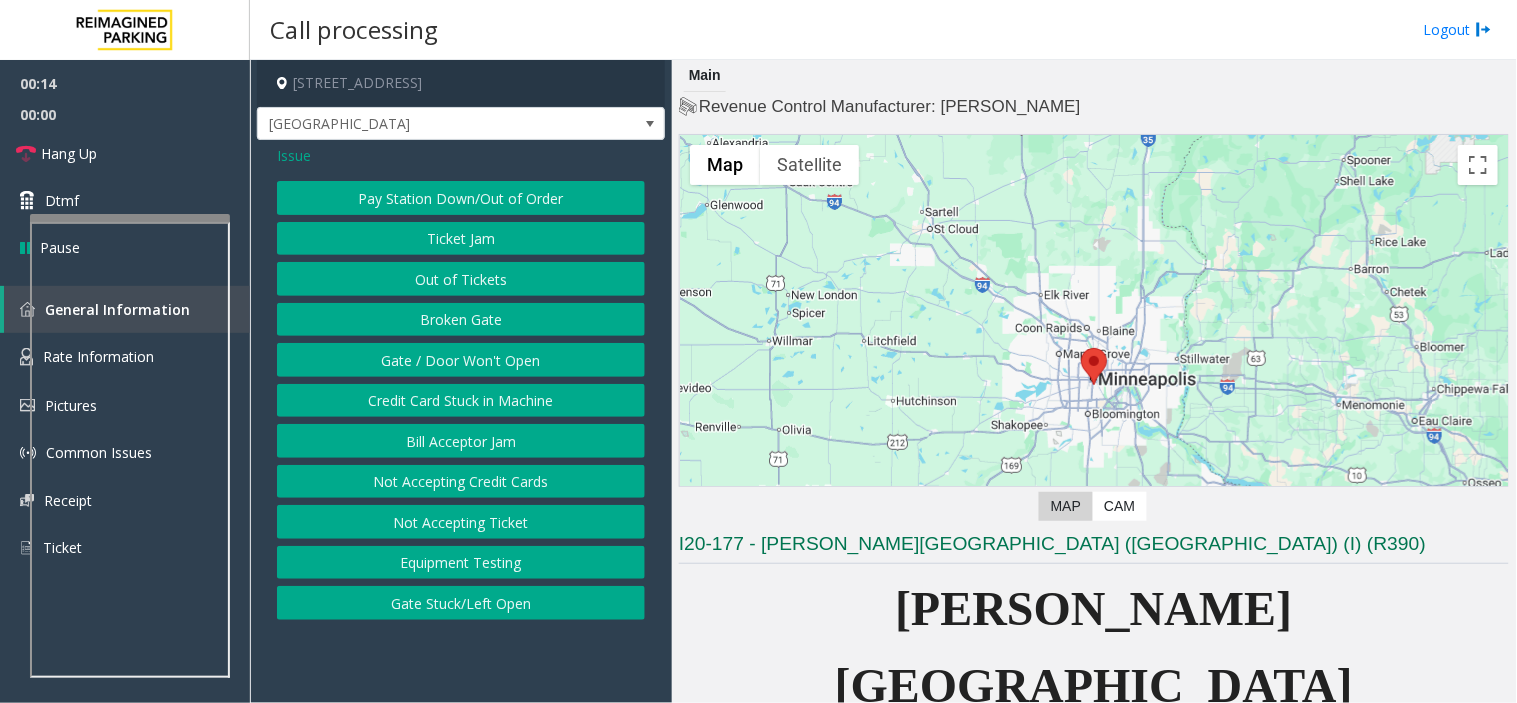 click on "Gate / Door Won't Open" 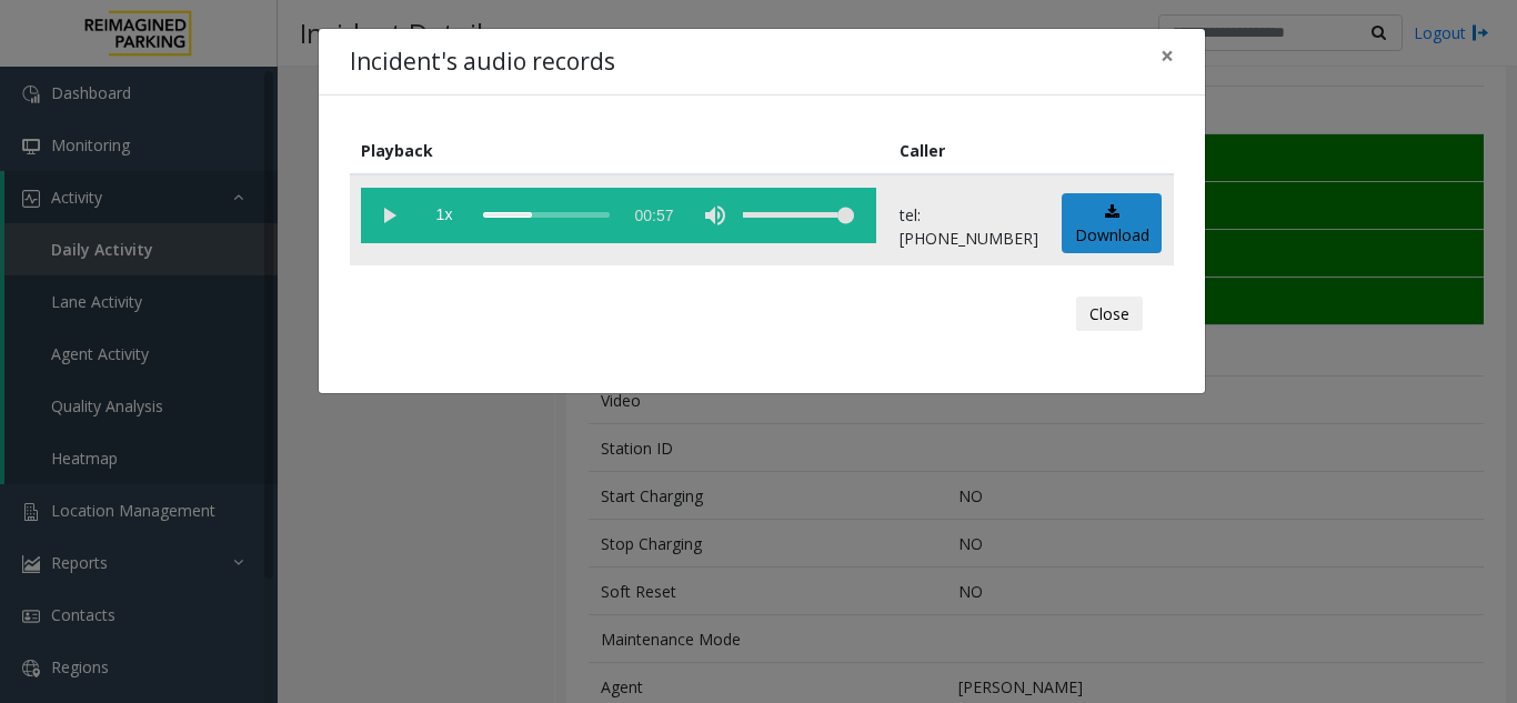 scroll, scrollTop: 222, scrollLeft: 0, axis: vertical 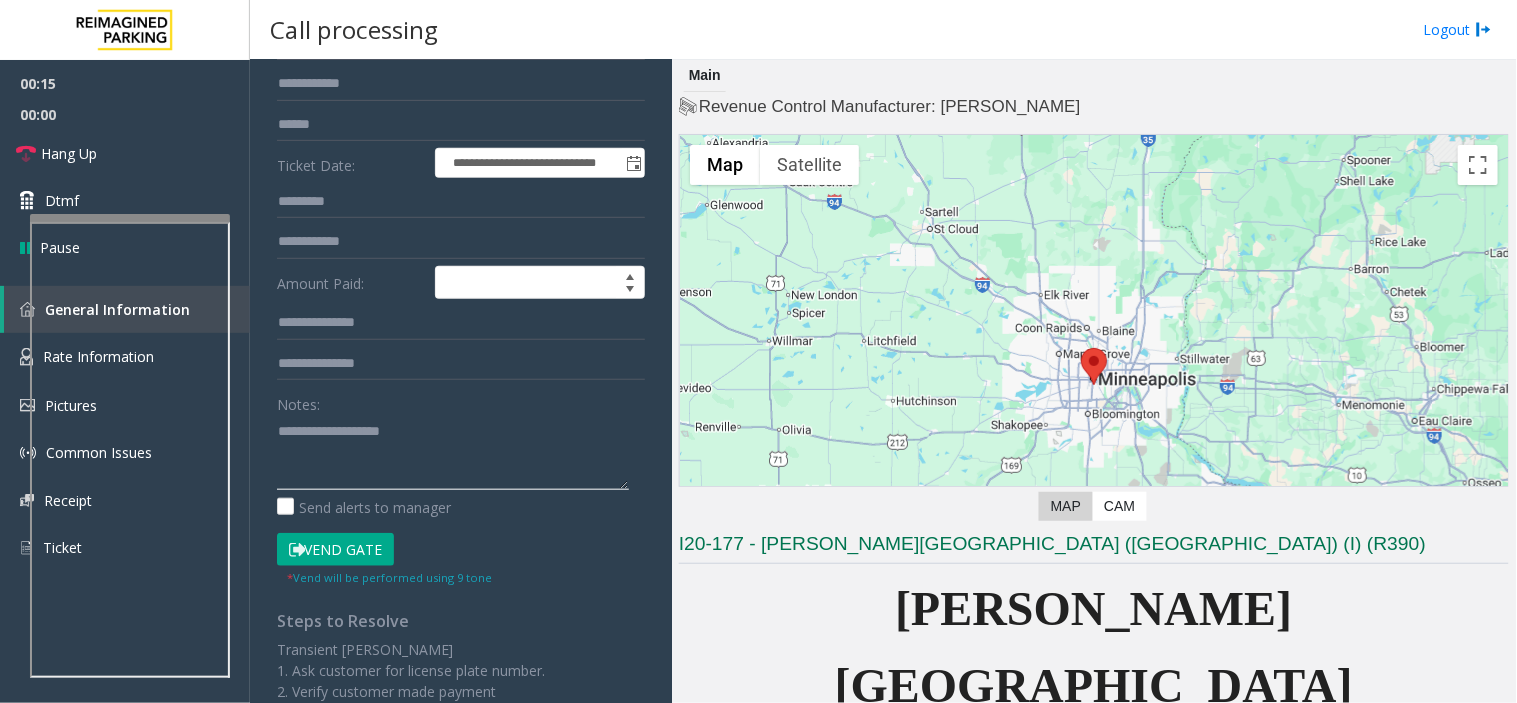 click 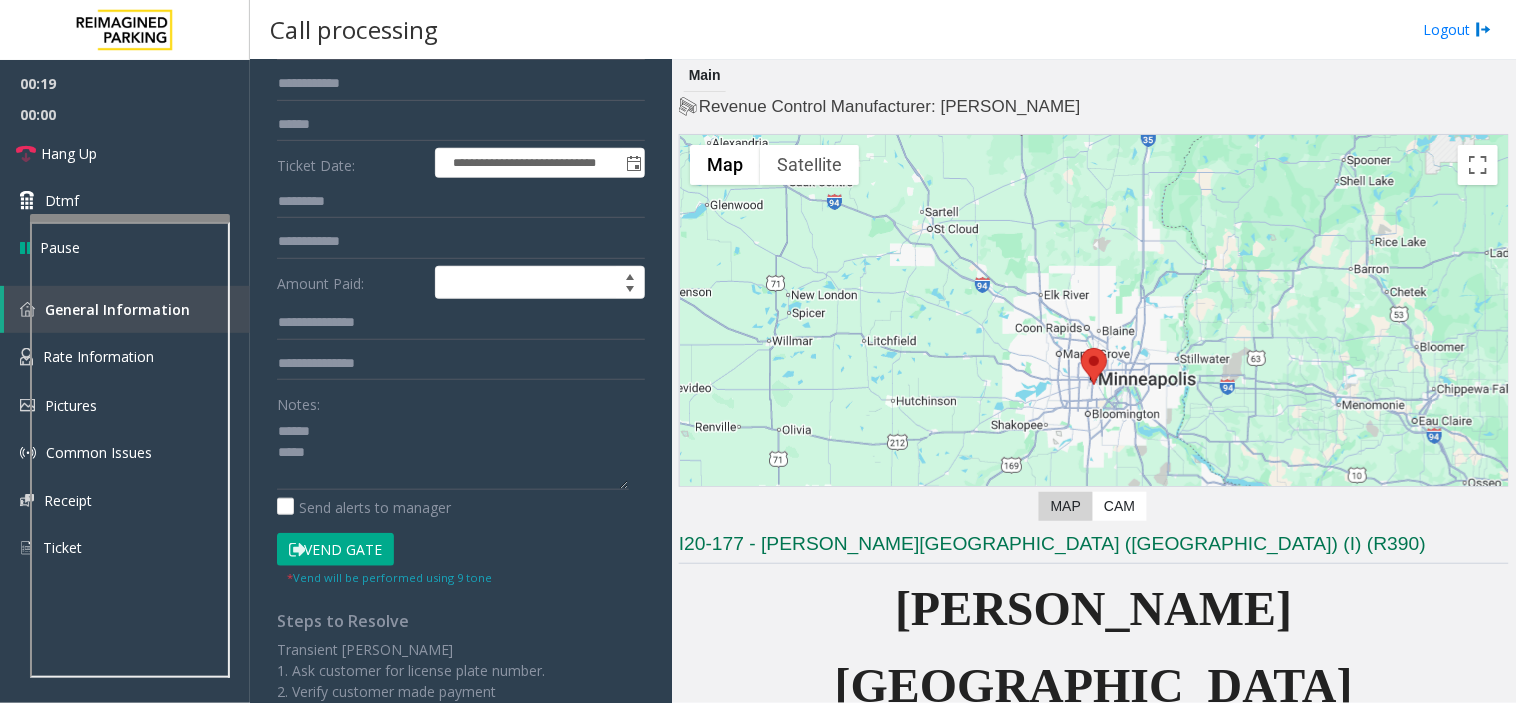 click on "Vend Gate" 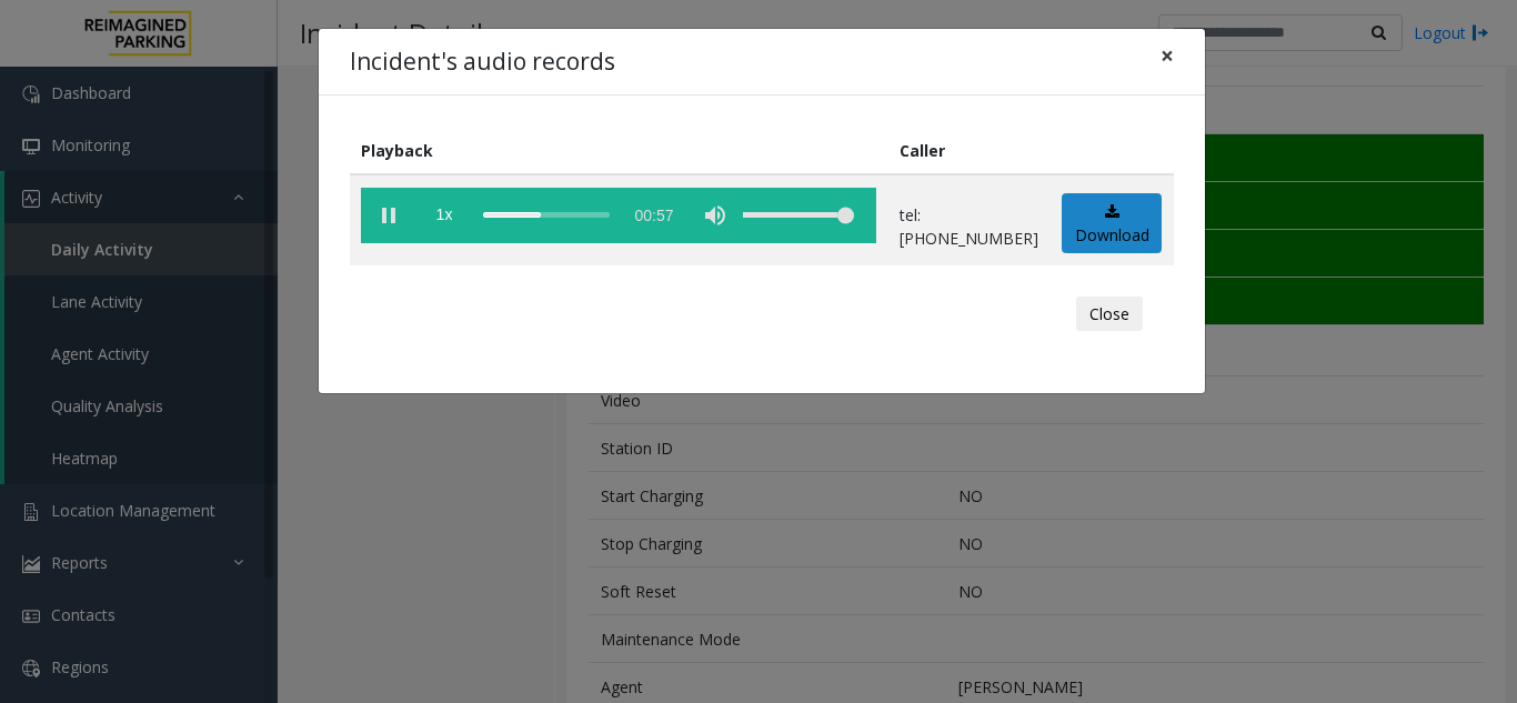 scroll, scrollTop: 0, scrollLeft: 0, axis: both 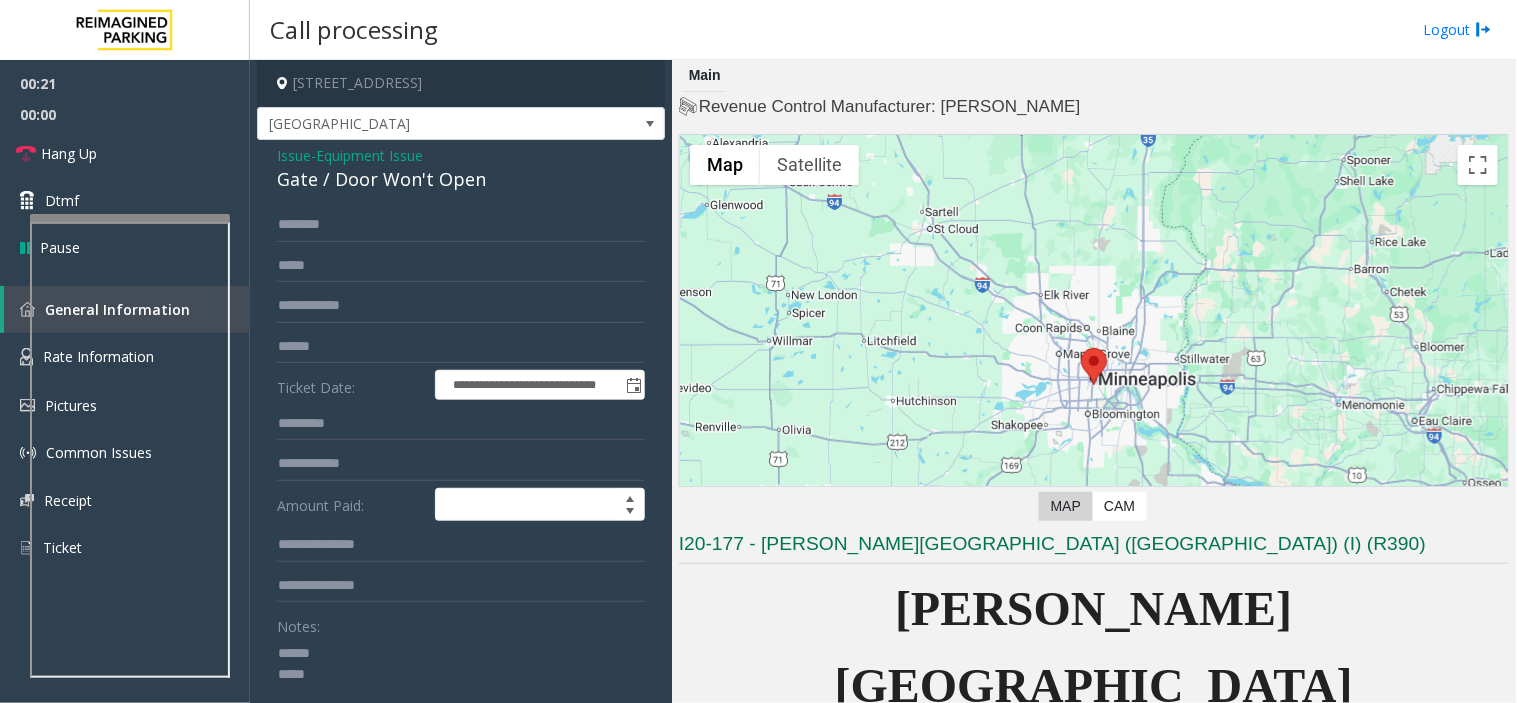 click on "Gate / Door Won't Open" 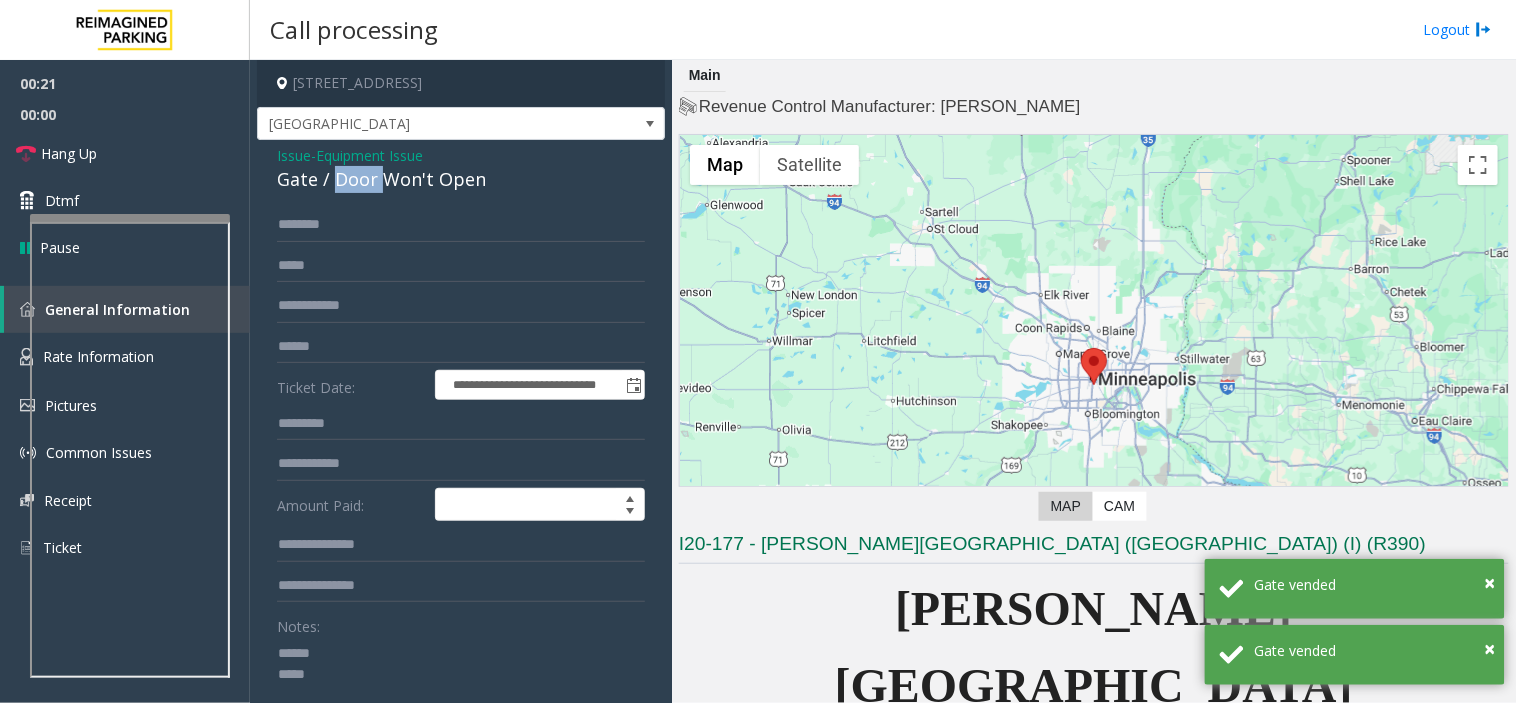 click on "Gate / Door Won't Open" 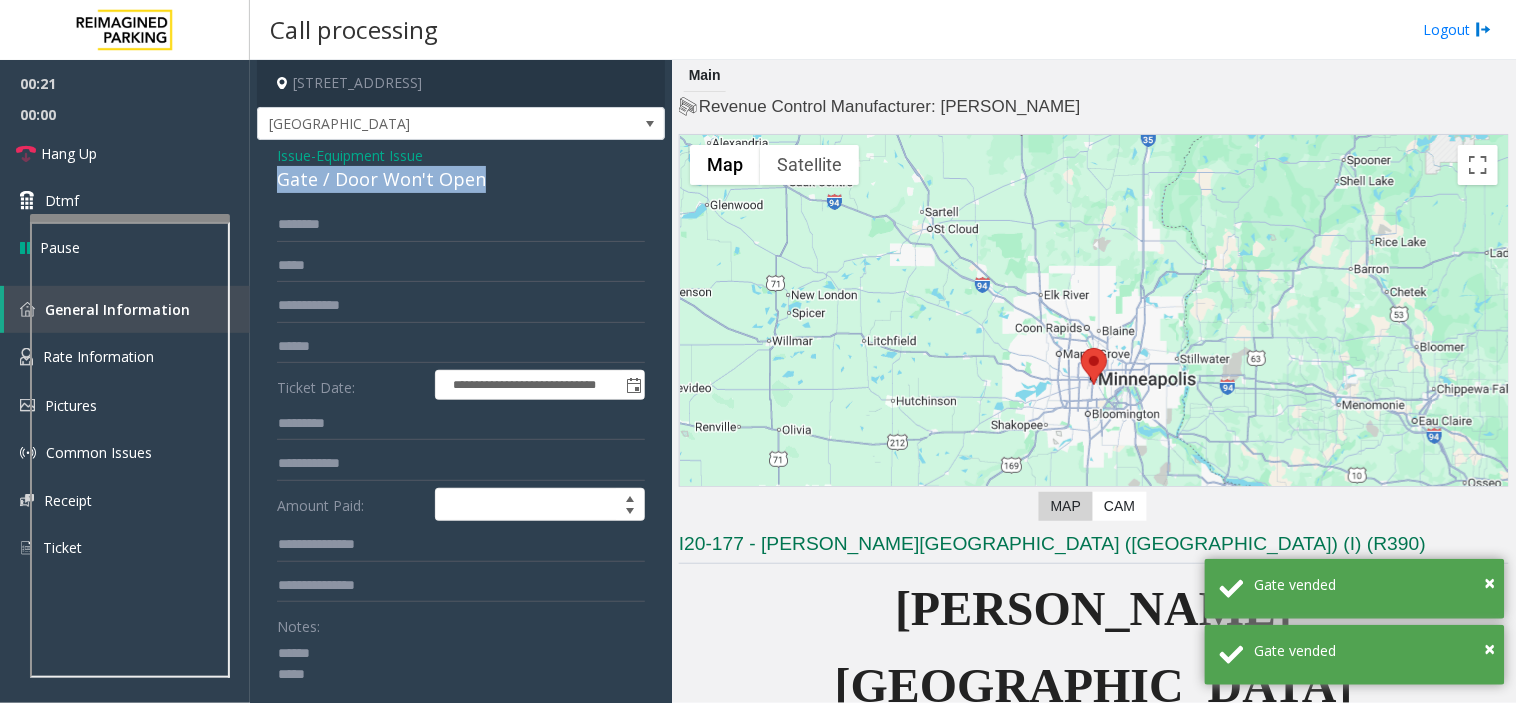 click on "Gate / Door Won't Open" 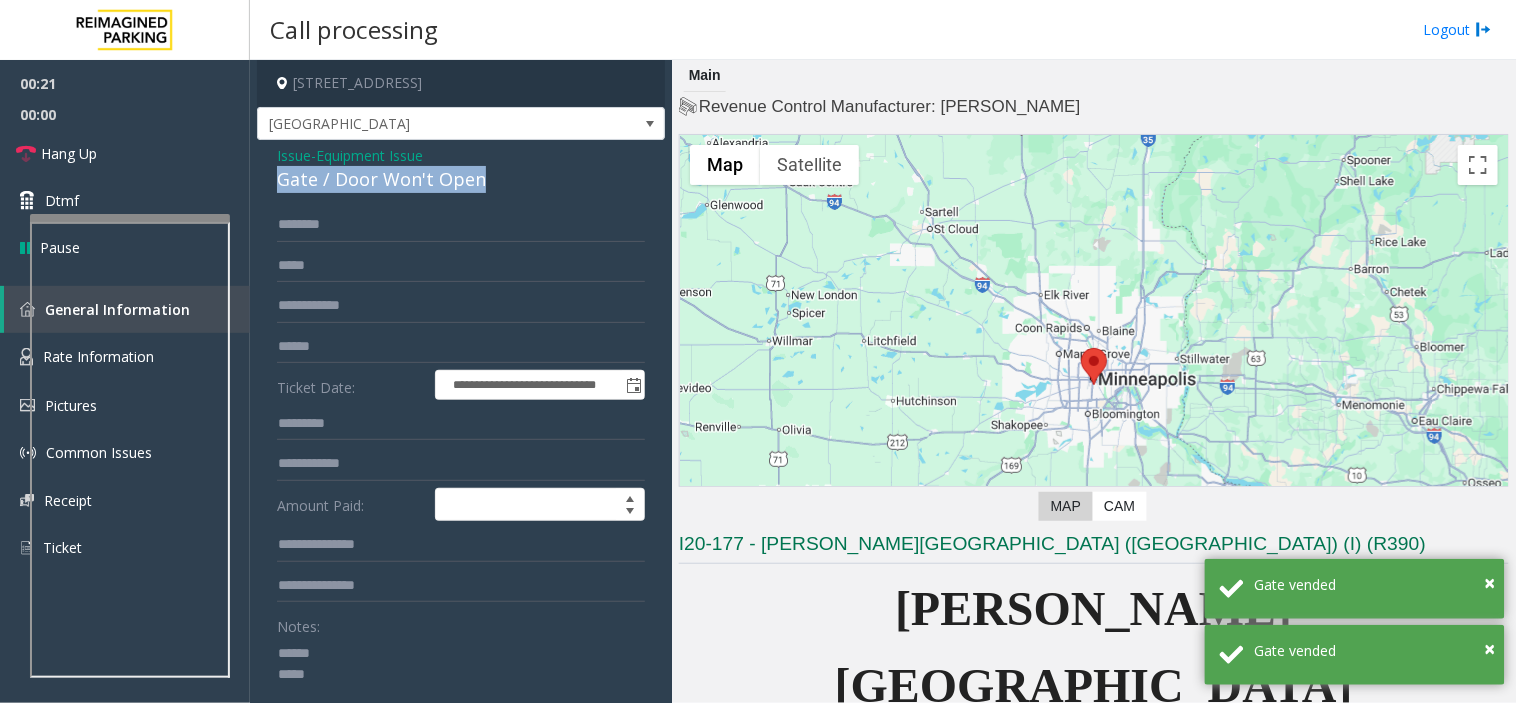 copy on "Gate / Door Won't Open" 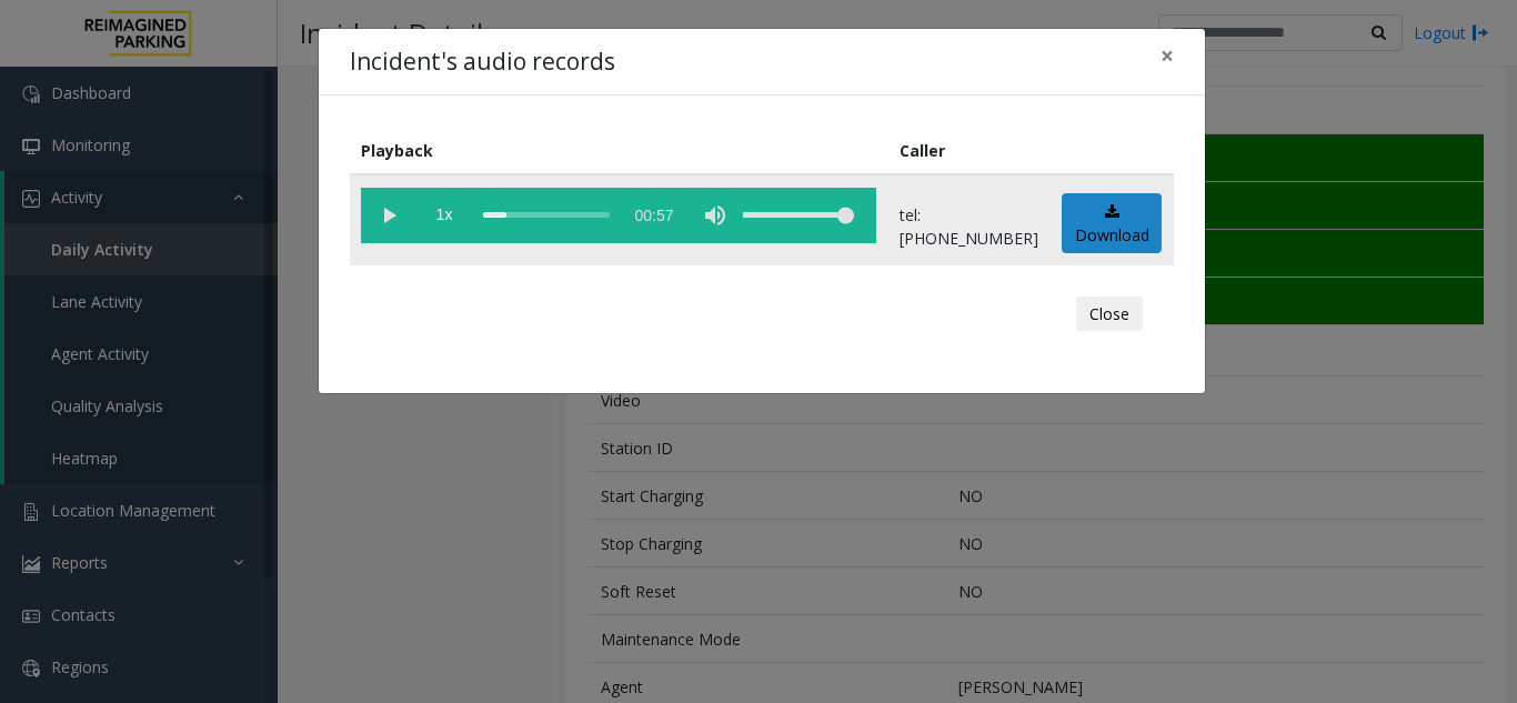 click 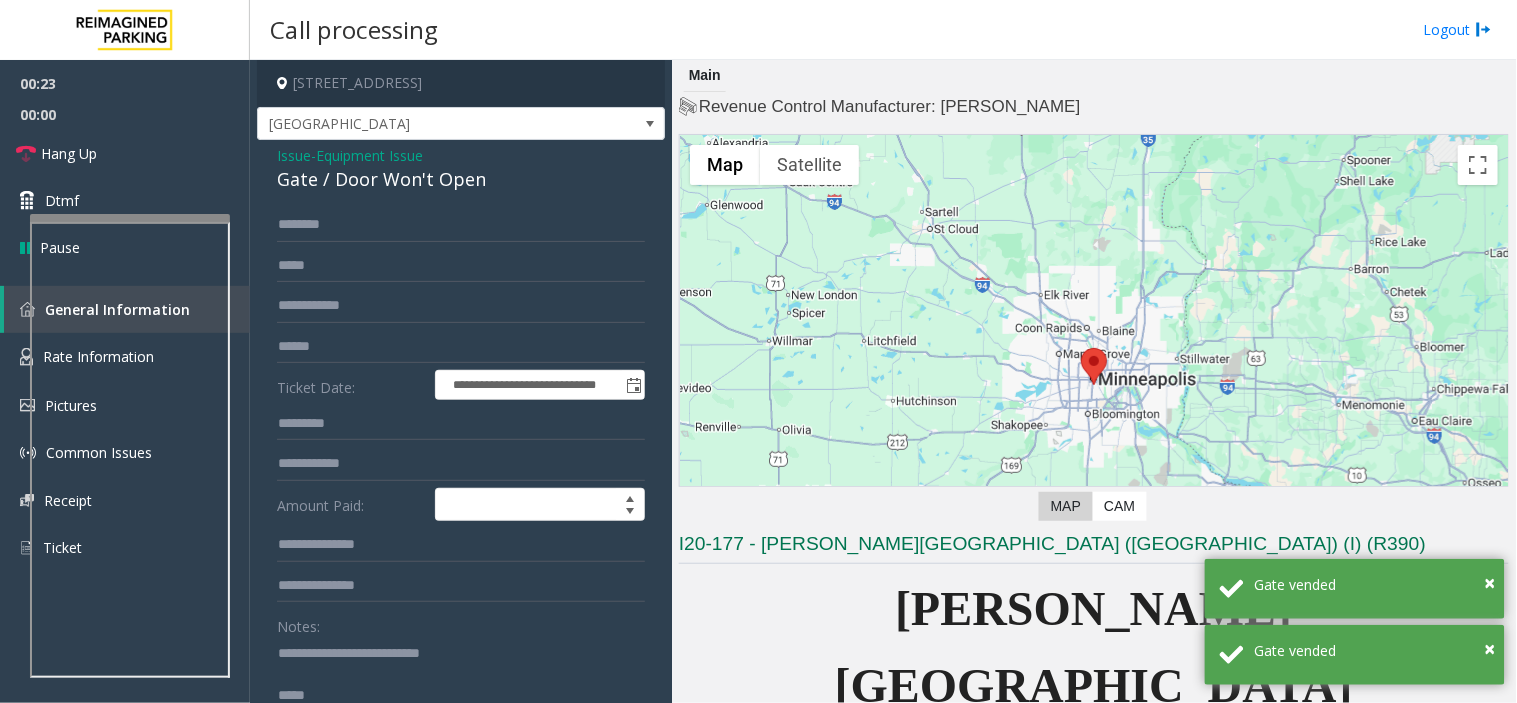 click 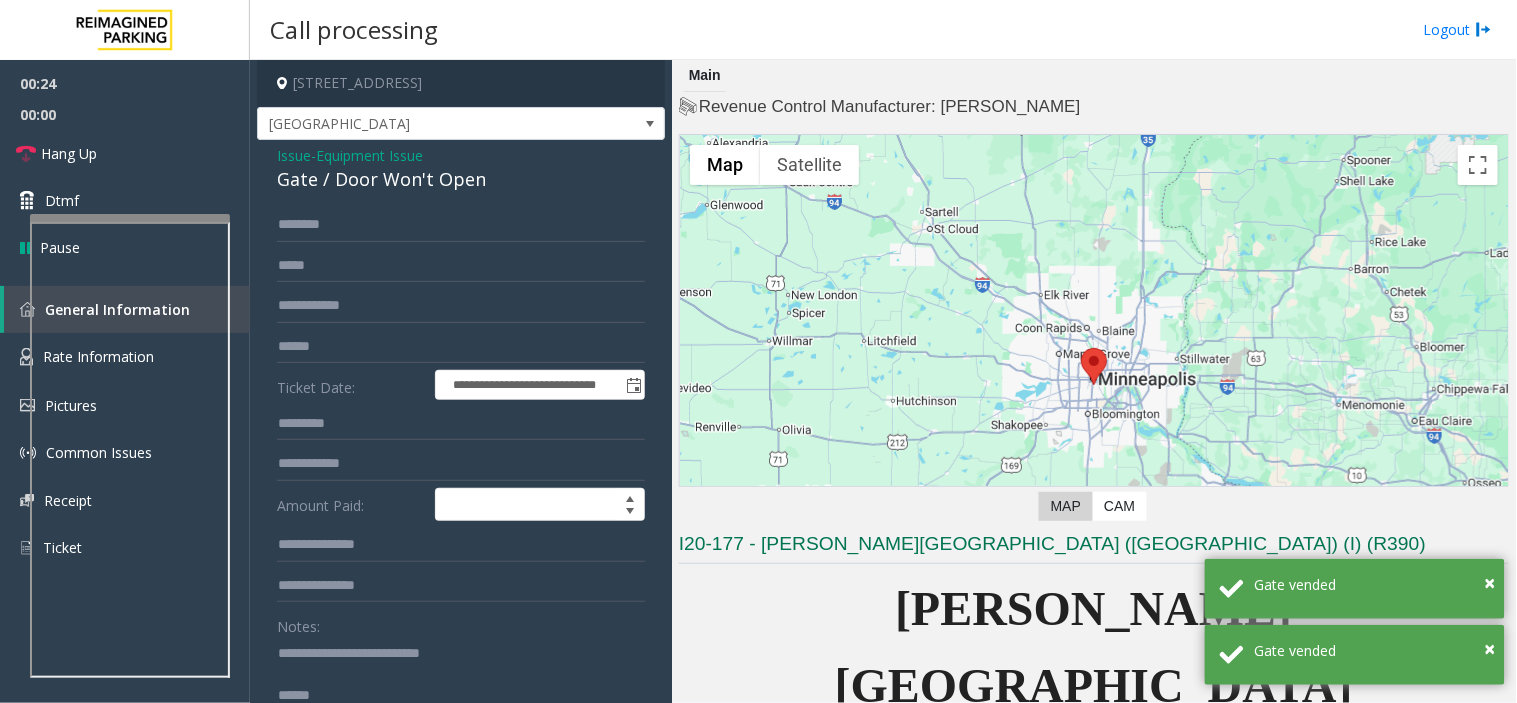scroll, scrollTop: 1, scrollLeft: 0, axis: vertical 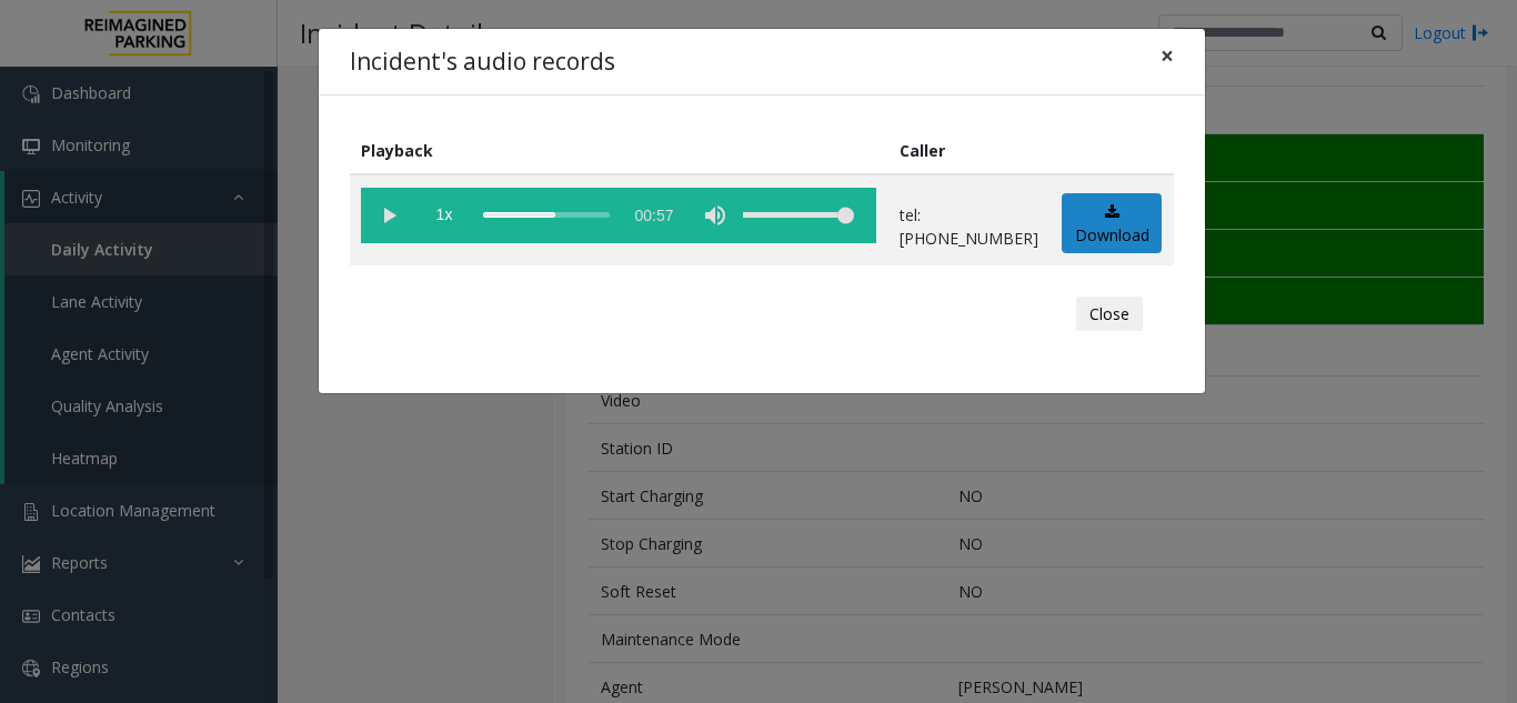 click on "Hang Up" at bounding box center [125, 153] 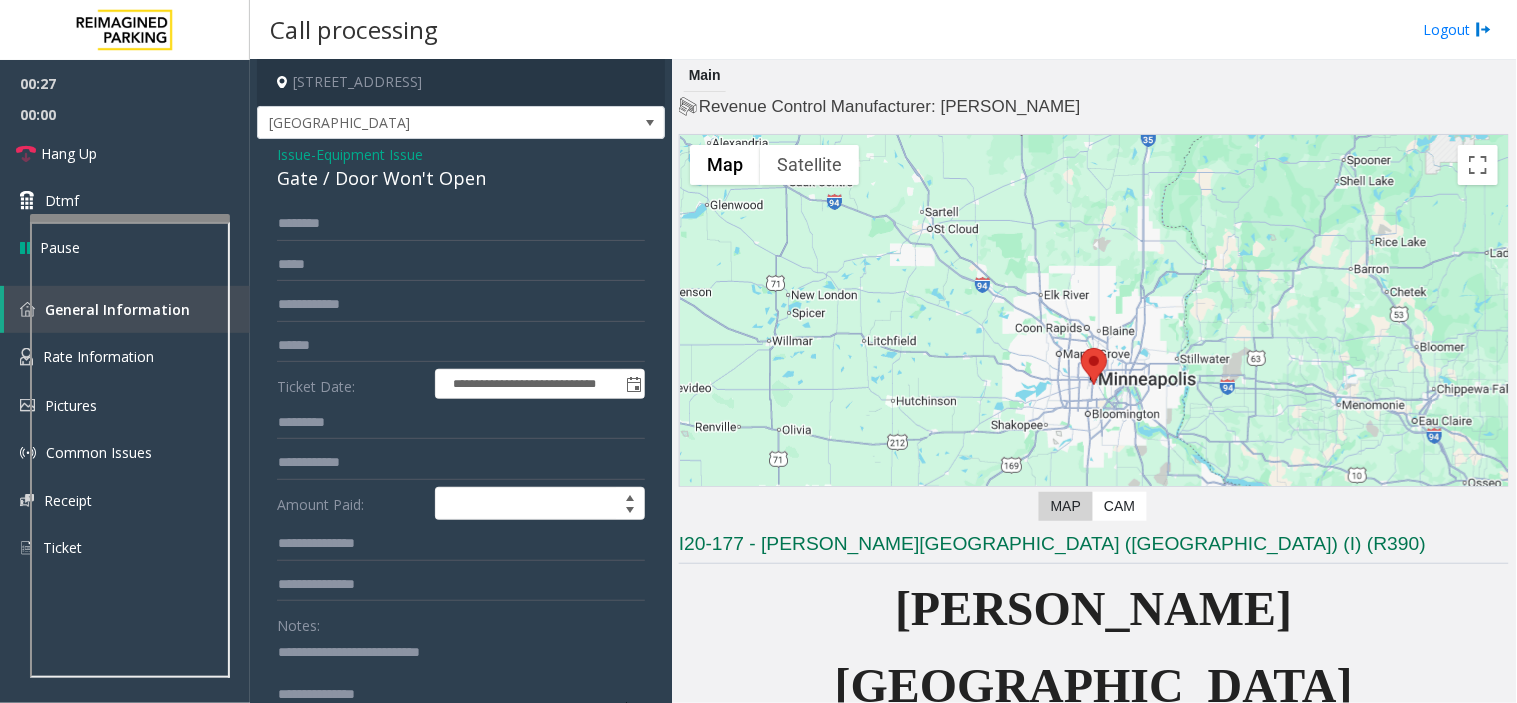 click 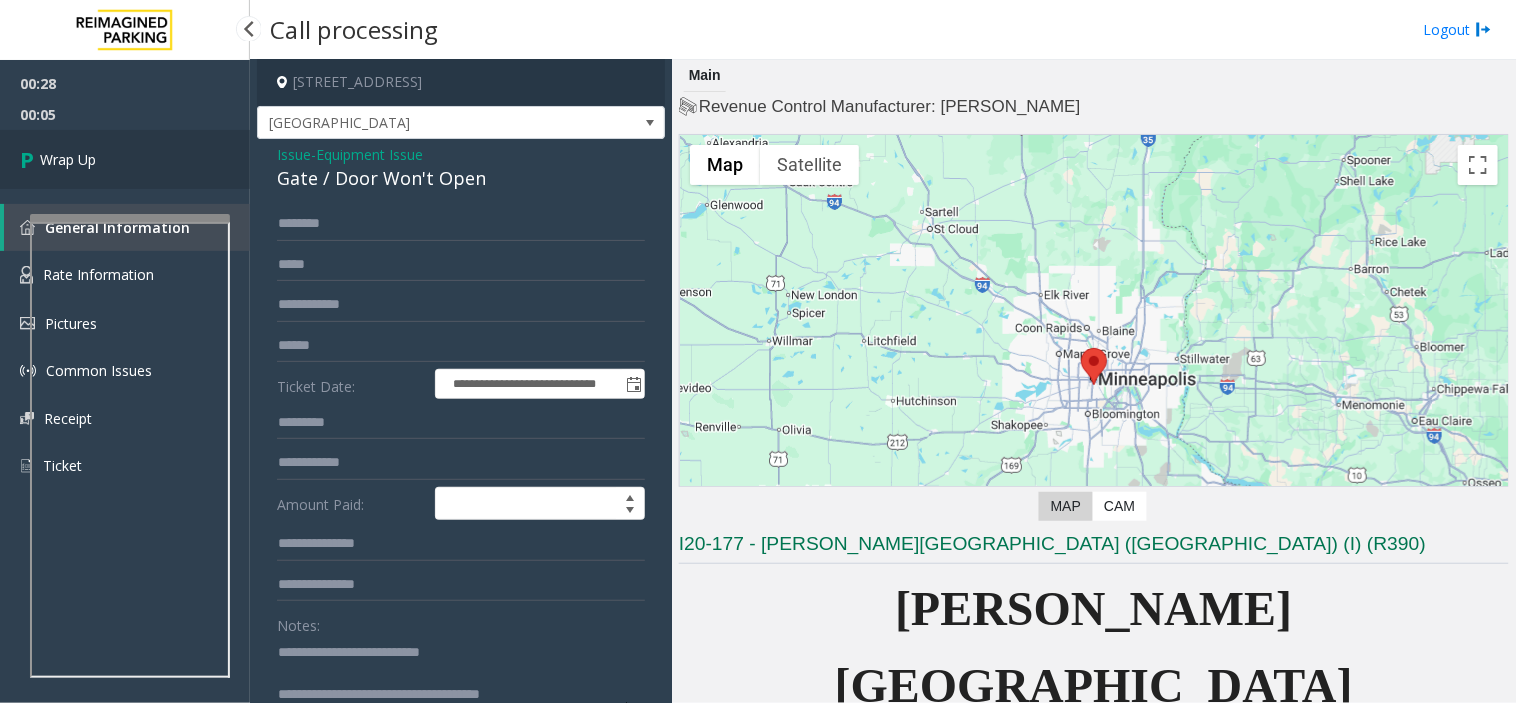 type on "**********" 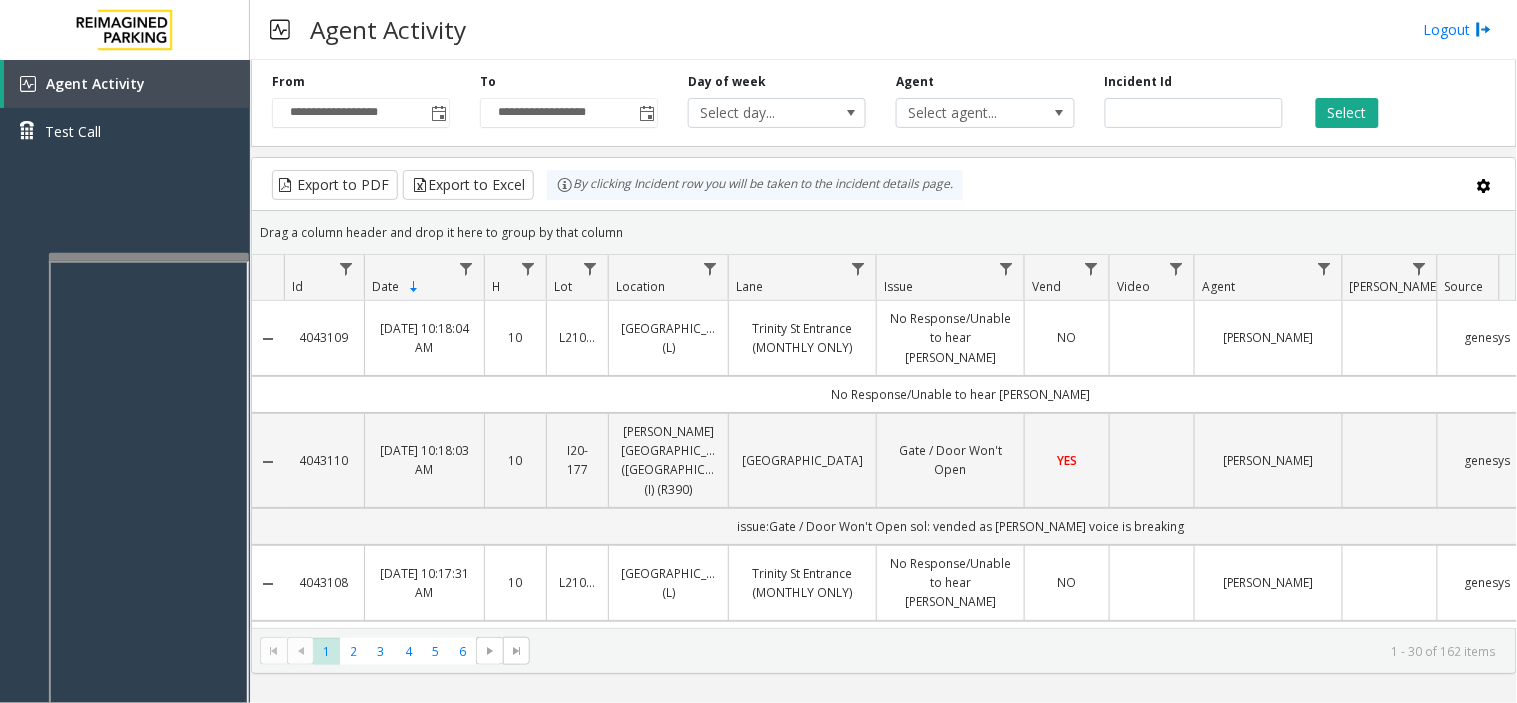 click at bounding box center [149, 257] 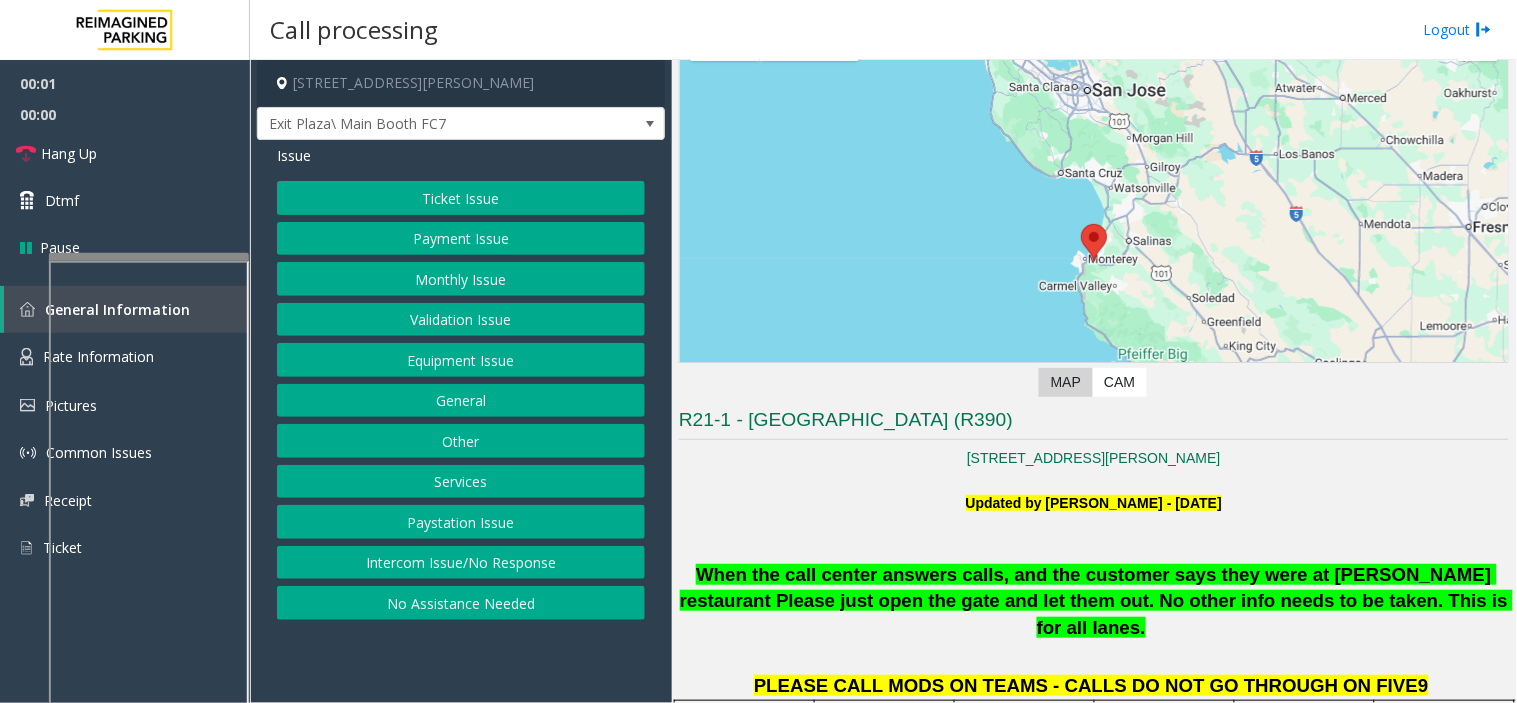 scroll, scrollTop: 333, scrollLeft: 0, axis: vertical 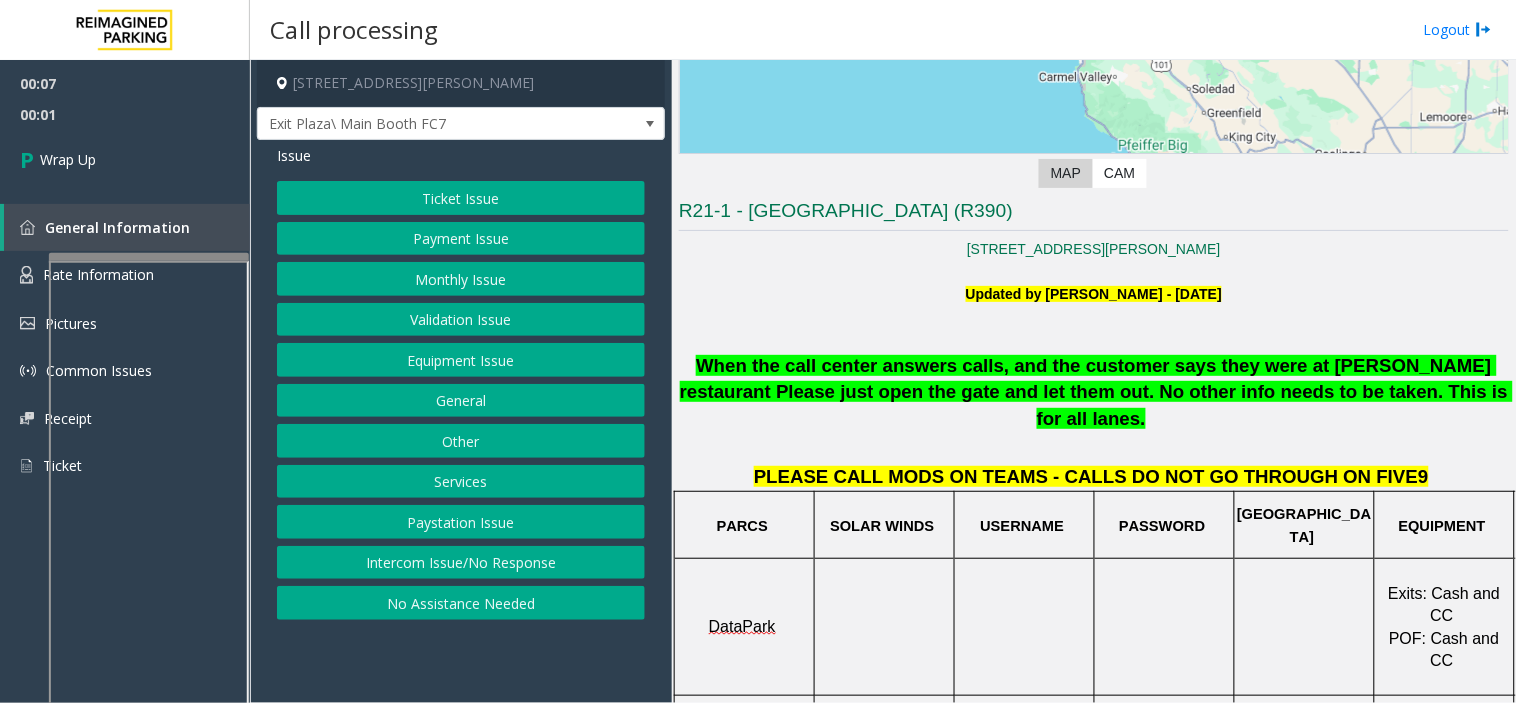 drag, startPoint x: 475, startPoint y: 560, endPoint x: 426, endPoint y: 338, distance: 227.34335 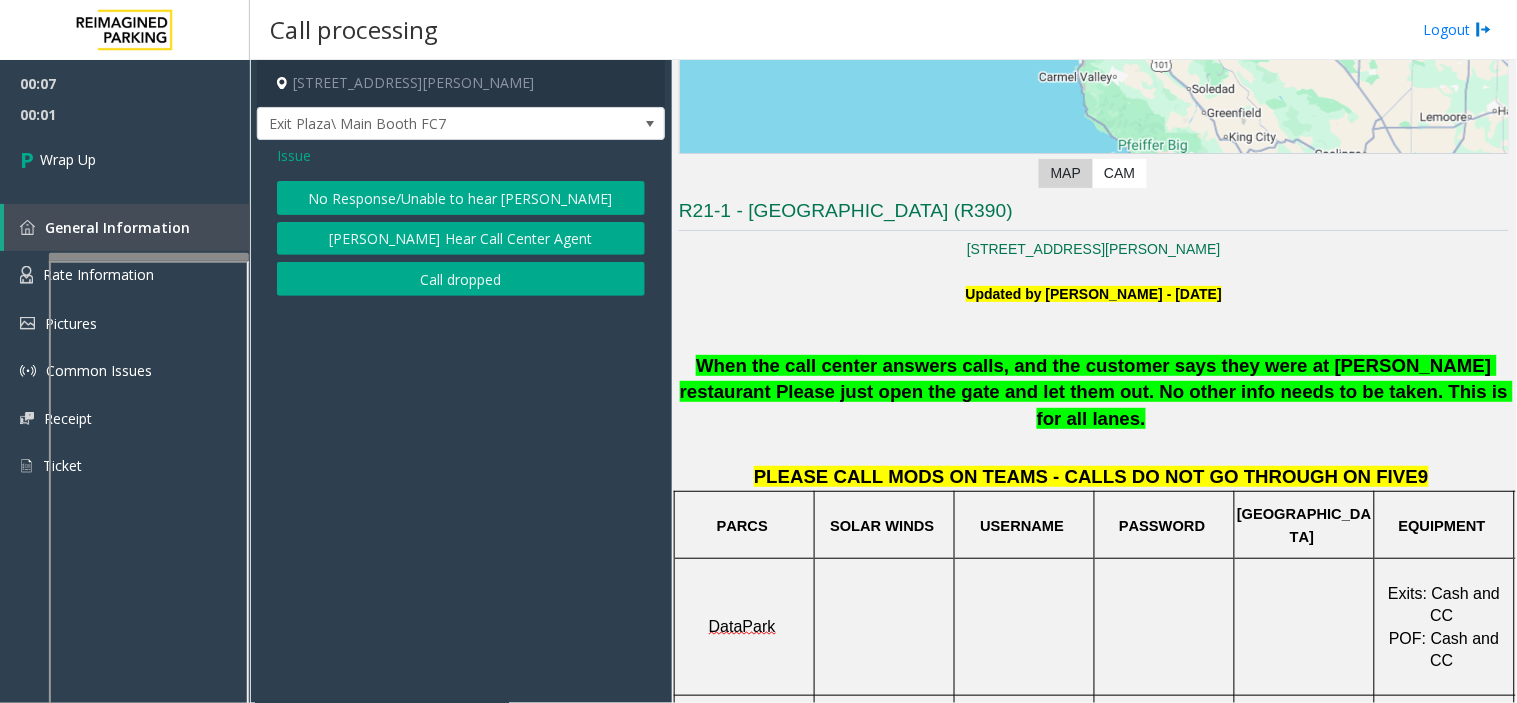 click on "Call dropped" 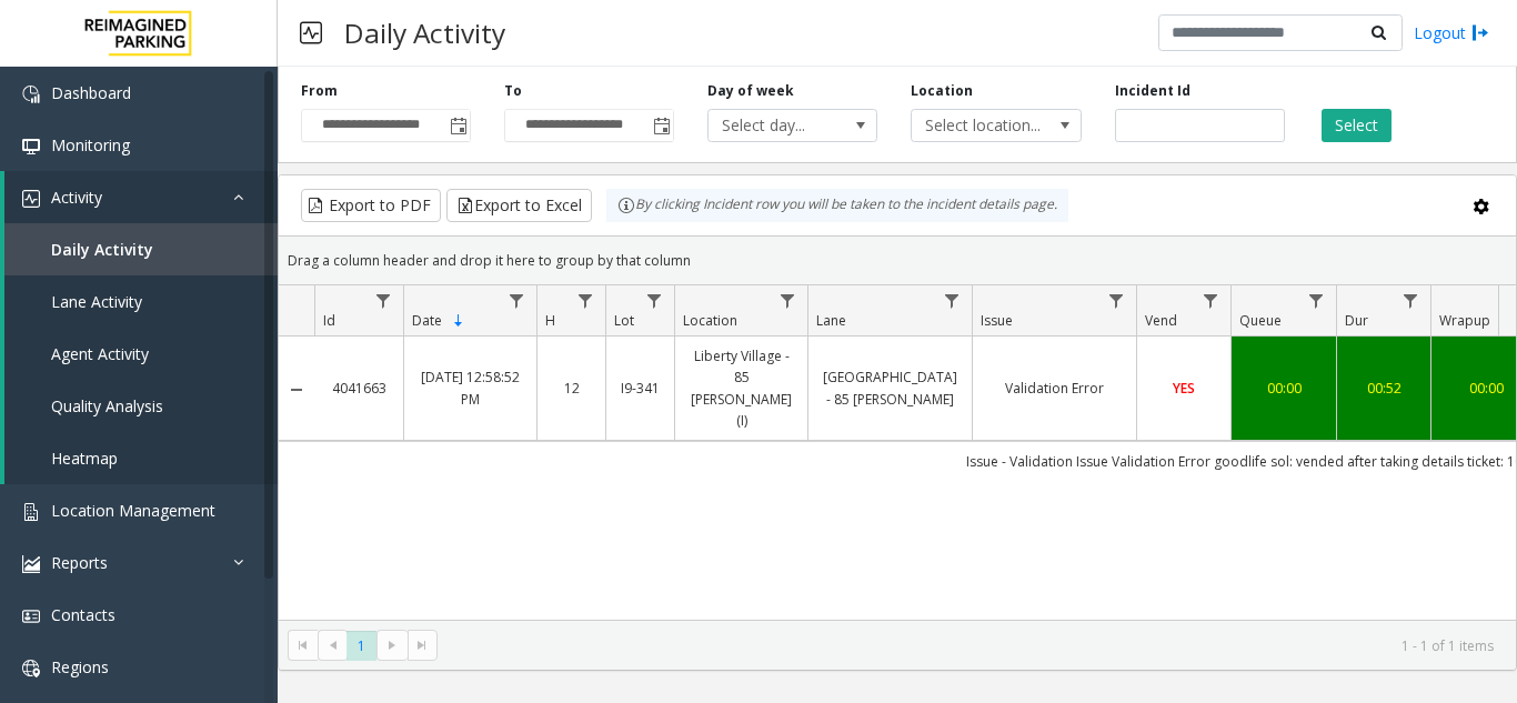 click on "Call dropped" 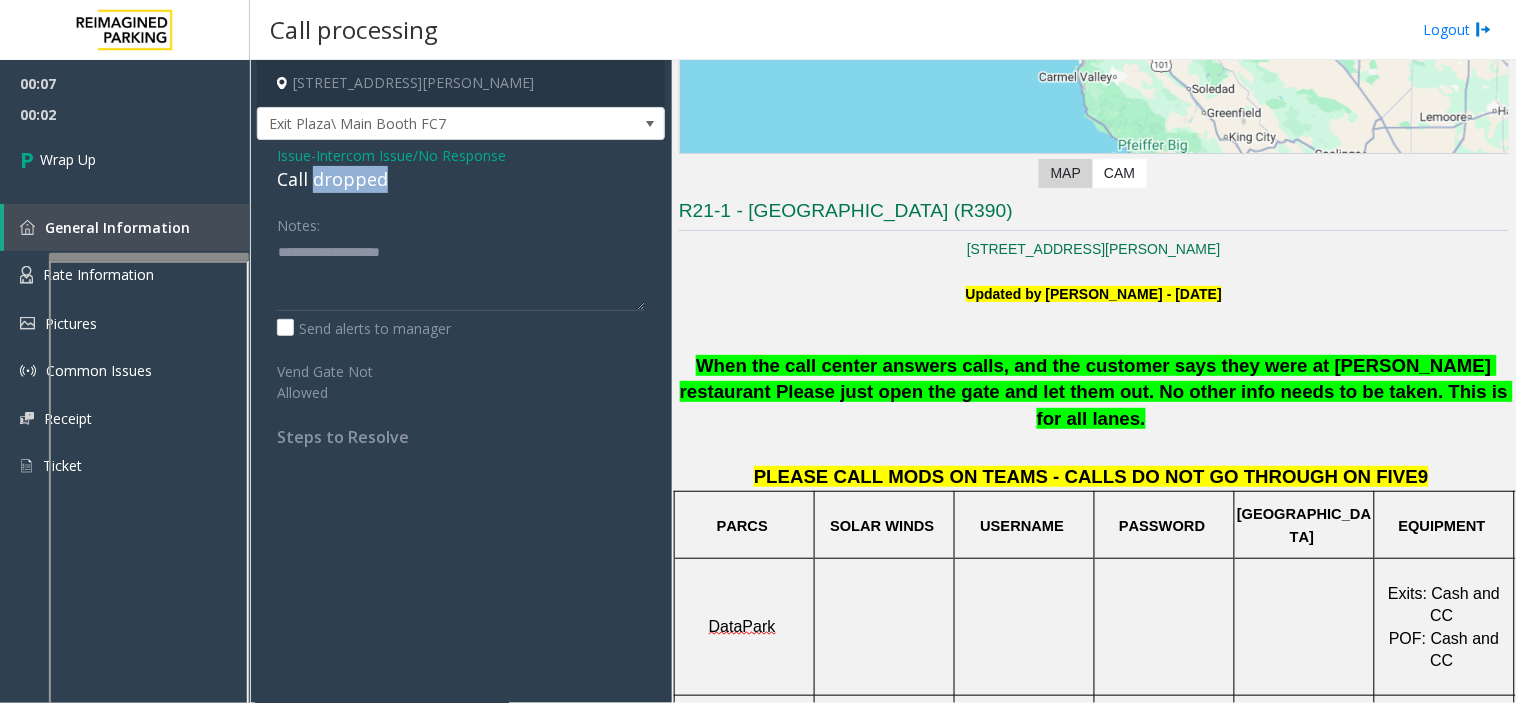 click on "Call dropped" 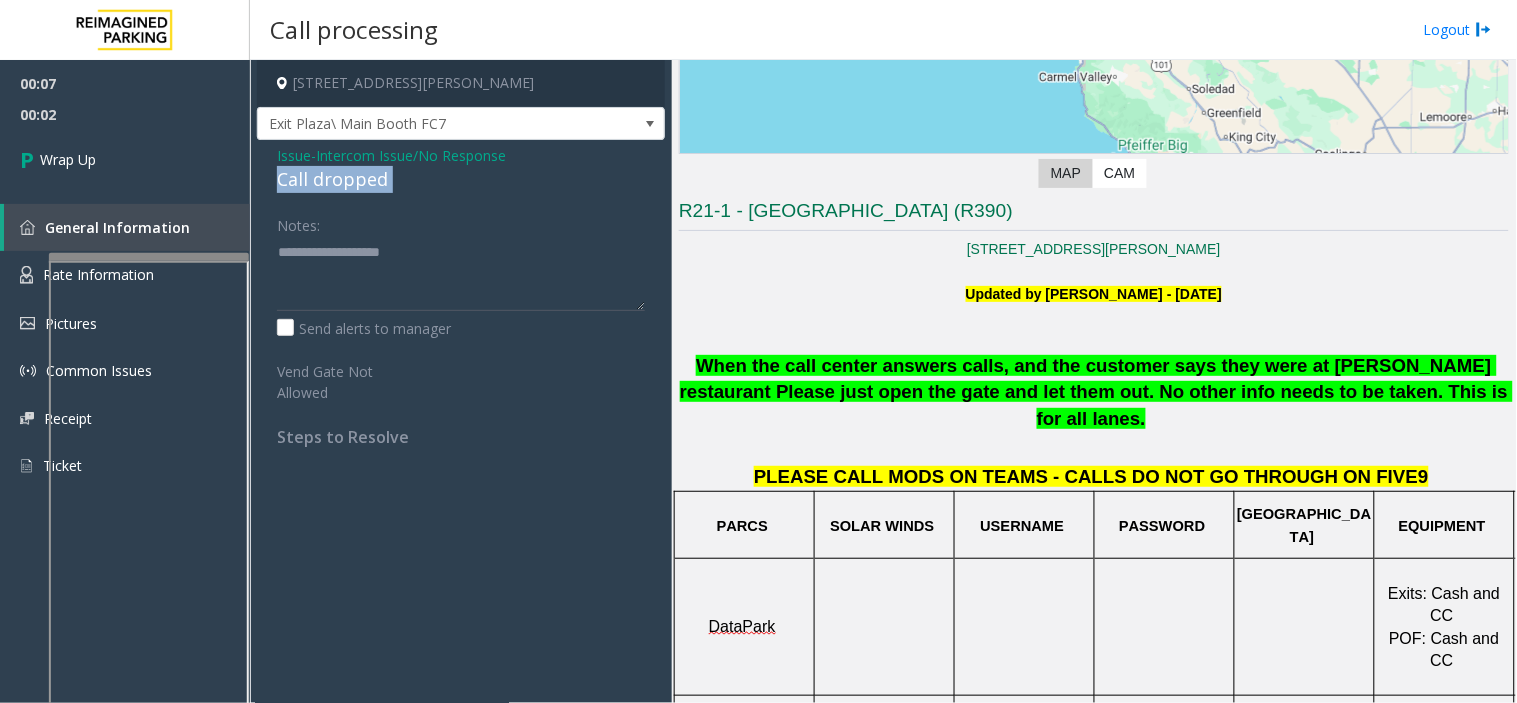 click on "Call dropped" 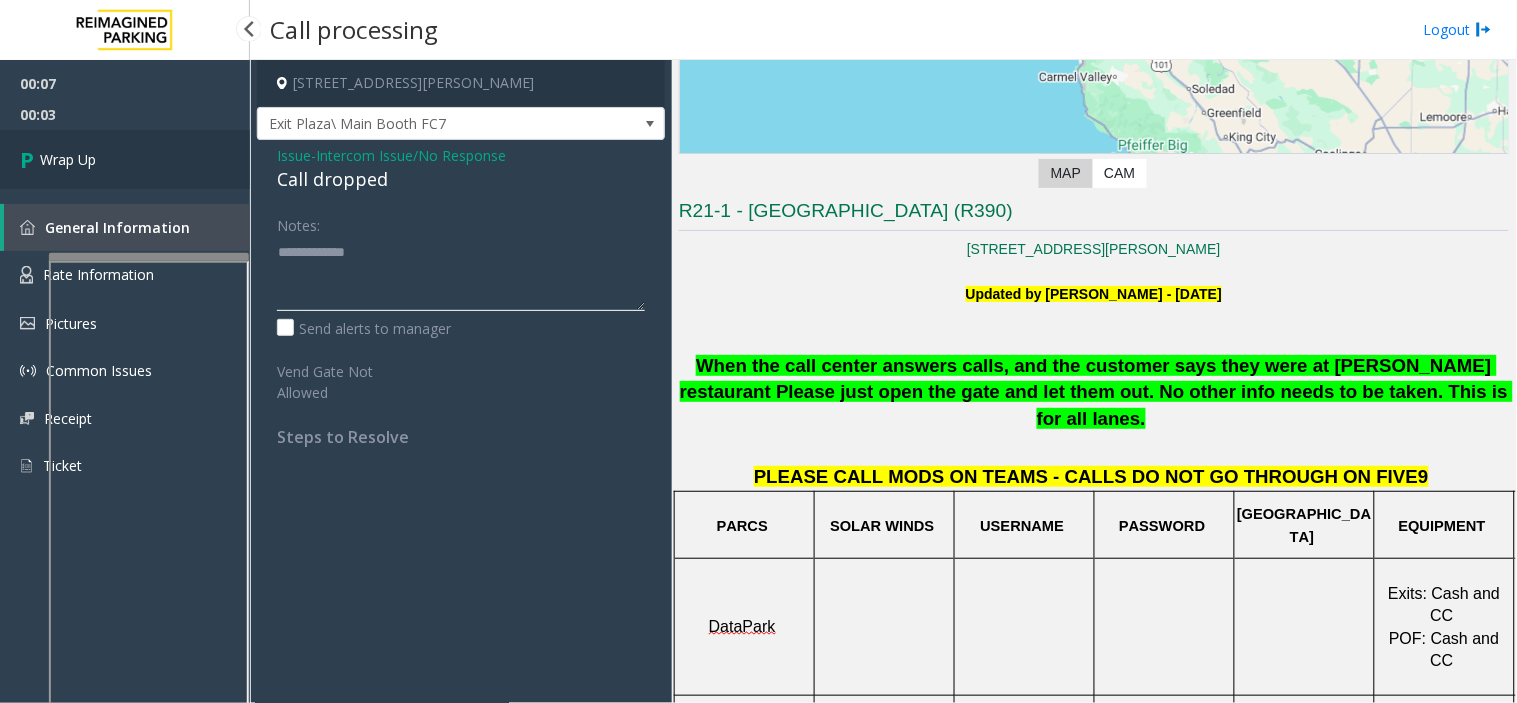 type on "**********" 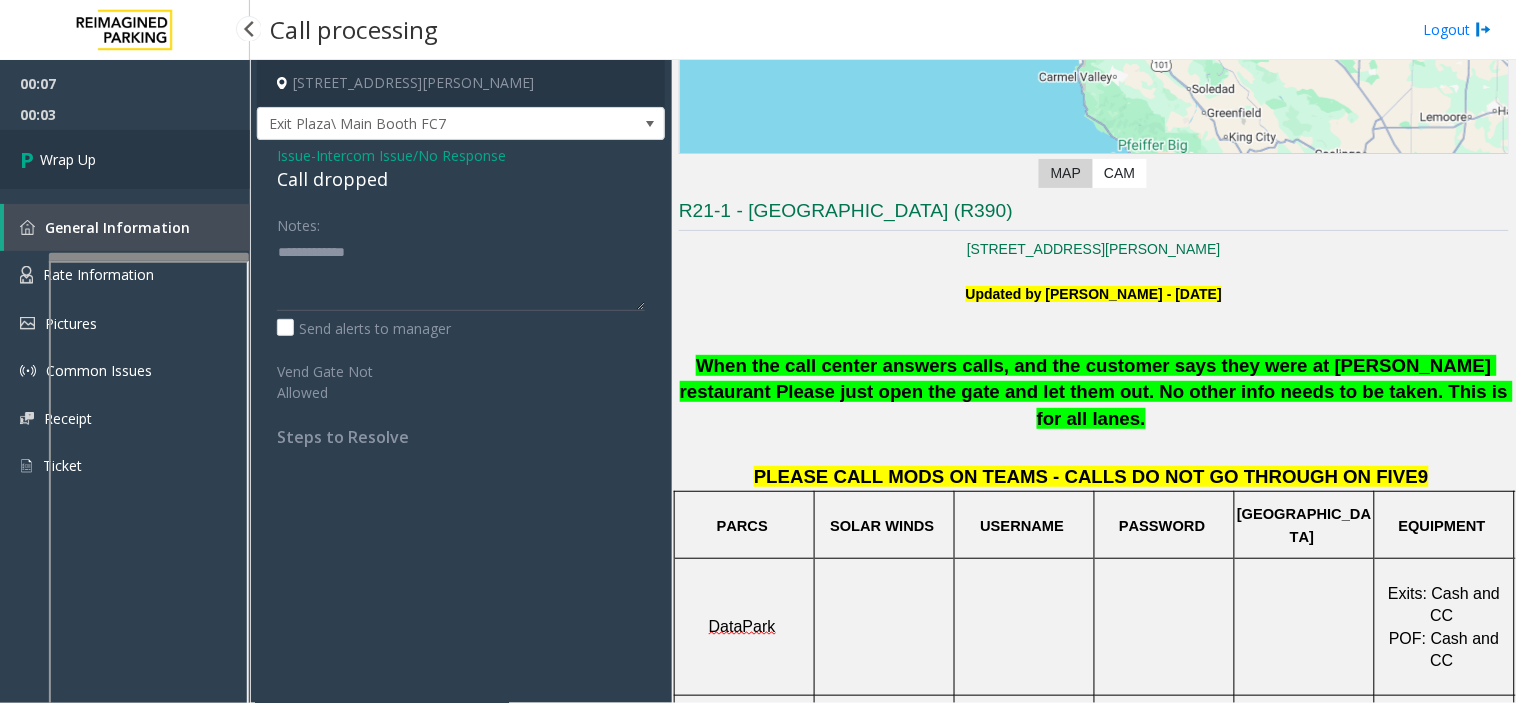 click on "Wrap Up" at bounding box center (125, 159) 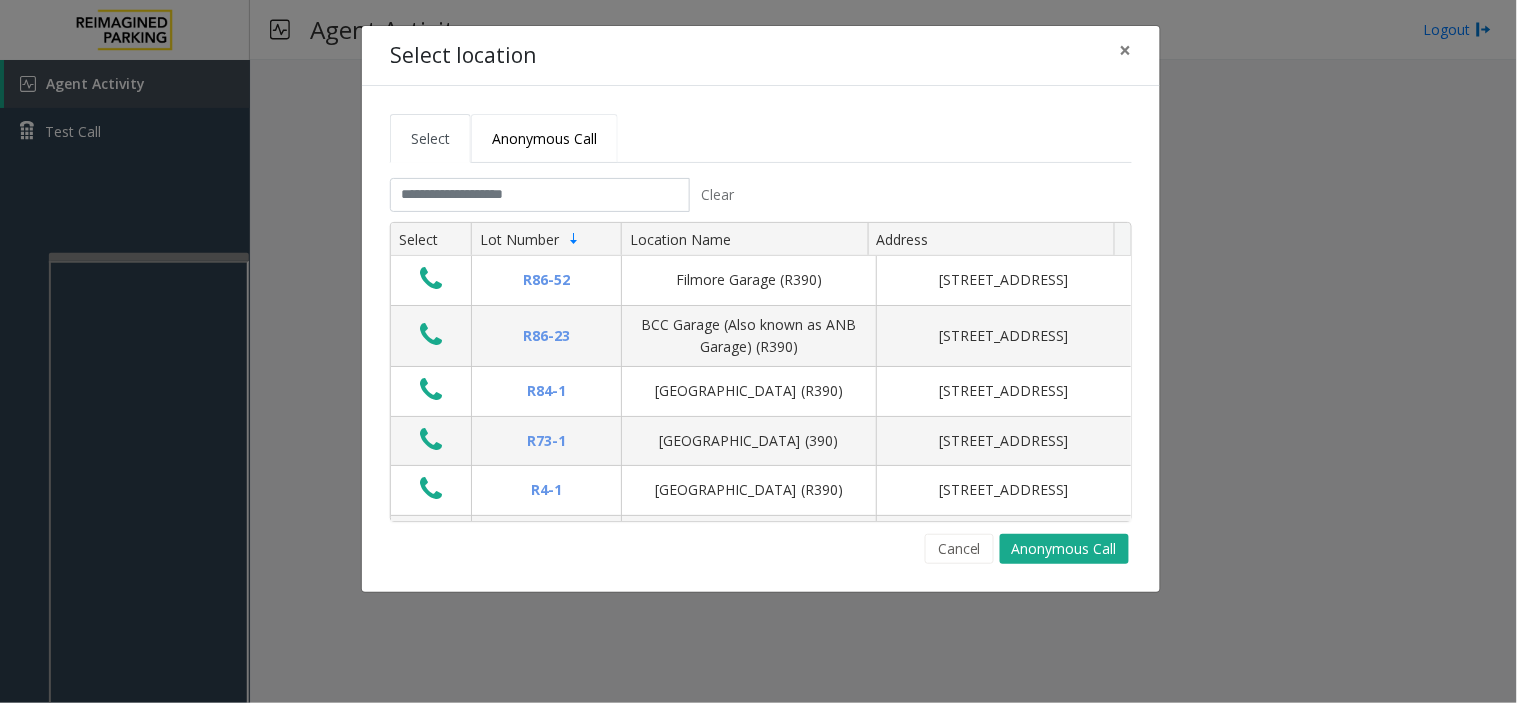 click on "Anonymous Call" 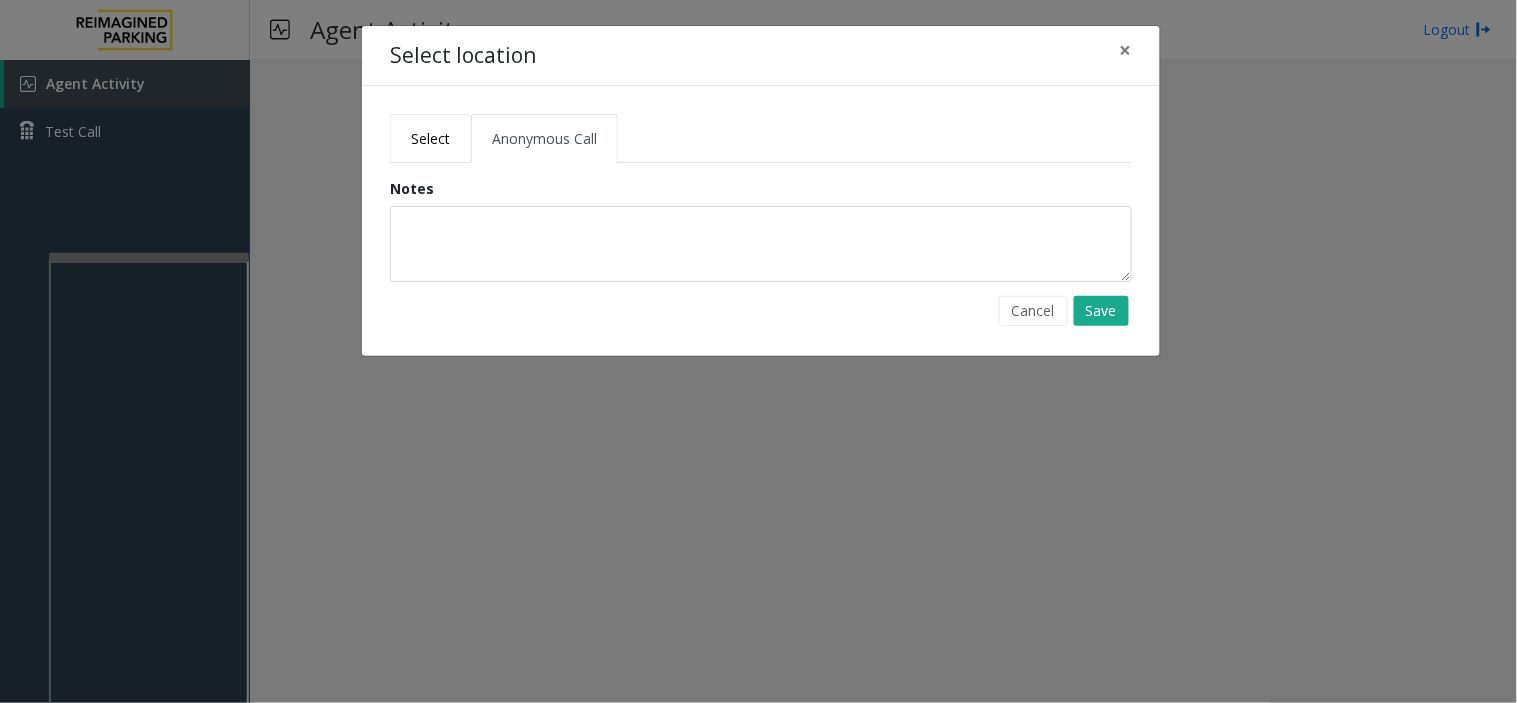 click on "Select" 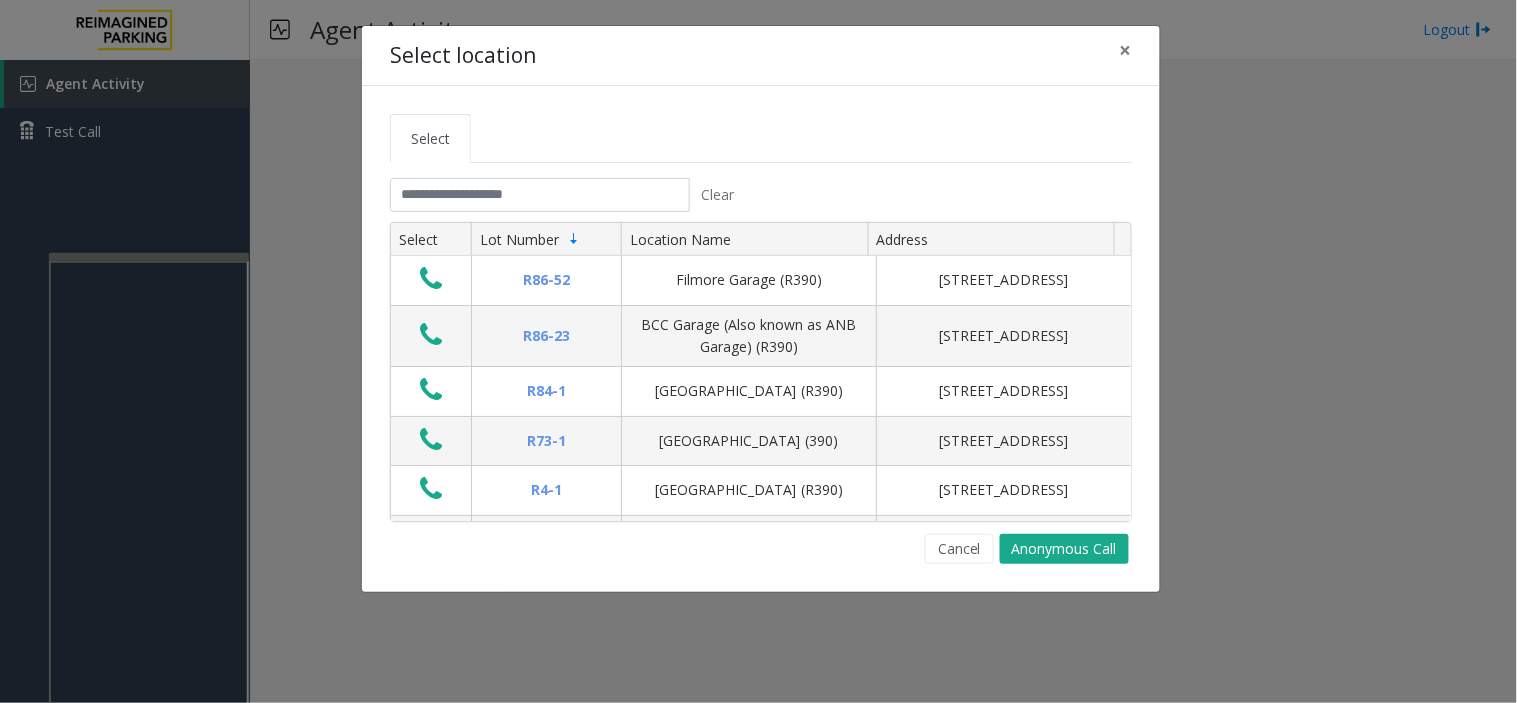 click on "Select Clear Select Lot Number Location Name Address R86-[GEOGRAPHIC_DATA][STREET_ADDRESS] BCC Garage (Also known as ANB Garage) (R390)  [STREET_ADDRESS][GEOGRAPHIC_DATA] (R390) [STREET_ADDRESS][GEOGRAPHIC_DATA] (390) [STREET_ADDRESS][GEOGRAPHIC_DATA] (R390) [STREET_ADDRESS][GEOGRAPHIC_DATA] (R390) [STREET_ADDRESS]-[GEOGRAPHIC_DATA][STREET_ADDRESS][PERSON_NAME] (R390) [STREET_ADDRESS][GEOGRAPHIC_DATA] (MBC)(R390) [STREET_ADDRESS]-[GEOGRAPHIC_DATA]) [STREET_ADDRESS][GEOGRAPHIC_DATA][STREET_ADDRESS][GEOGRAPHIC_DATA][STREET_ADDRESS]-[GEOGRAPHIC_DATA] (R390) [STREET_ADDRESS]-20 R26-529 R26-509 2" 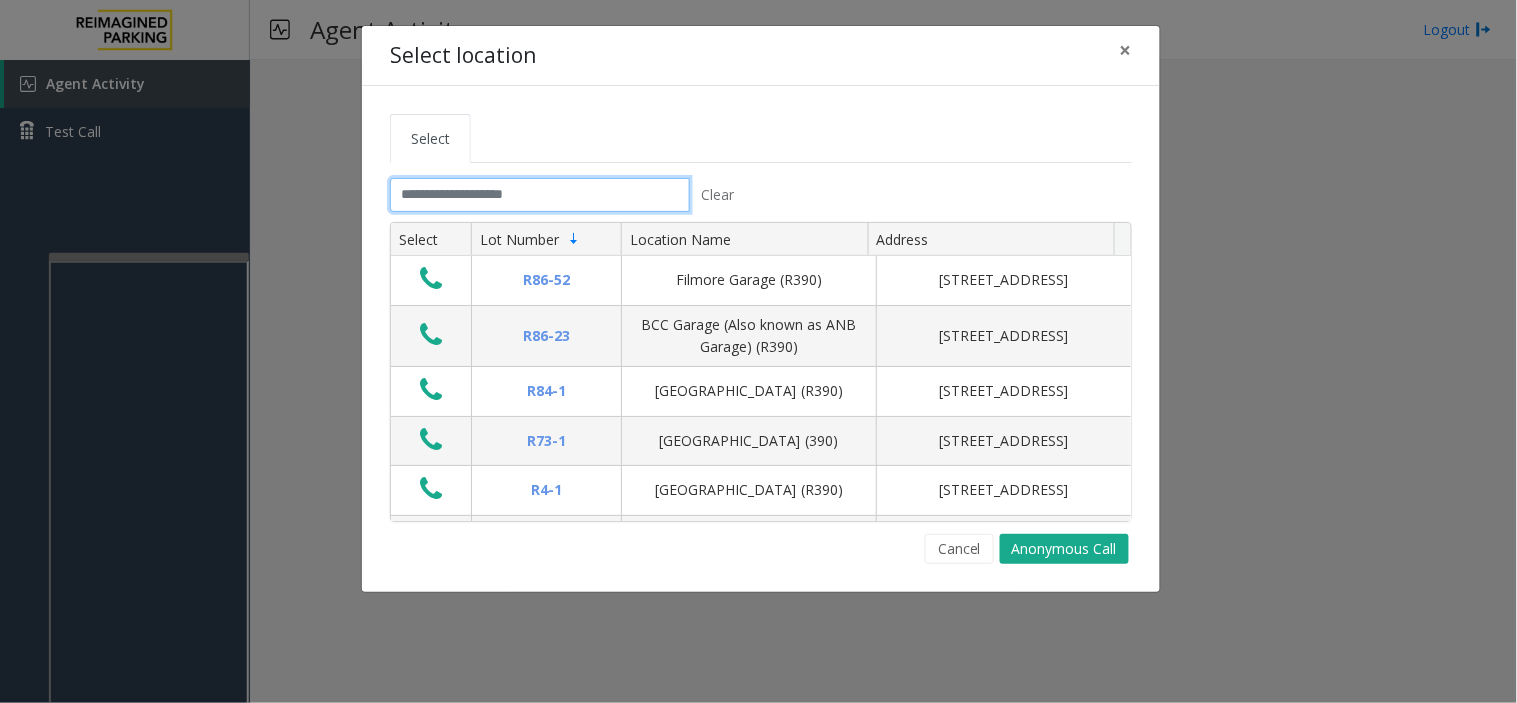 click 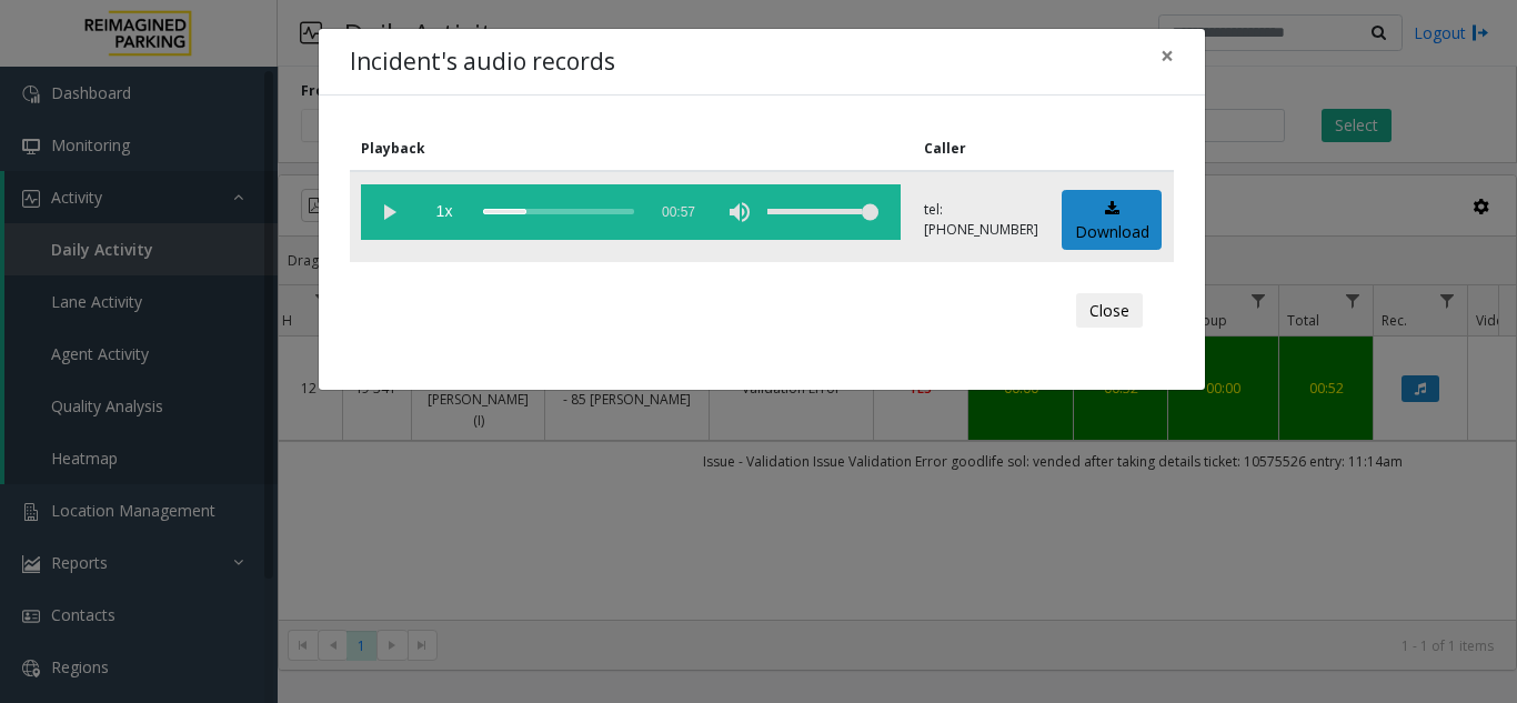 click on "×" 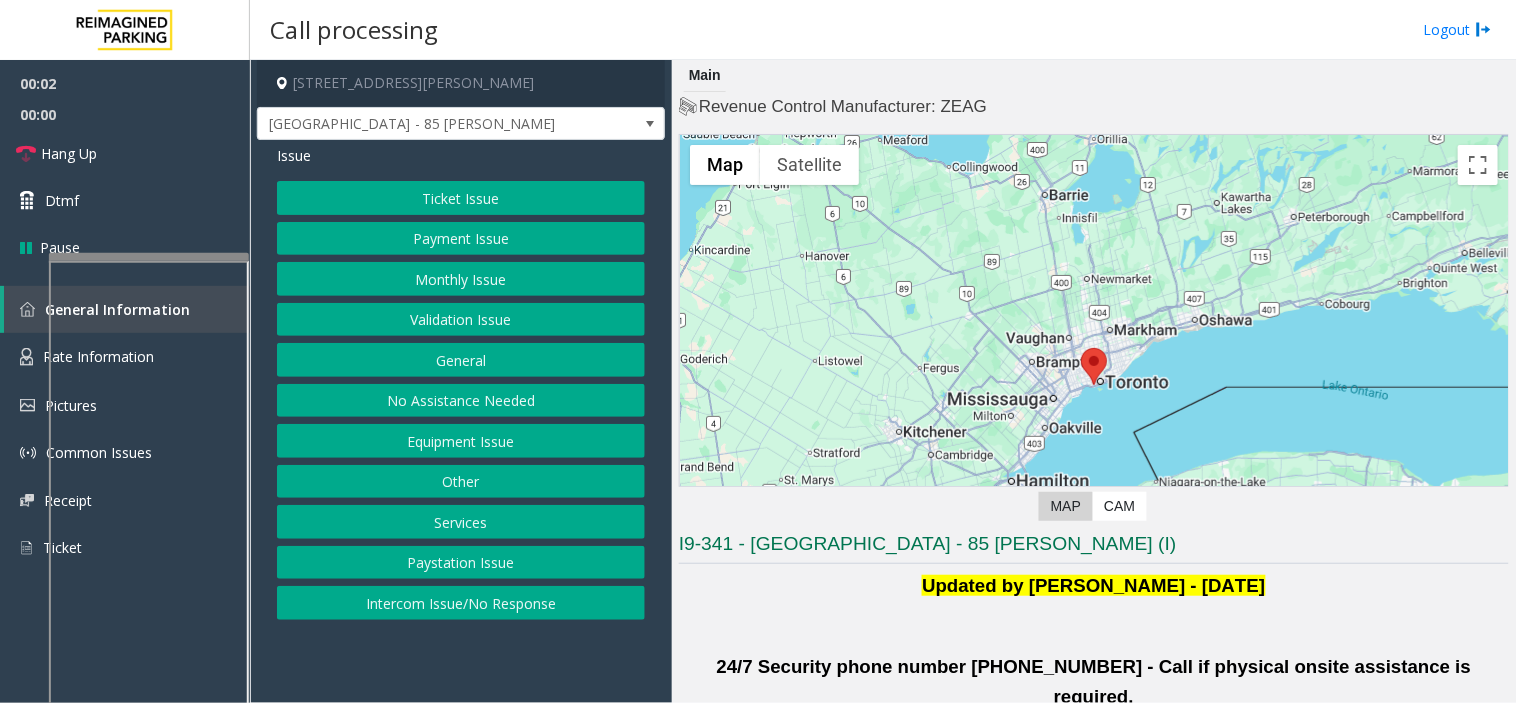 click on "Validation Issue" 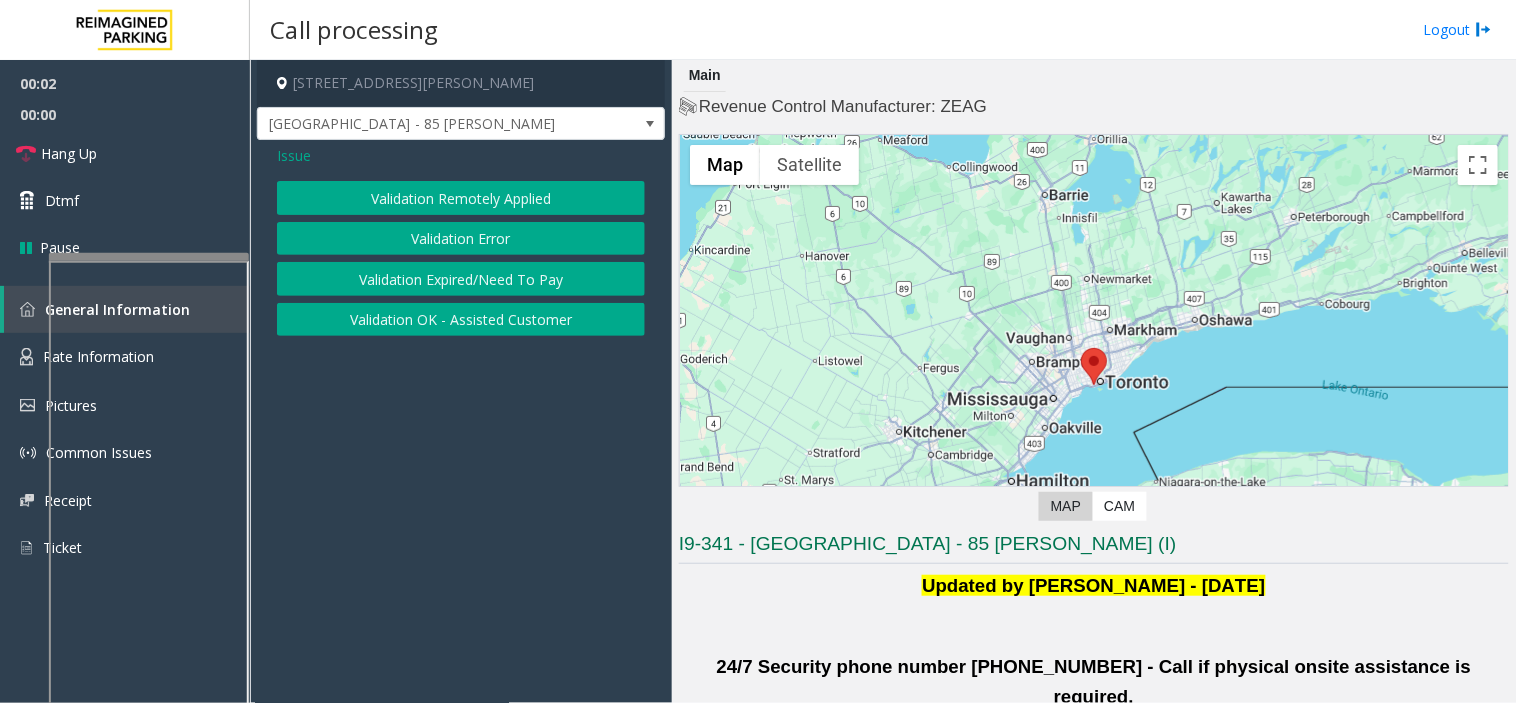 click on "Validation Error" 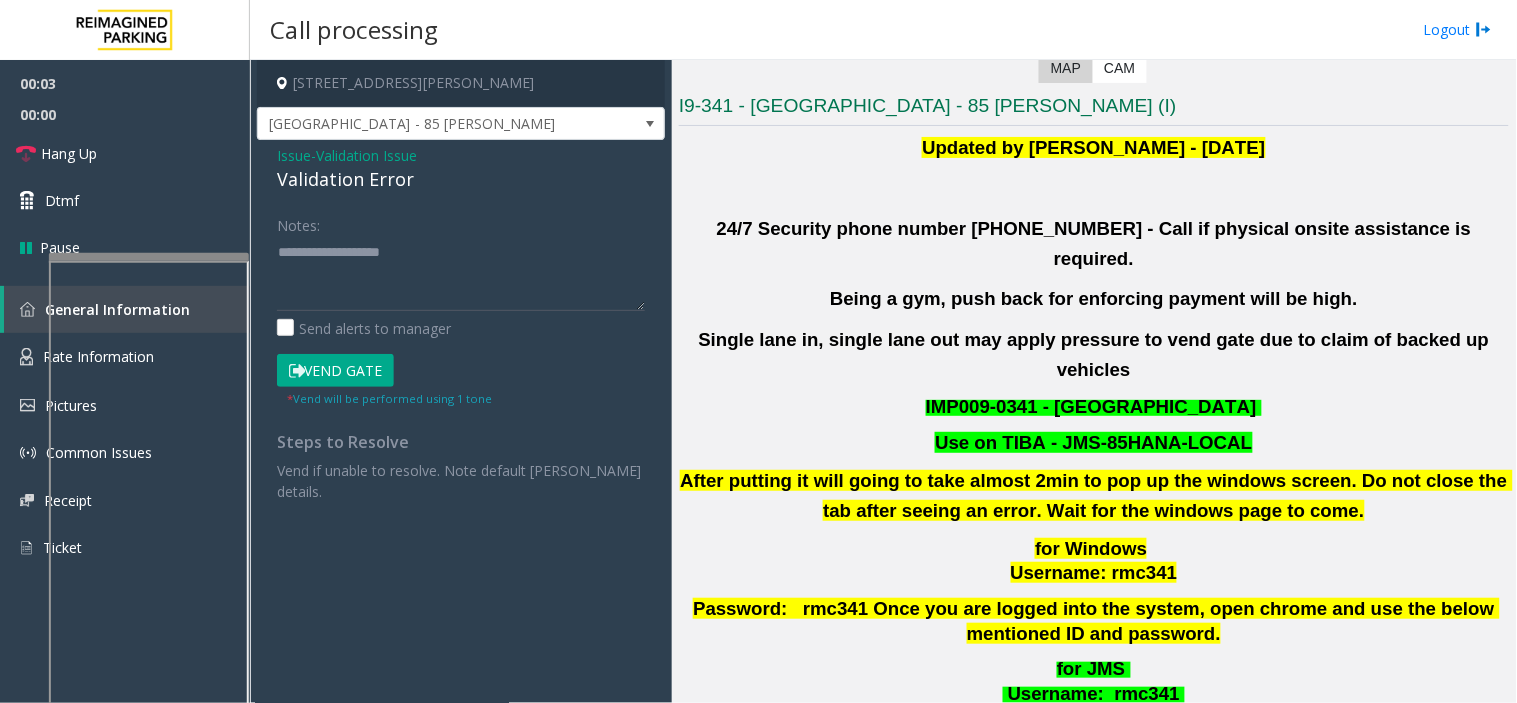 scroll, scrollTop: 555, scrollLeft: 0, axis: vertical 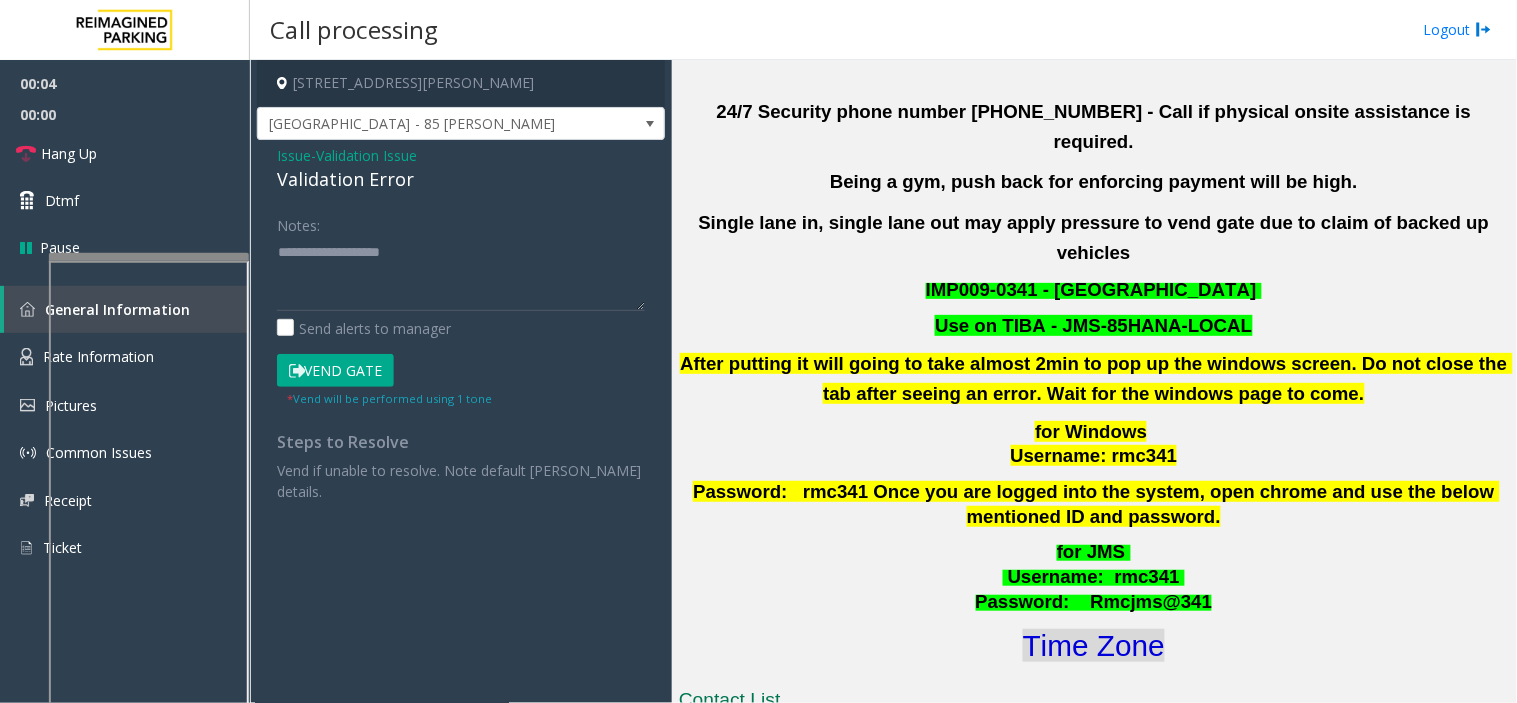 click on "Time Zone" 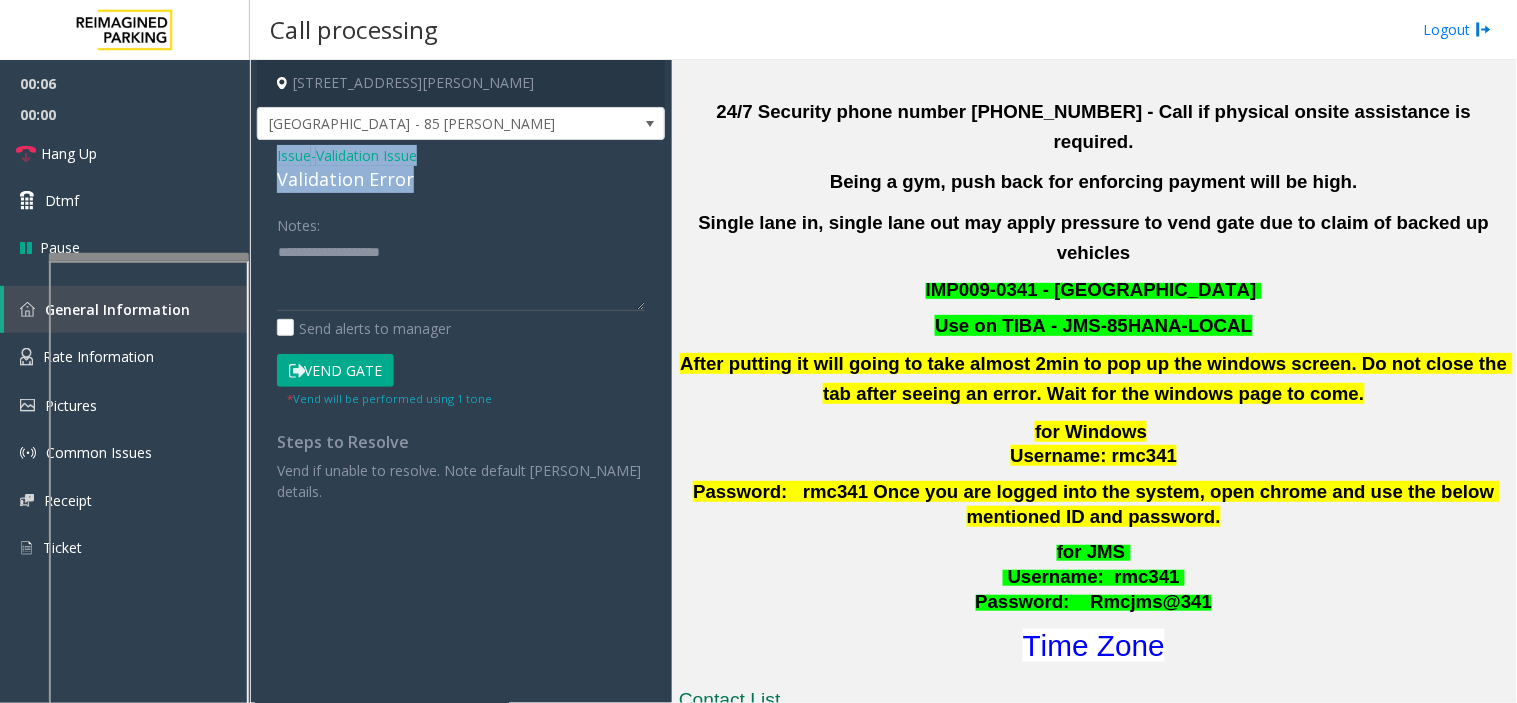 drag, startPoint x: 422, startPoint y: 182, endPoint x: 263, endPoint y: 165, distance: 159.90622 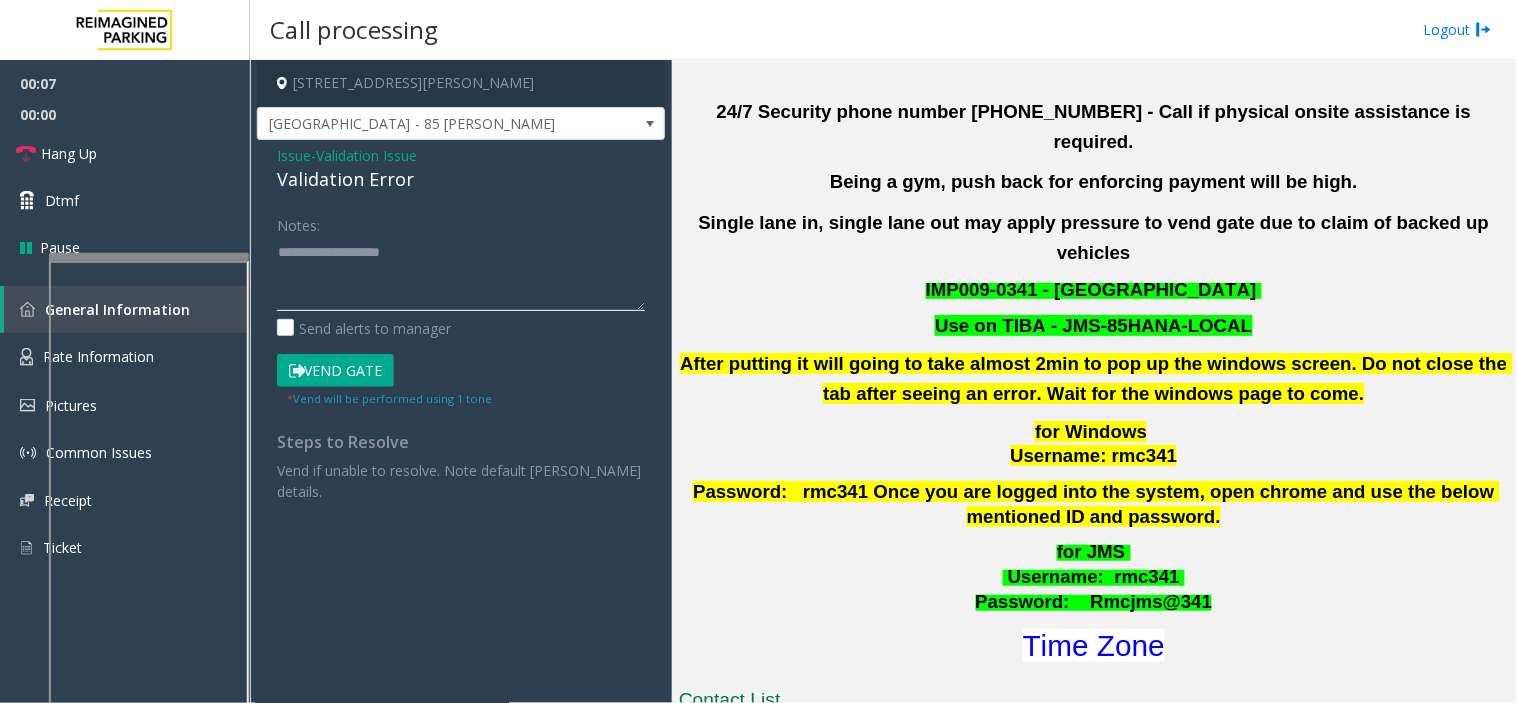 click 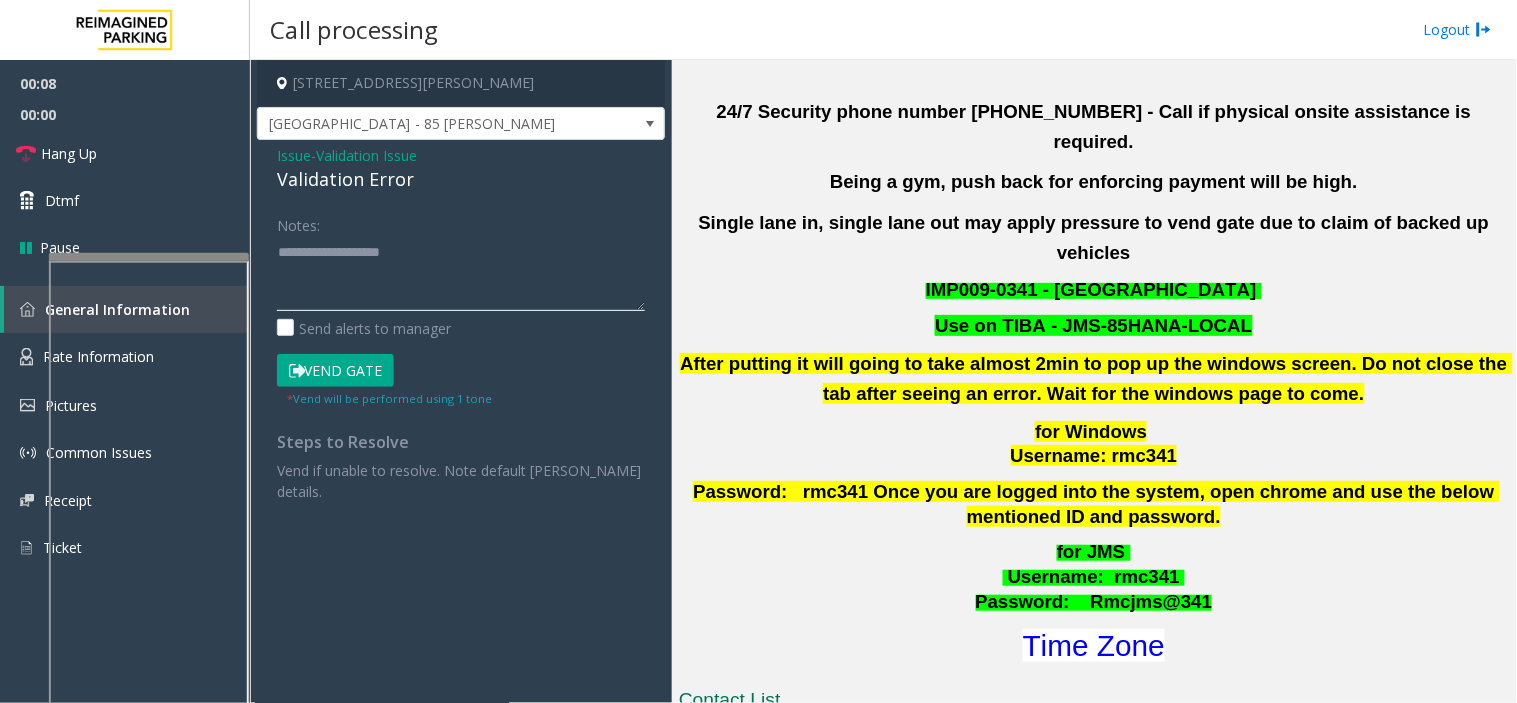 paste on "**********" 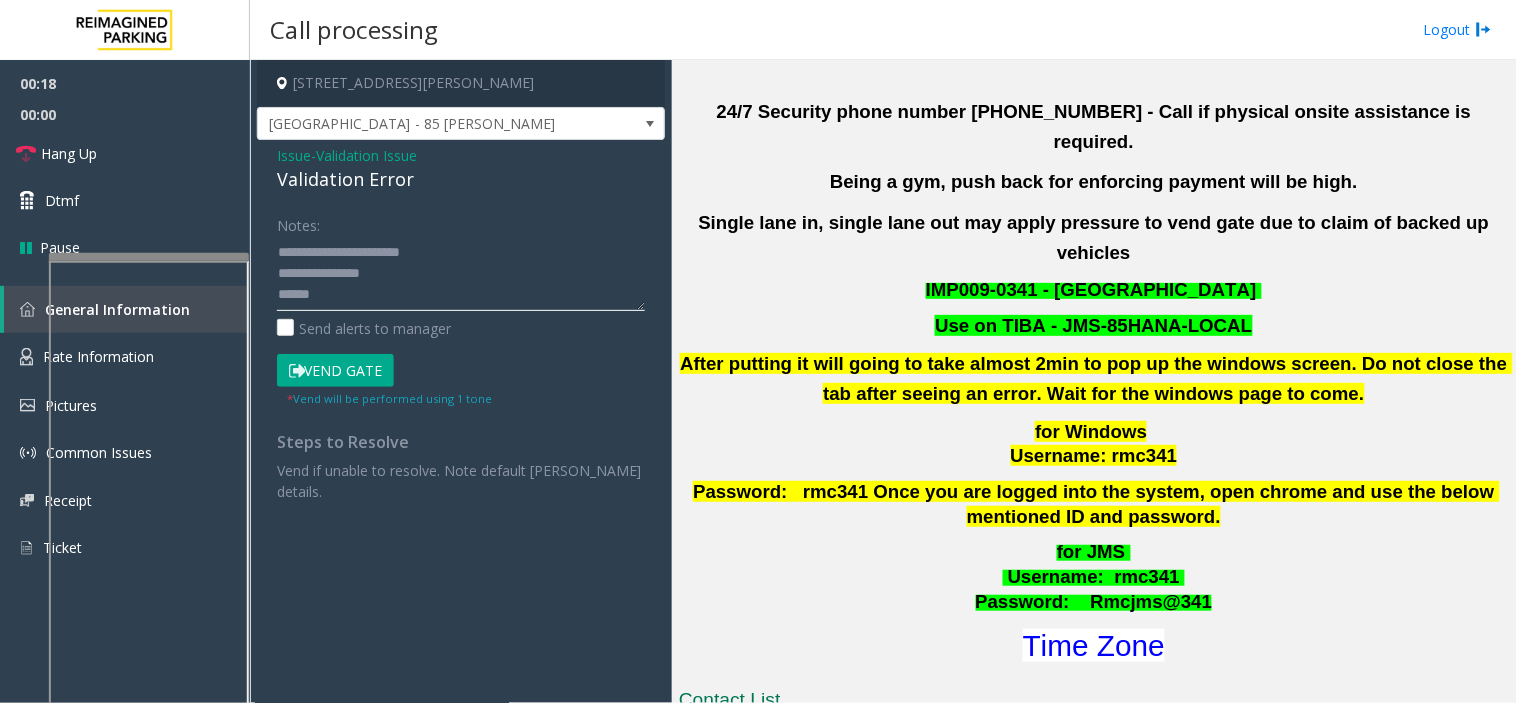 scroll, scrollTop: 14, scrollLeft: 0, axis: vertical 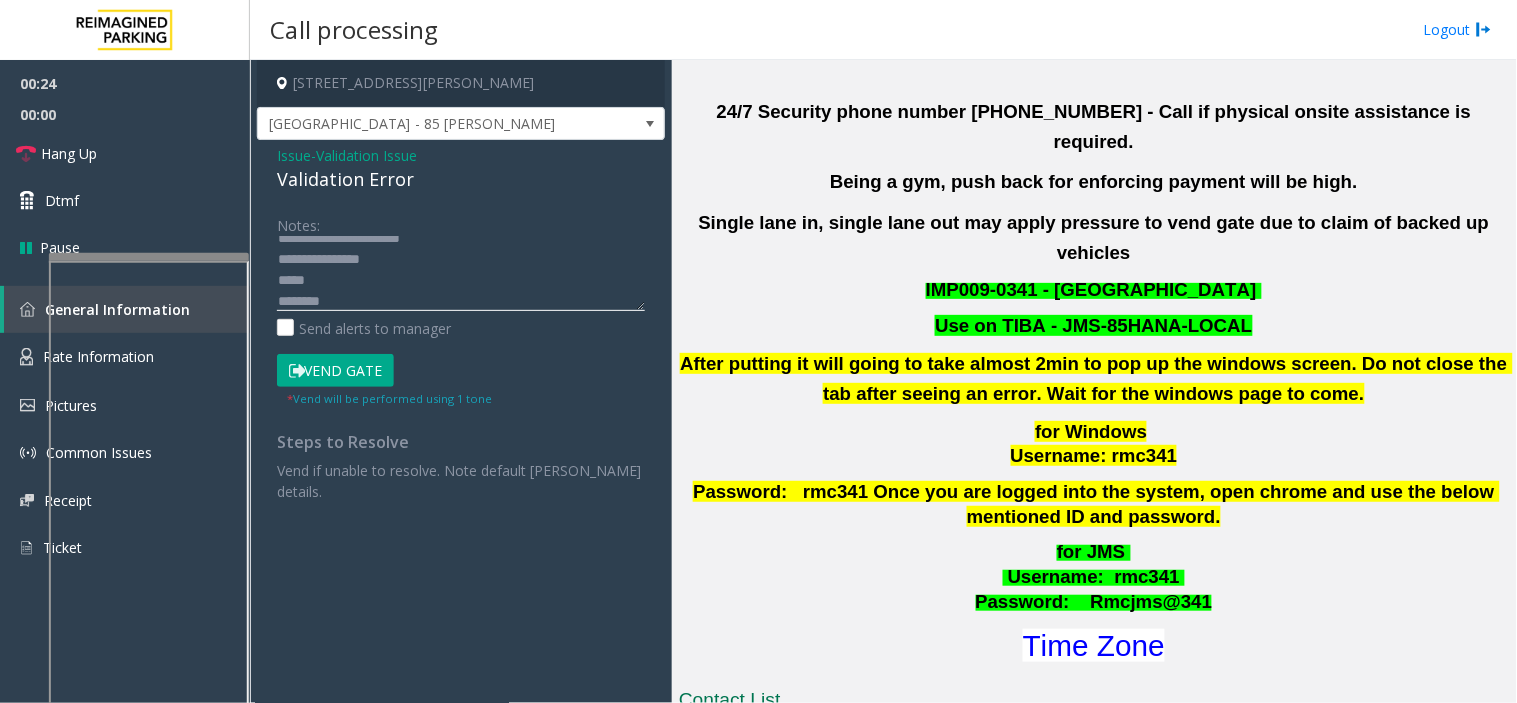 click 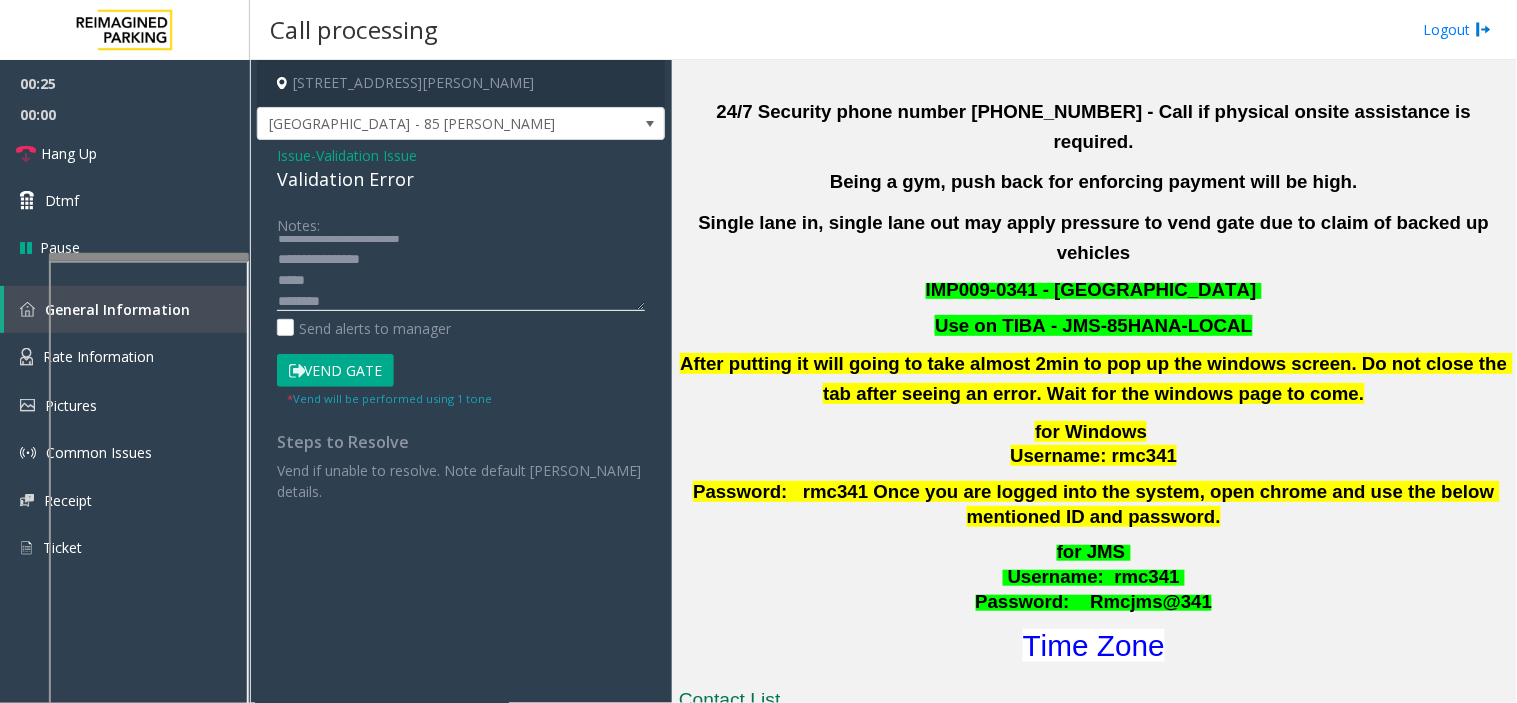 click 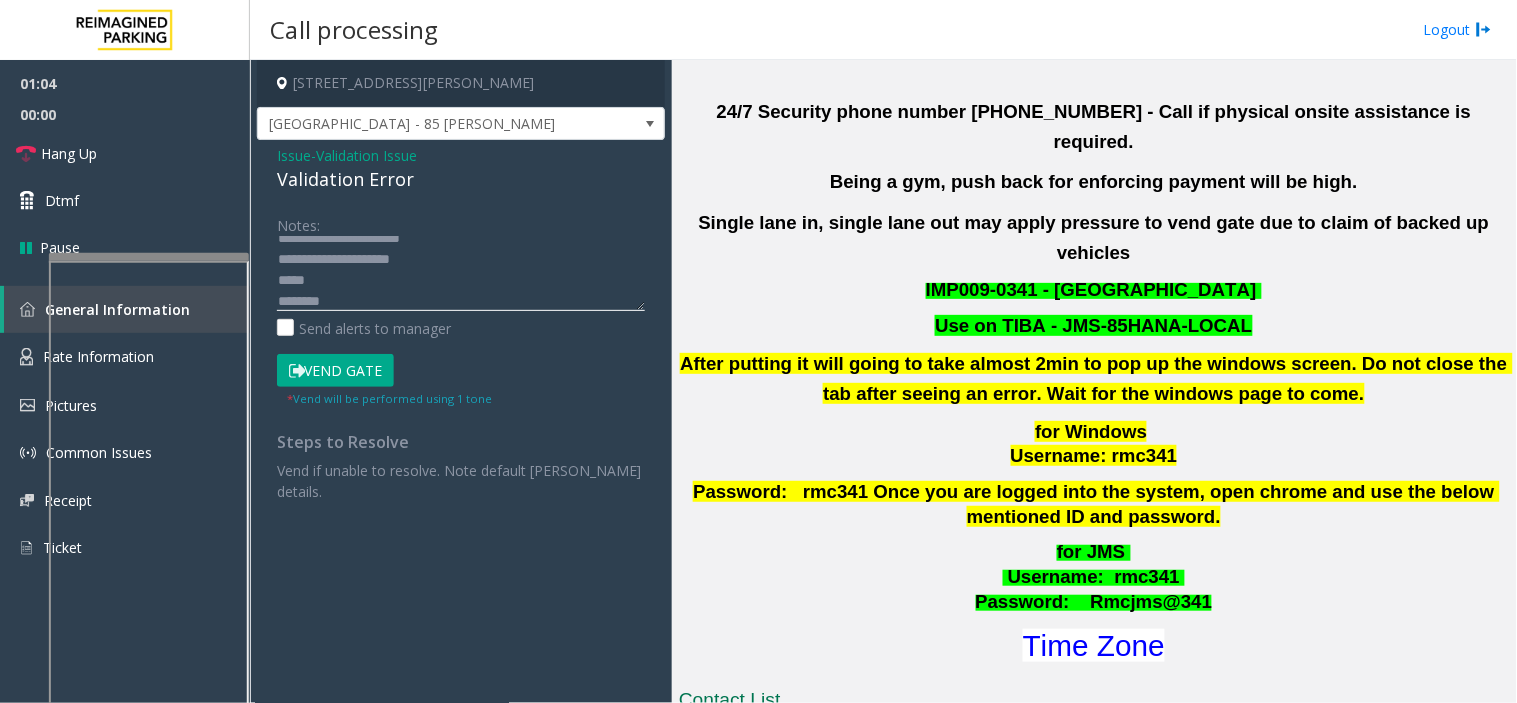 click 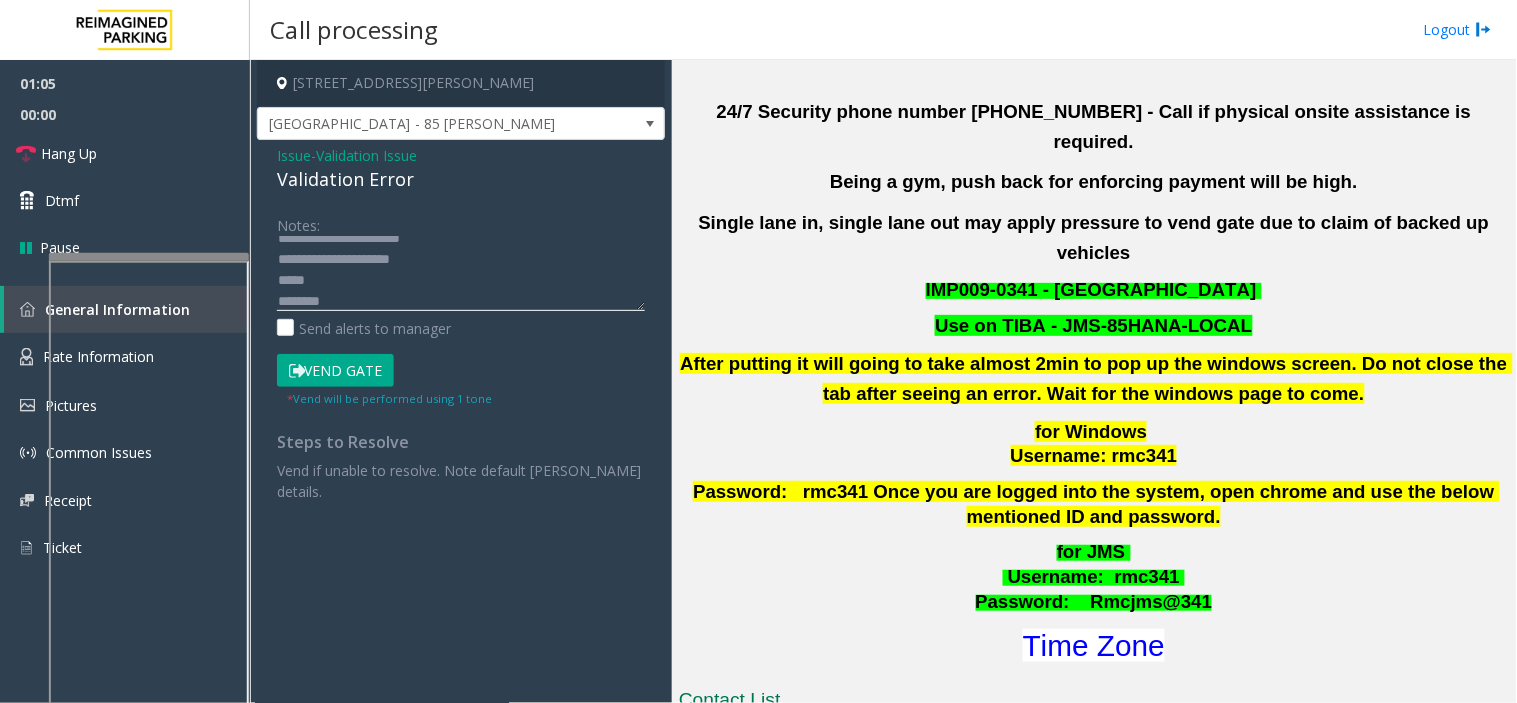 click 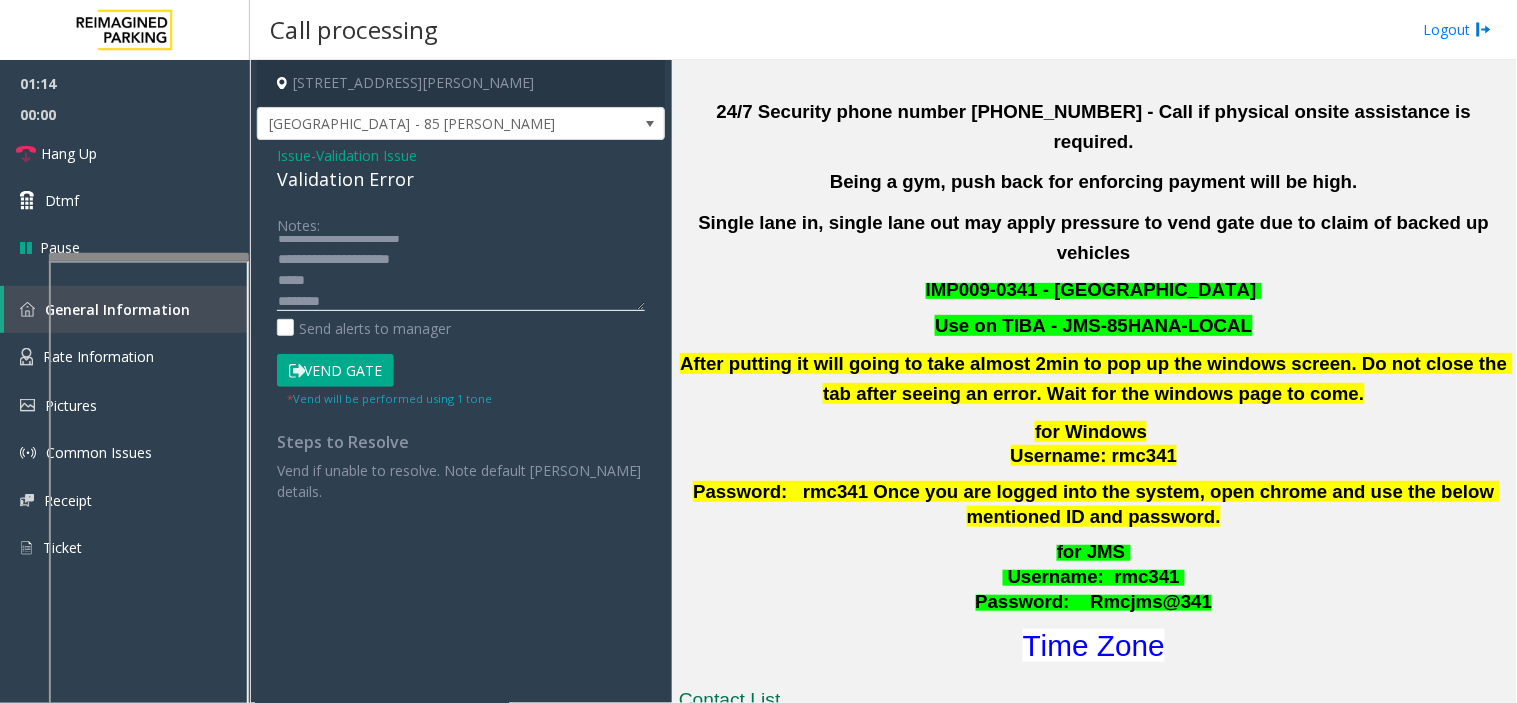 click 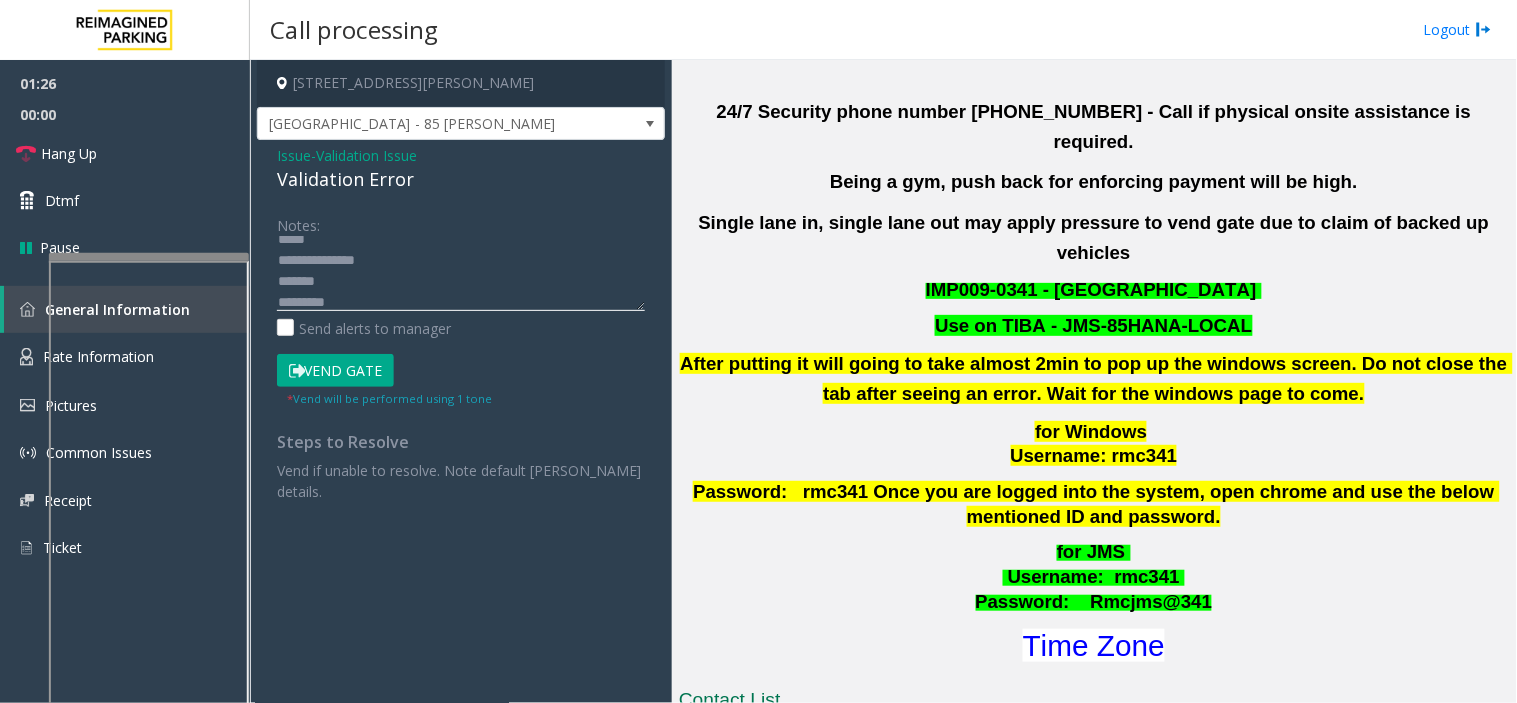 scroll, scrollTop: 0, scrollLeft: 0, axis: both 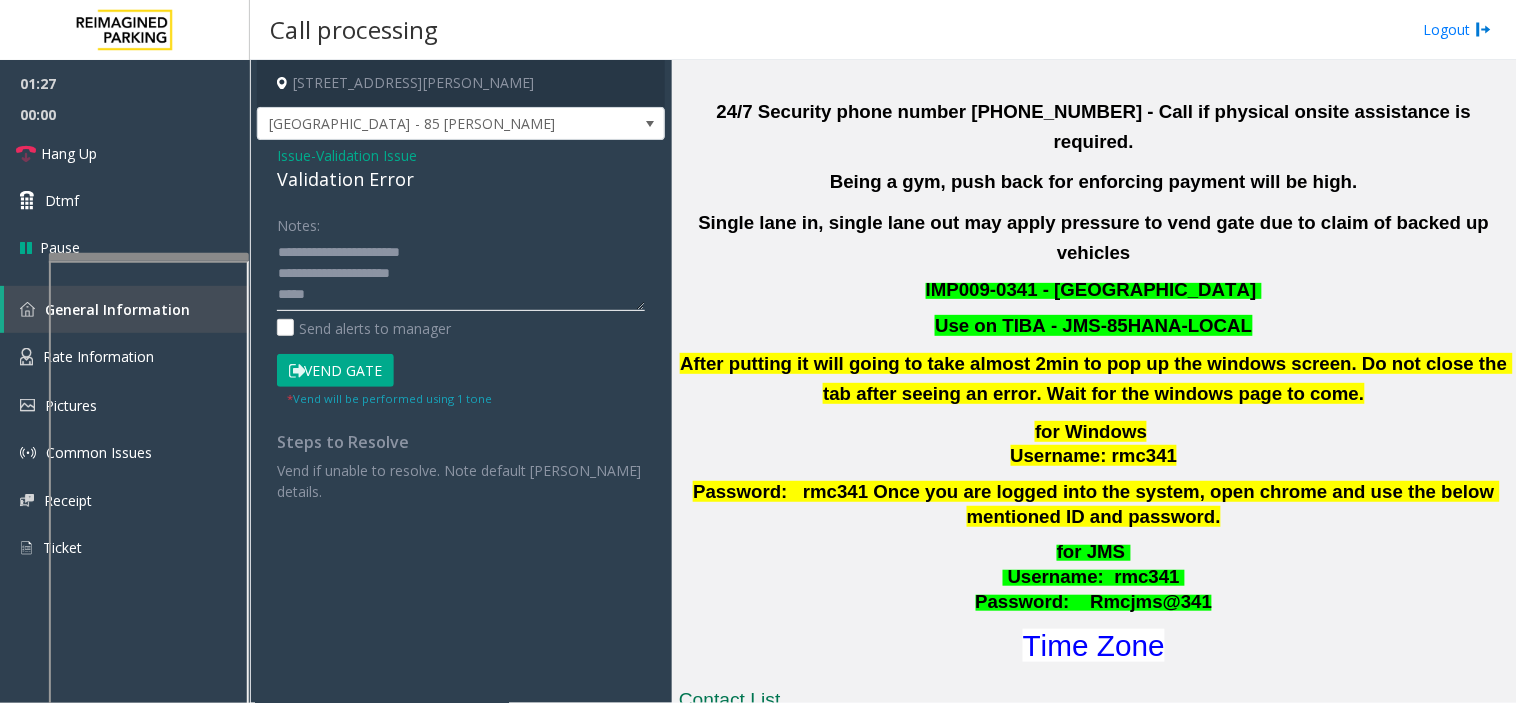 drag, startPoint x: 378, startPoint y: 275, endPoint x: 431, endPoint y: 266, distance: 53.75872 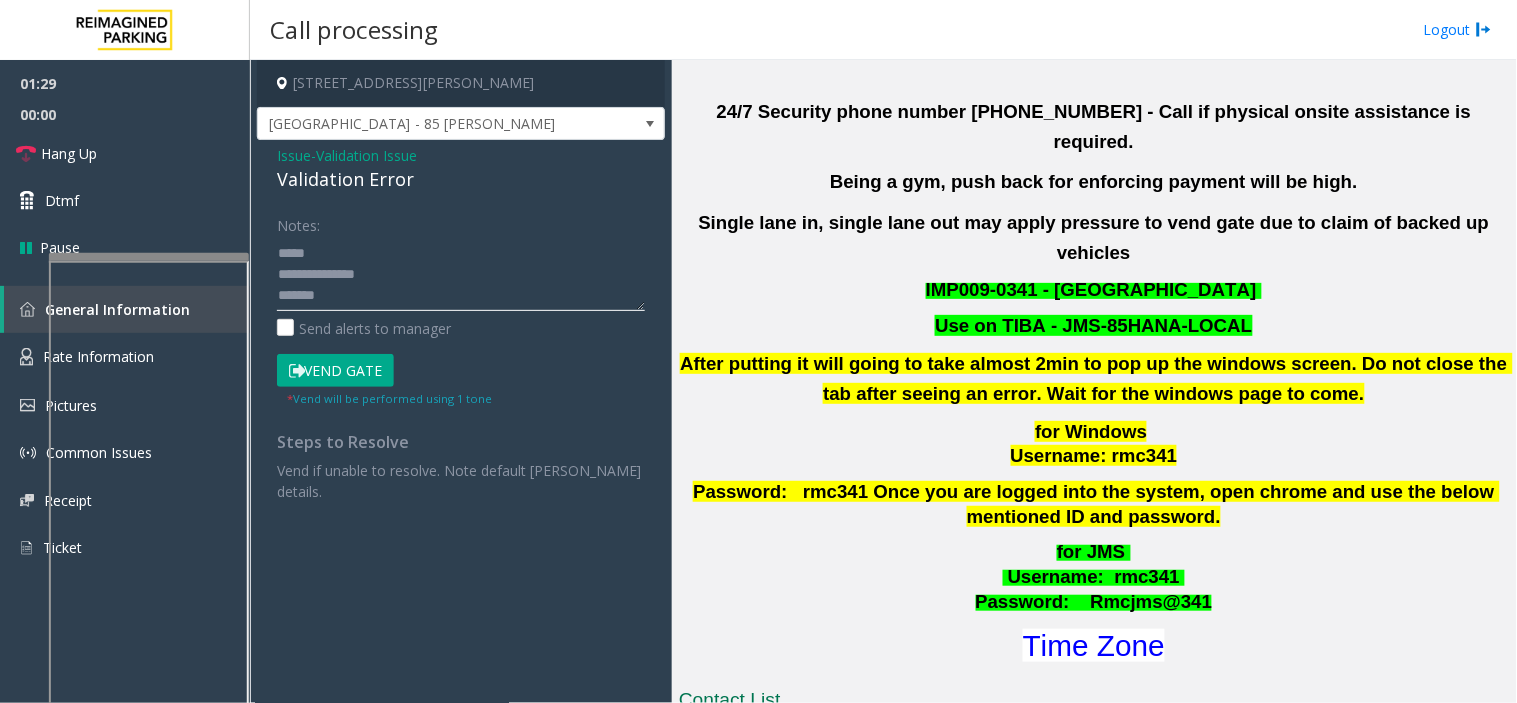 scroll, scrollTop: 63, scrollLeft: 0, axis: vertical 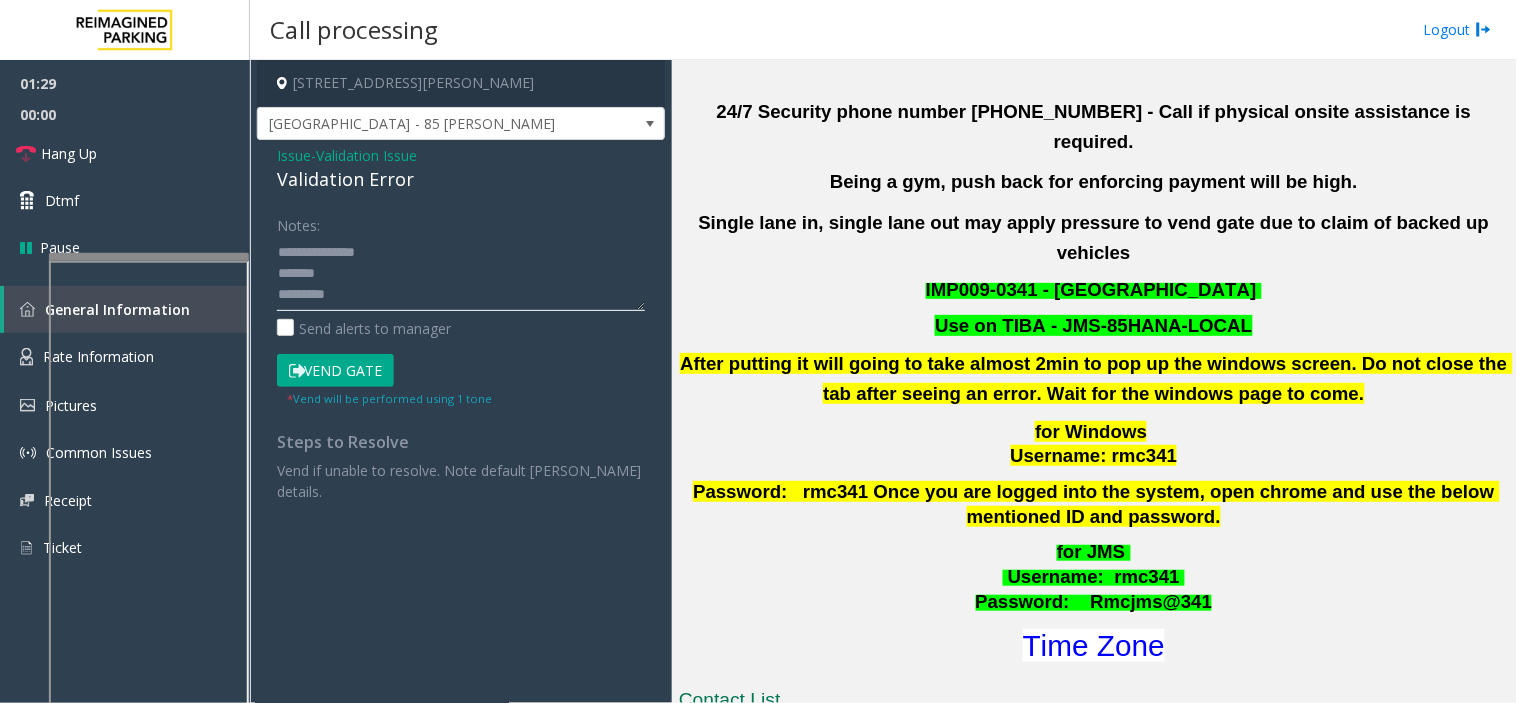 click 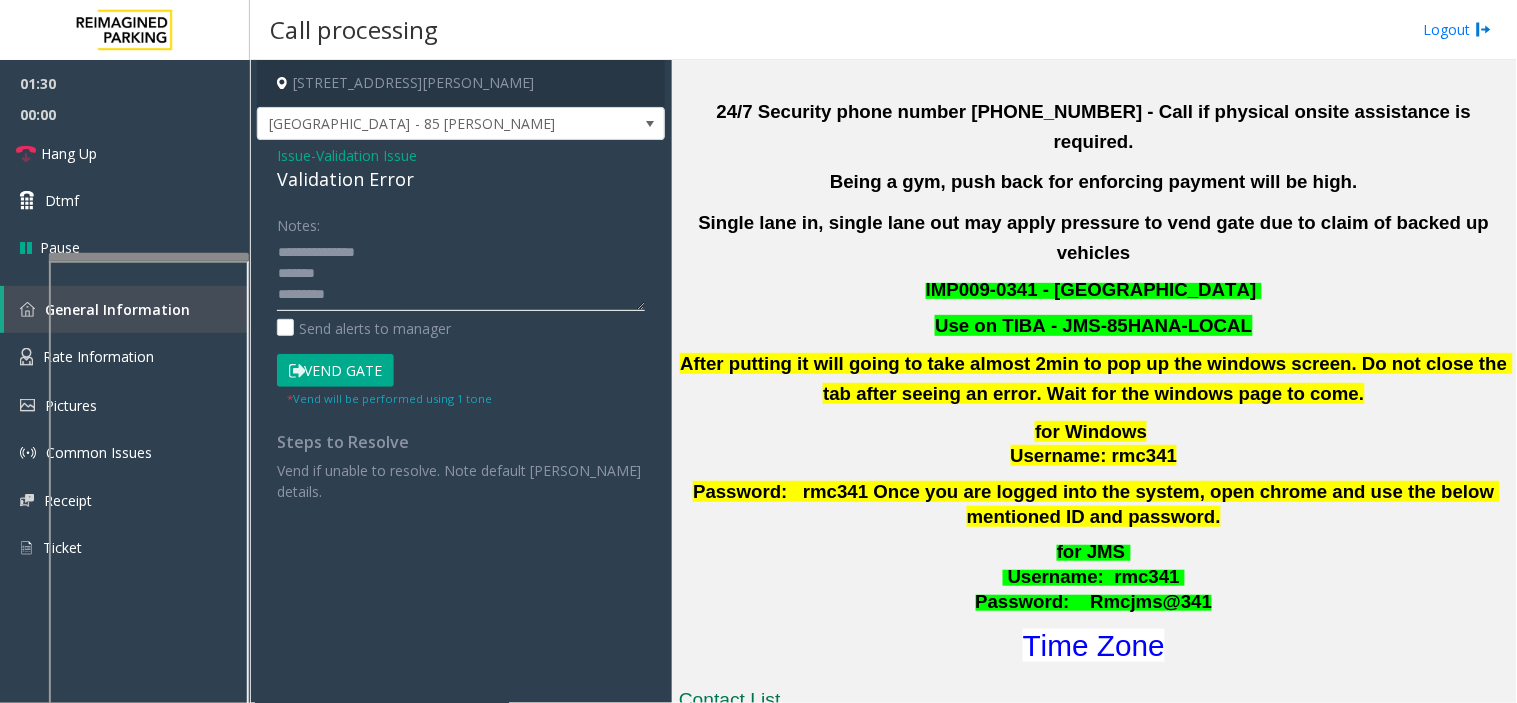 paste on "*******" 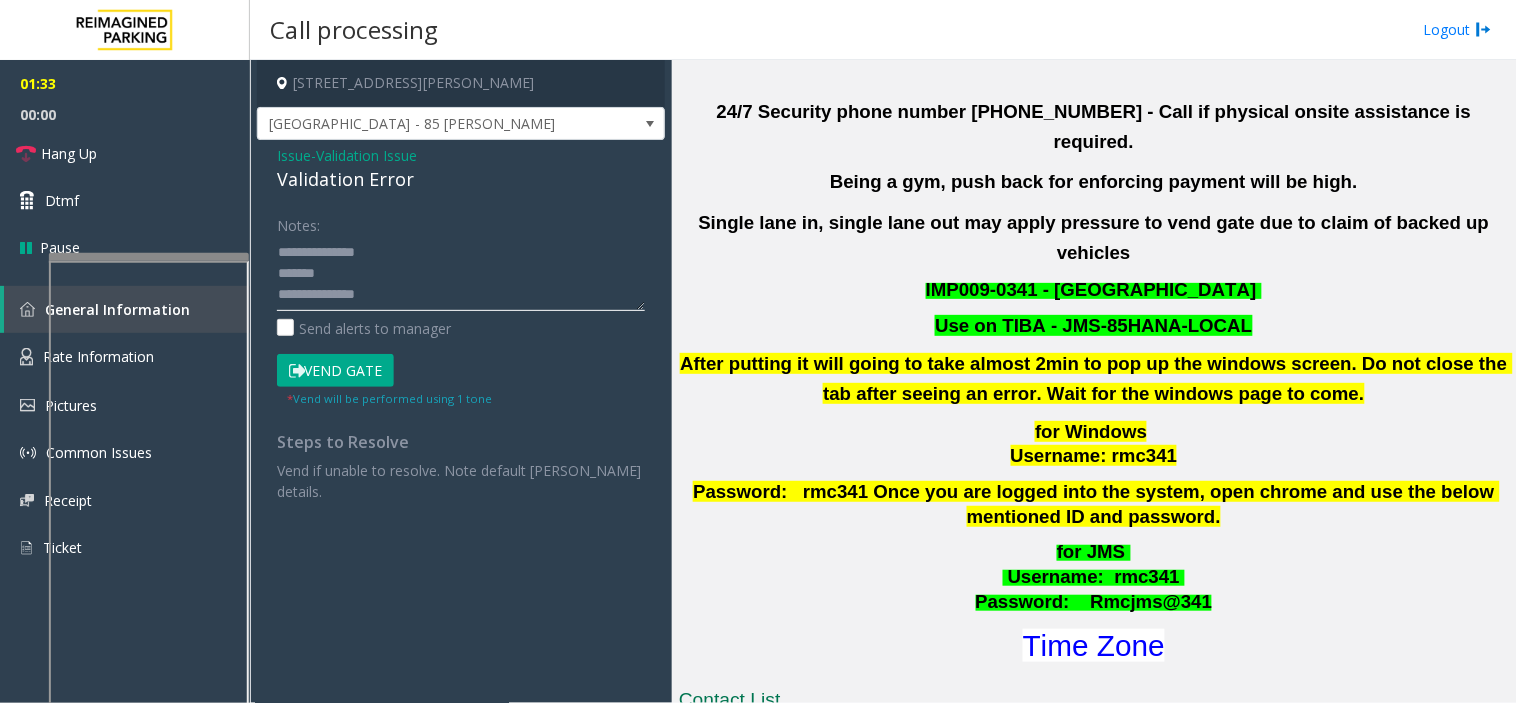 click 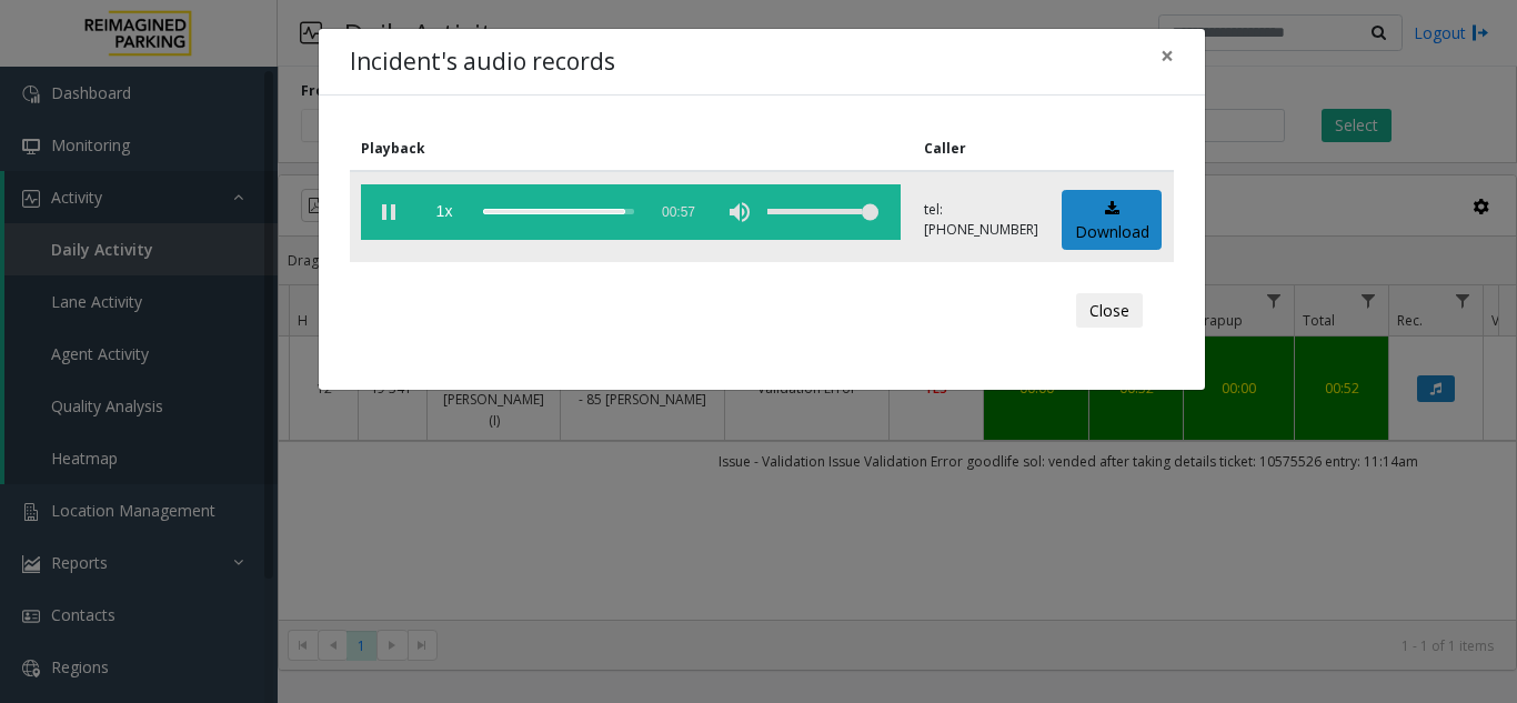 scroll, scrollTop: 63, scrollLeft: 0, axis: vertical 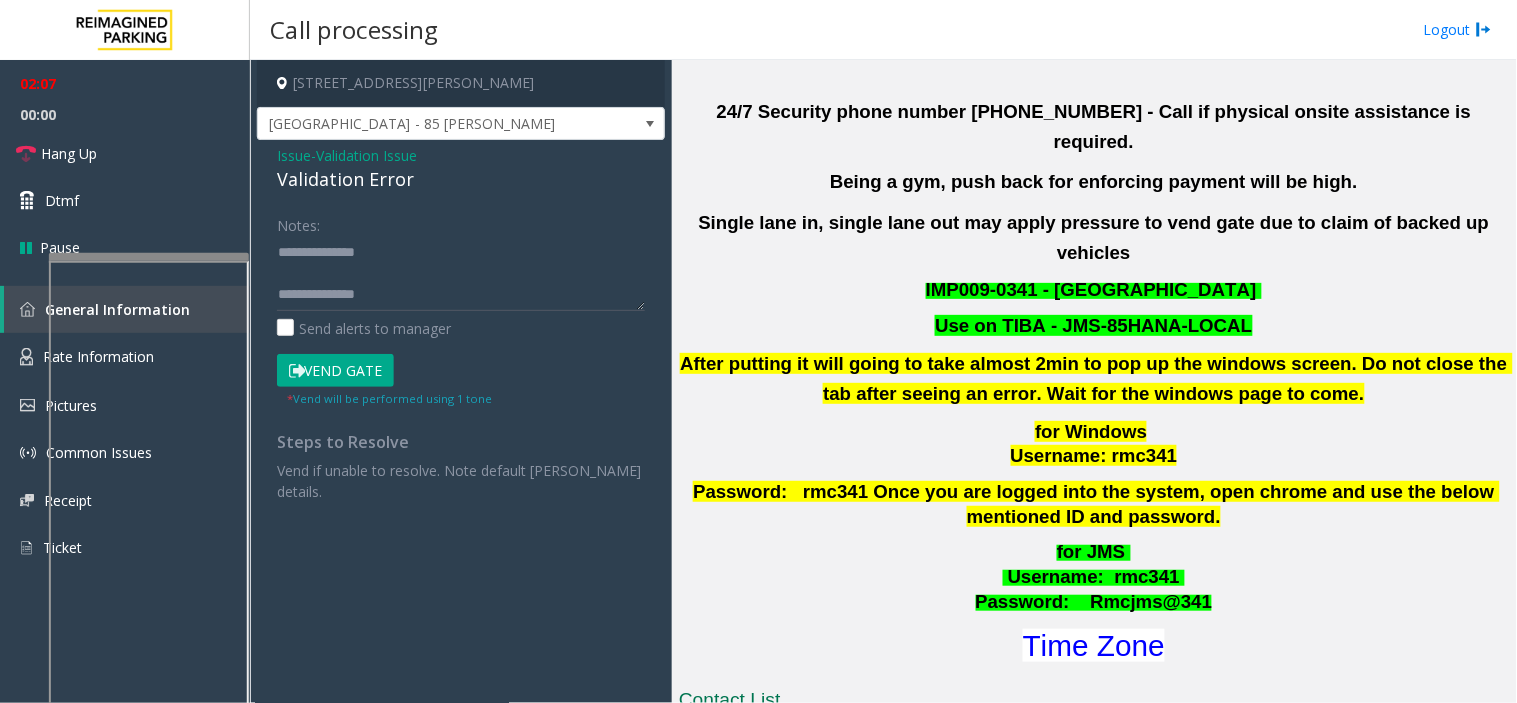 click on "Notes:" 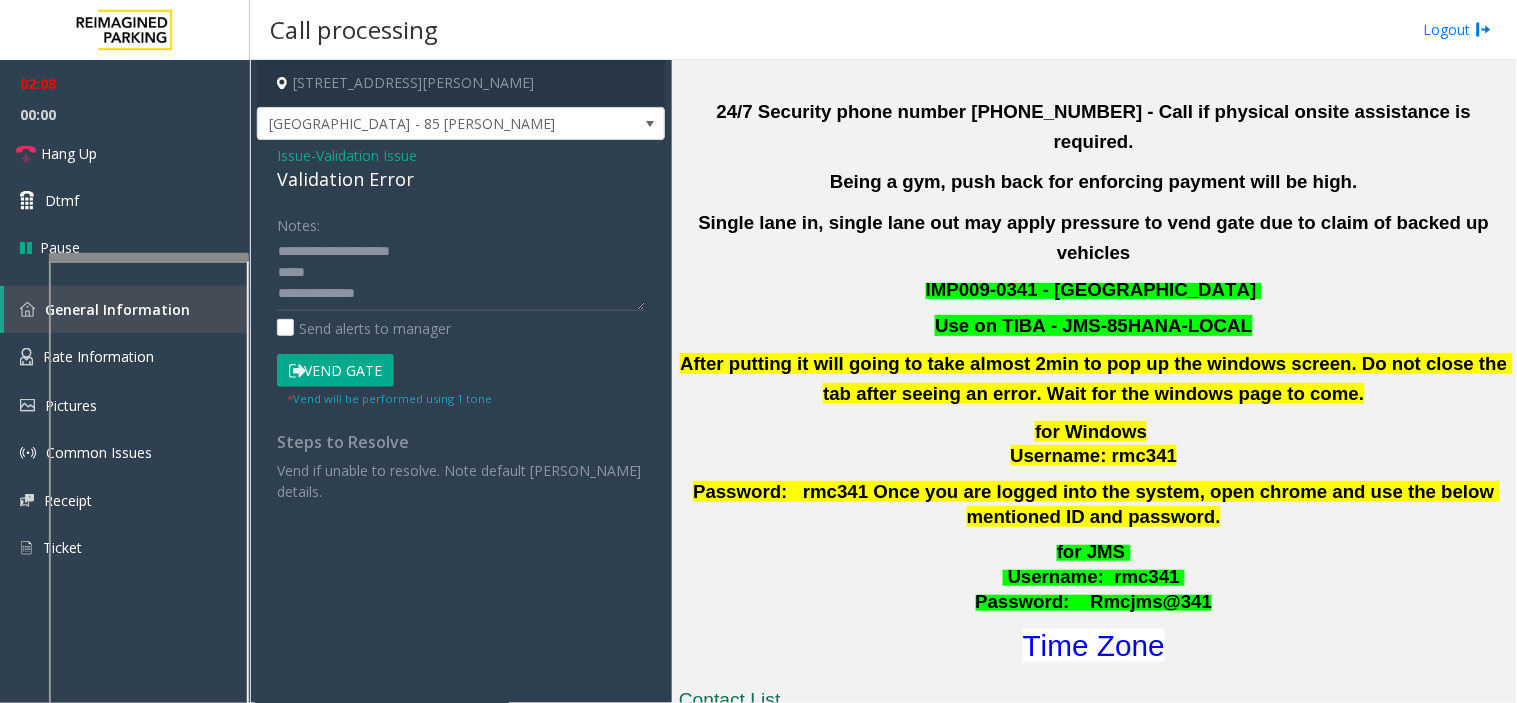 scroll, scrollTop: 0, scrollLeft: 0, axis: both 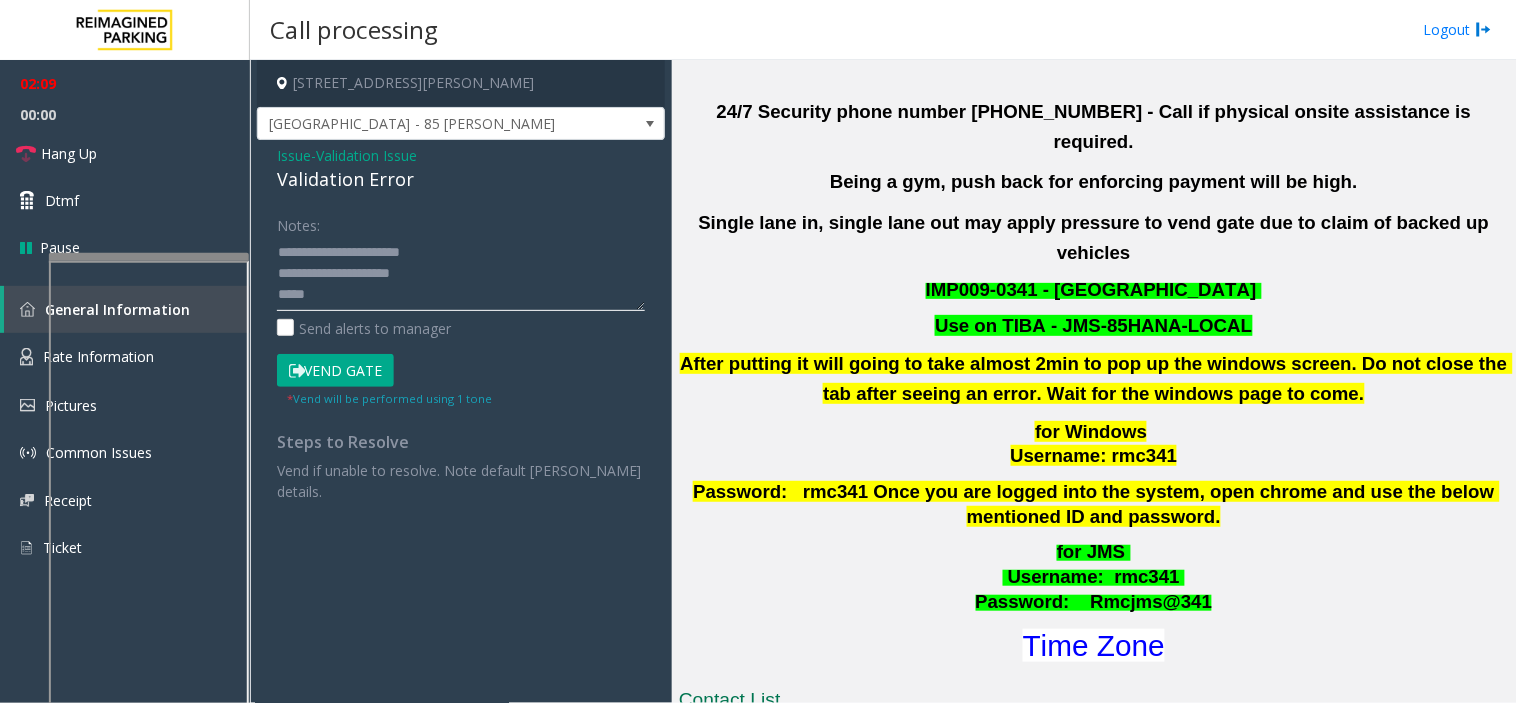 click 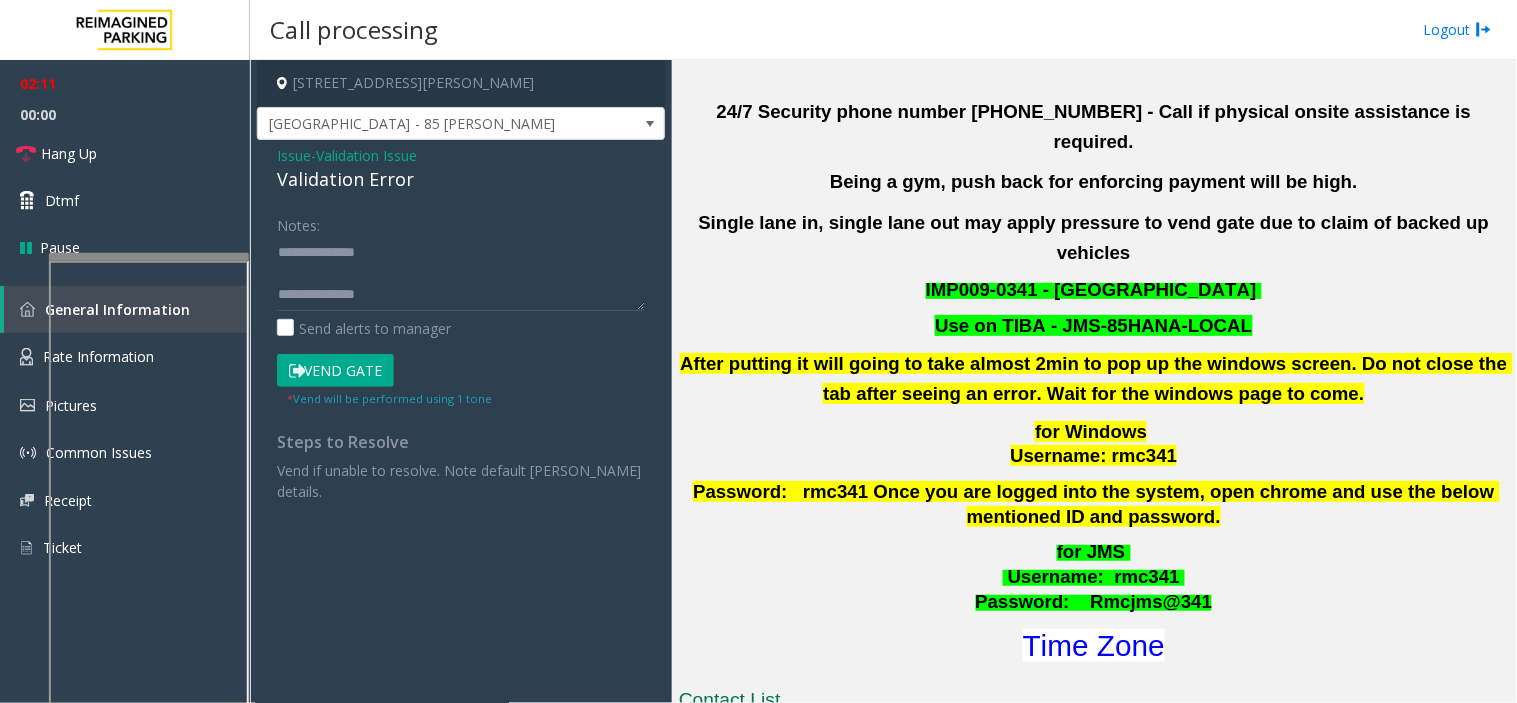 click on "Notes:                      Send alerts to manager  Vend Gate  * Vend will be performed using 1 tone" 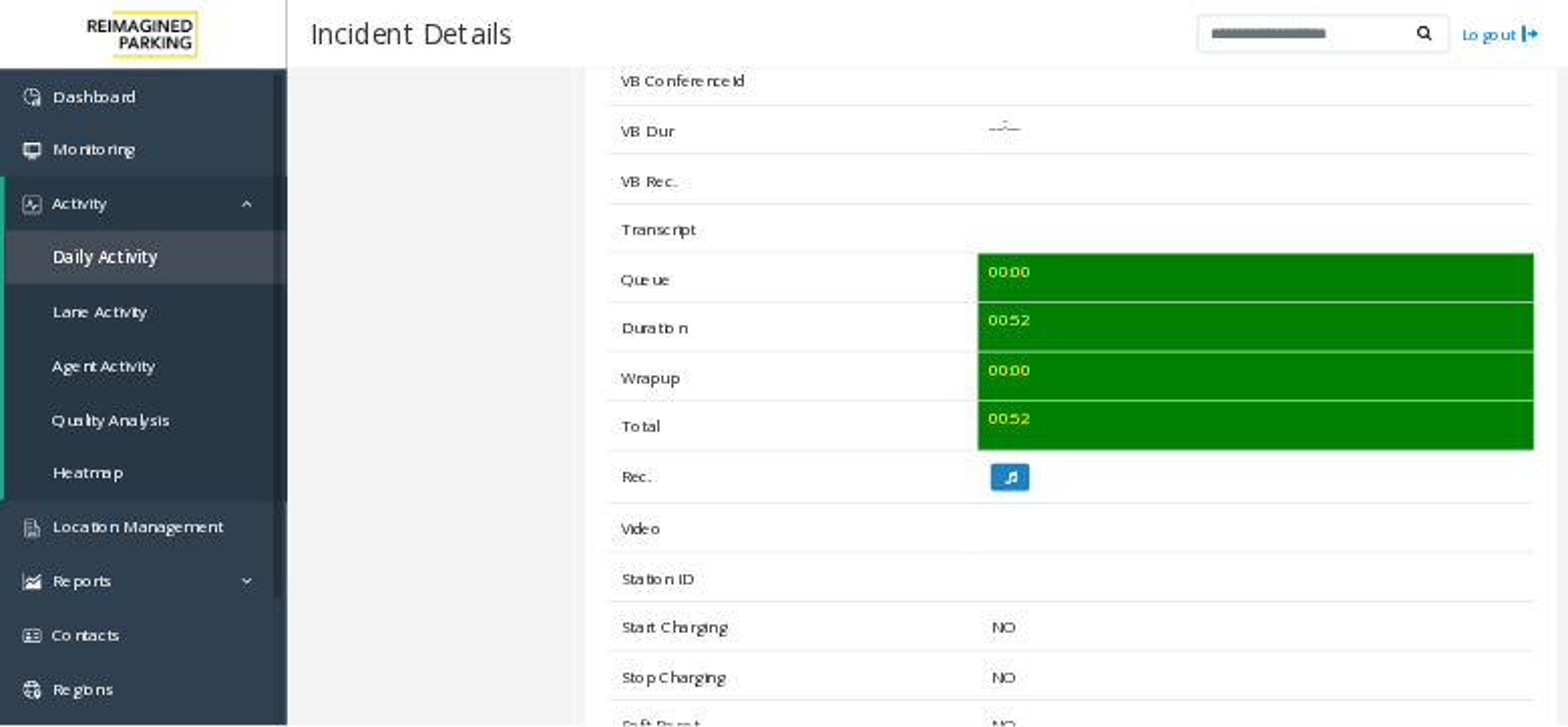 scroll, scrollTop: 0, scrollLeft: 0, axis: both 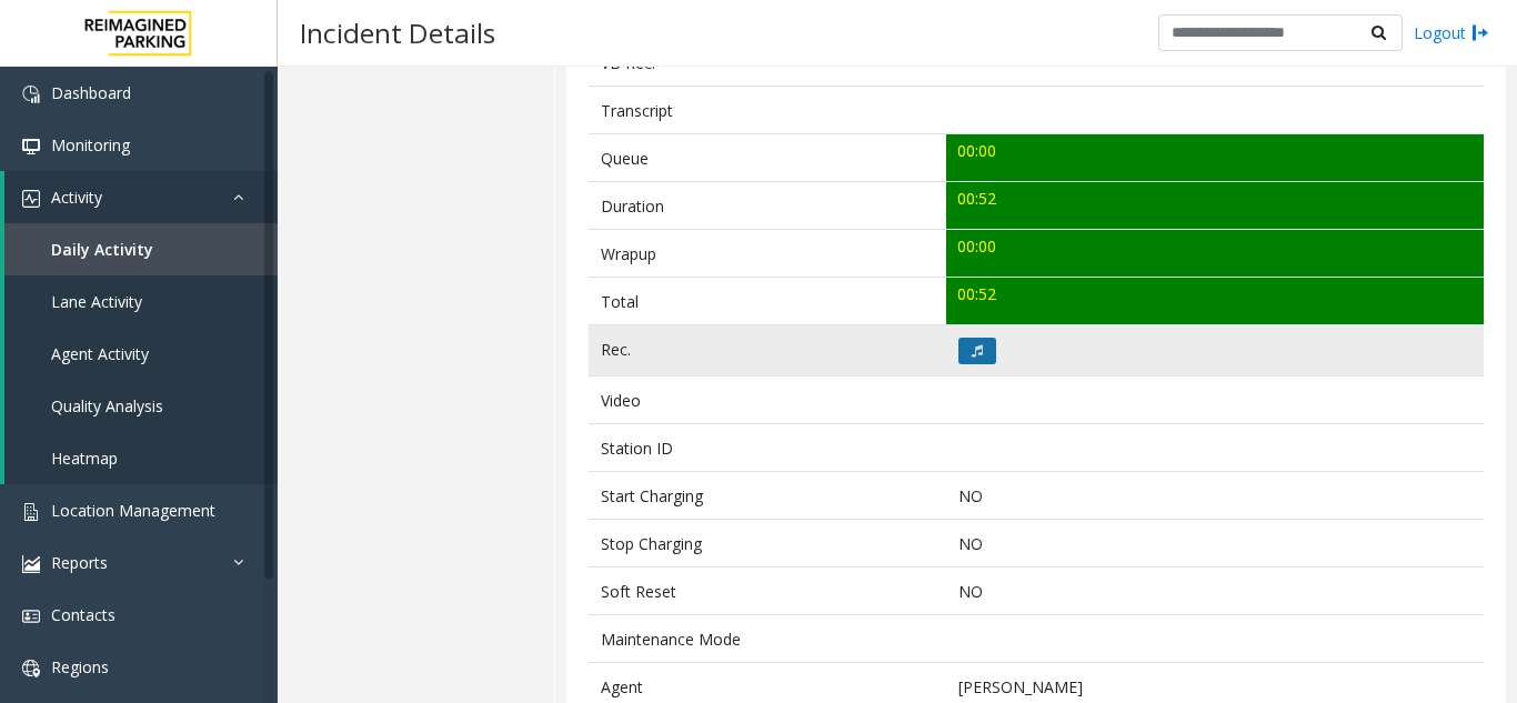 click 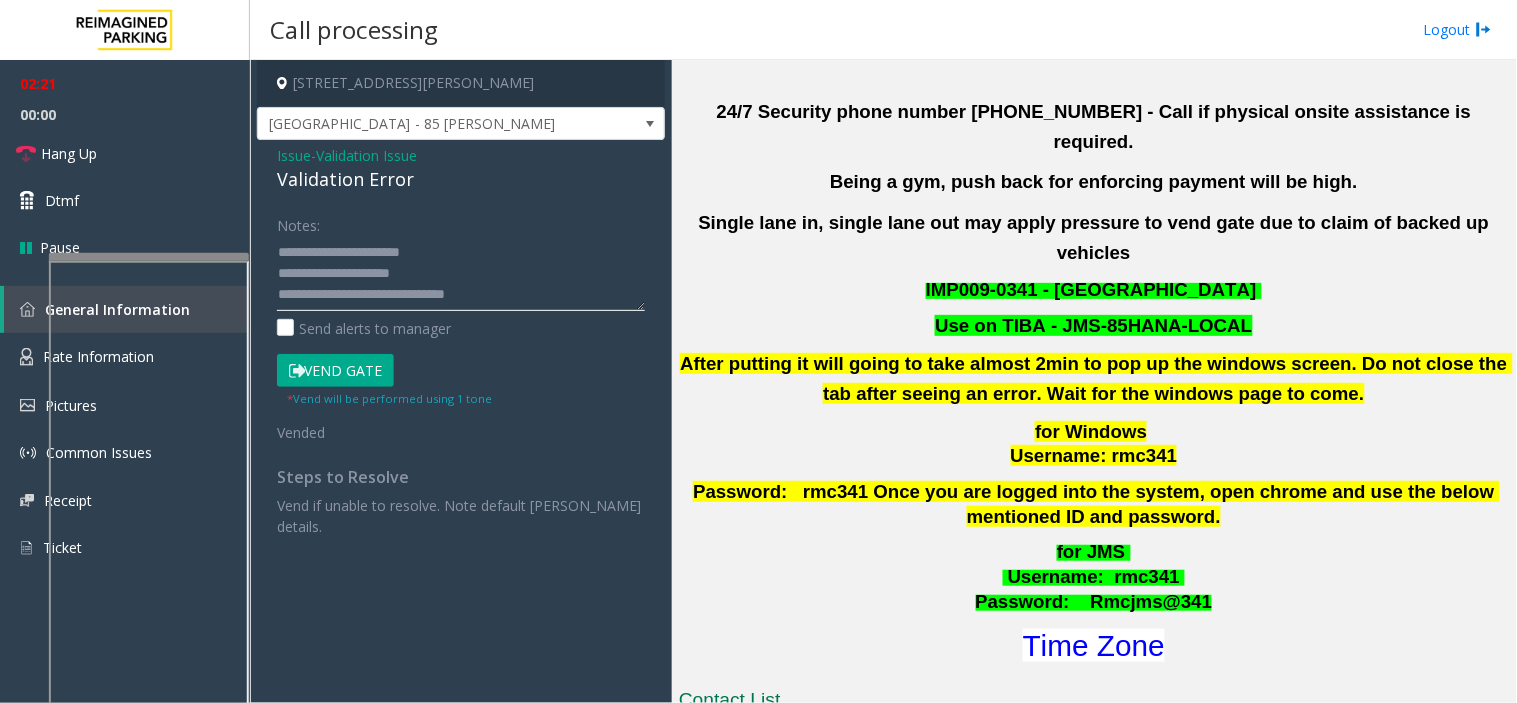 drag, startPoint x: 381, startPoint y: 274, endPoint x: 422, endPoint y: 280, distance: 41.4367 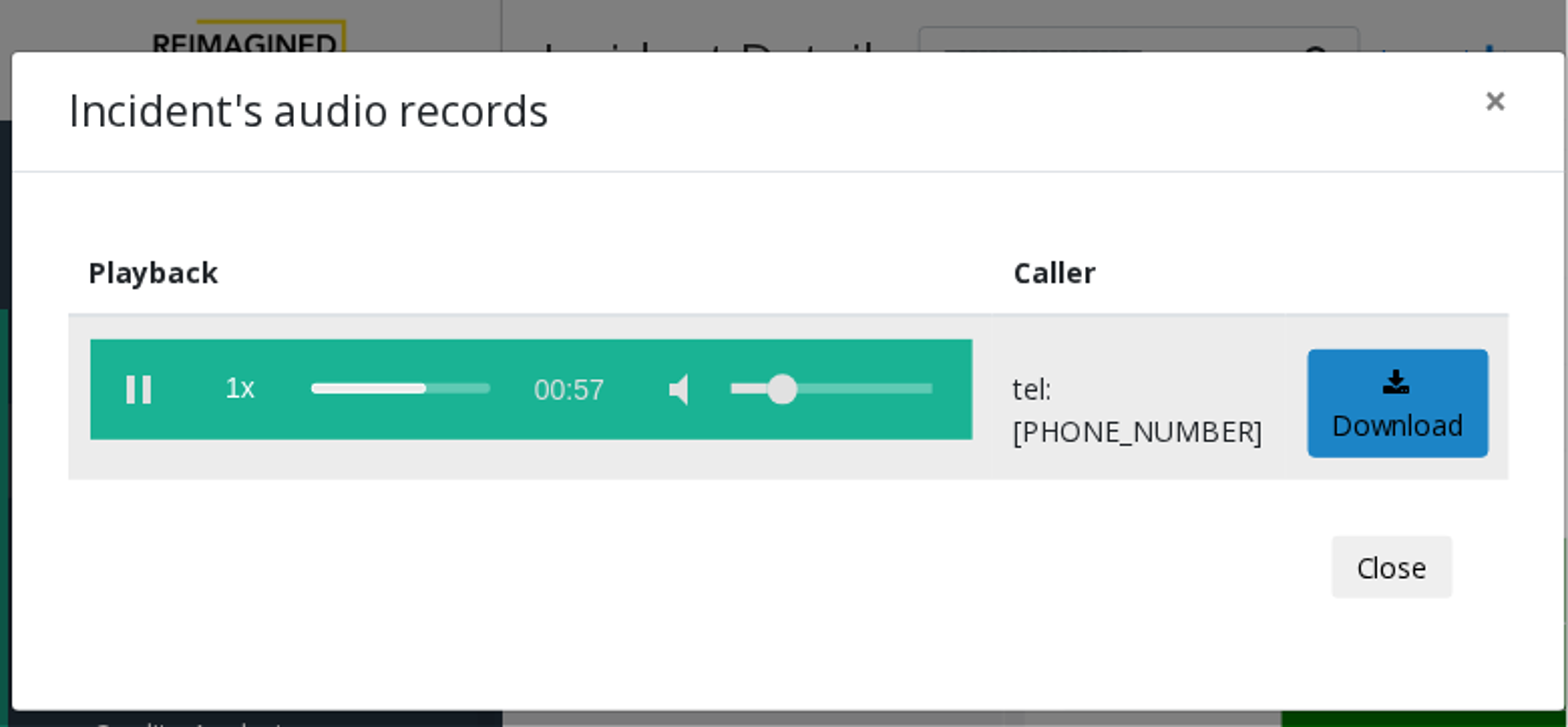 scroll, scrollTop: 510, scrollLeft: 0, axis: vertical 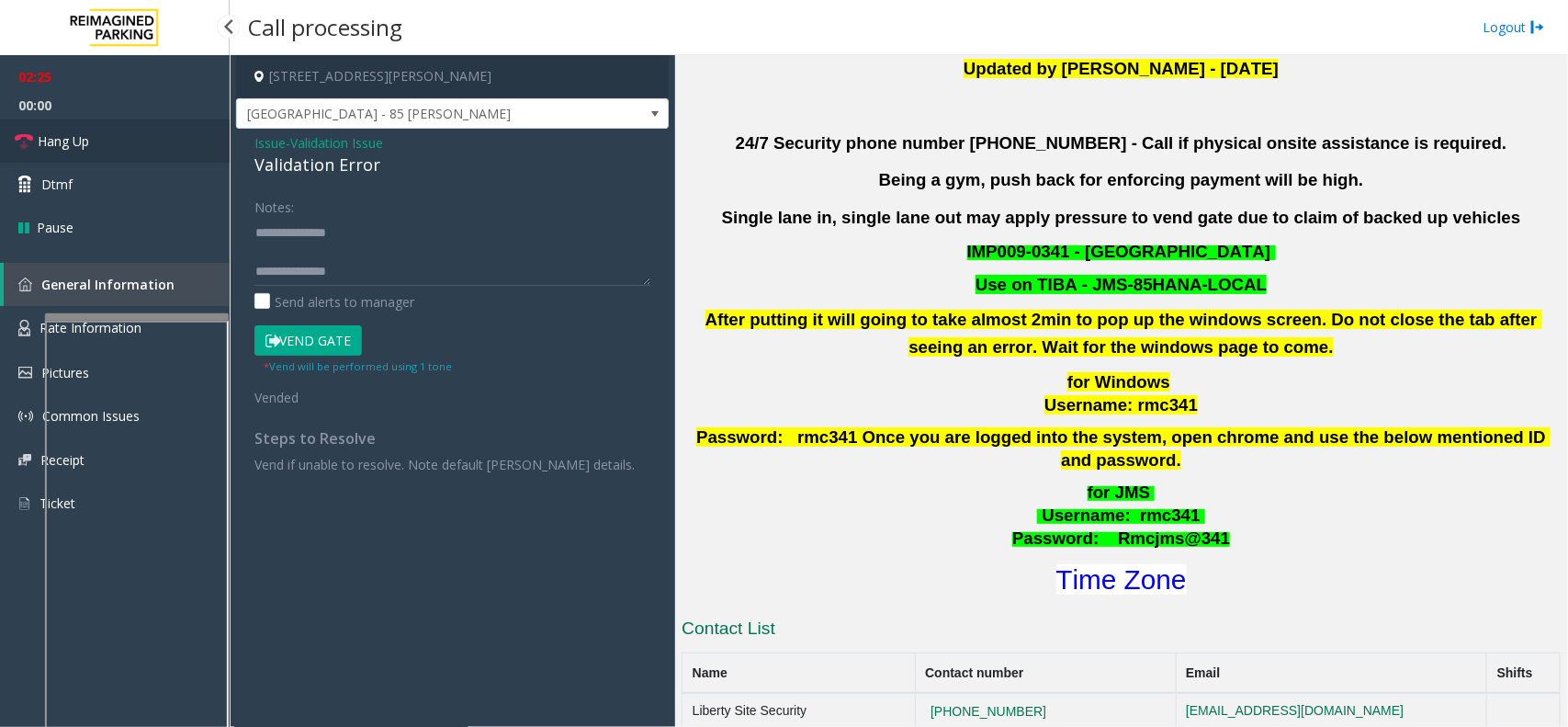 click on "Hang Up" at bounding box center (115, 141) 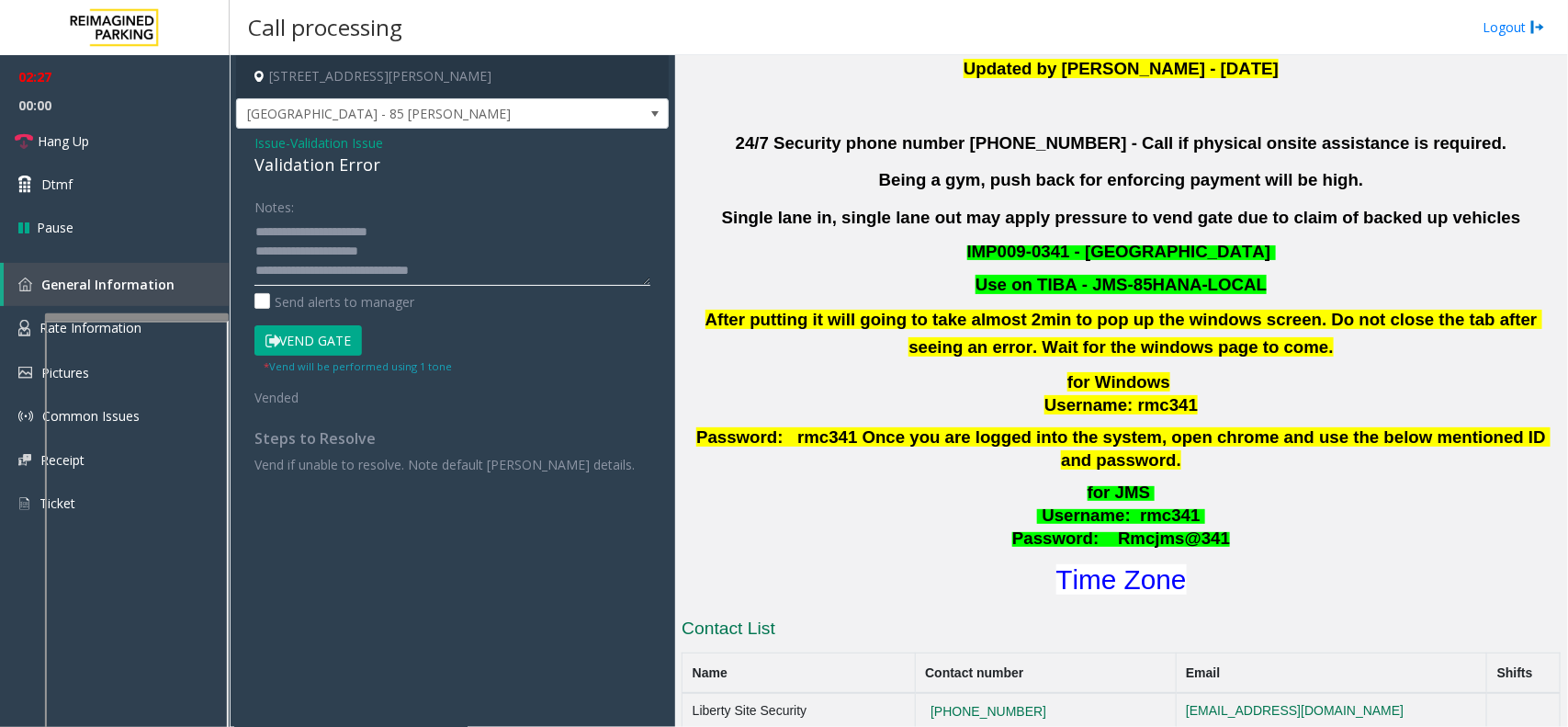 drag, startPoint x: 367, startPoint y: 254, endPoint x: 400, endPoint y: 254, distance: 33 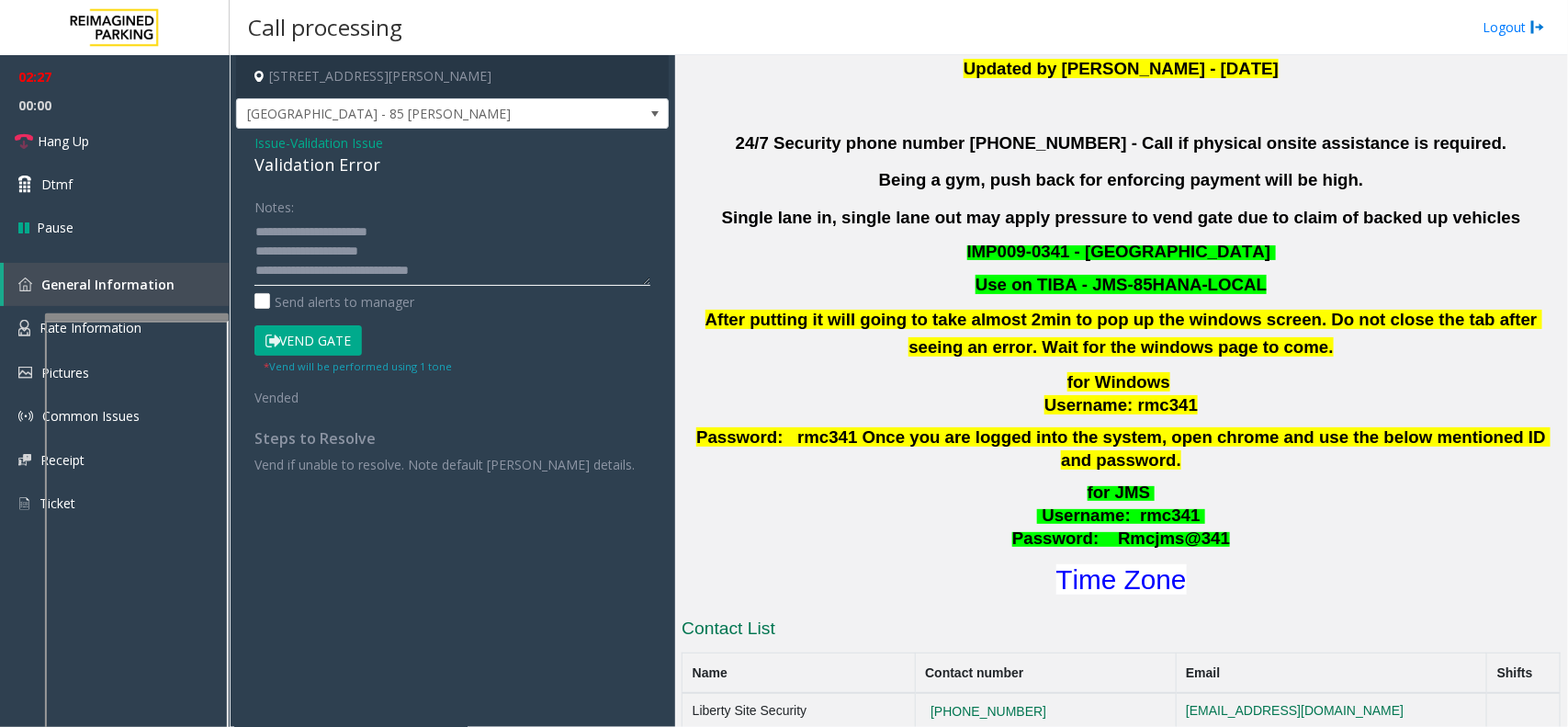 click 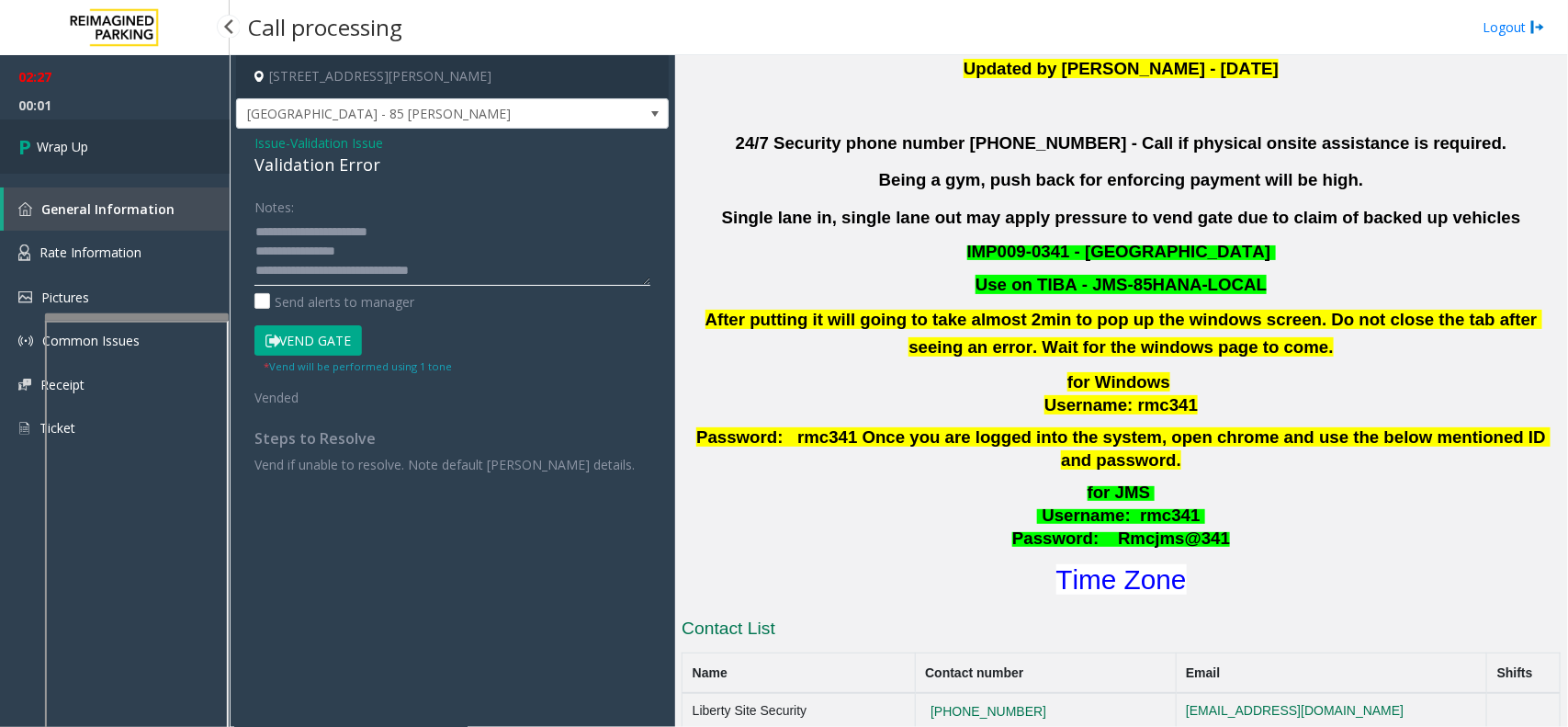 type on "**********" 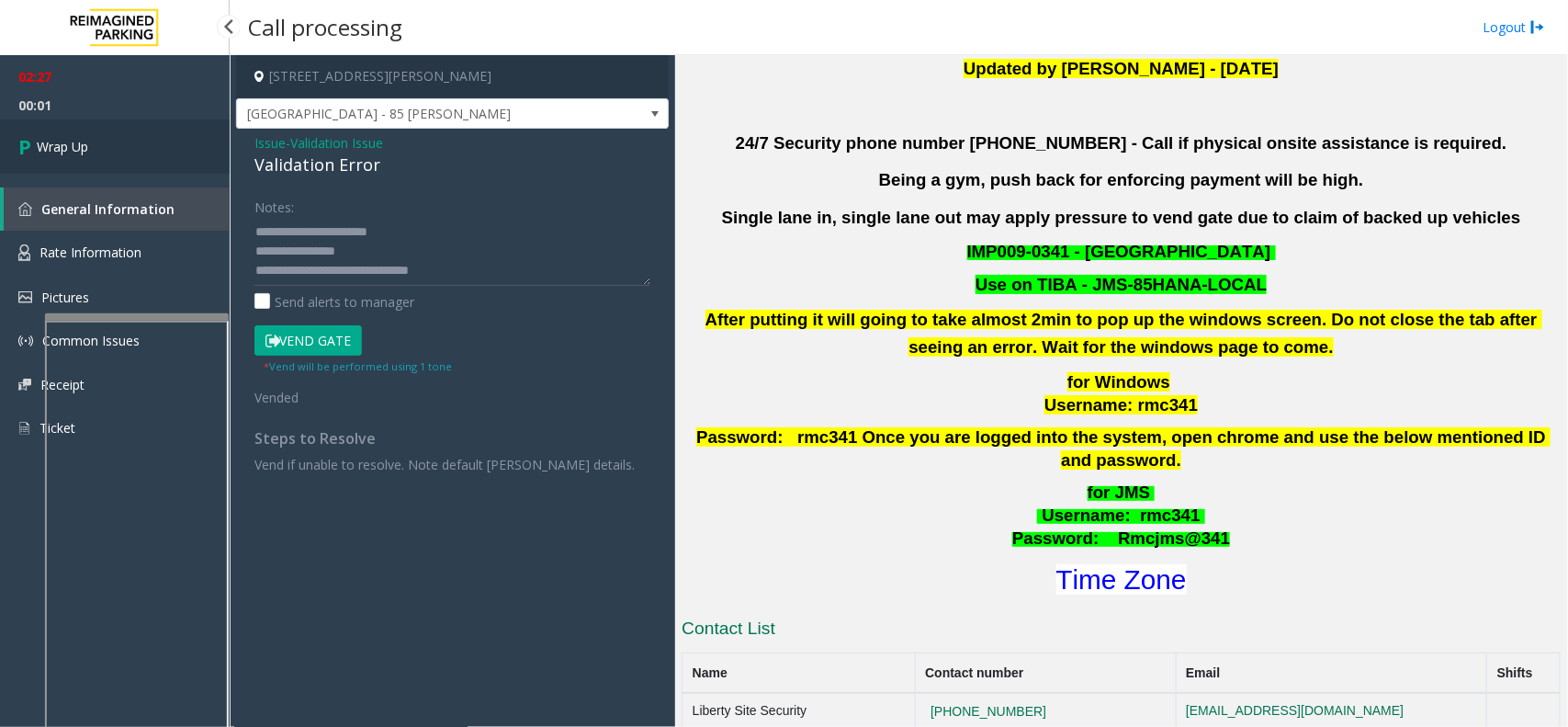 click on "Wrap Up" at bounding box center (115, 146) 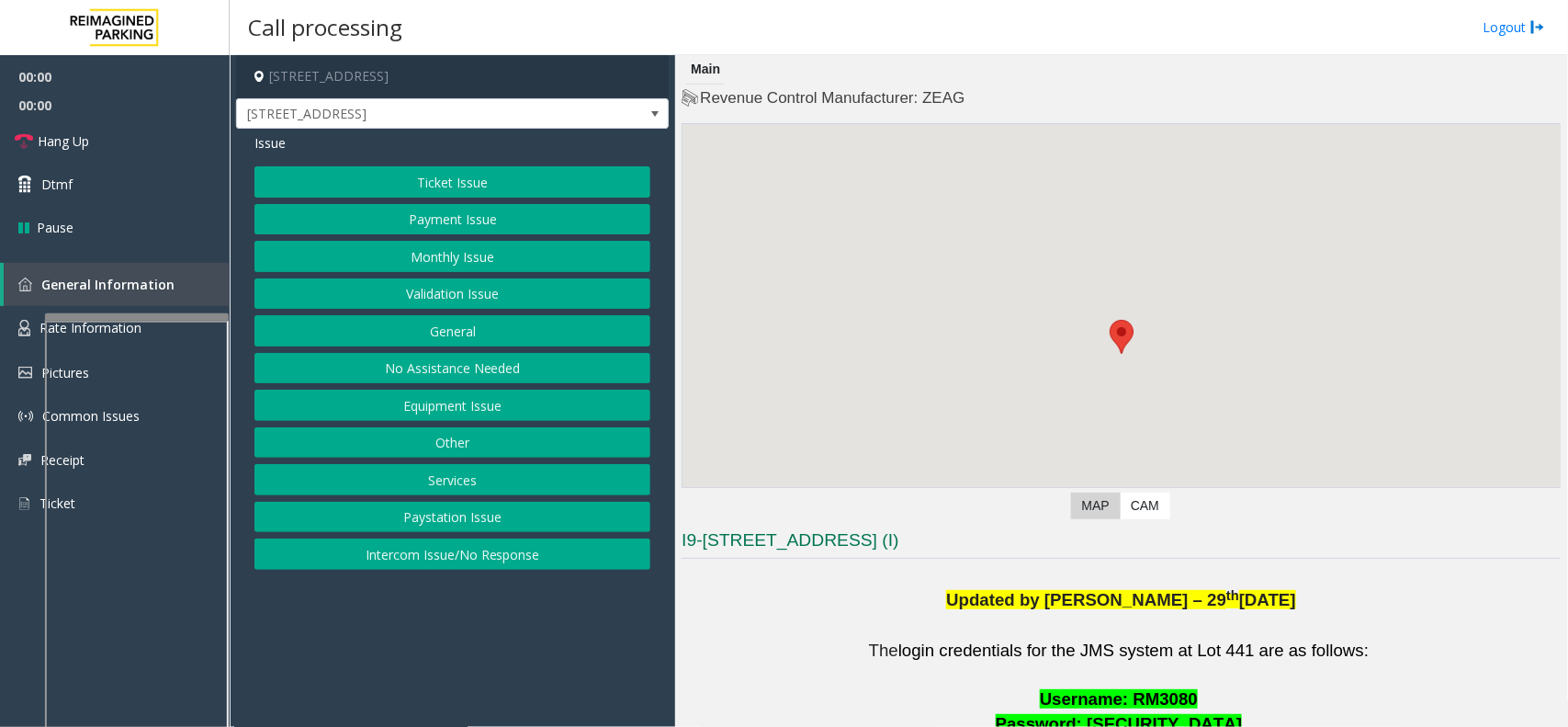scroll, scrollTop: 345, scrollLeft: 0, axis: vertical 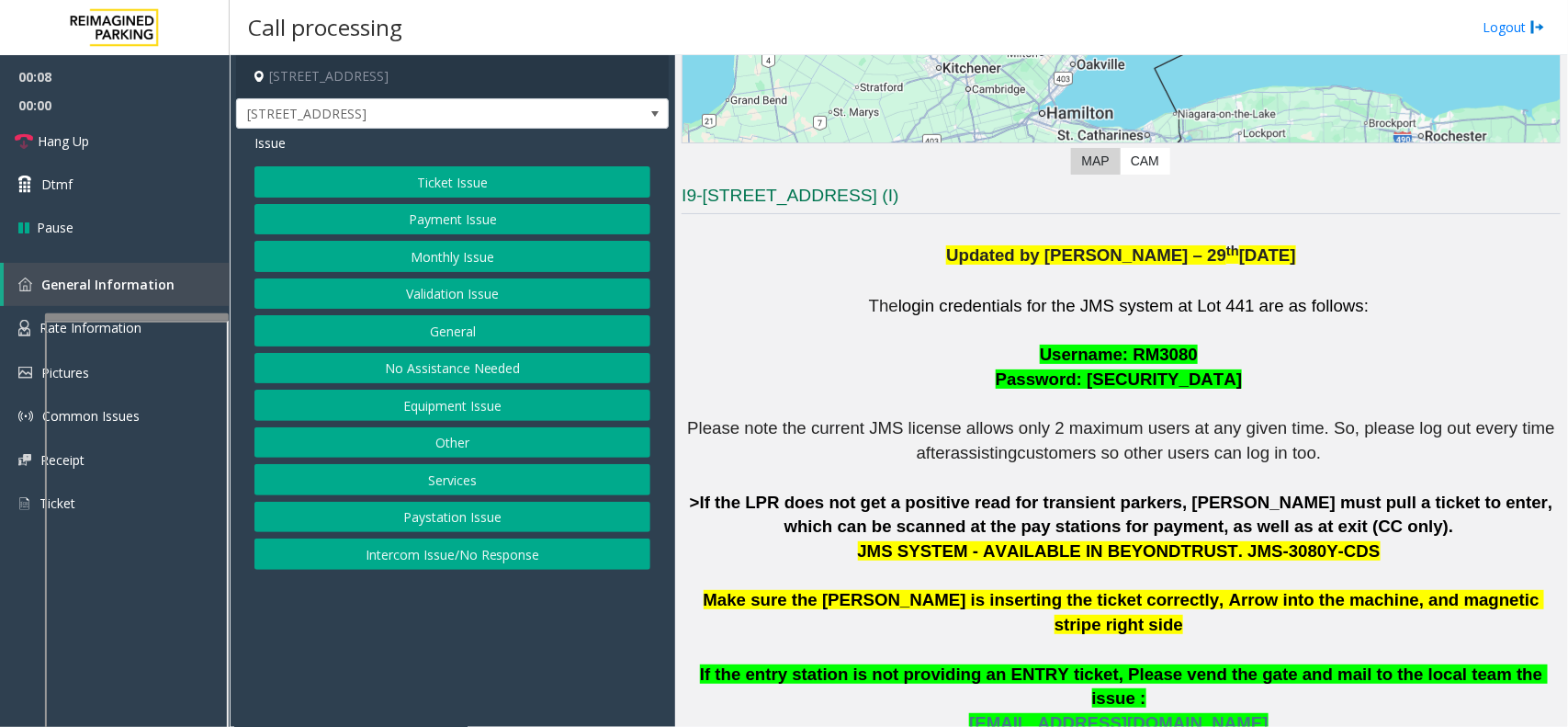 click on "Ticket Issue" 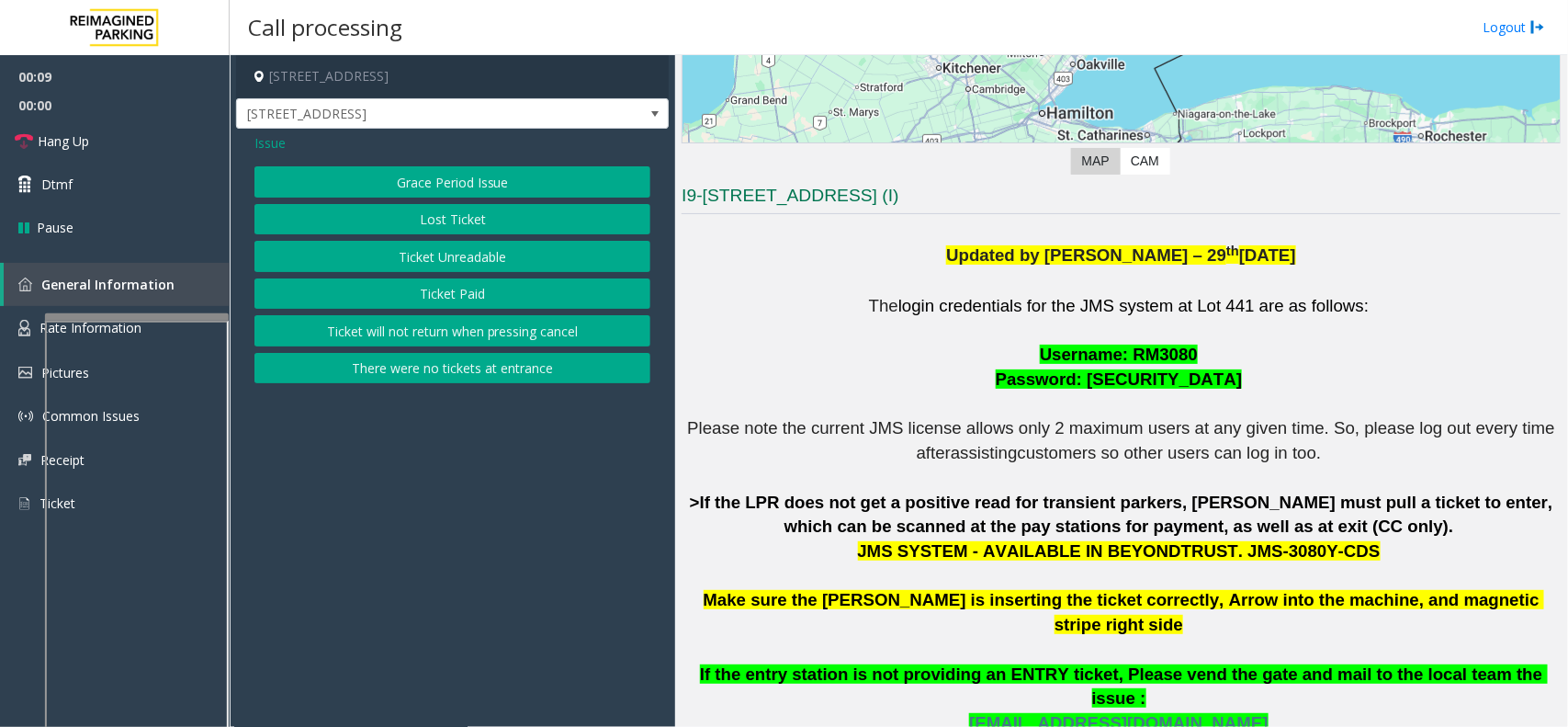 click on "Ticket Unreadable" 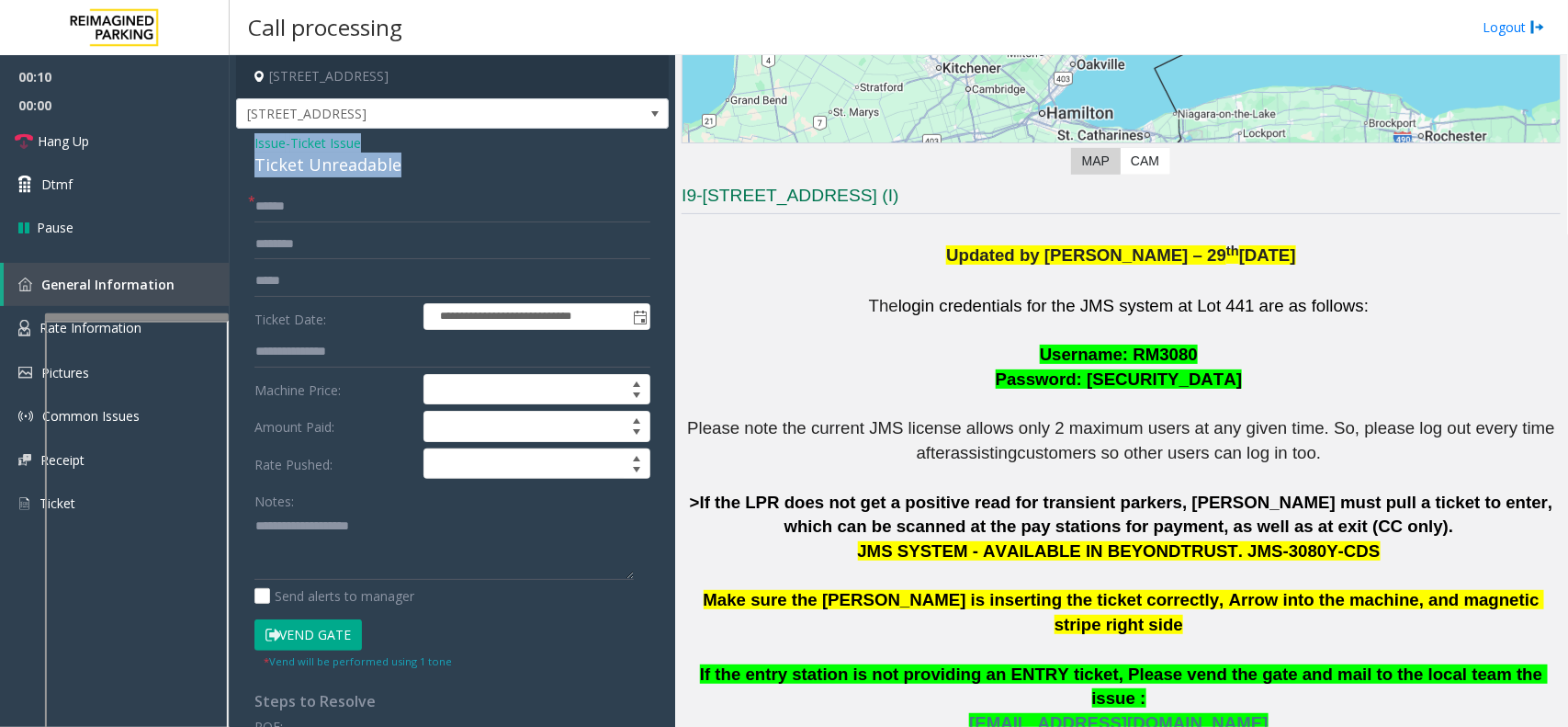 drag, startPoint x: 386, startPoint y: 163, endPoint x: 237, endPoint y: 150, distance: 149.566 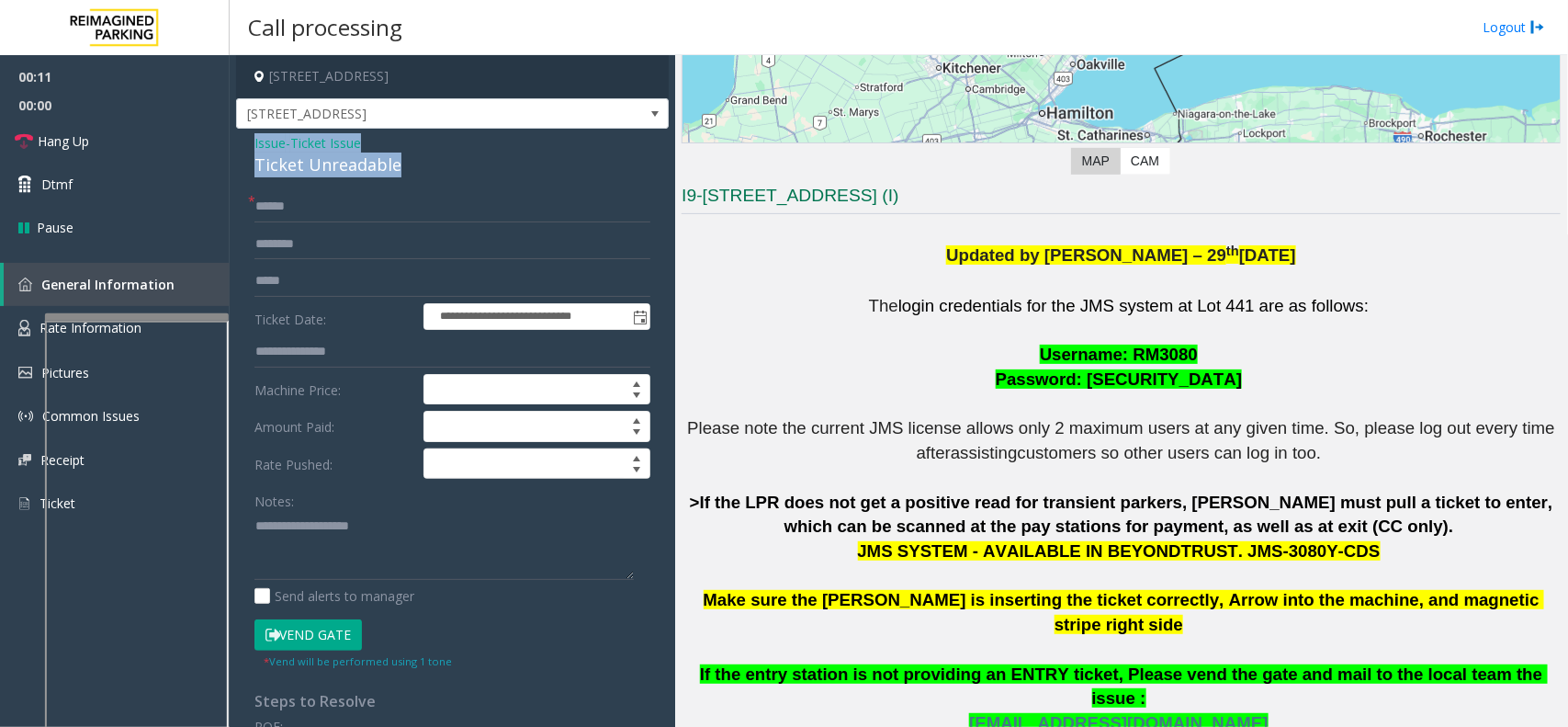 copy on "Issue  -  Ticket Issue Ticket Unreadable" 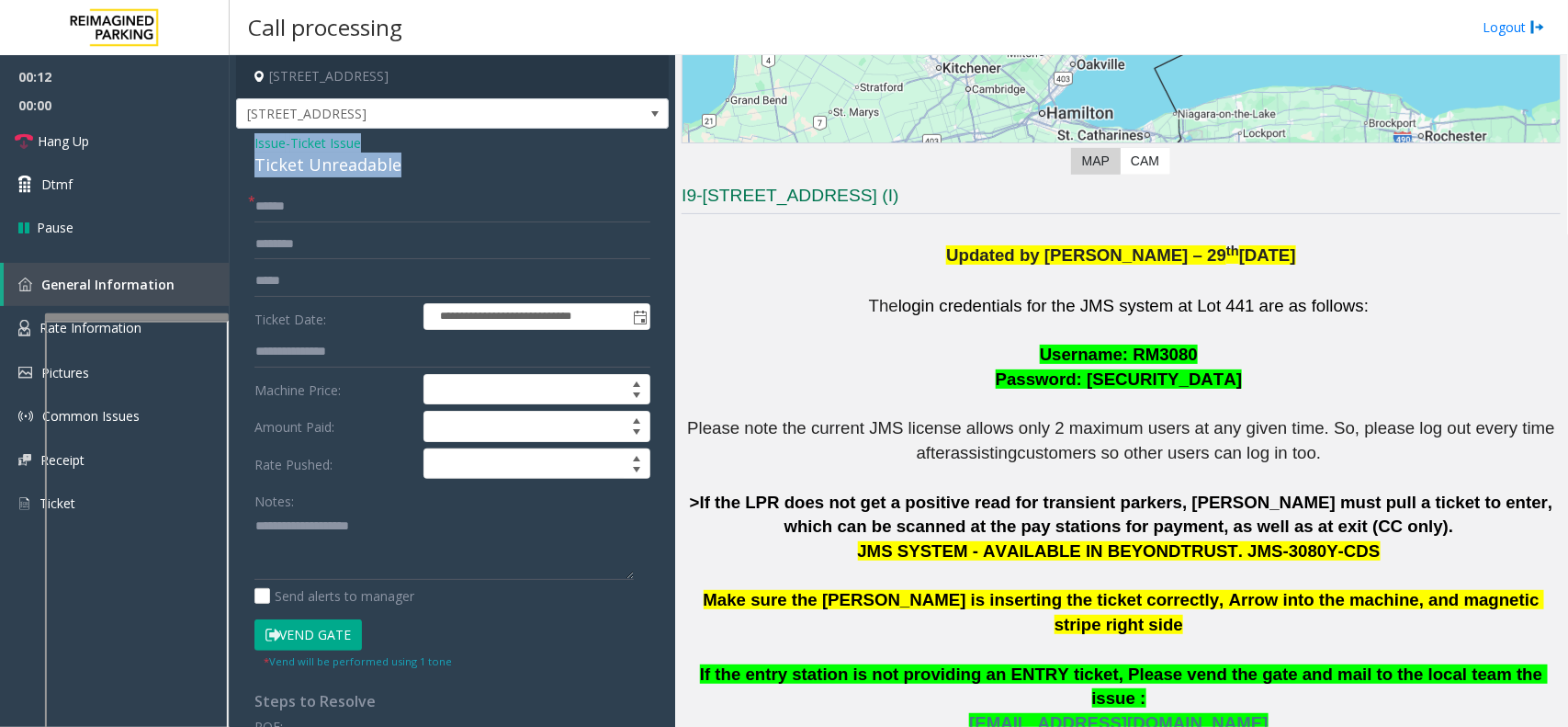 click on "Issue" 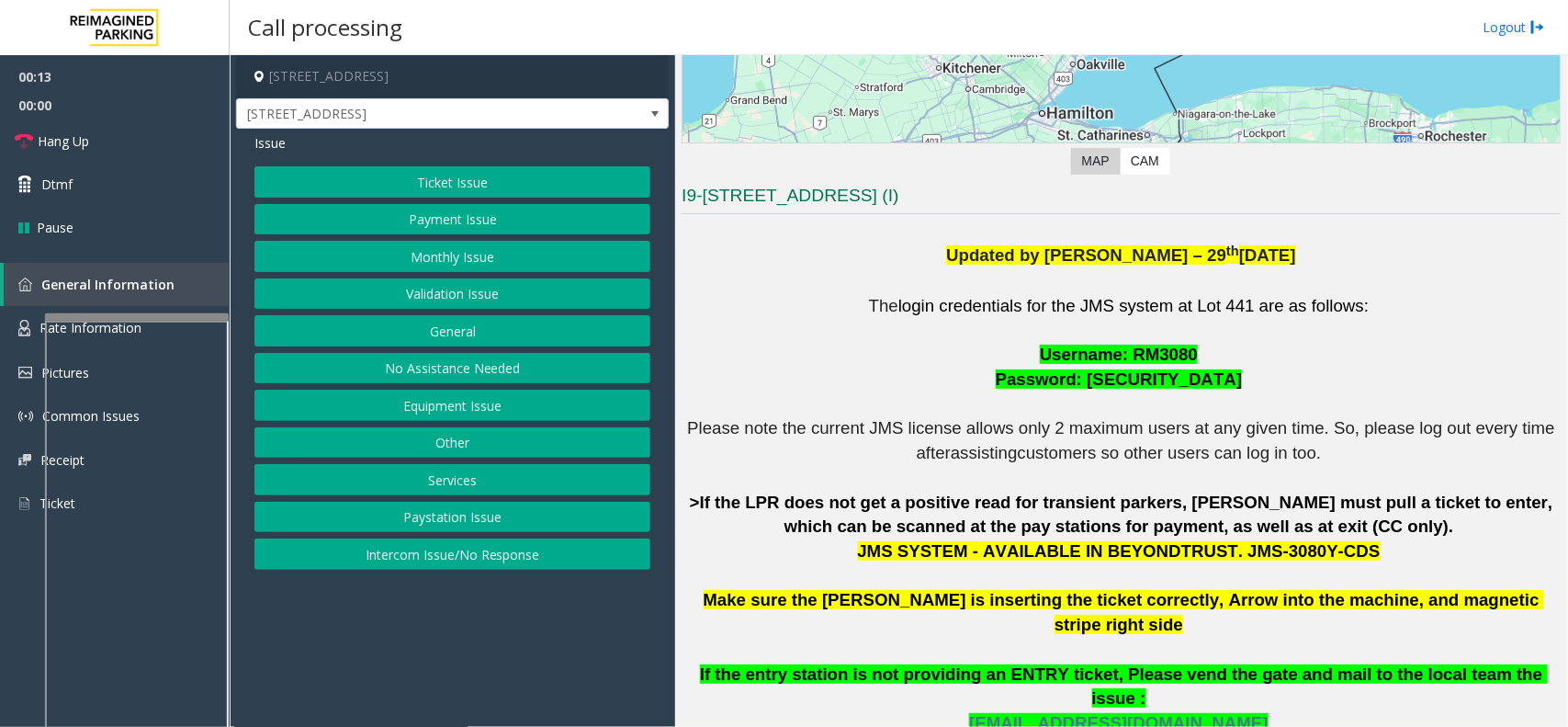 click on "Payment Issue" 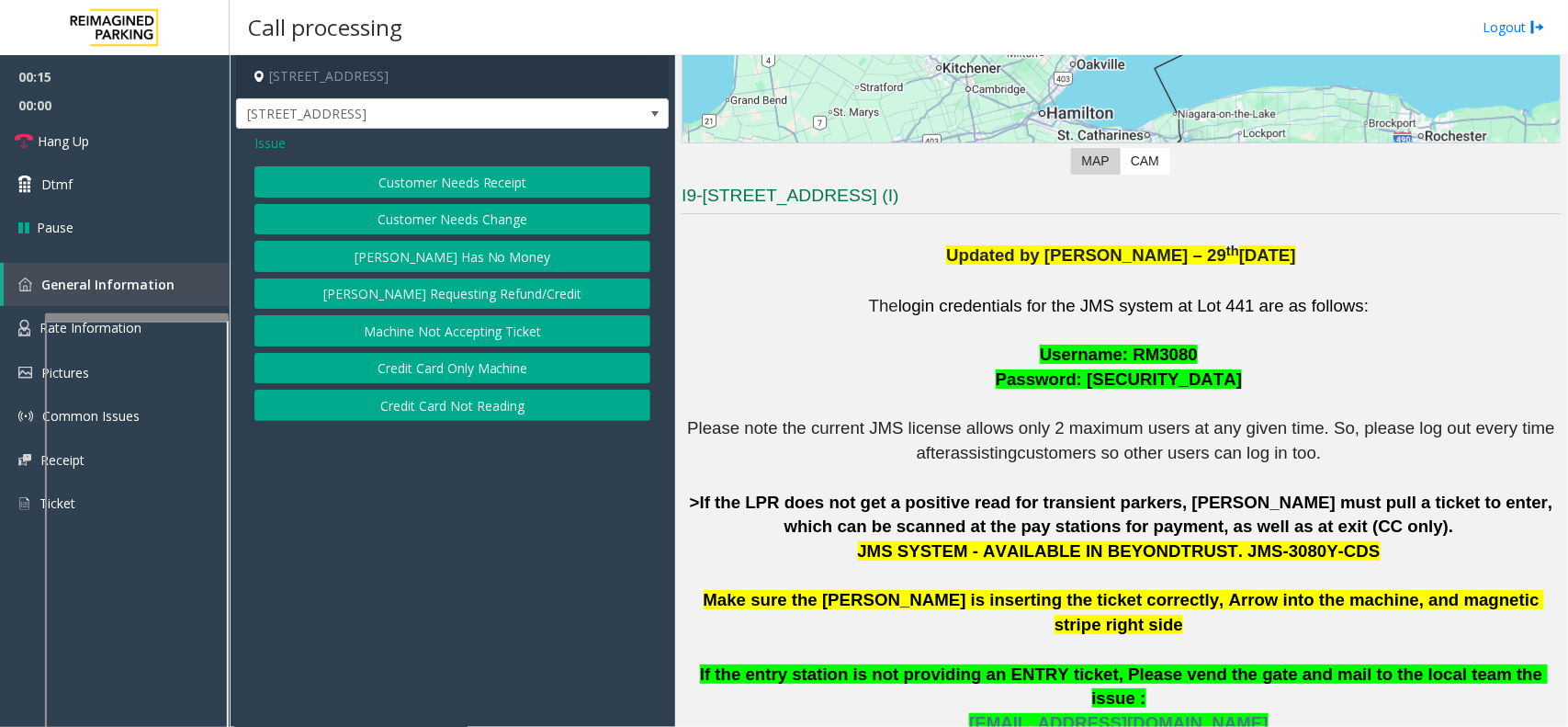 click on "Credit Card Not Reading" 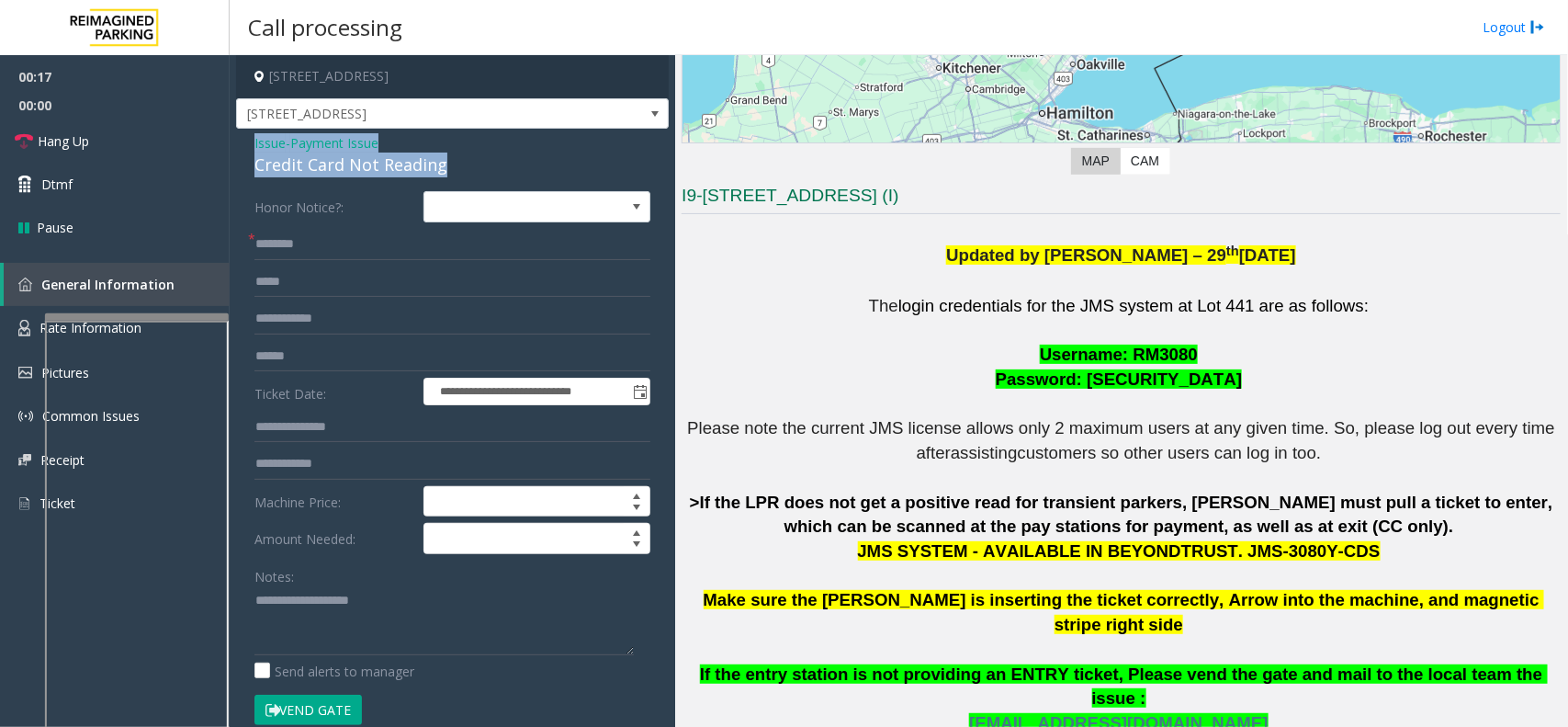 drag, startPoint x: 453, startPoint y: 168, endPoint x: 248, endPoint y: 140, distance: 206.9034 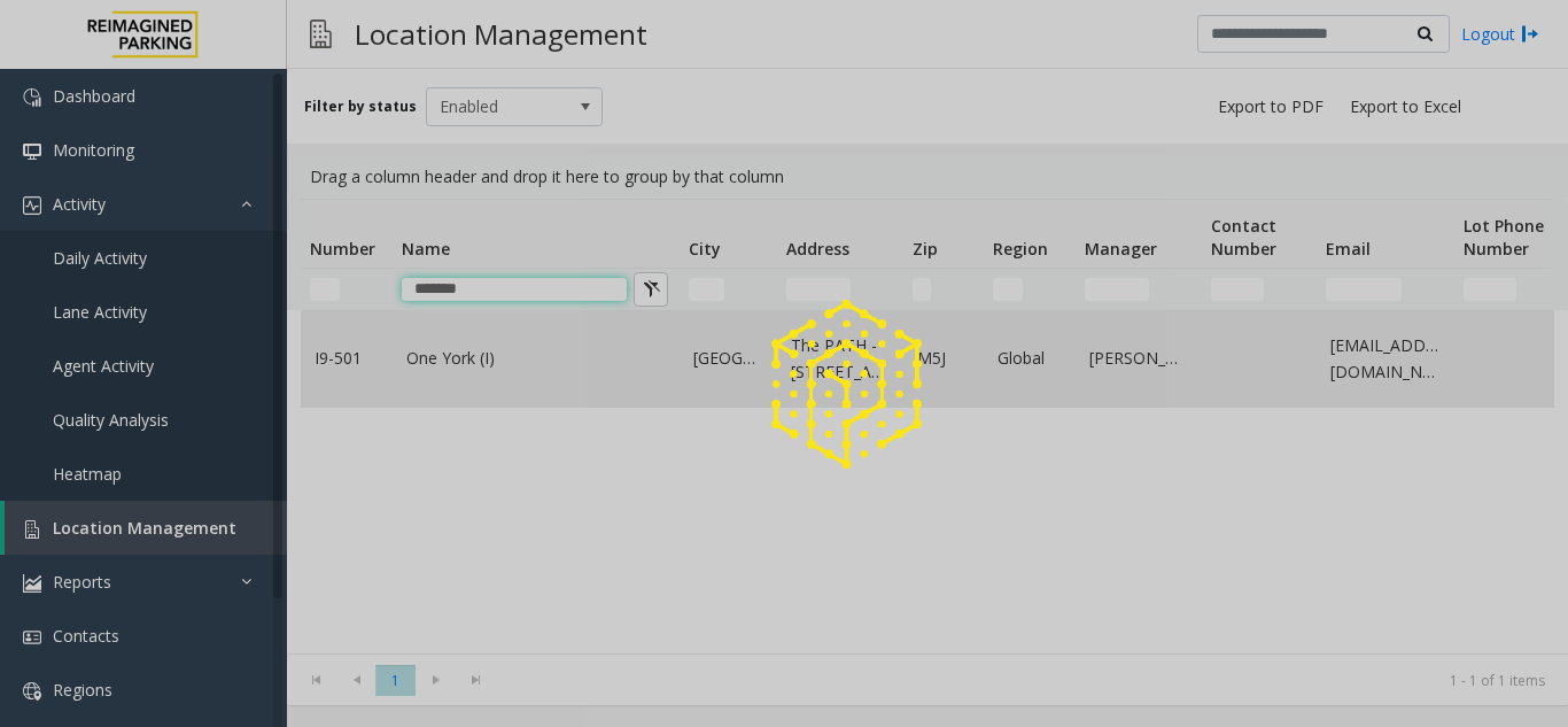 click 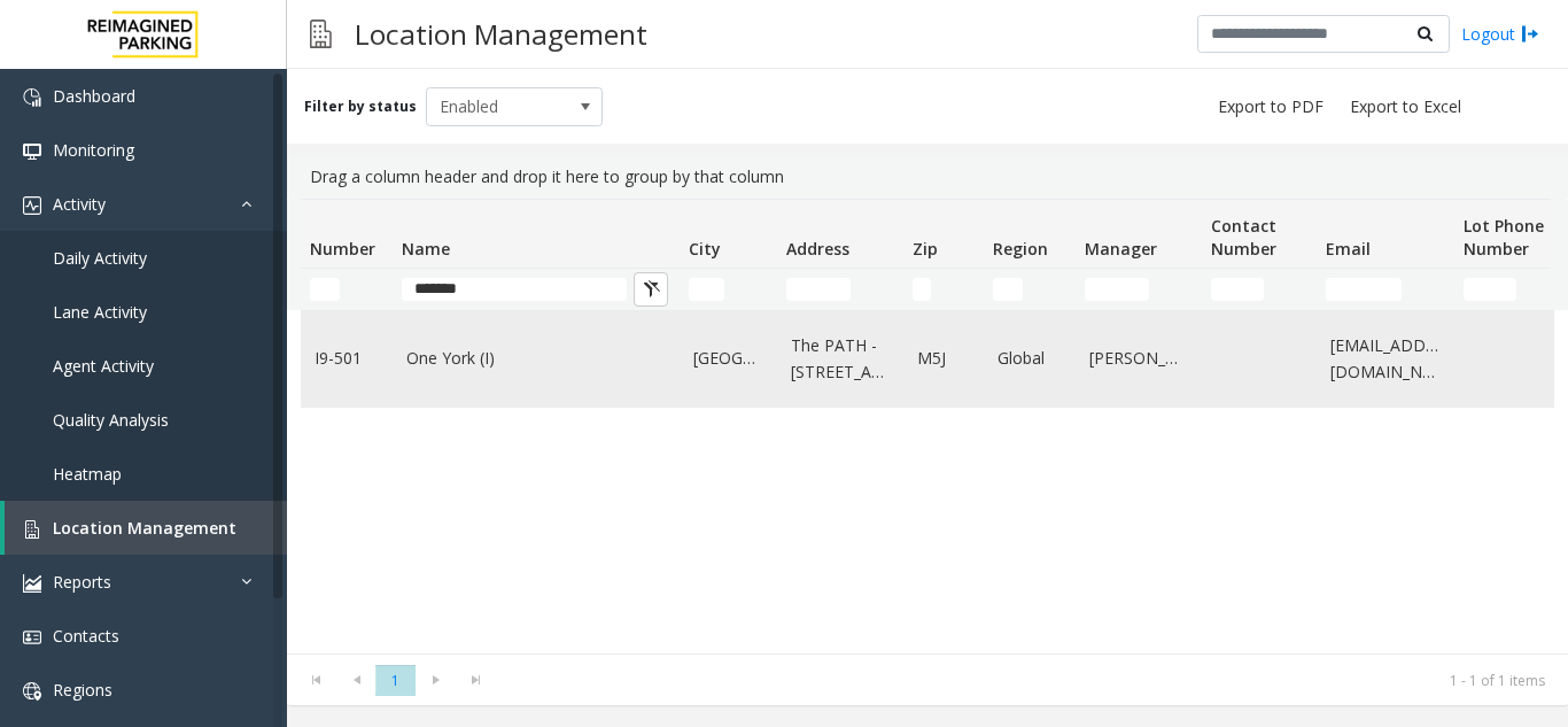 type on "**********" 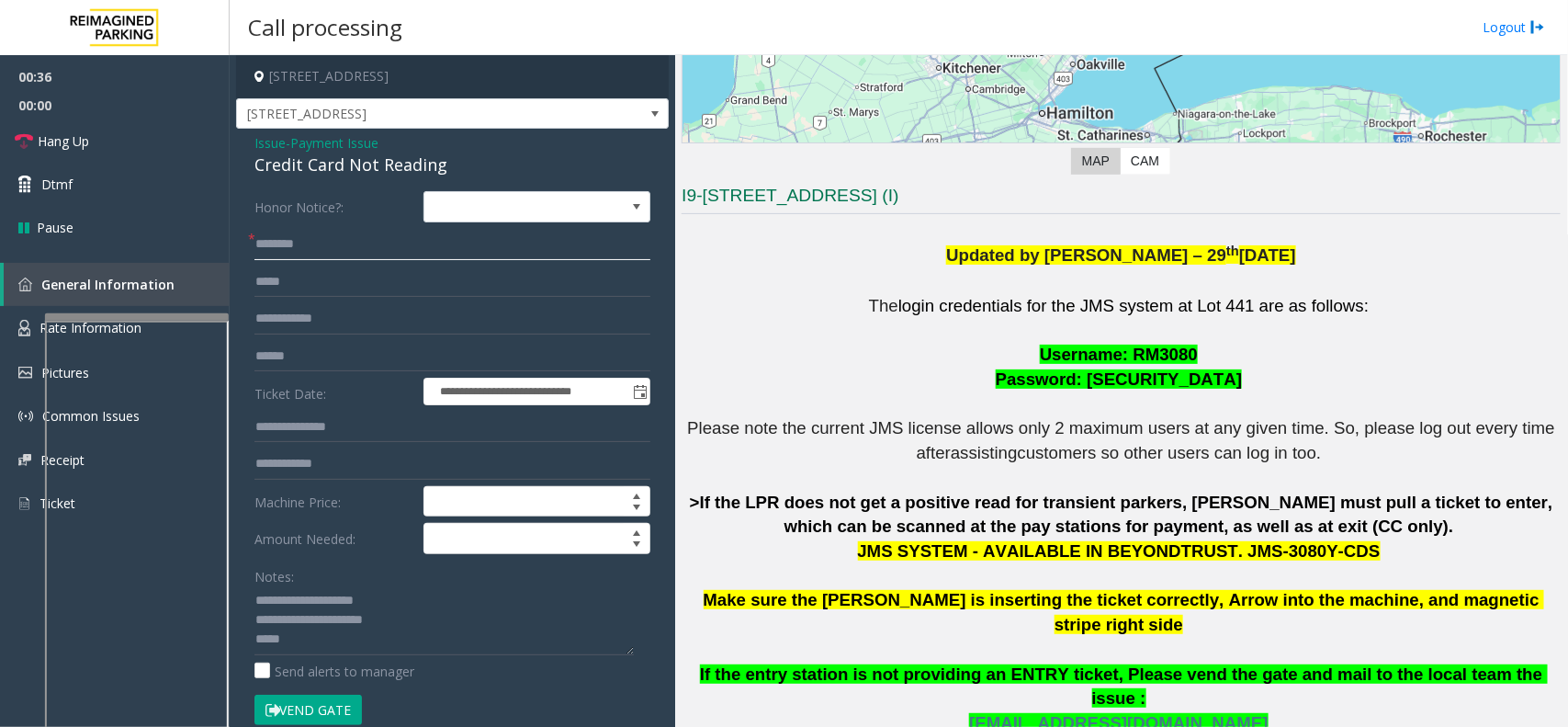 click 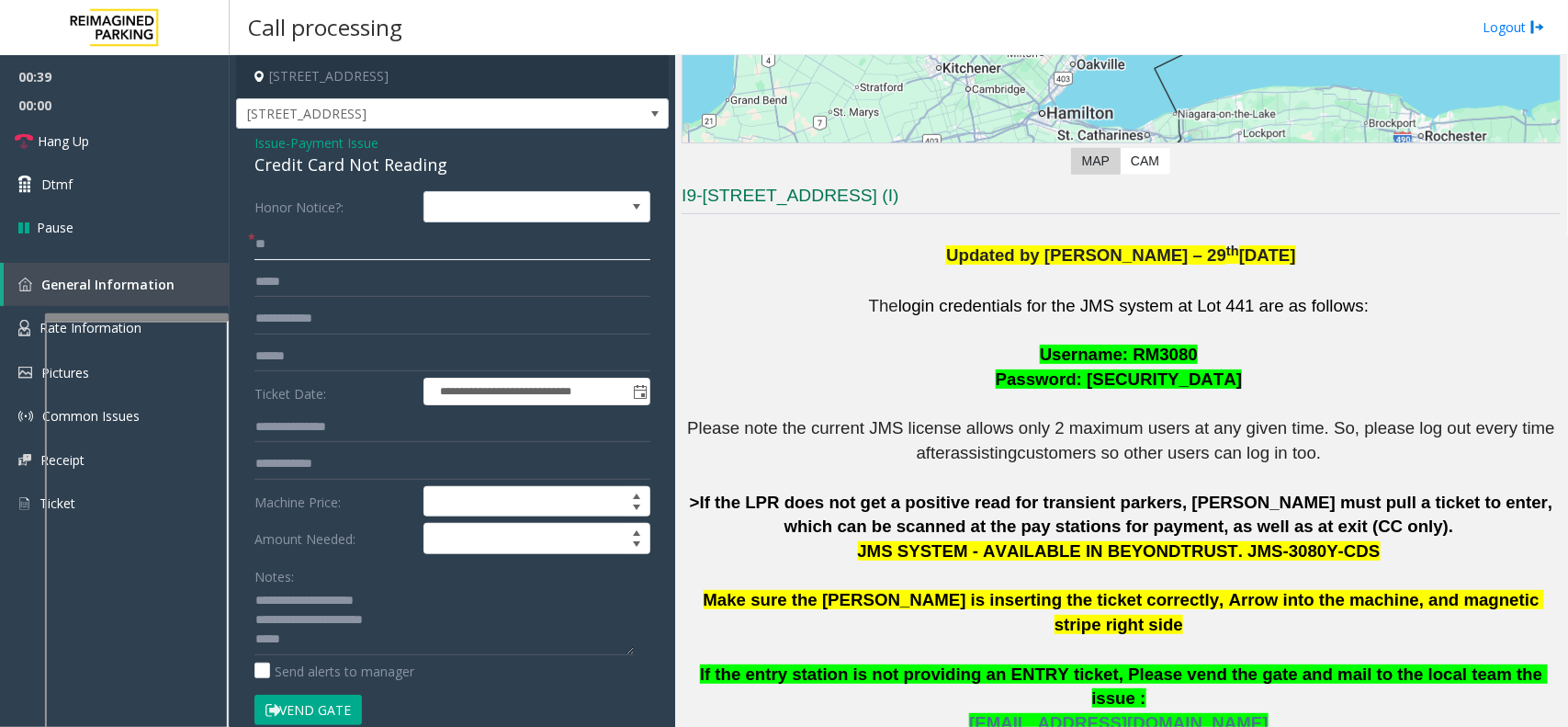 type on "**" 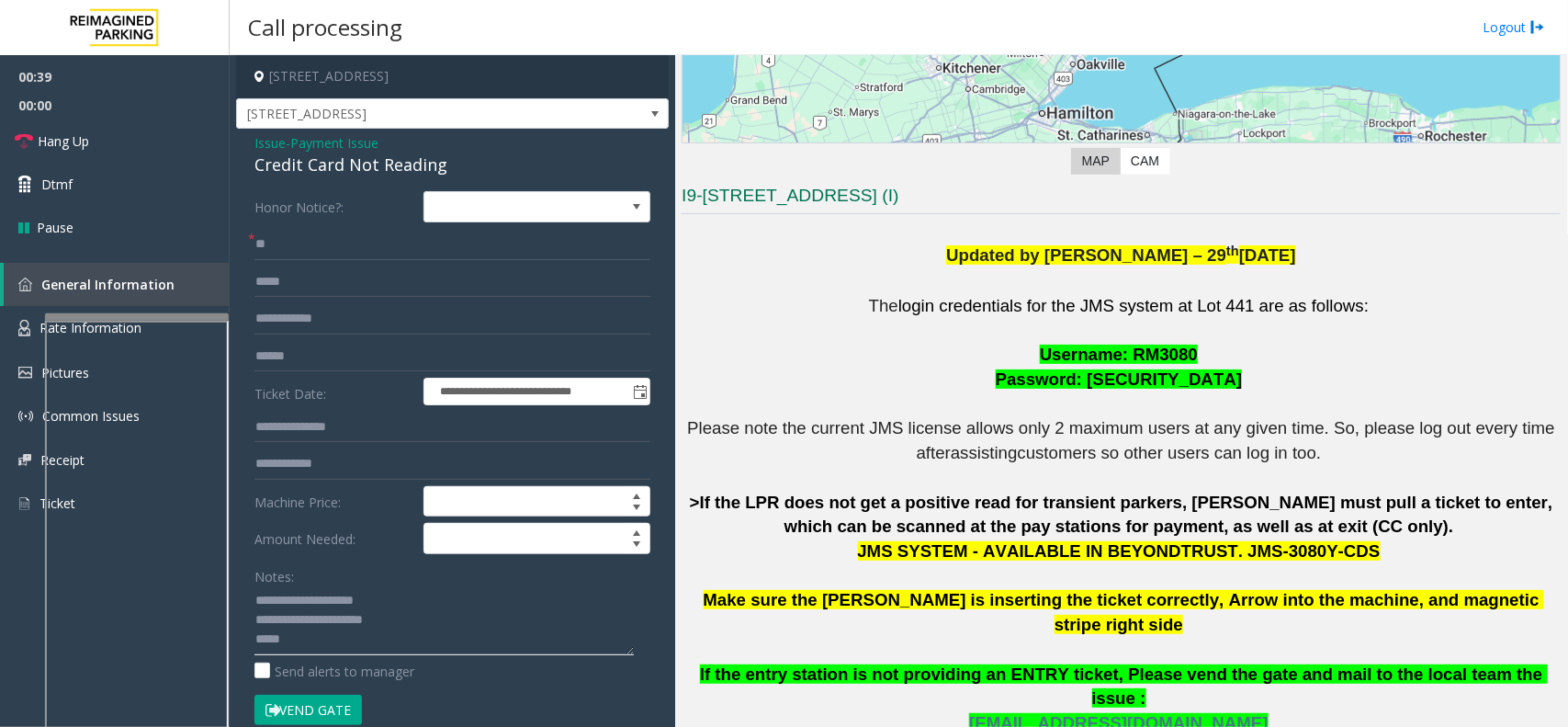click 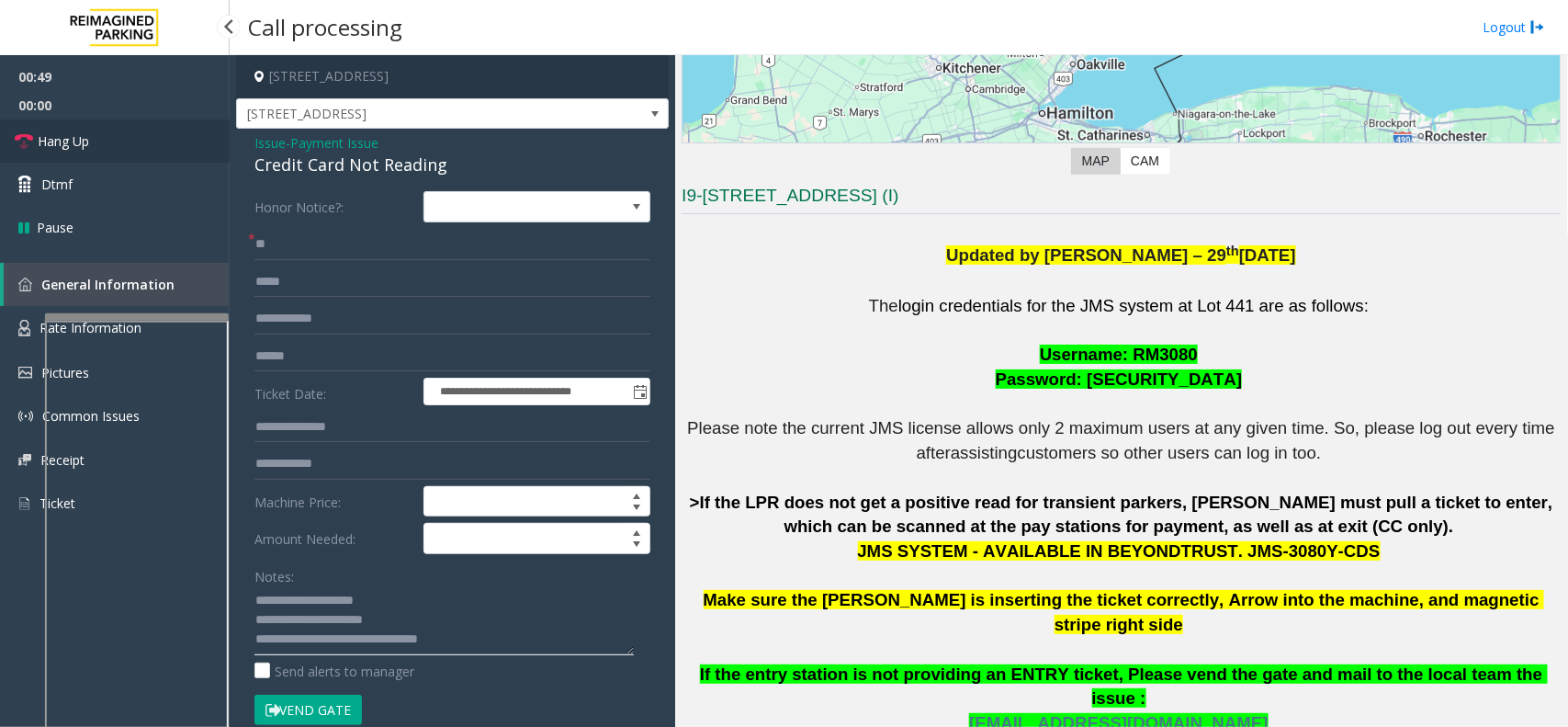 type on "**********" 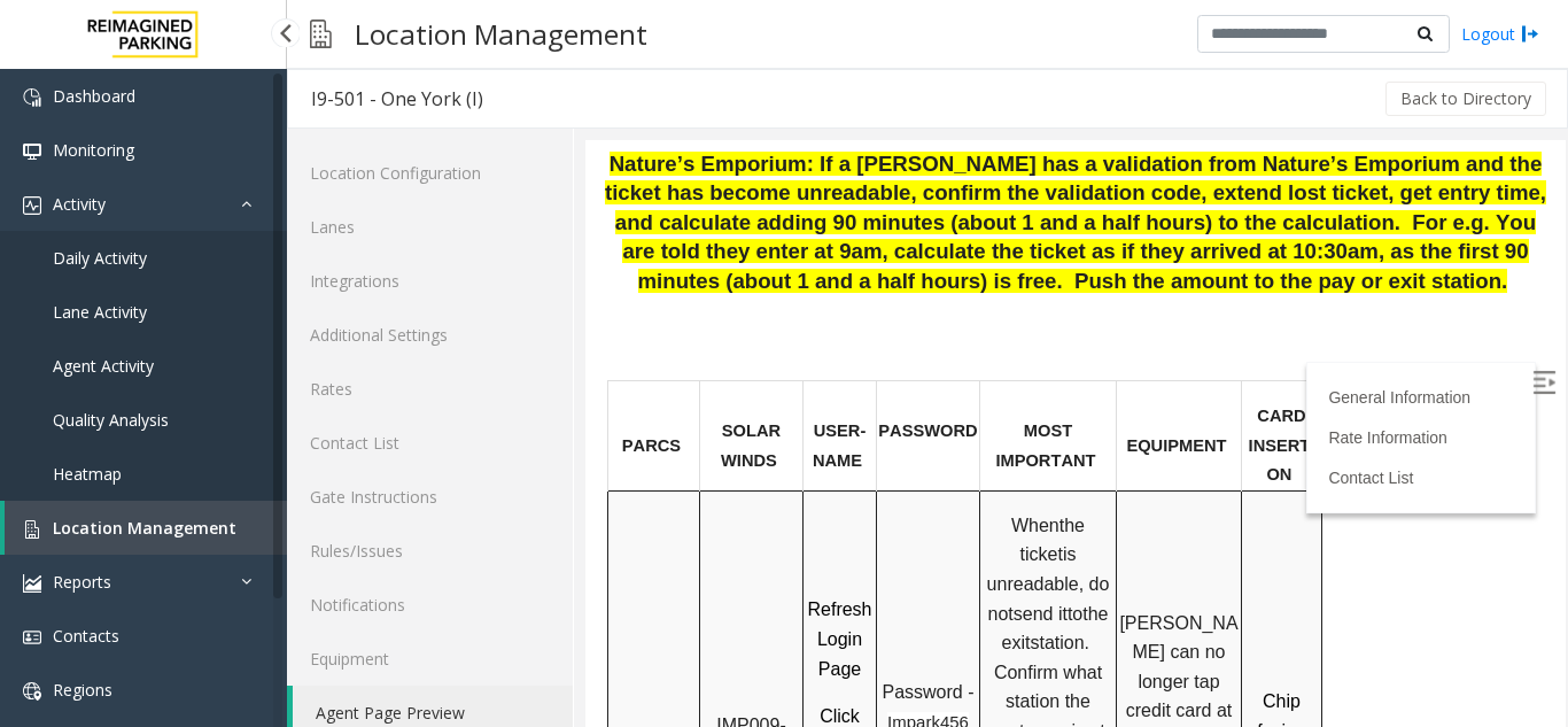 click on "Hang Up" at bounding box center [115, 141] 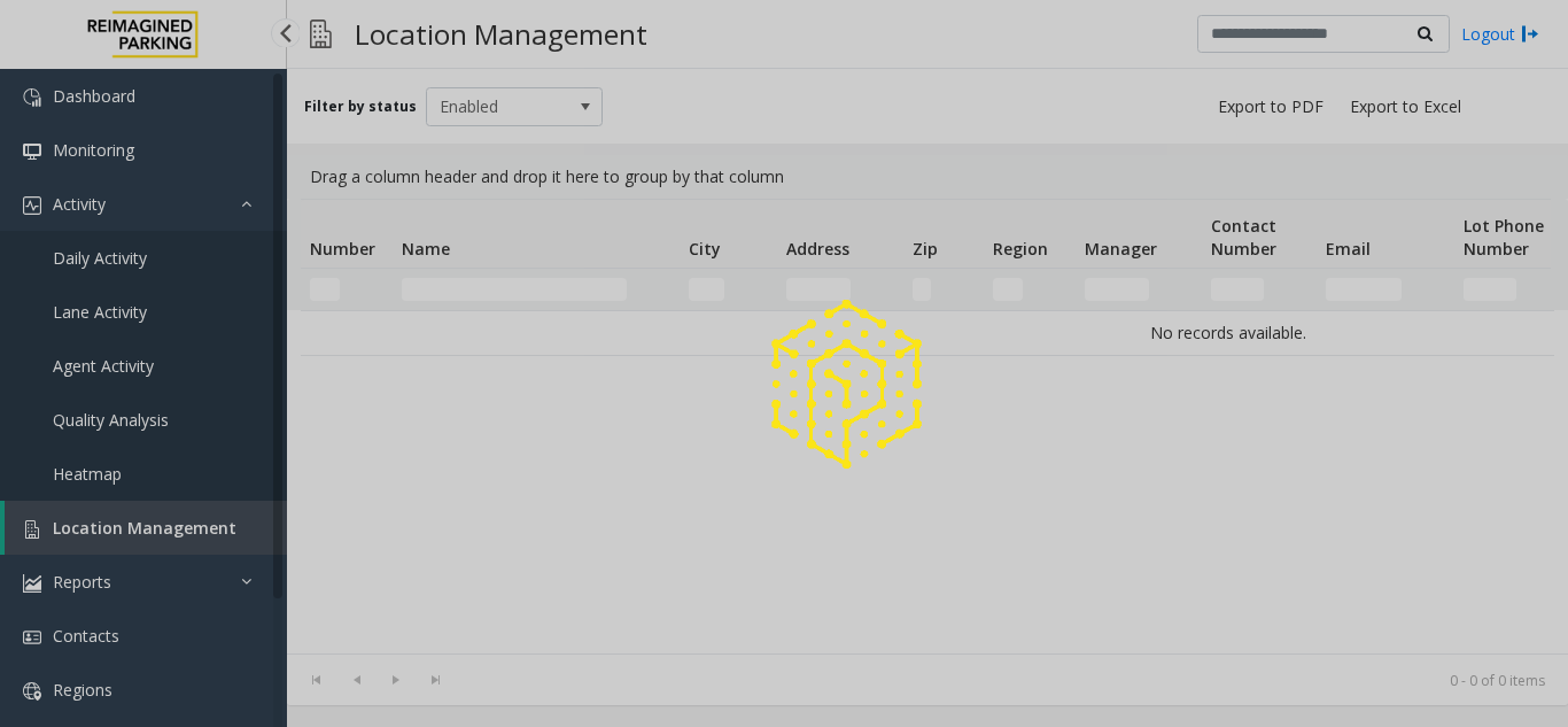 click on "Wrap Up" at bounding box center [115, 146] 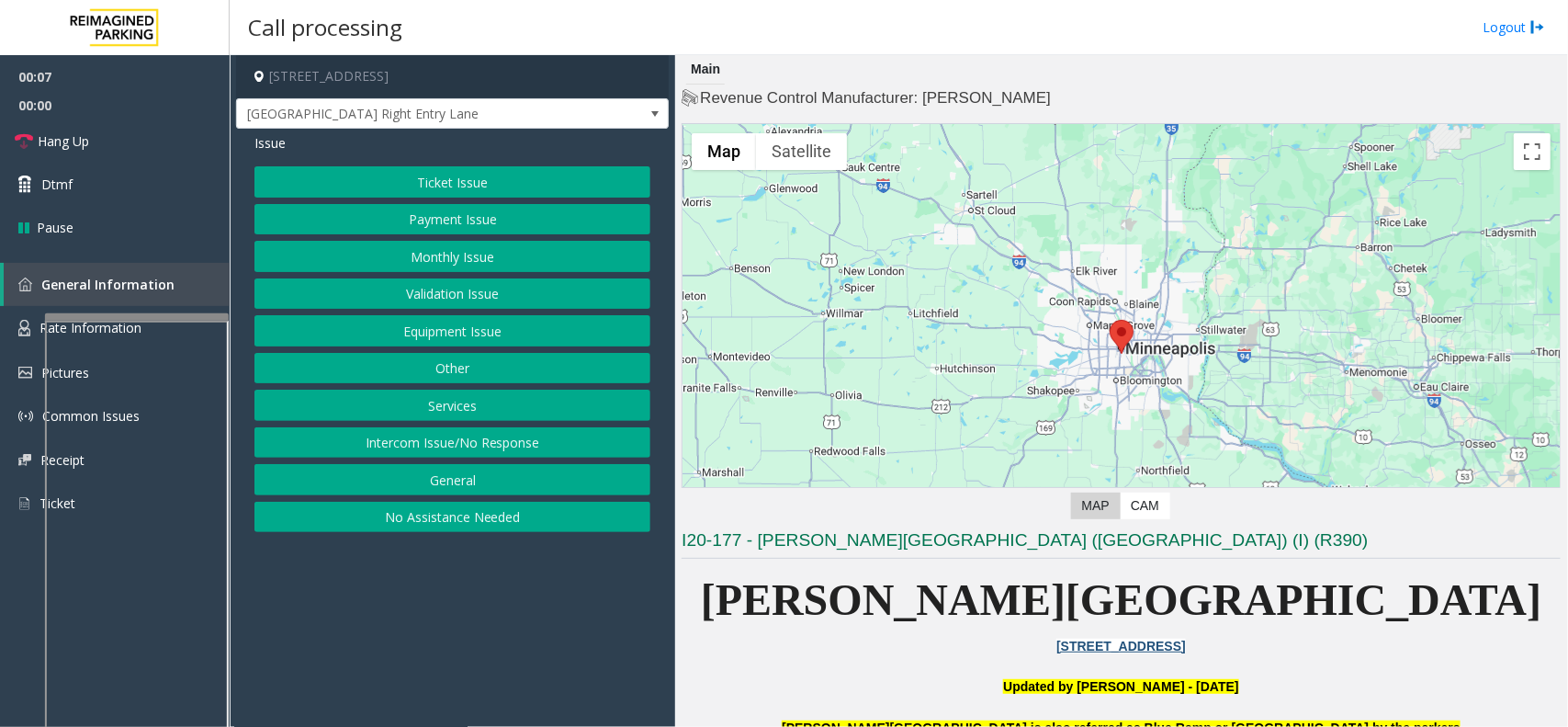 click on "Intercom Issue/No Response" 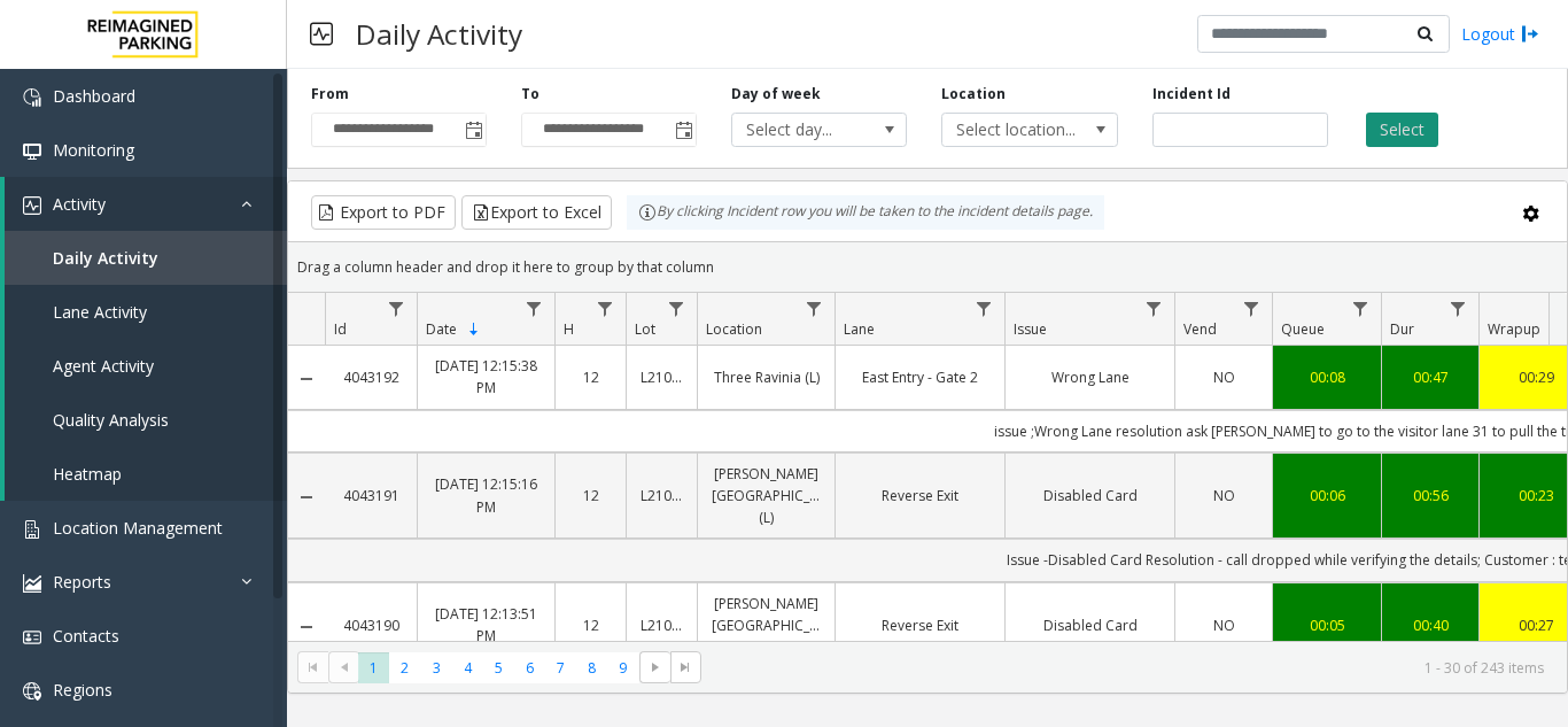 click on "No Response/Unable to hear [PERSON_NAME]" 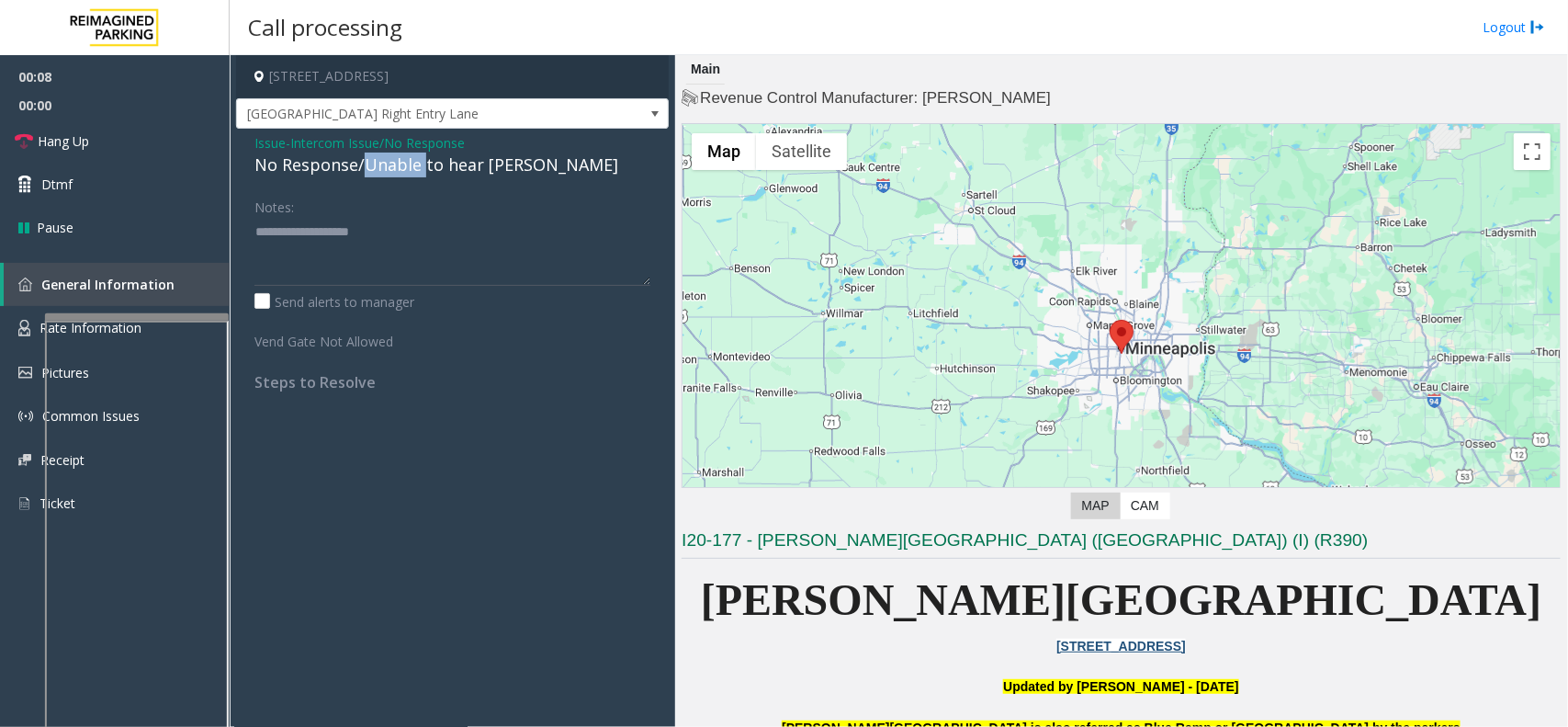 click on "No Response/Unable to hear [PERSON_NAME]" 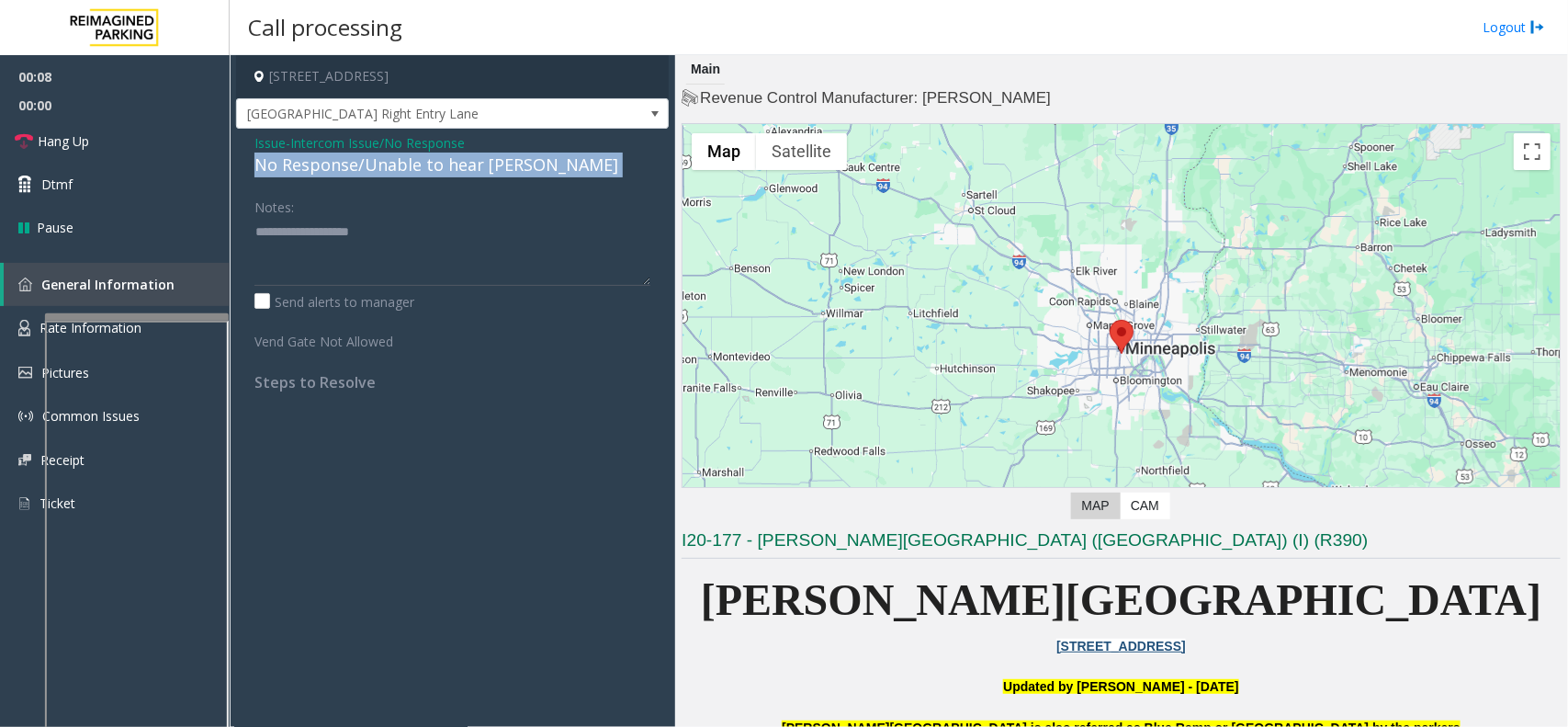 click on "No Response/Unable to hear [PERSON_NAME]" 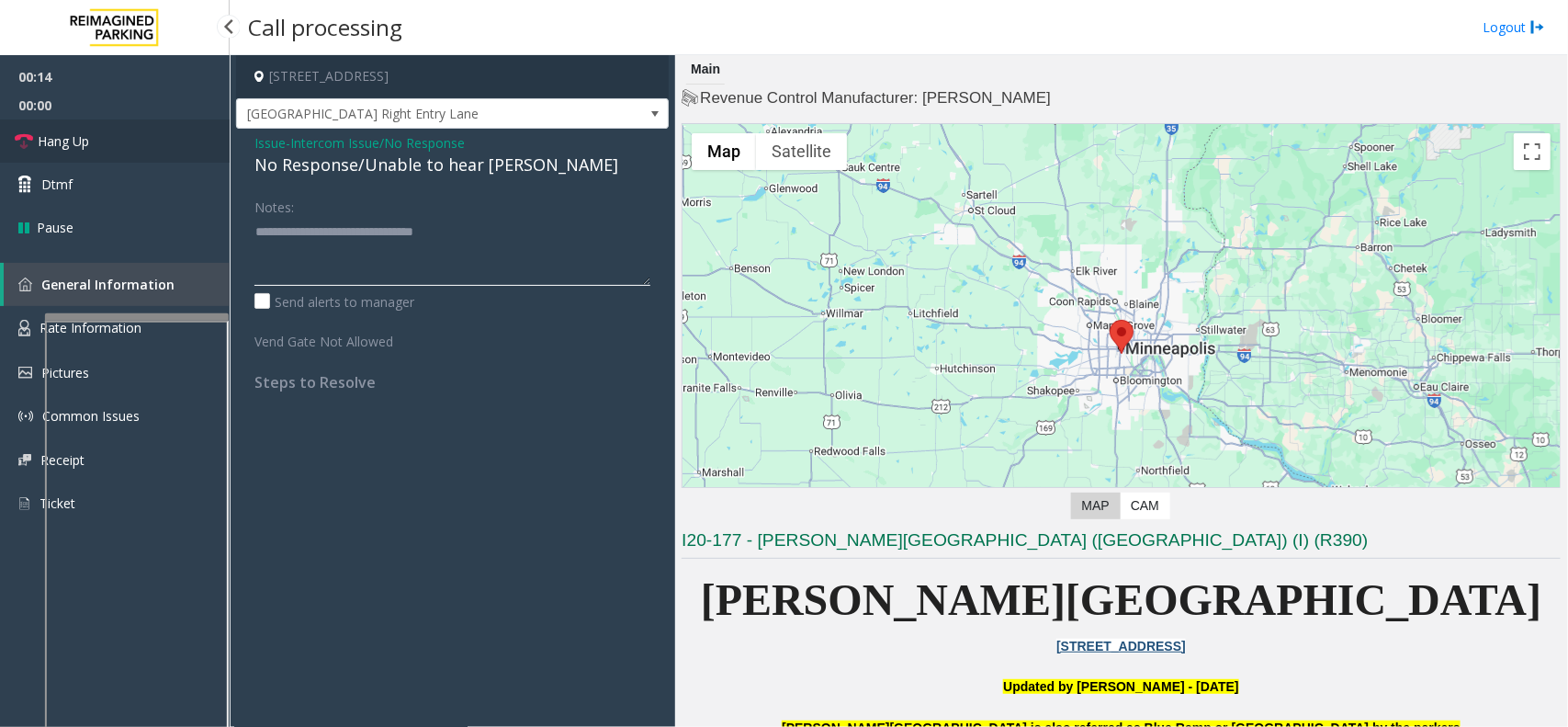 type on "**********" 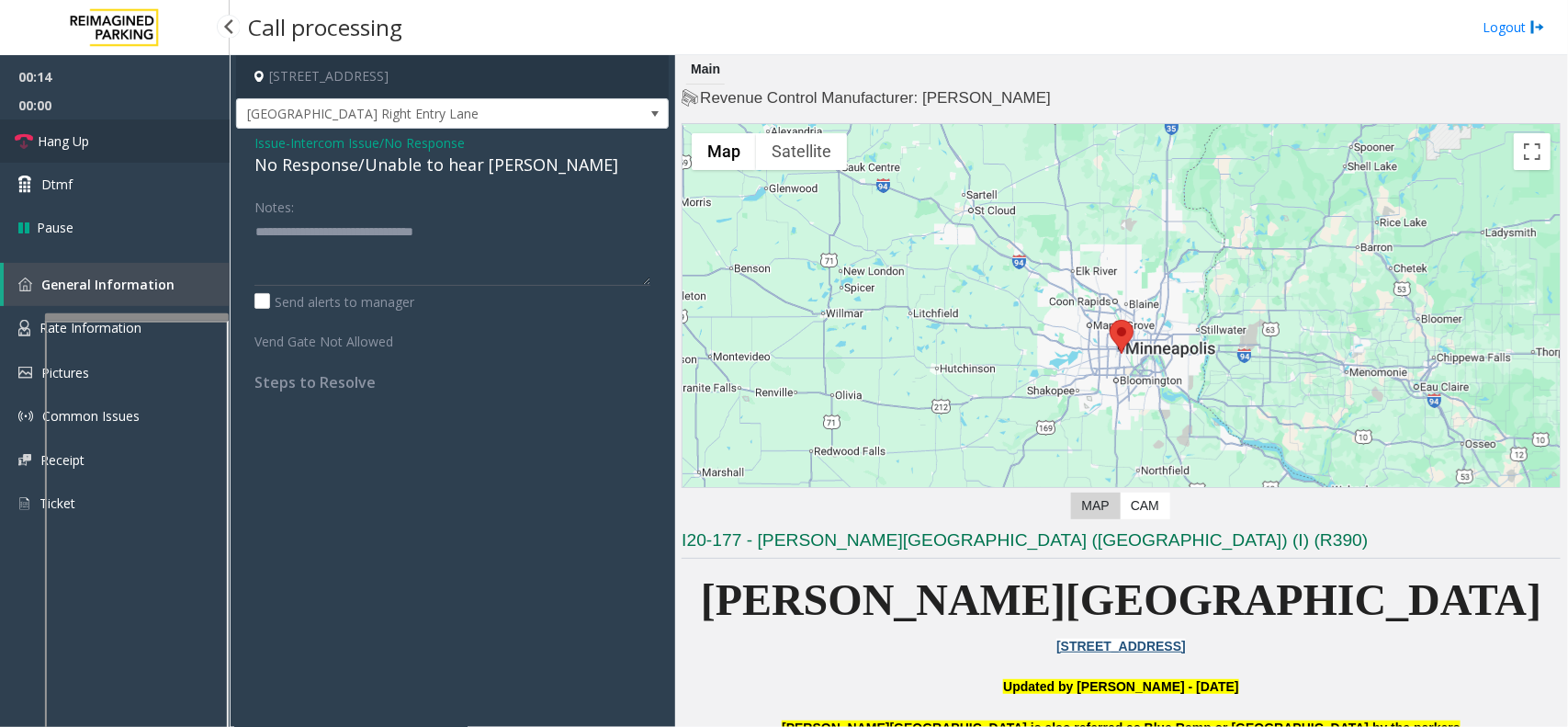 click on "Hang Up" at bounding box center [115, 141] 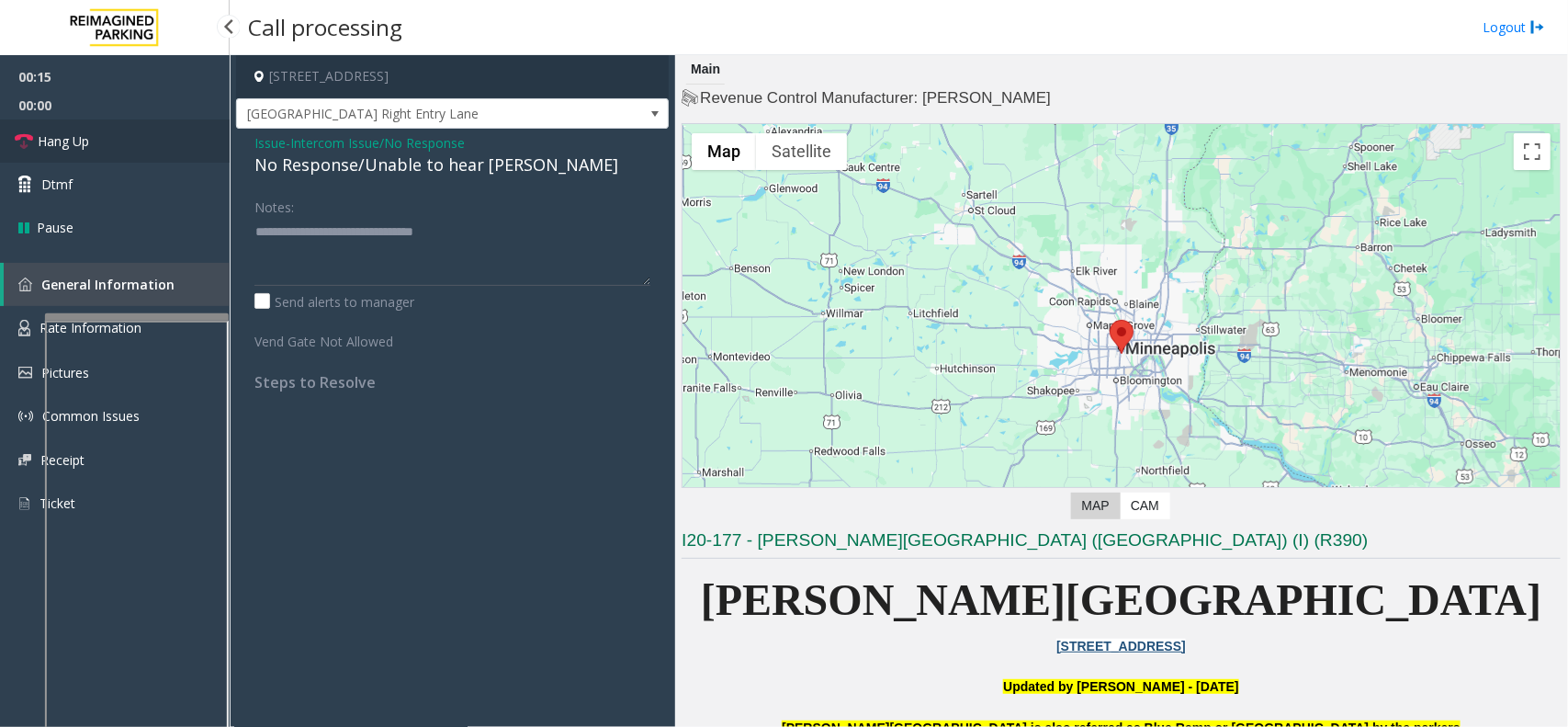 click on "Hang Up" at bounding box center [115, 141] 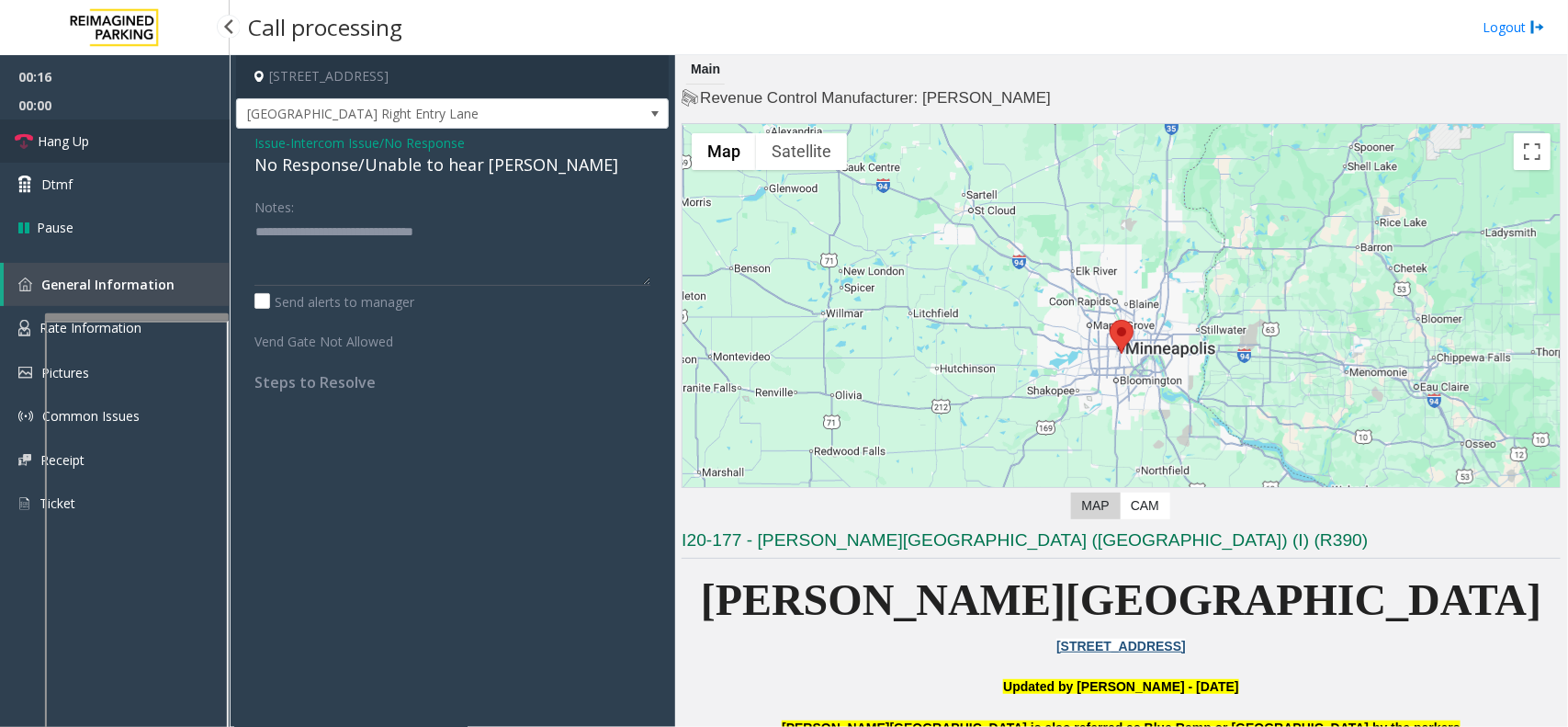 click on "Hang Up" at bounding box center (115, 141) 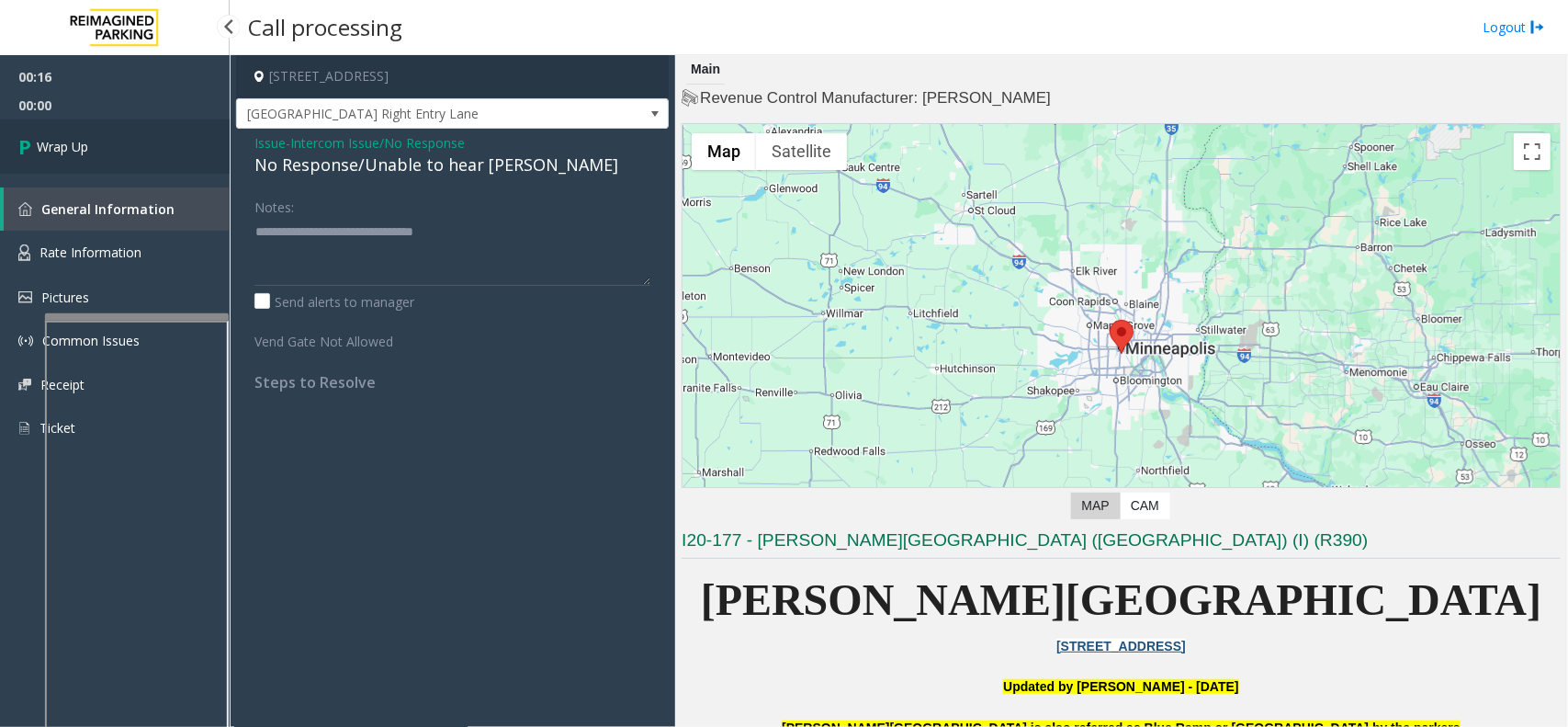 click on "Wrap Up" at bounding box center [115, 146] 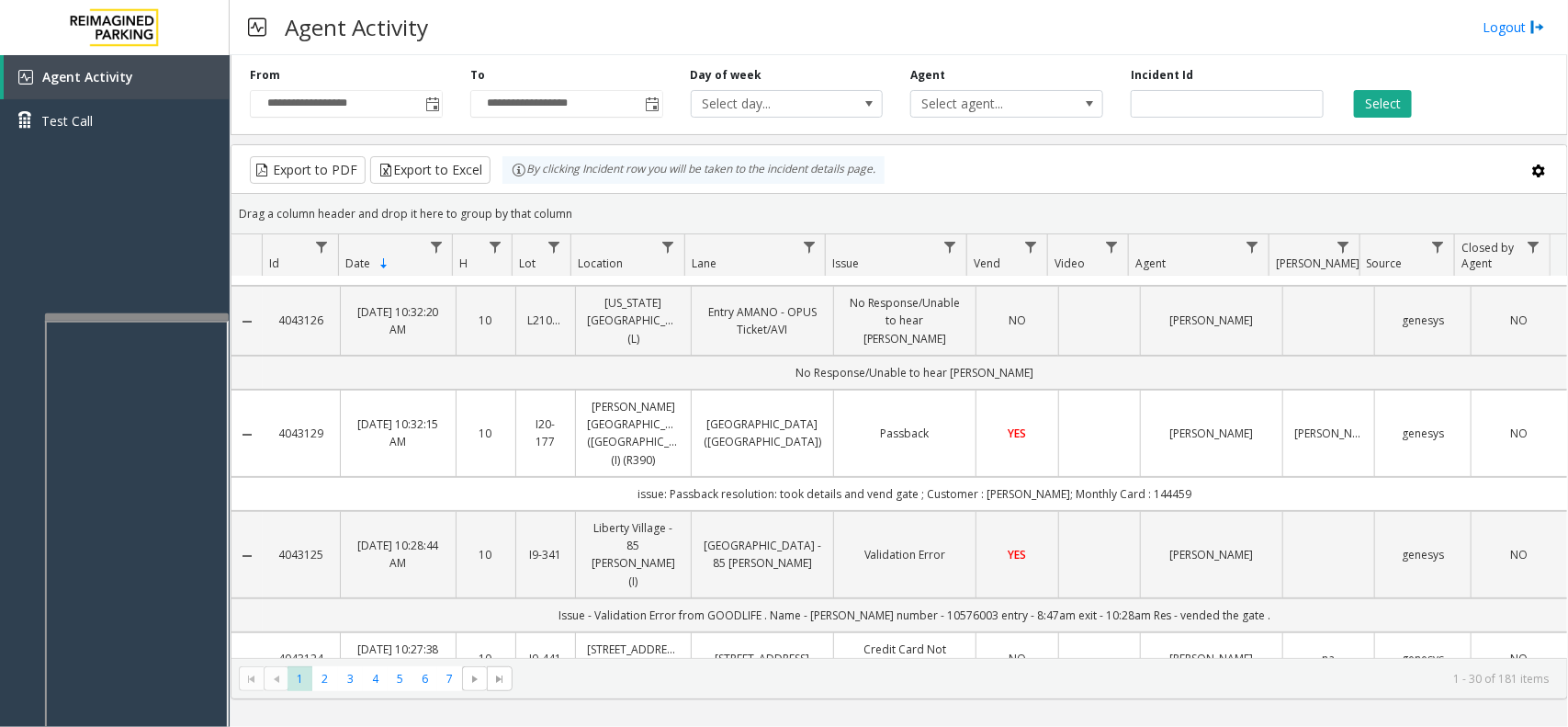 scroll, scrollTop: 0, scrollLeft: 0, axis: both 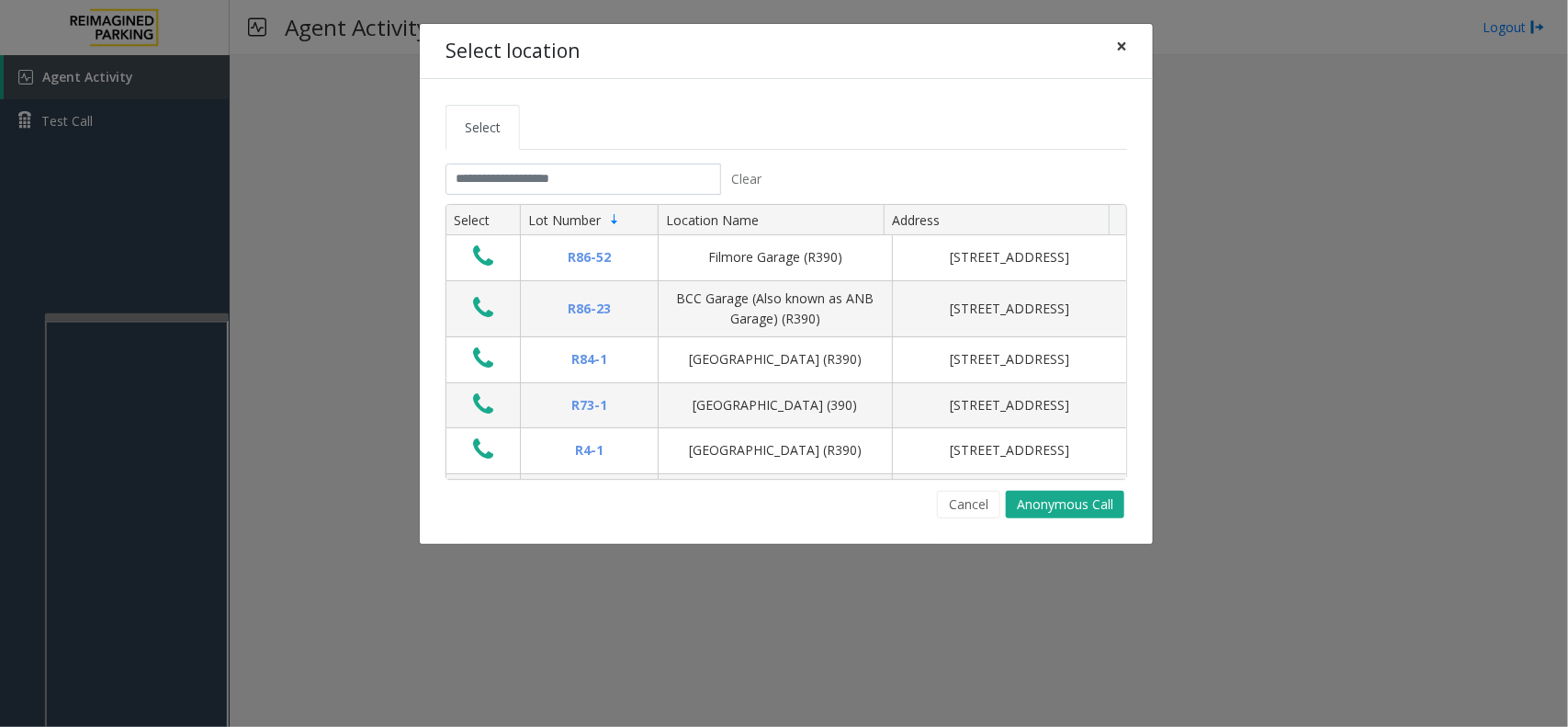 click on "×" 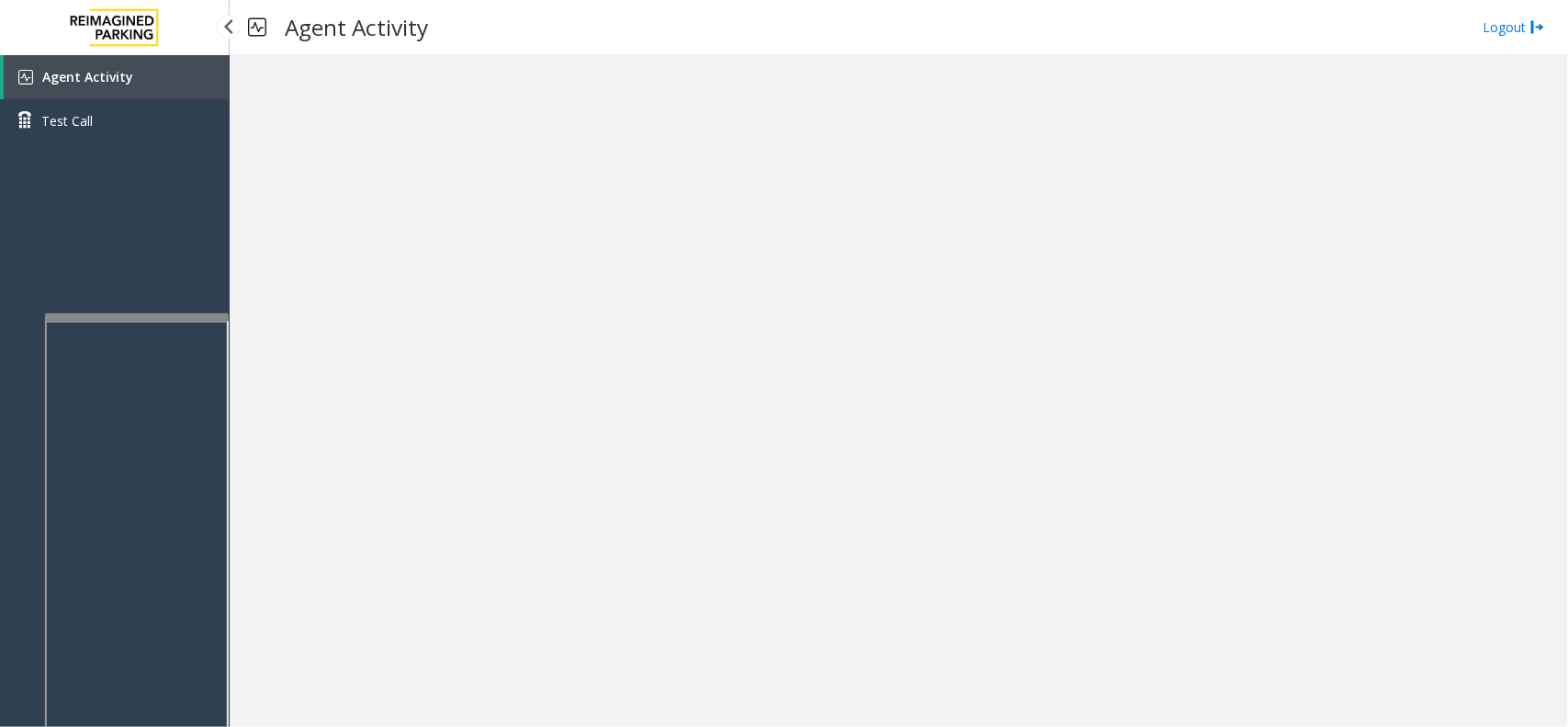 click on "Agent Activity" at bounding box center [117, 77] 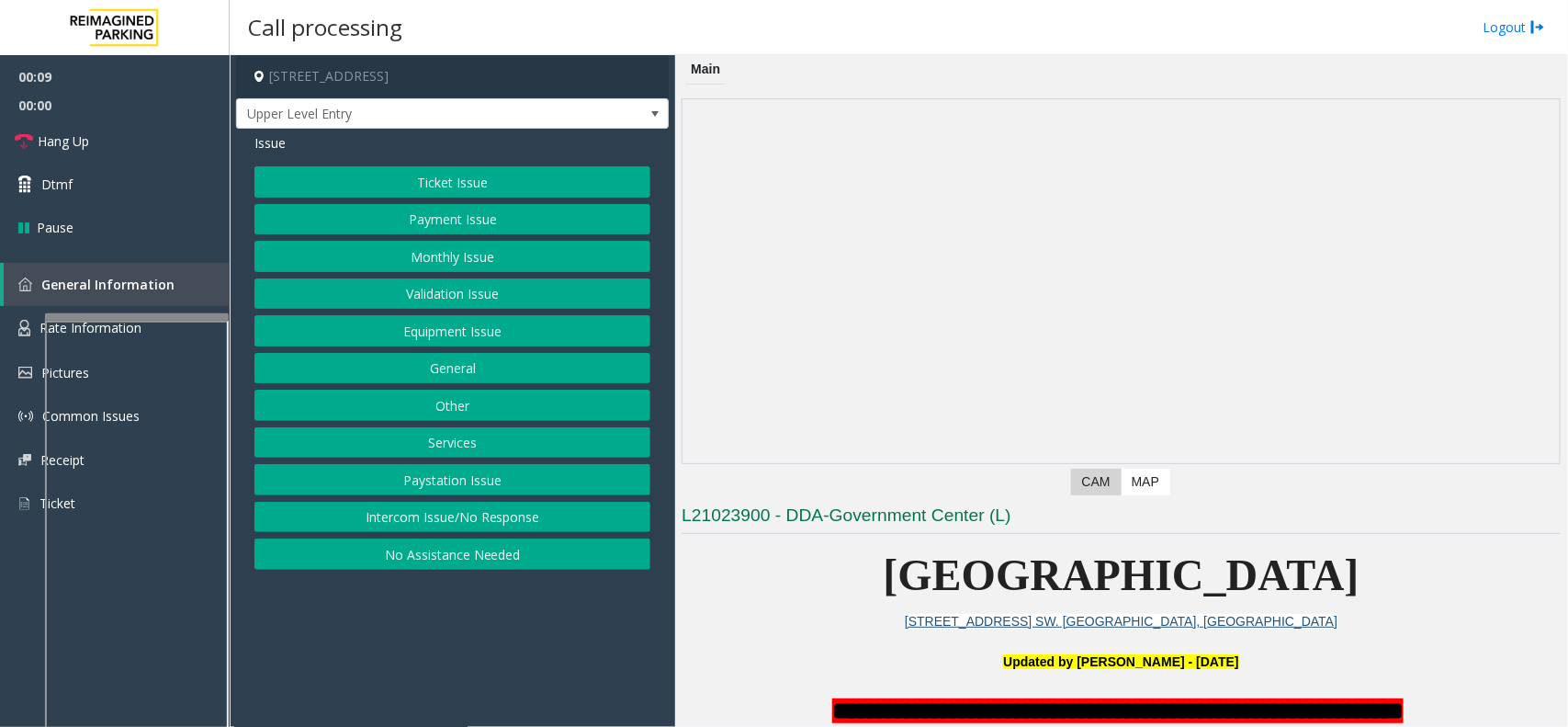 click on "Intercom Issue/No Response" 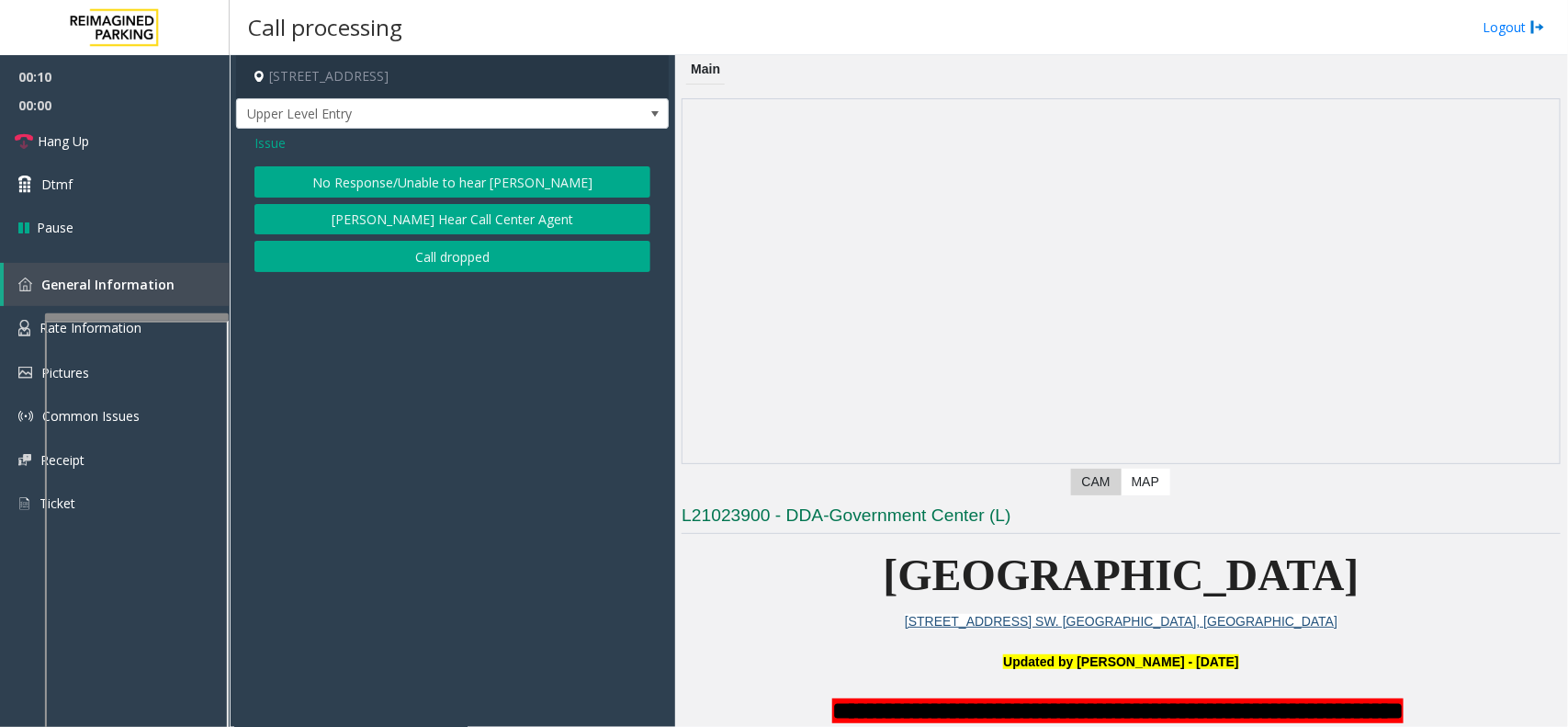 click on "No Response/Unable to hear [PERSON_NAME]" 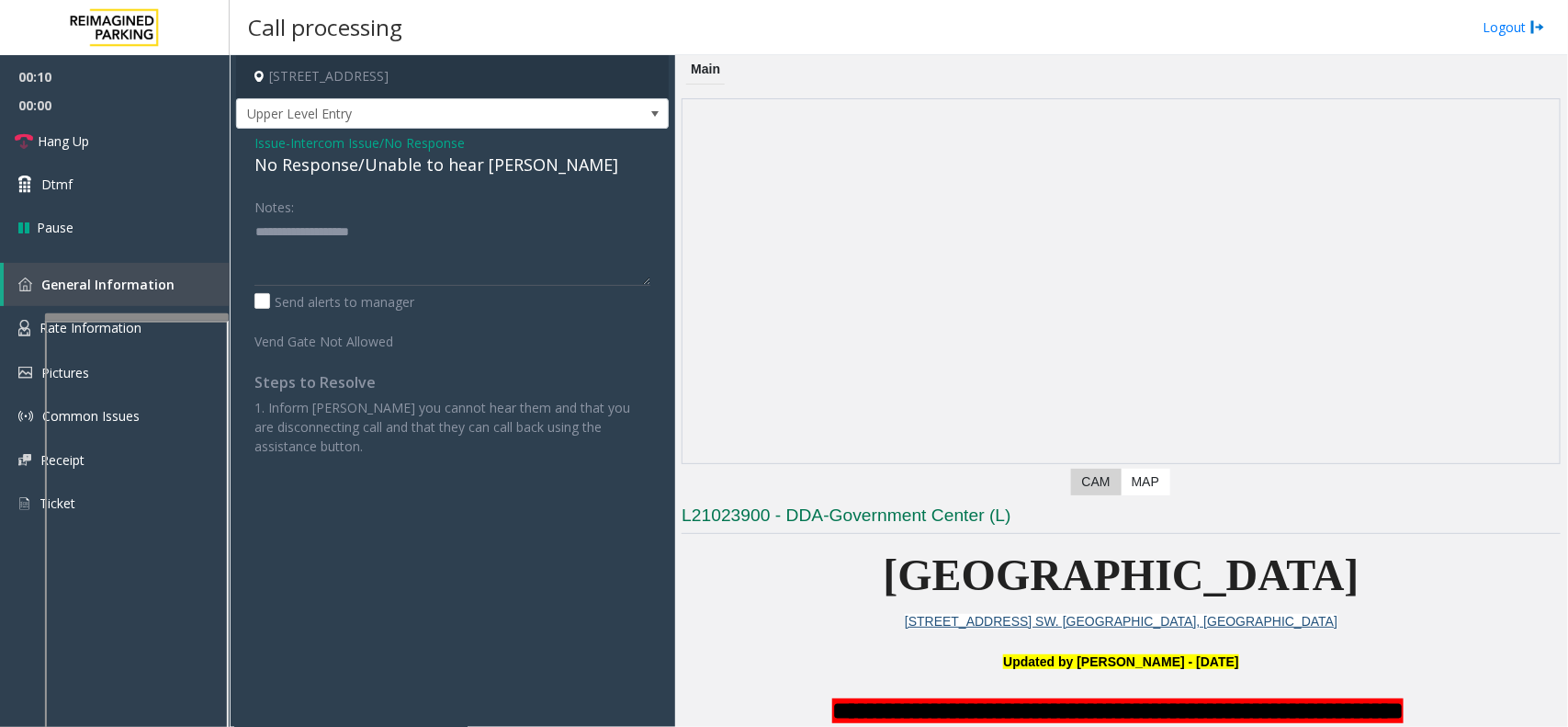 click on "No Response/Unable to hear [PERSON_NAME]" 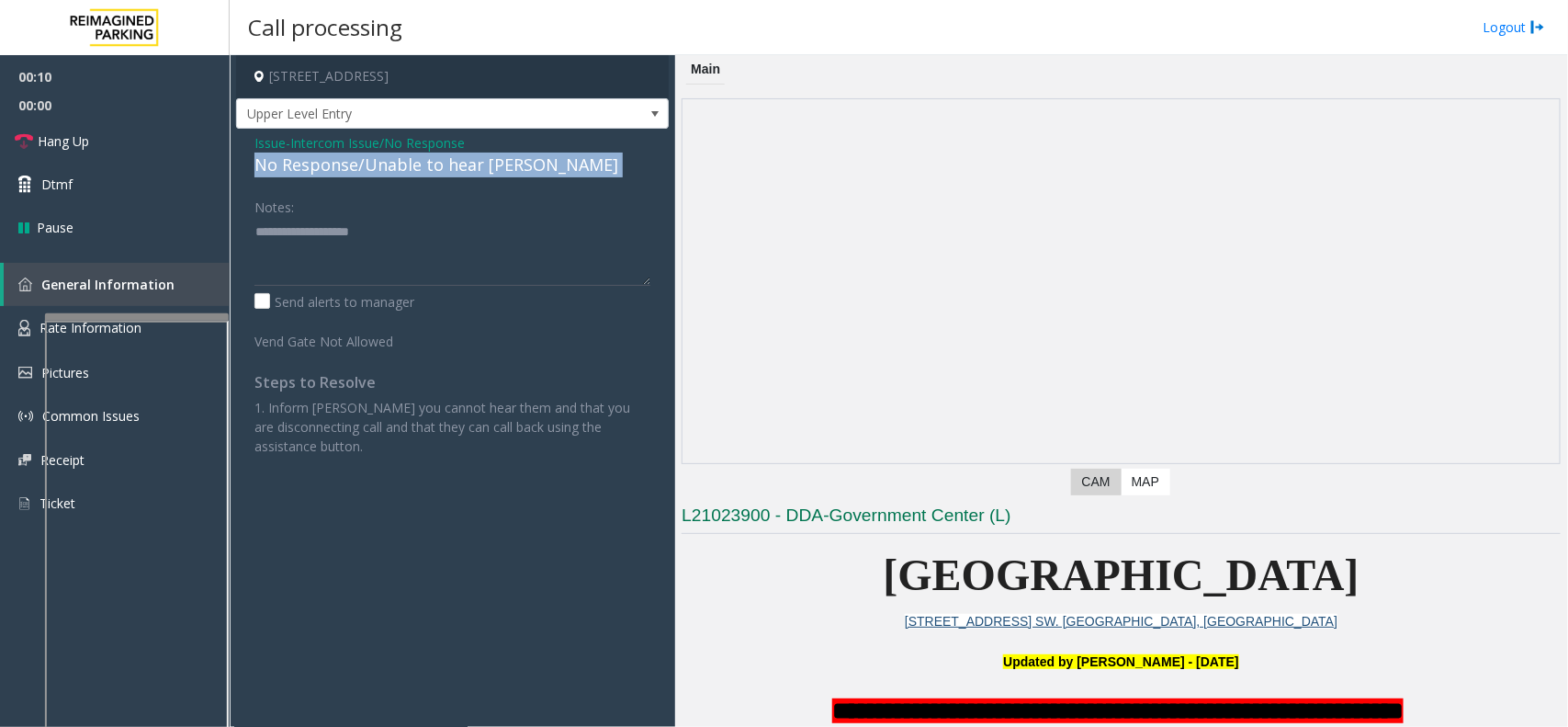 click on "No Response/Unable to hear [PERSON_NAME]" 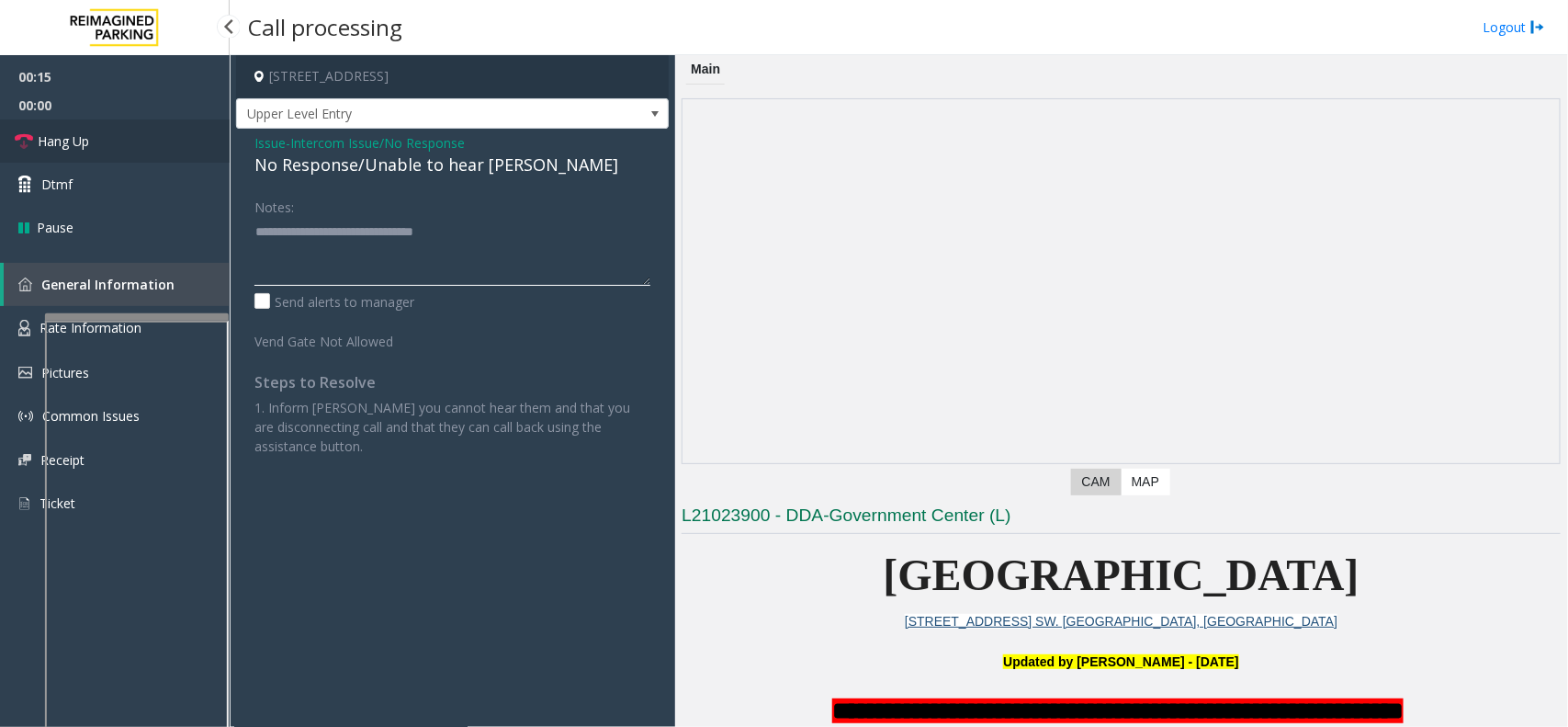 type on "**********" 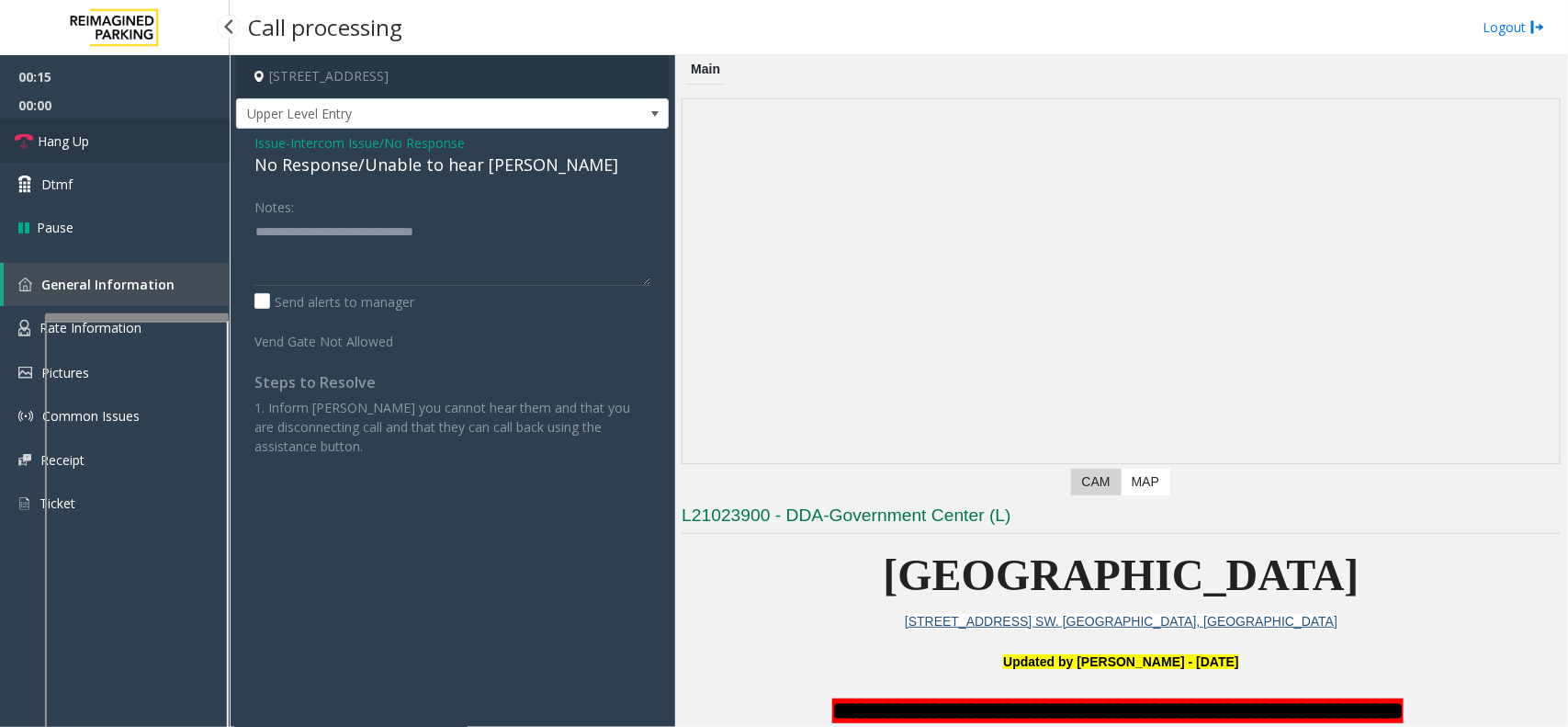 click on "Hang Up" at bounding box center (115, 141) 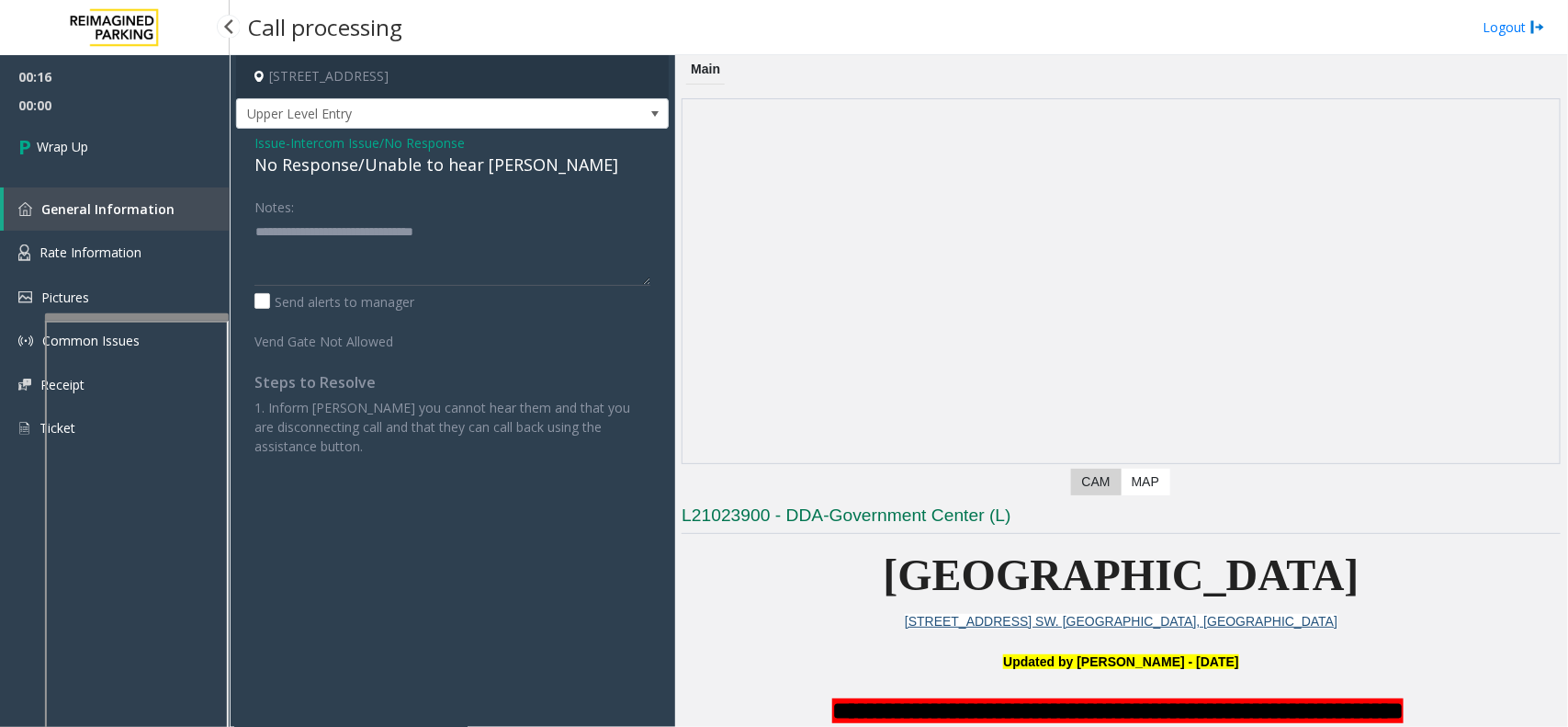 click on "Wrap Up" at bounding box center [115, 146] 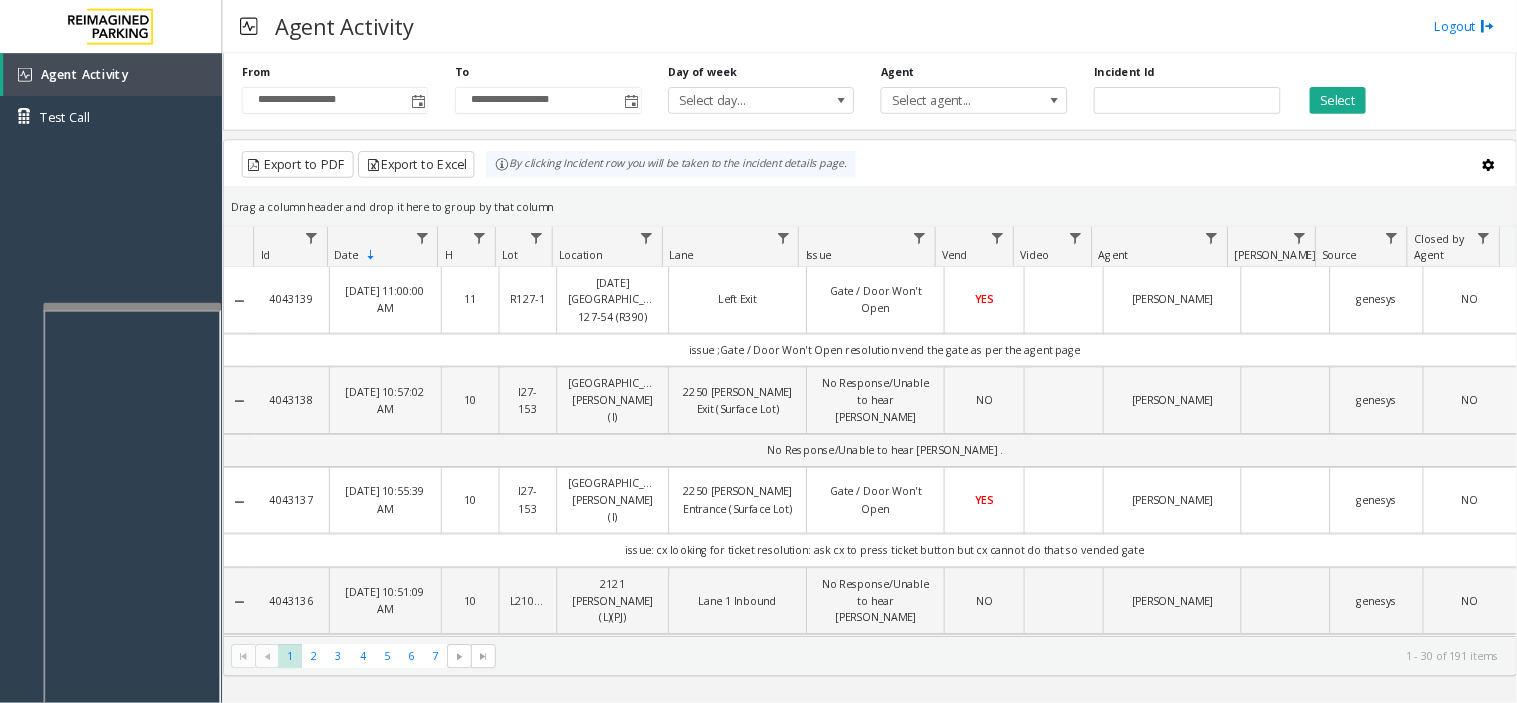 scroll, scrollTop: 125, scrollLeft: 0, axis: vertical 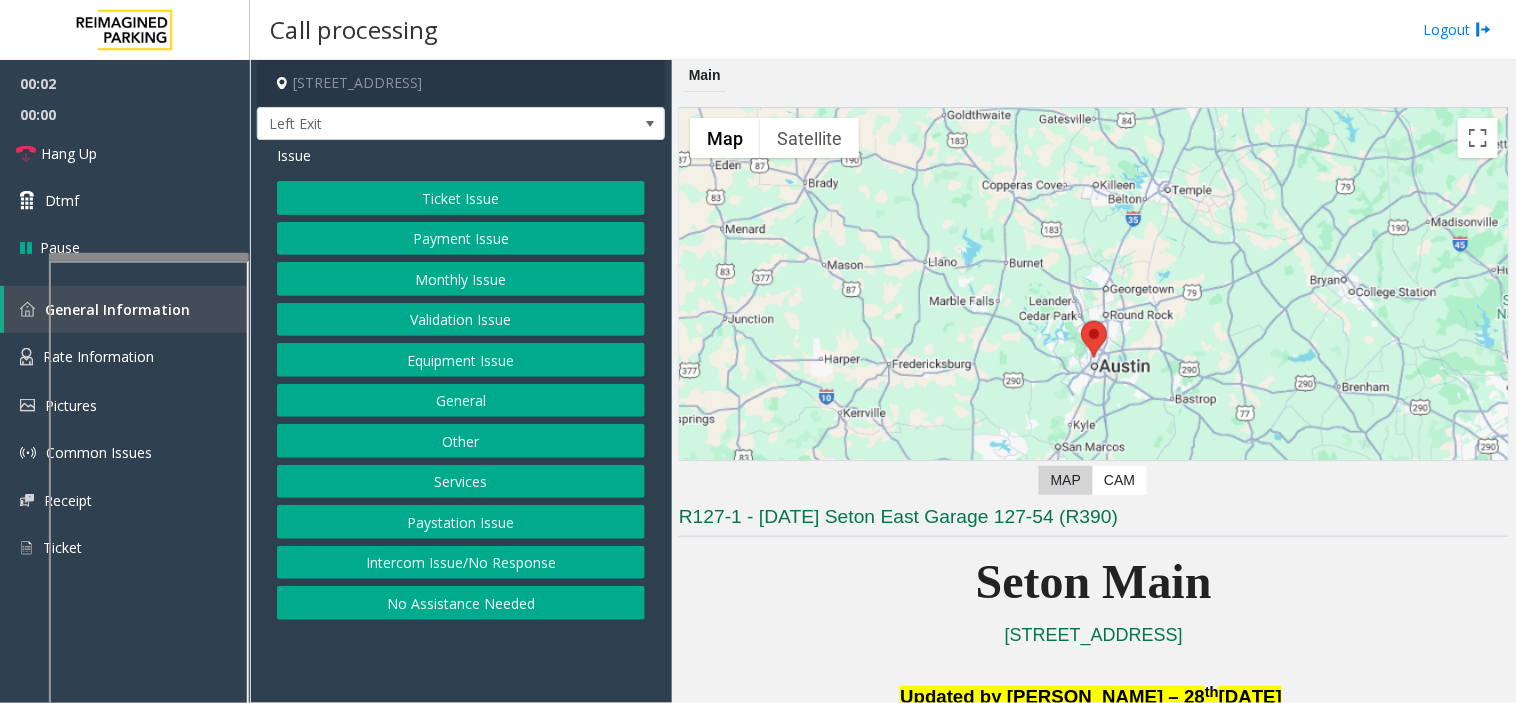 click on "Equipment Issue" 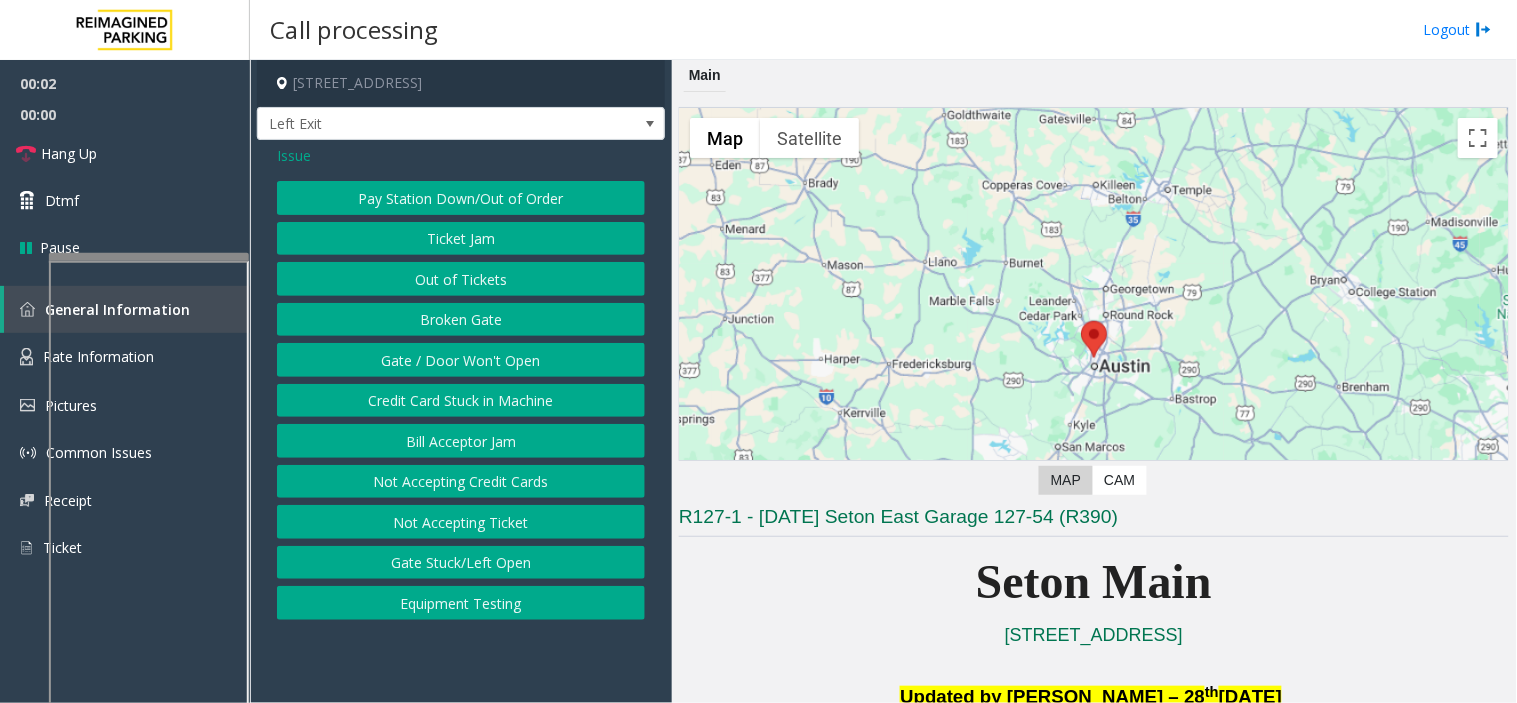 click on "Gate / Door Won't Open" 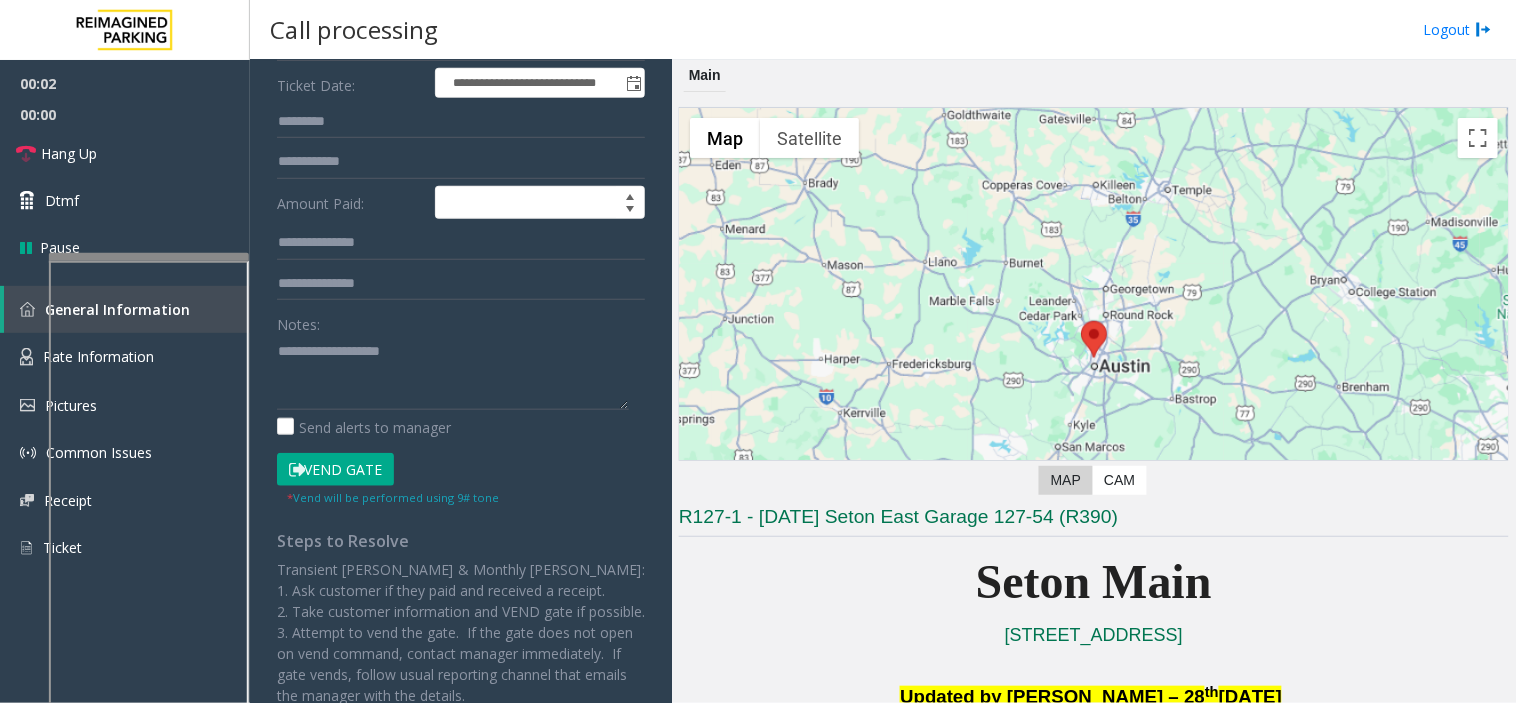 scroll, scrollTop: 333, scrollLeft: 0, axis: vertical 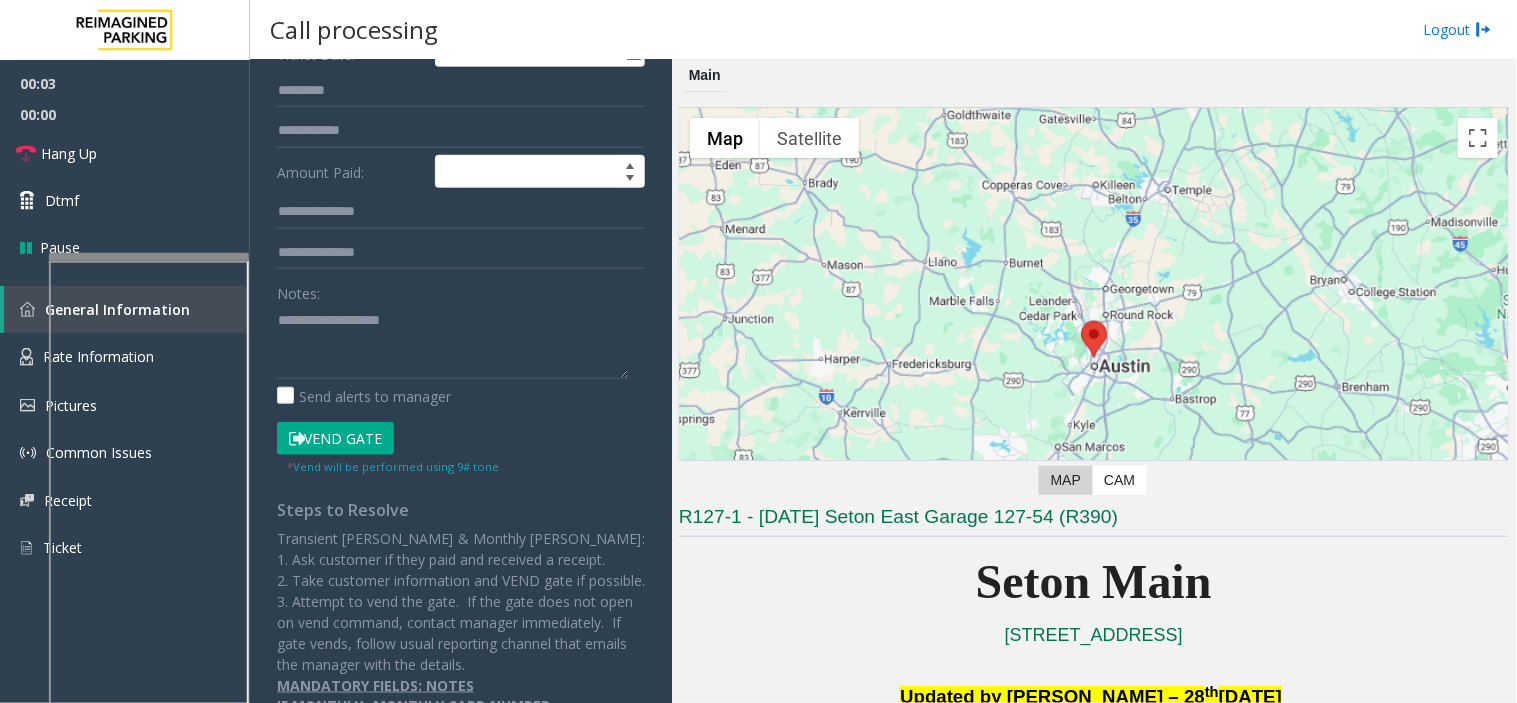click on "Vend Gate" 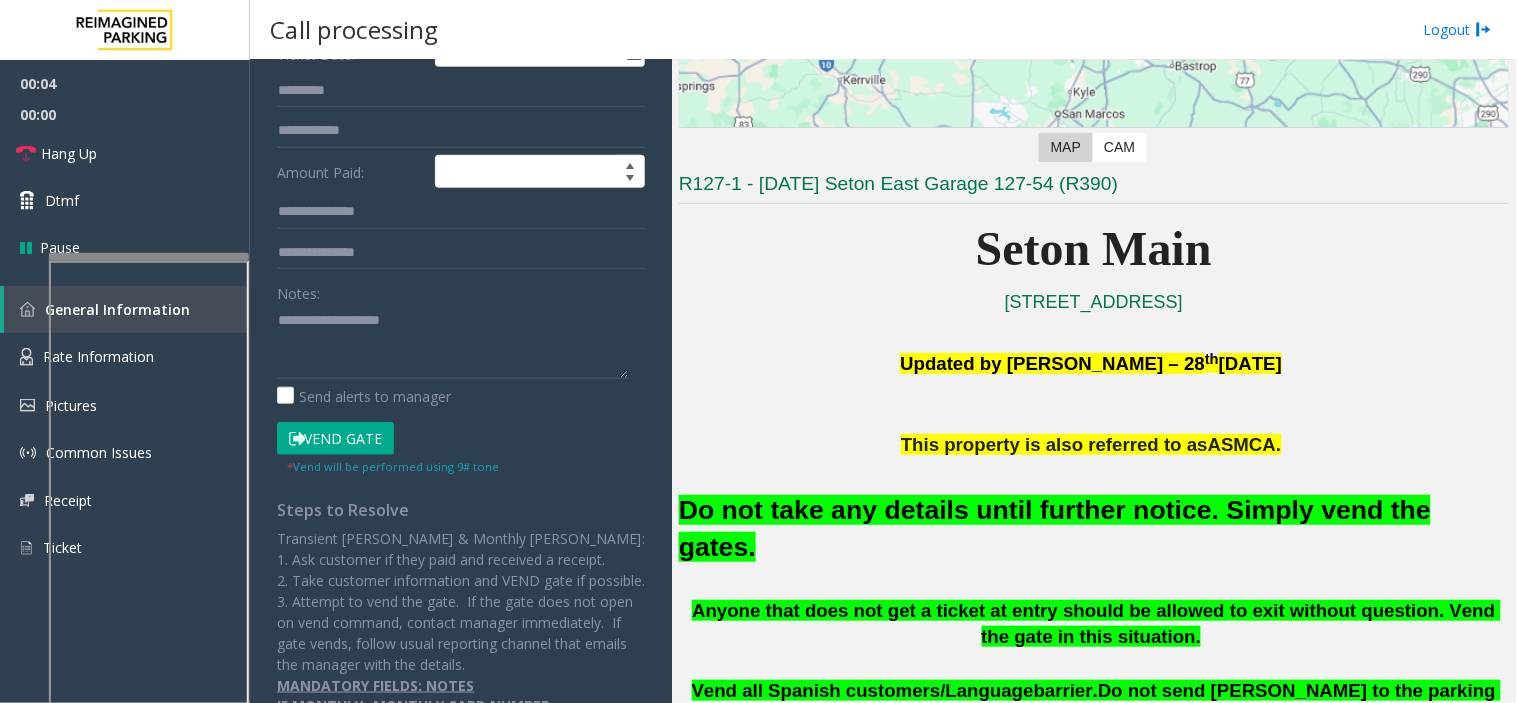 click on "Do not take any details until further notice. Simply vend the gates." 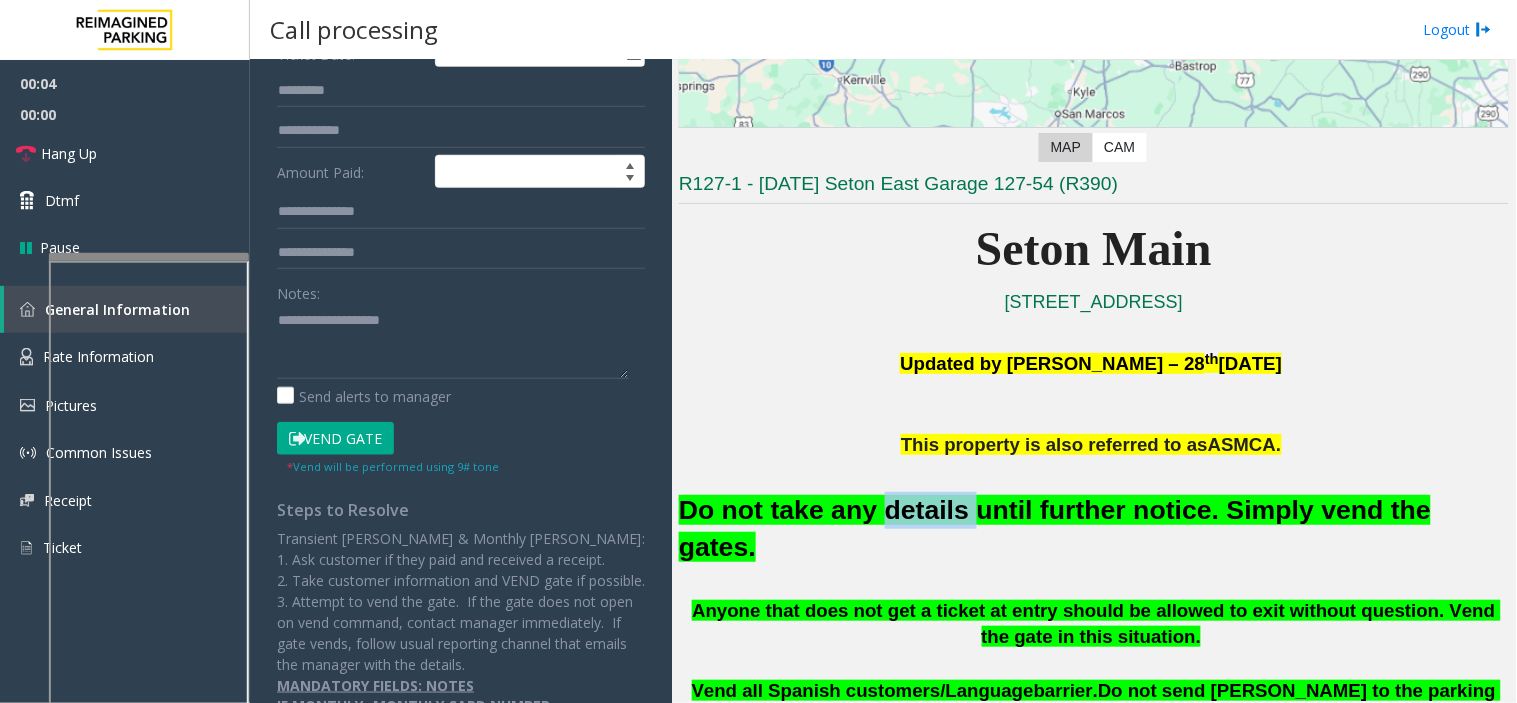 click on "Do not take any details until further notice. Simply vend the gates." 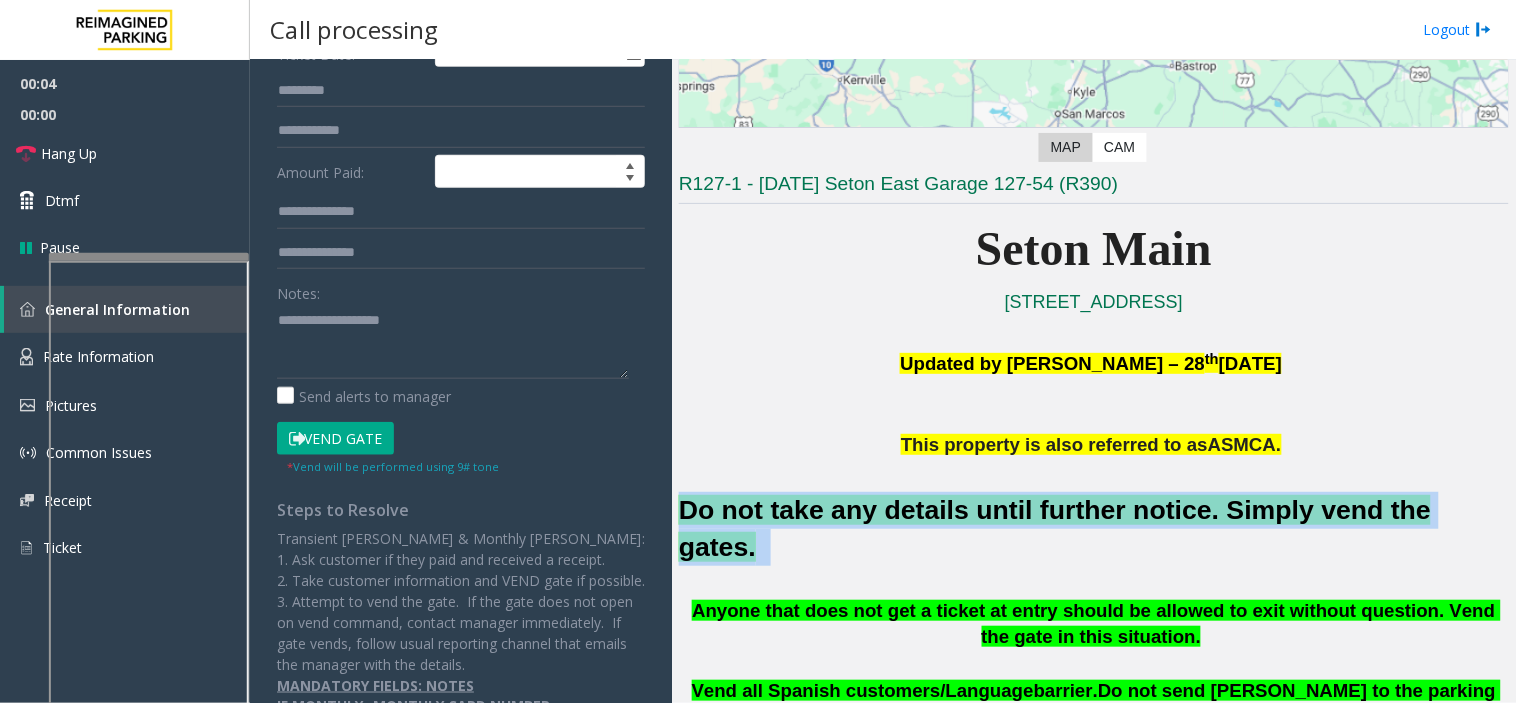 click on "Do not take any details until further notice. Simply vend the gates." 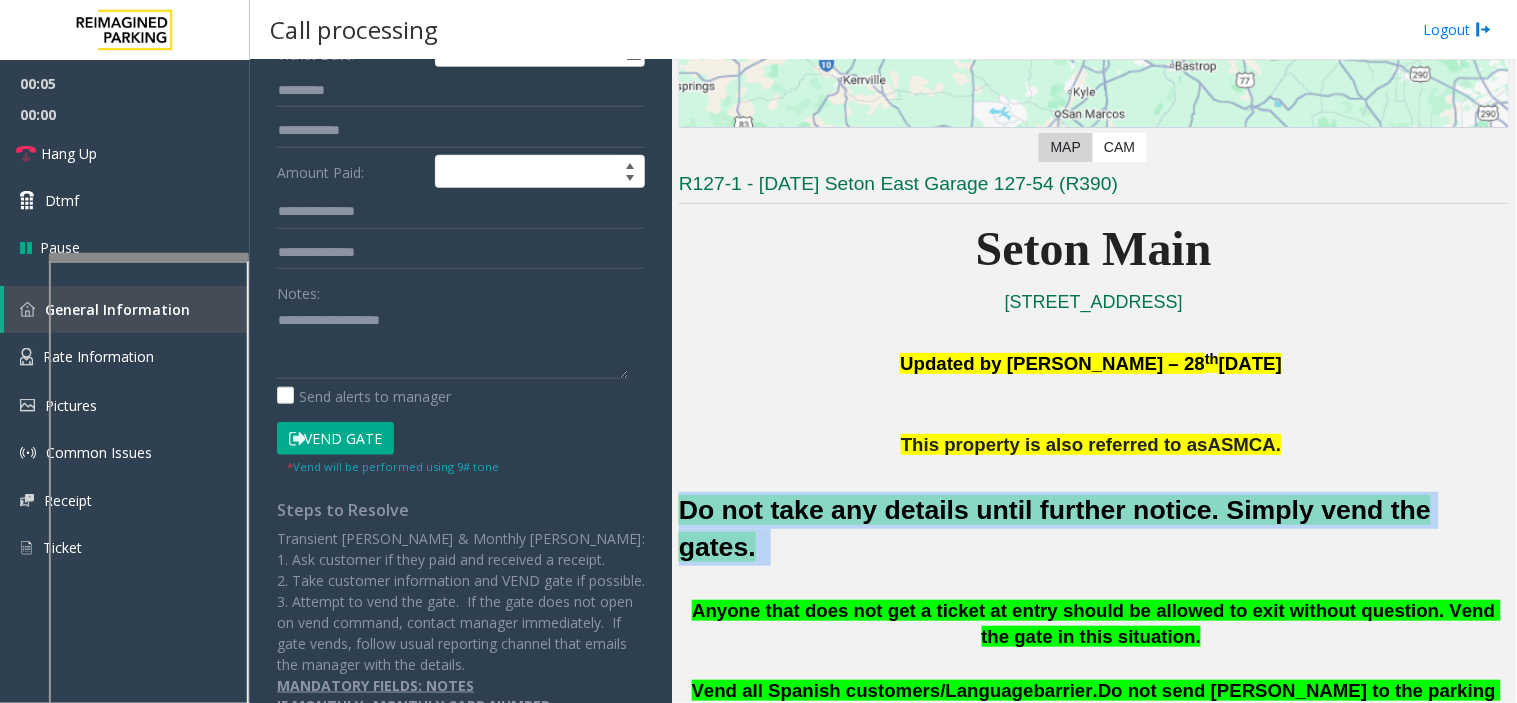 copy on "Do not take any details until further notice. Simply vend the gates." 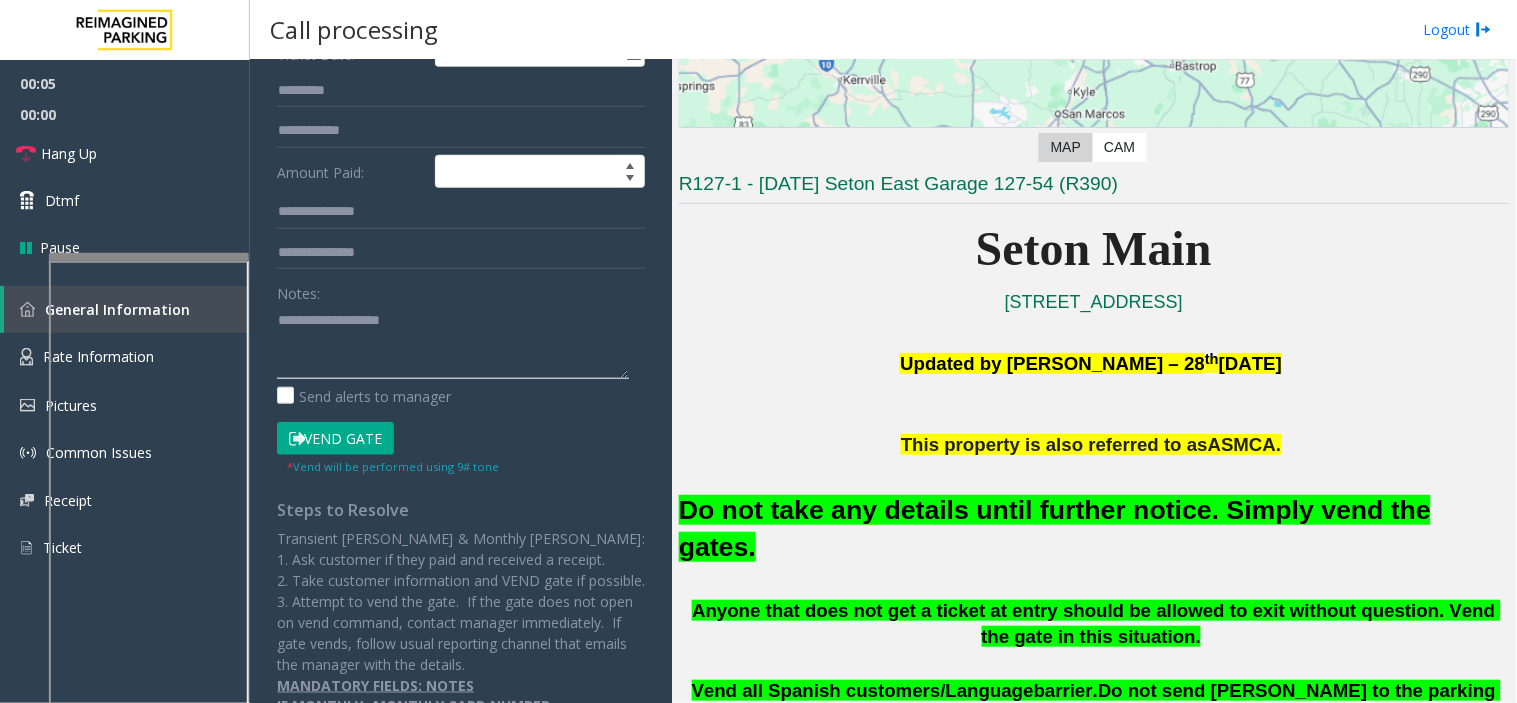 click 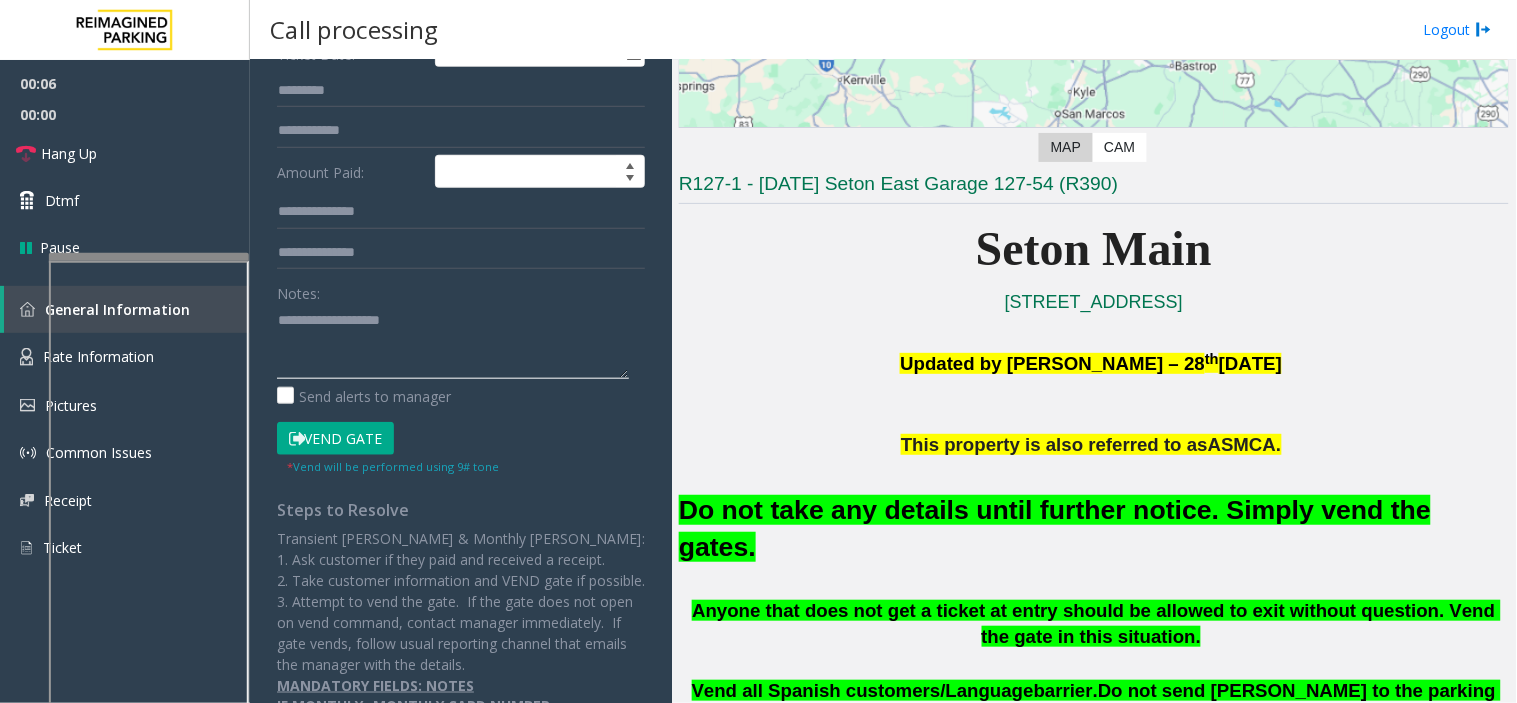 paste on "**********" 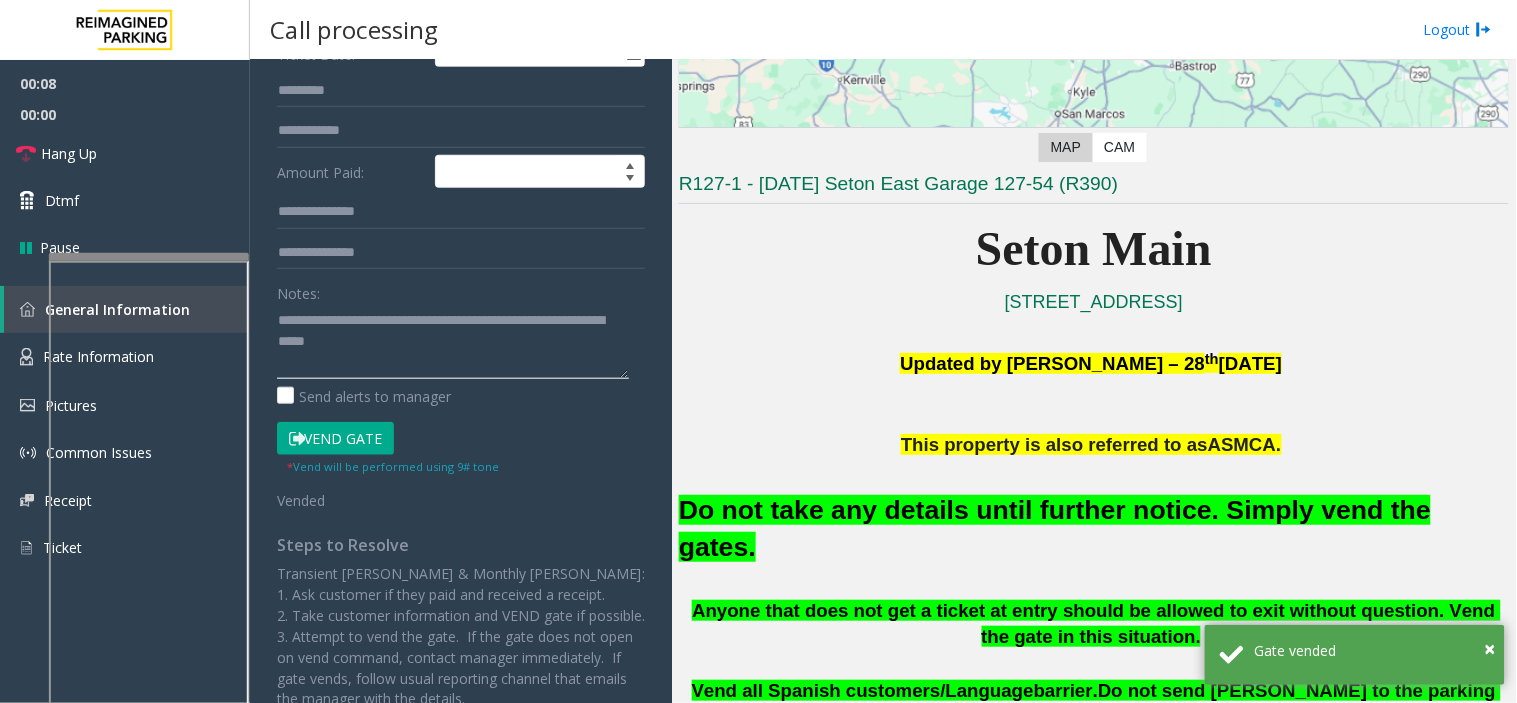 type on "**********" 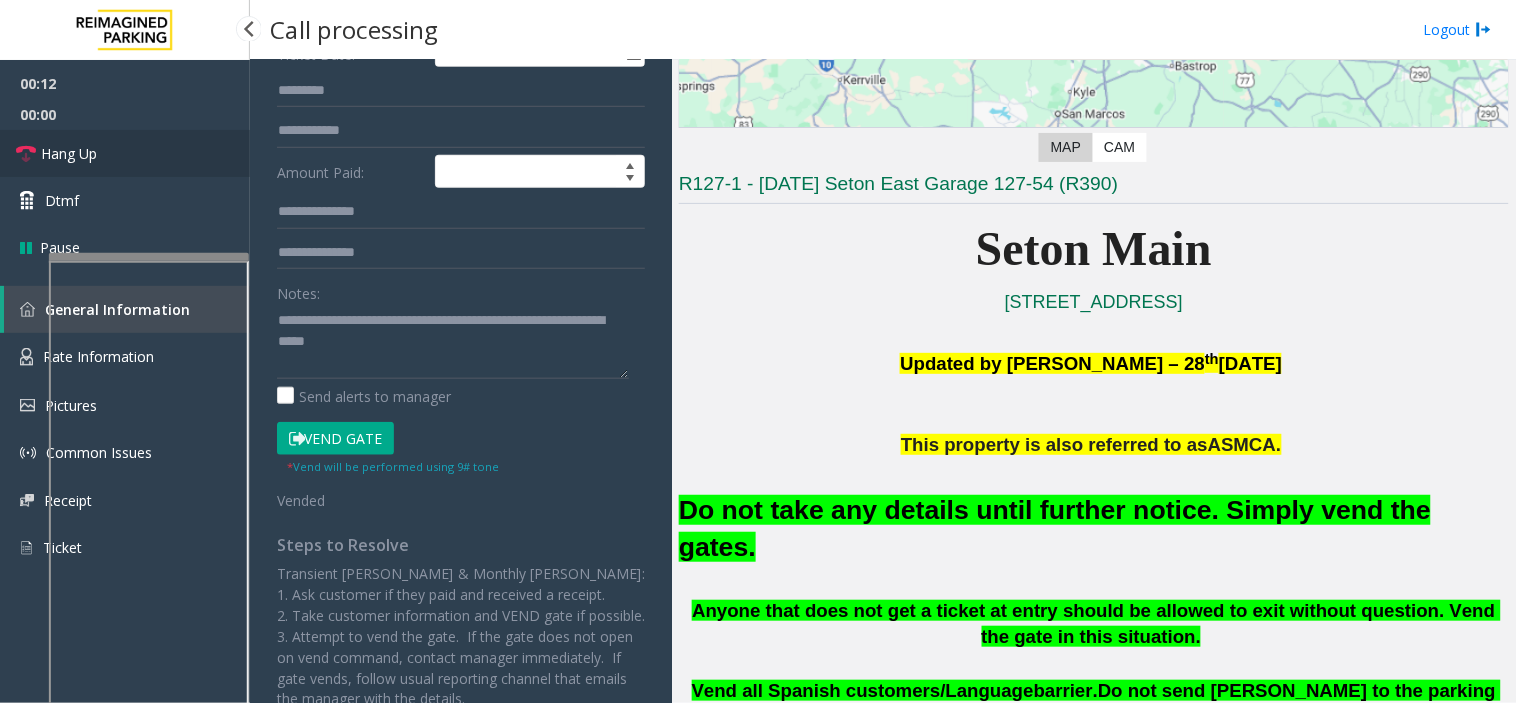 click on "Hang Up" at bounding box center (125, 153) 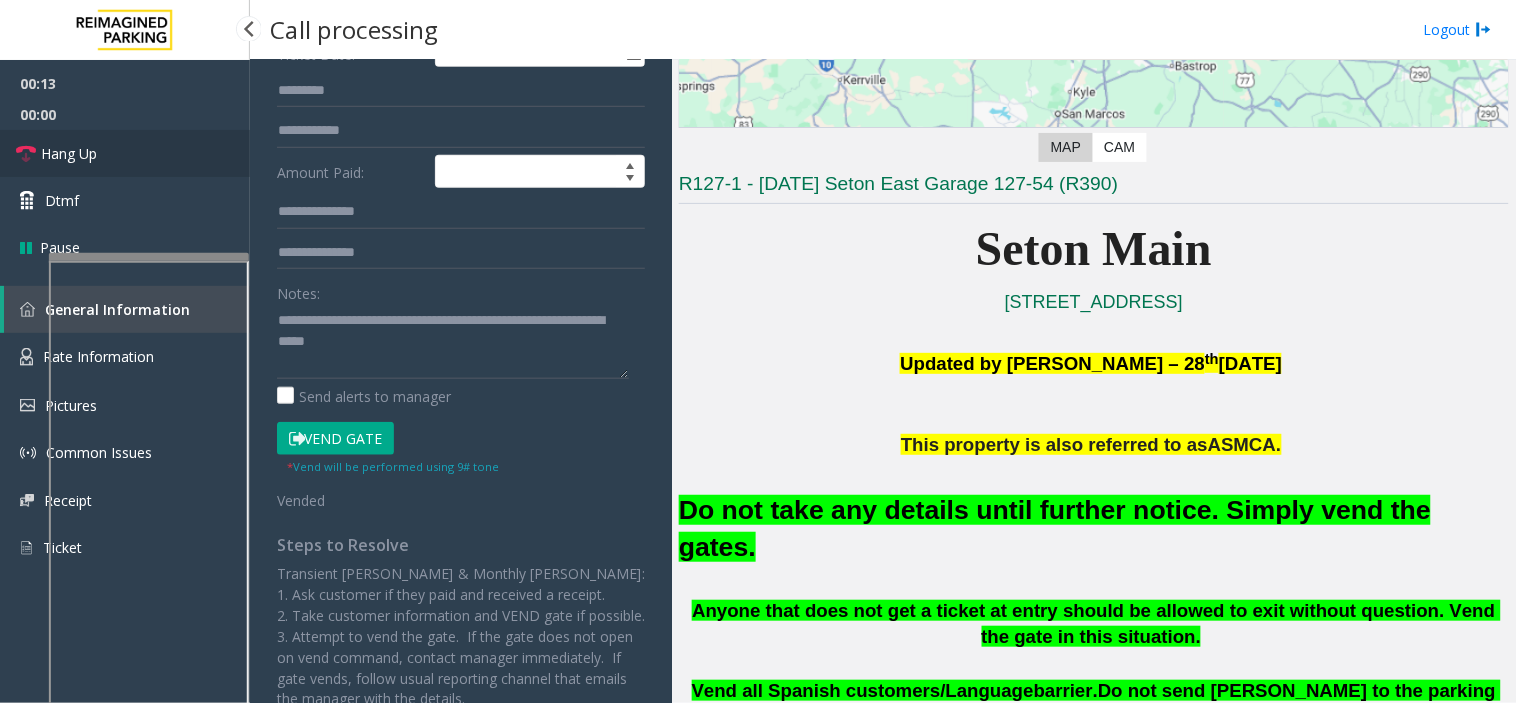 click on "Hang Up" at bounding box center [125, 153] 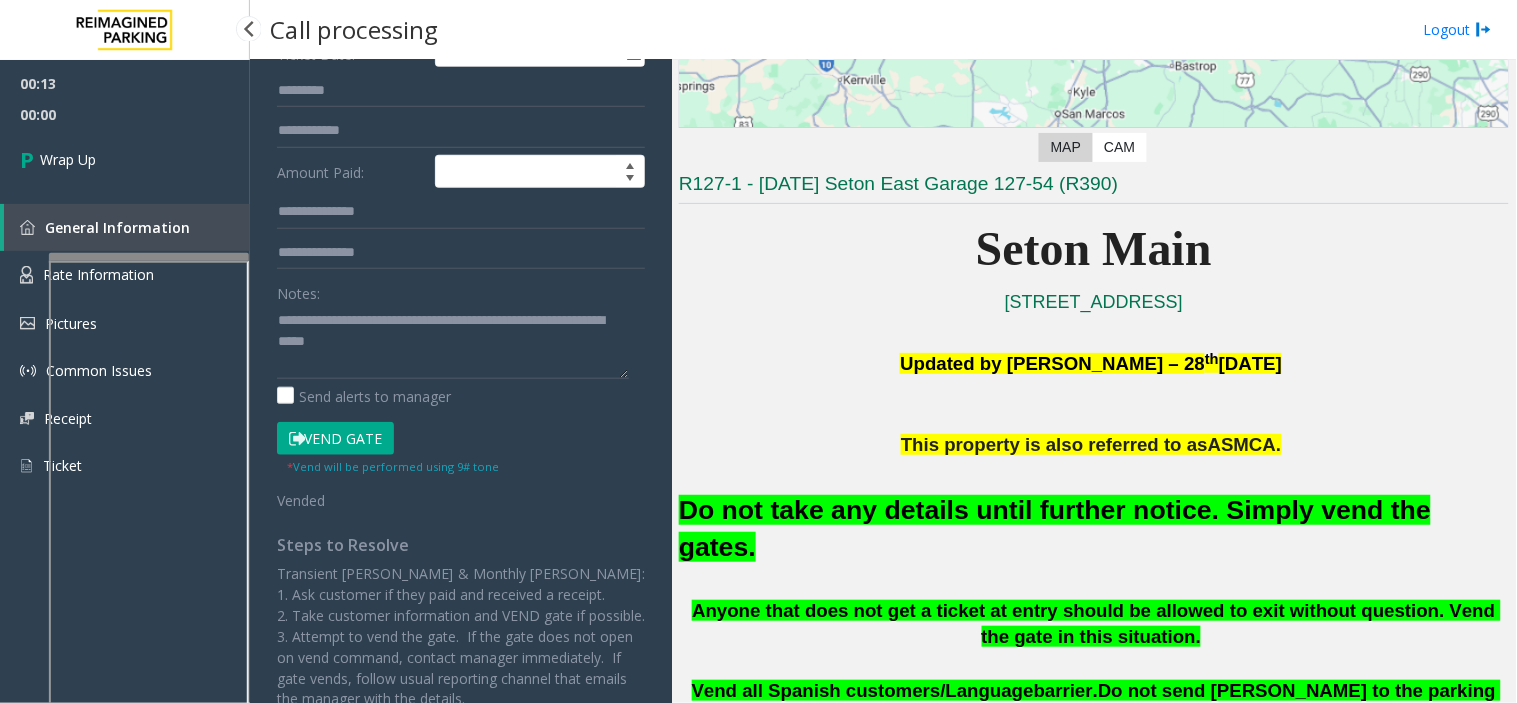 click on "Wrap Up" at bounding box center [125, 159] 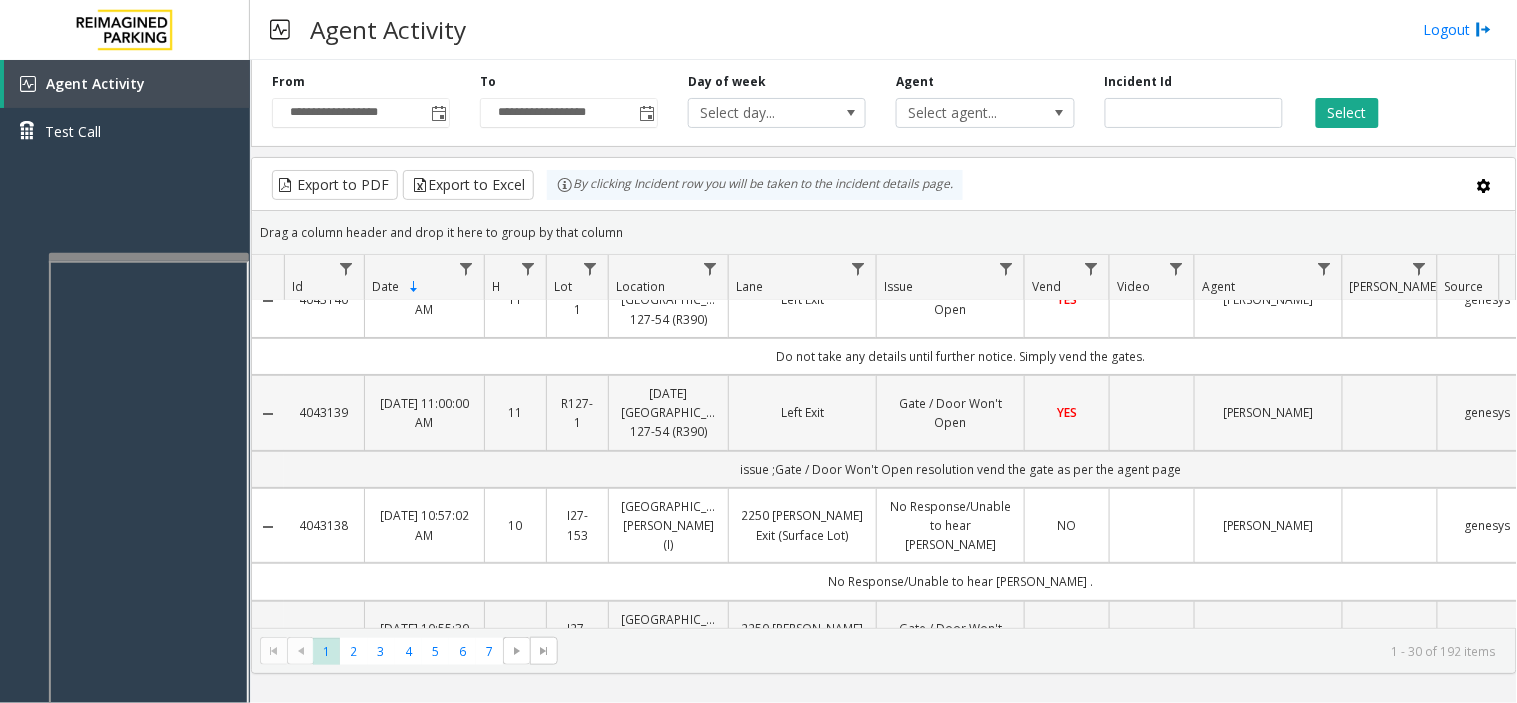 scroll, scrollTop: 0, scrollLeft: 0, axis: both 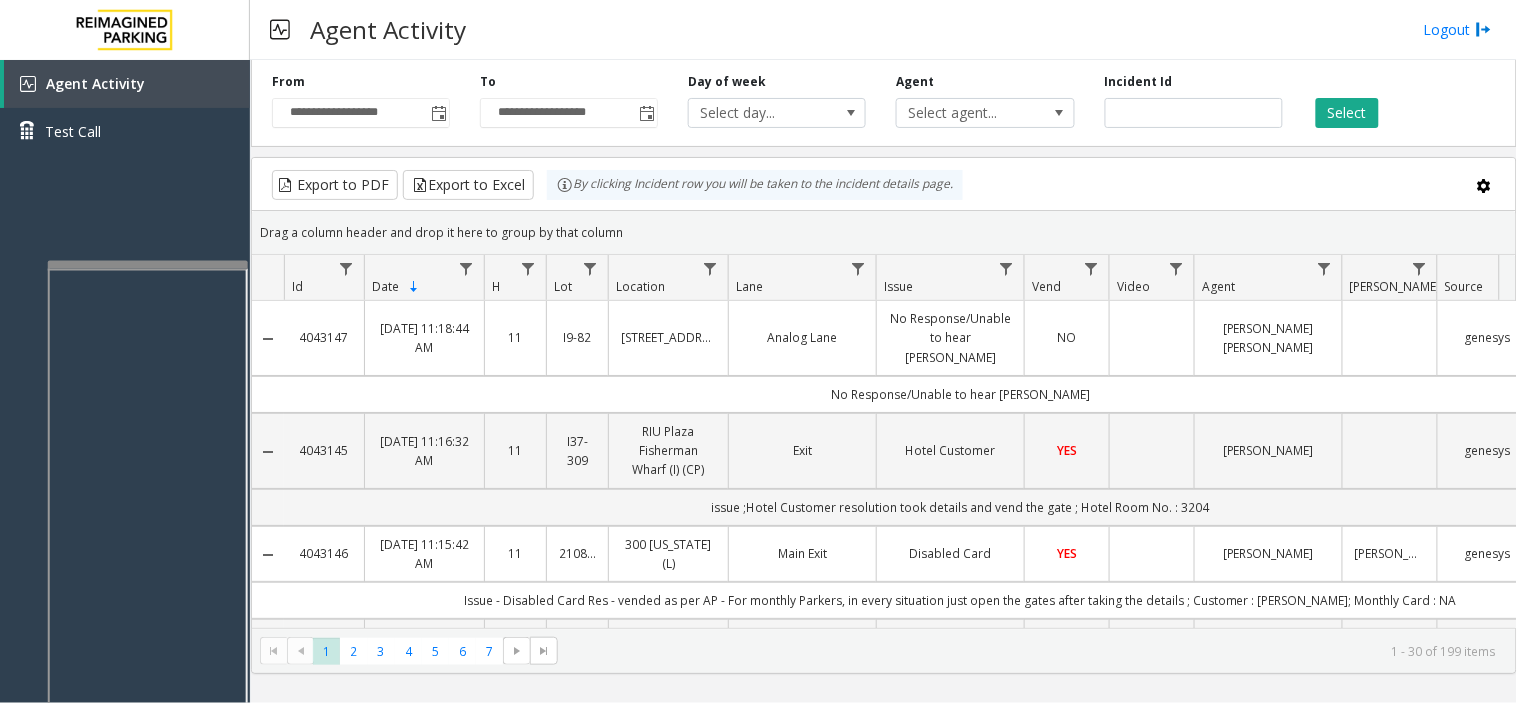 click at bounding box center [148, 265] 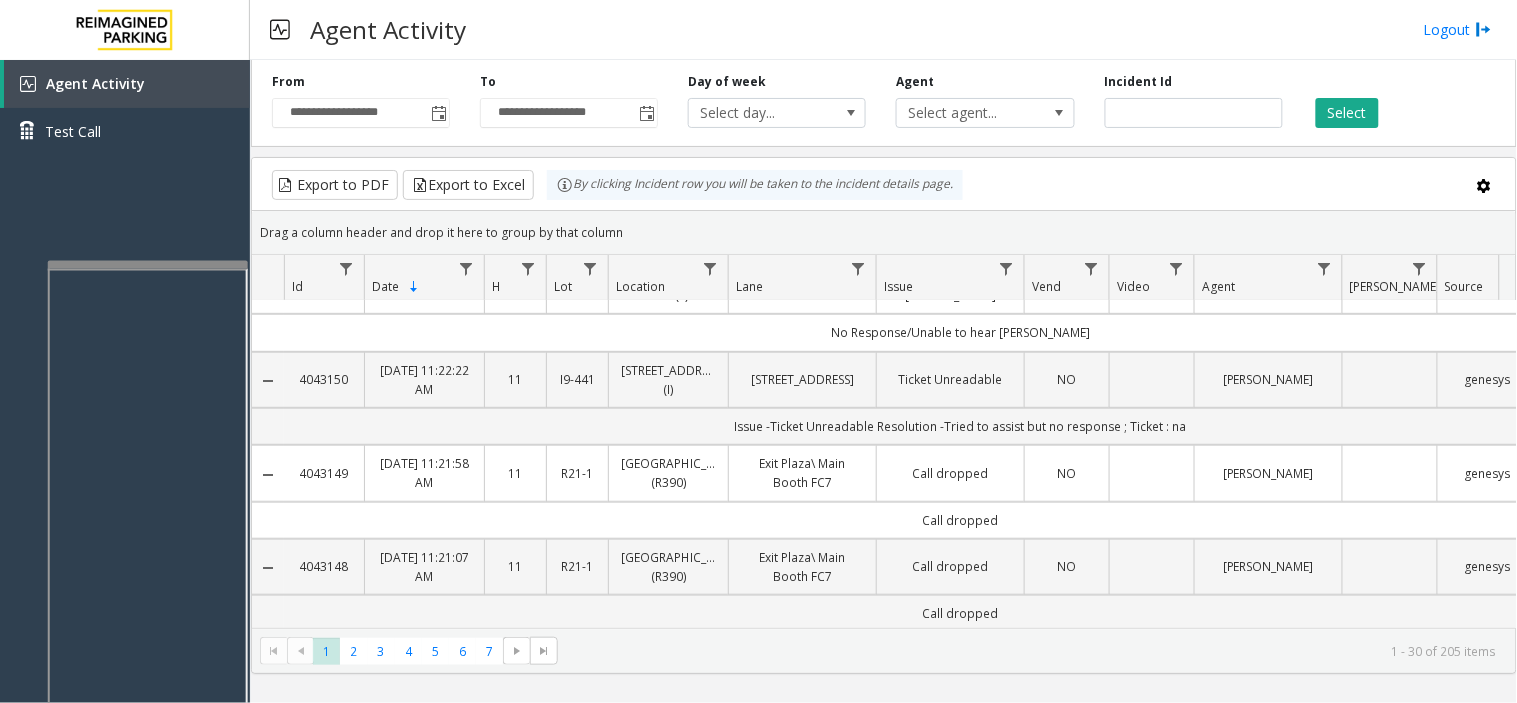 scroll, scrollTop: 333, scrollLeft: 0, axis: vertical 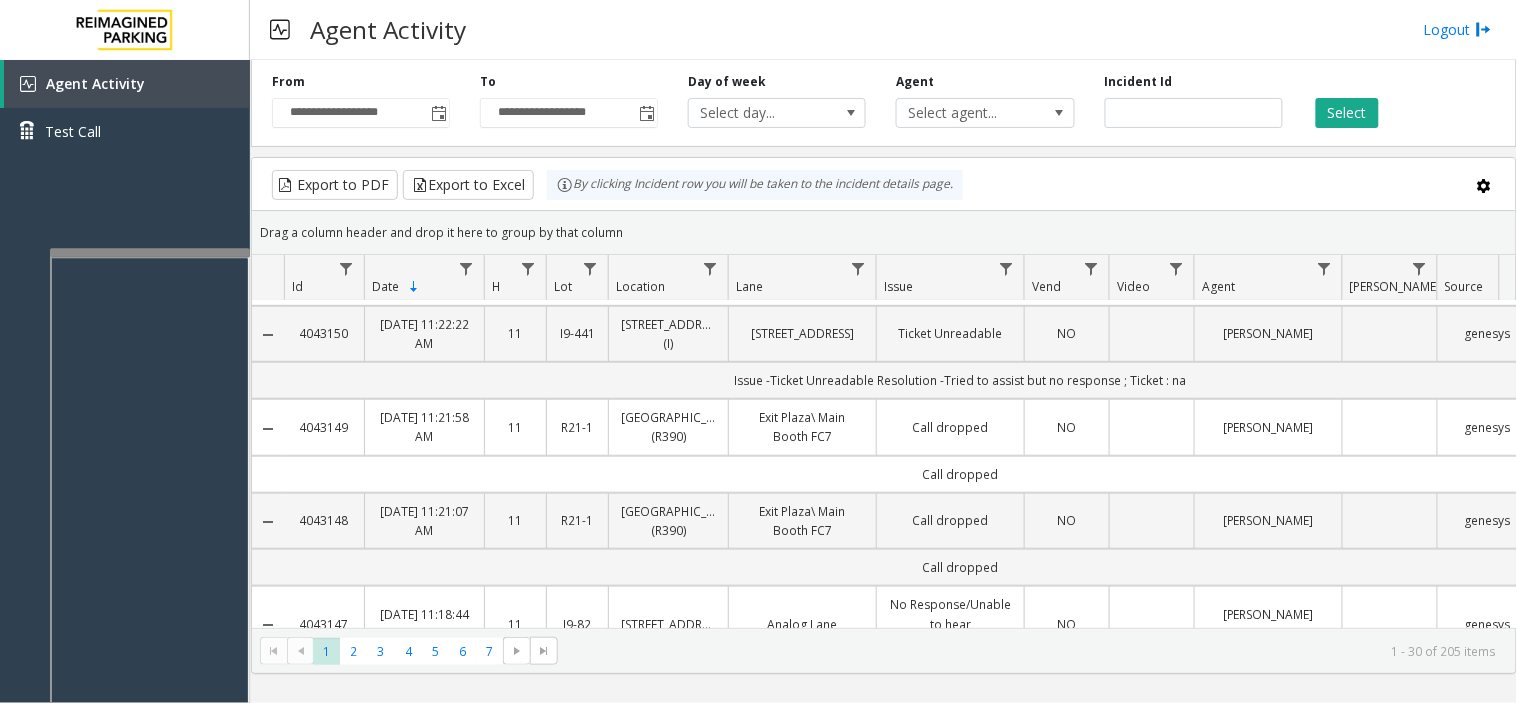 click at bounding box center (150, 252) 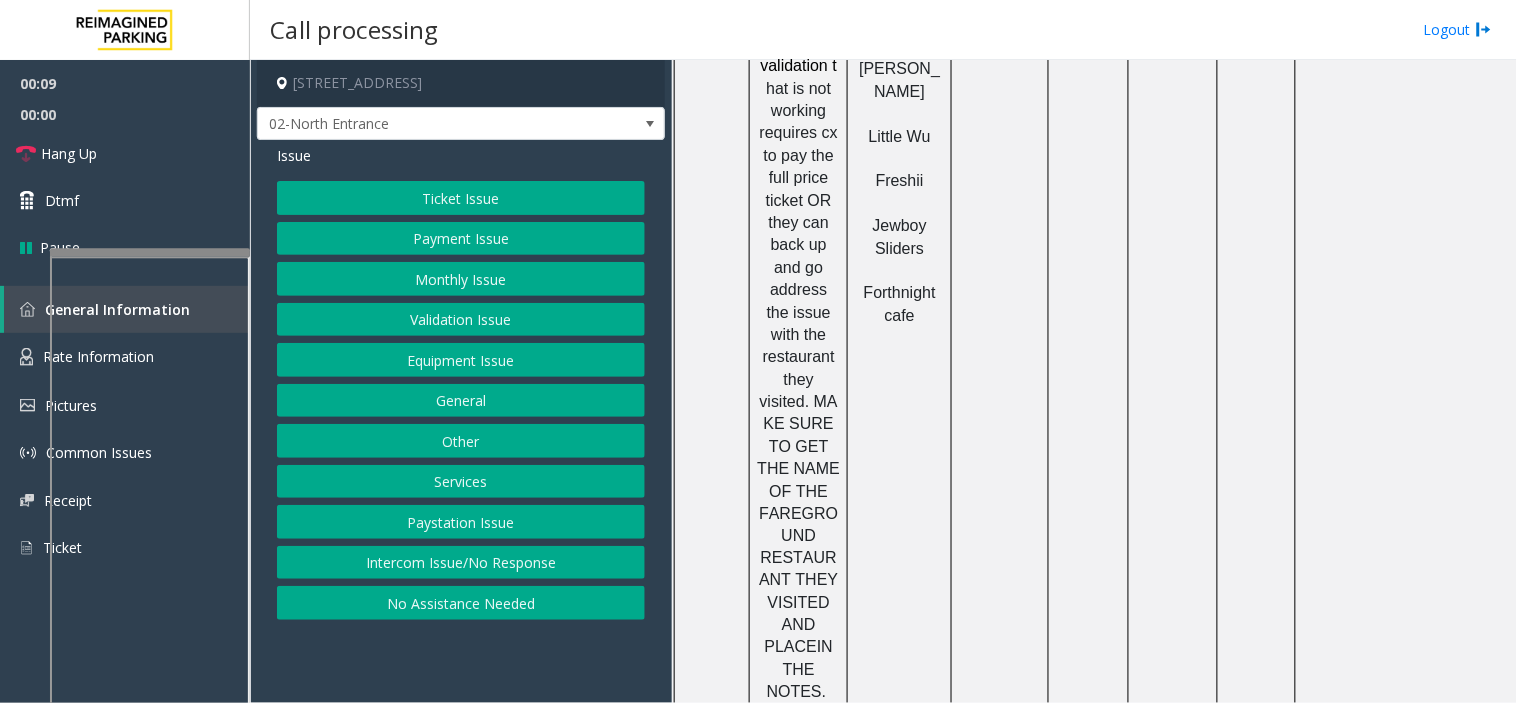 scroll, scrollTop: 2777, scrollLeft: 0, axis: vertical 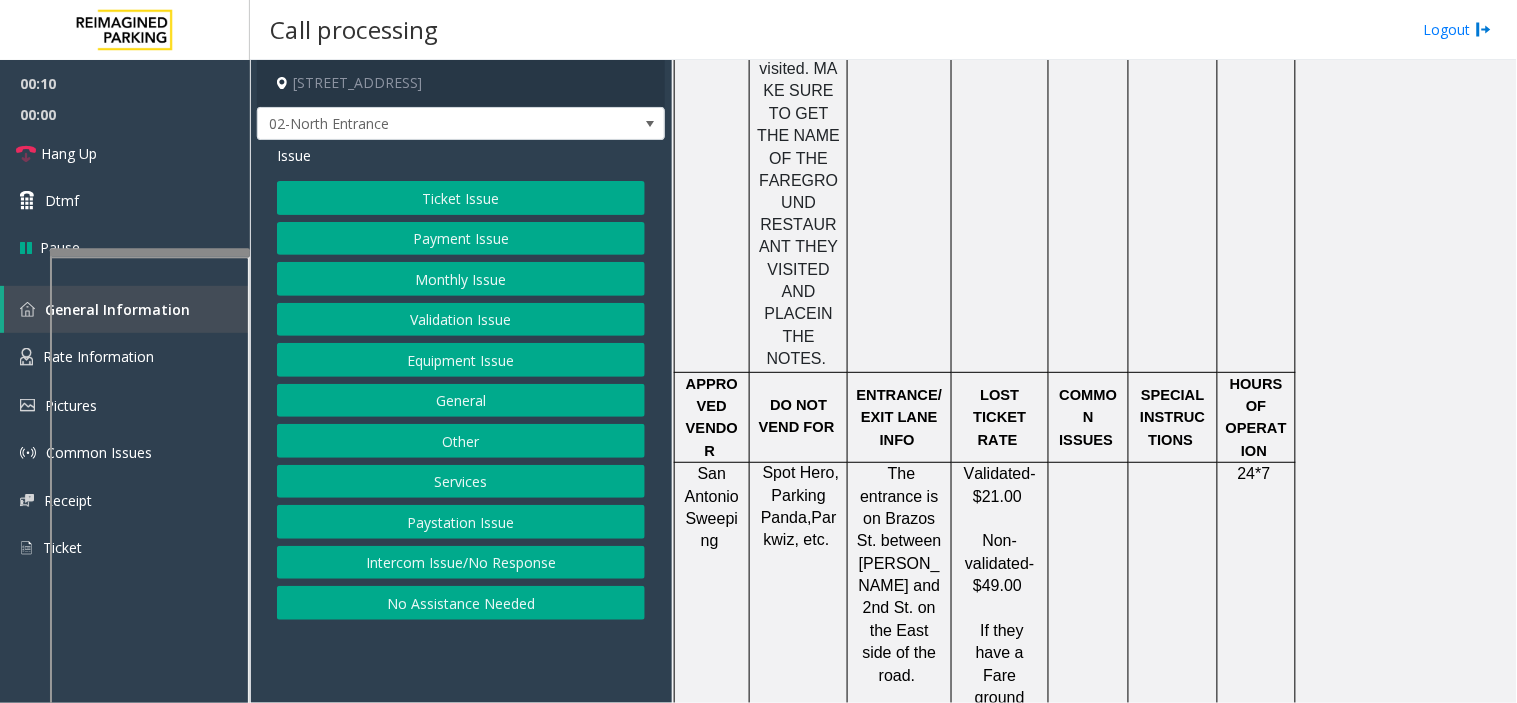 click on "Intercom Issue/No Response" 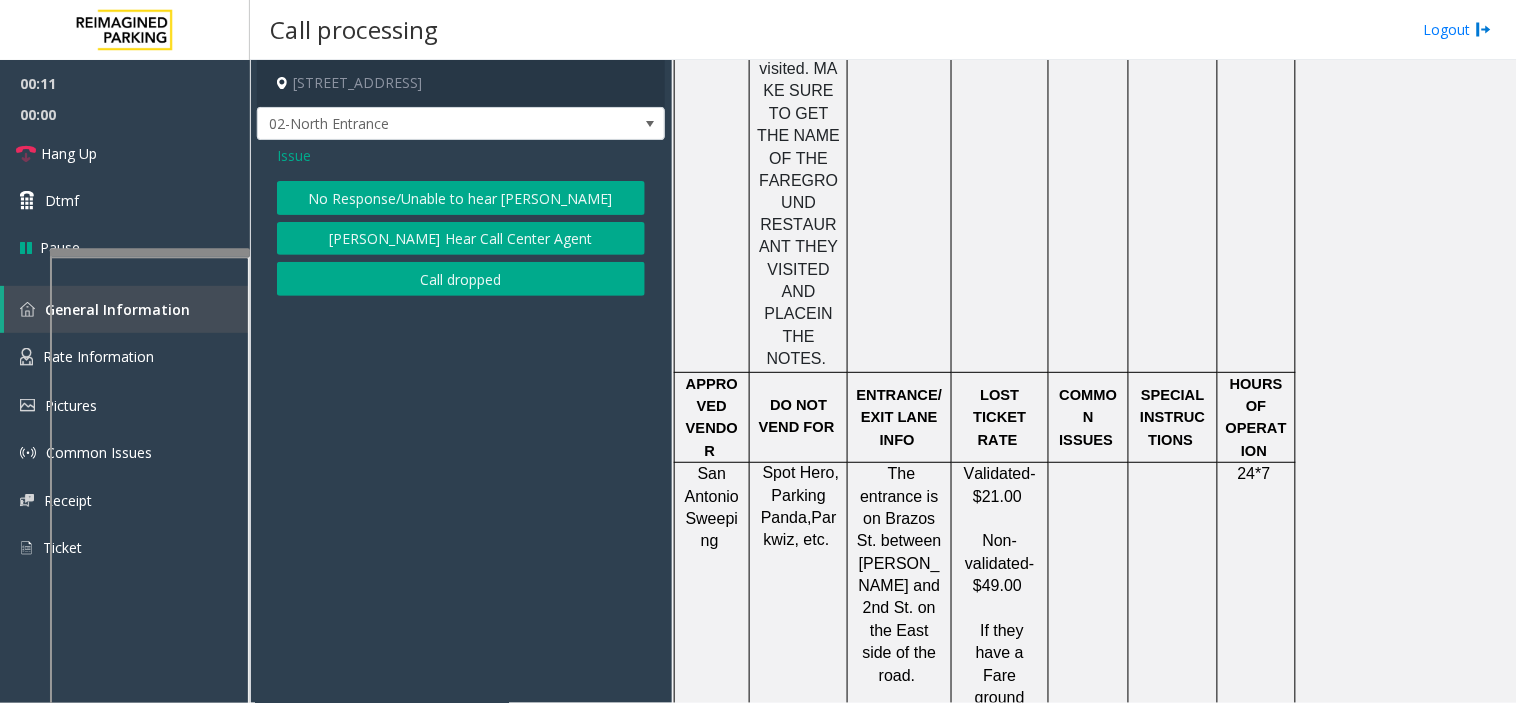 click on "No Response/Unable to hear [PERSON_NAME]" 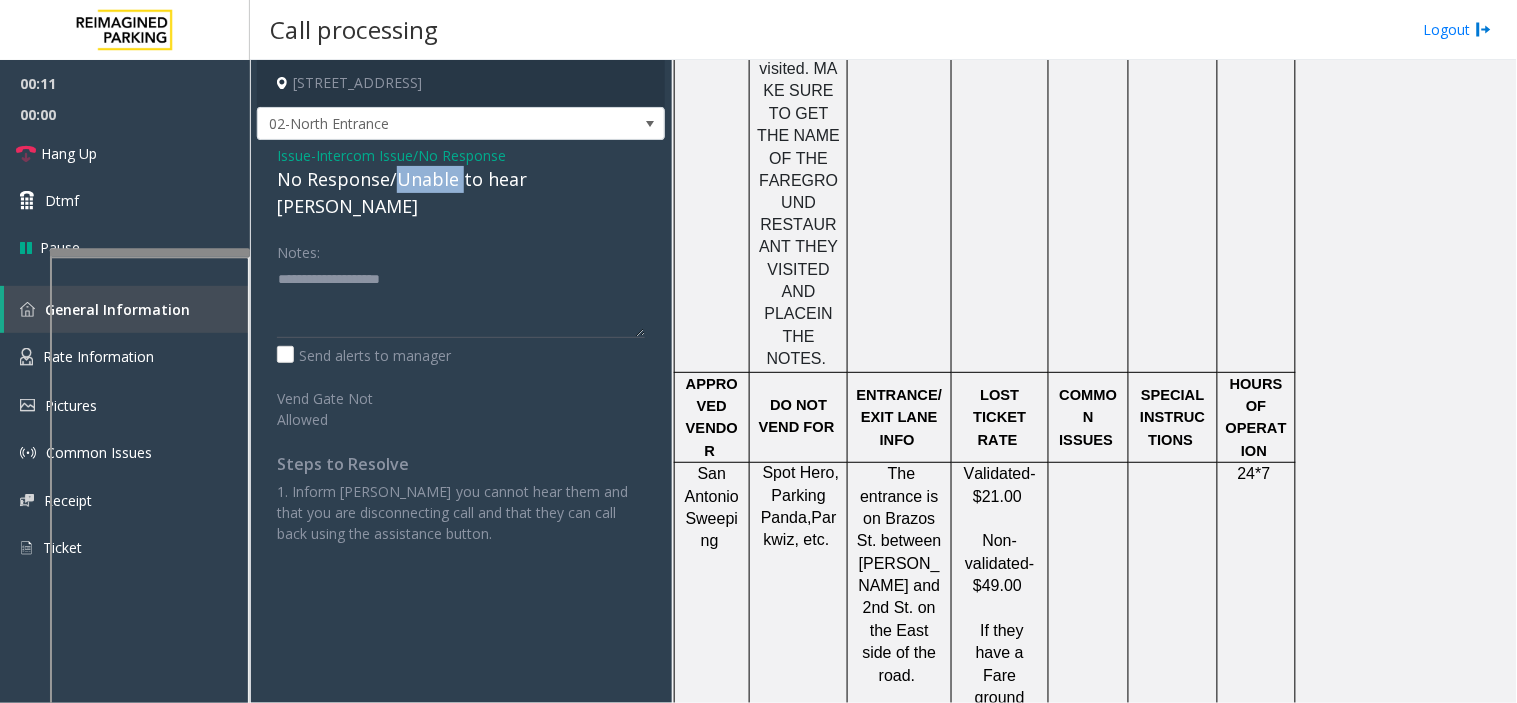 click on "No Response/Unable to hear [PERSON_NAME]" 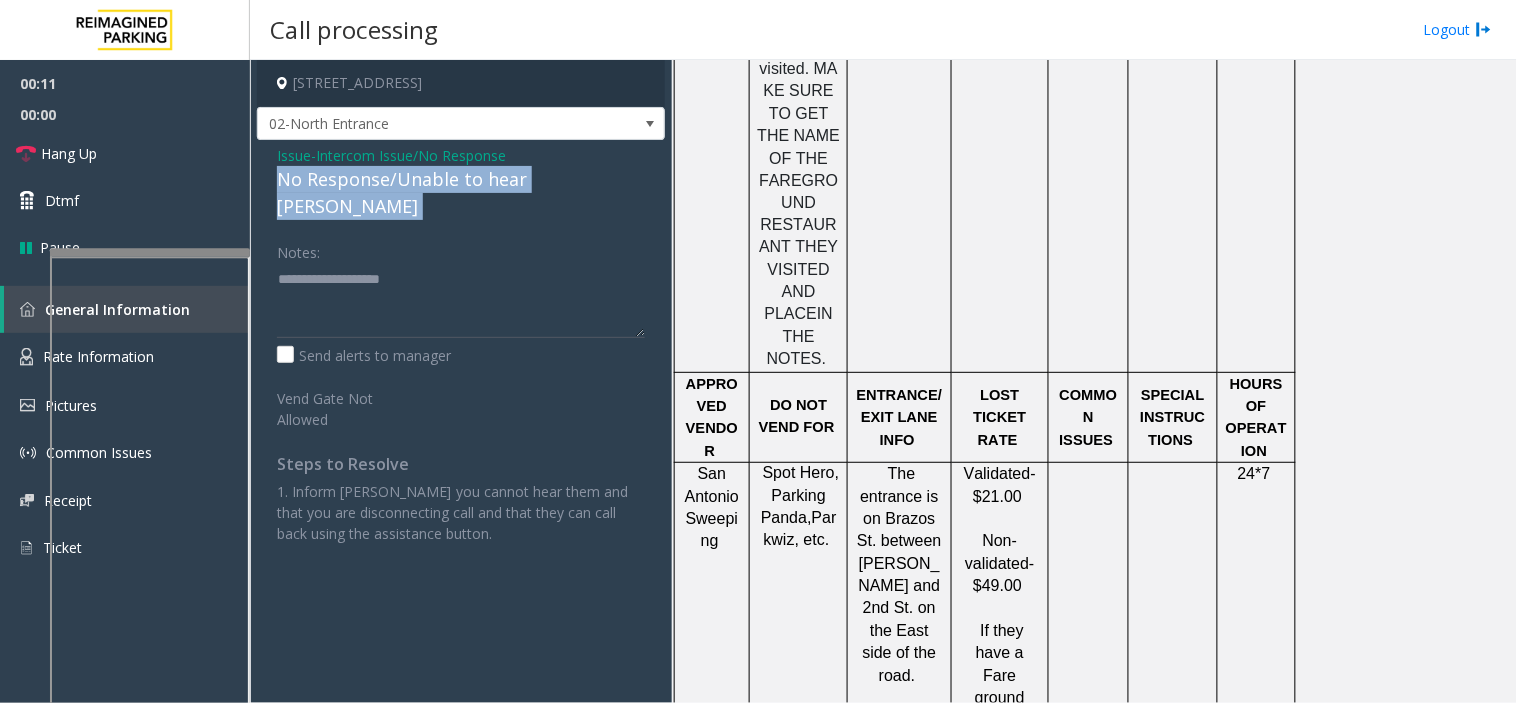 click on "No Response/Unable to hear [PERSON_NAME]" 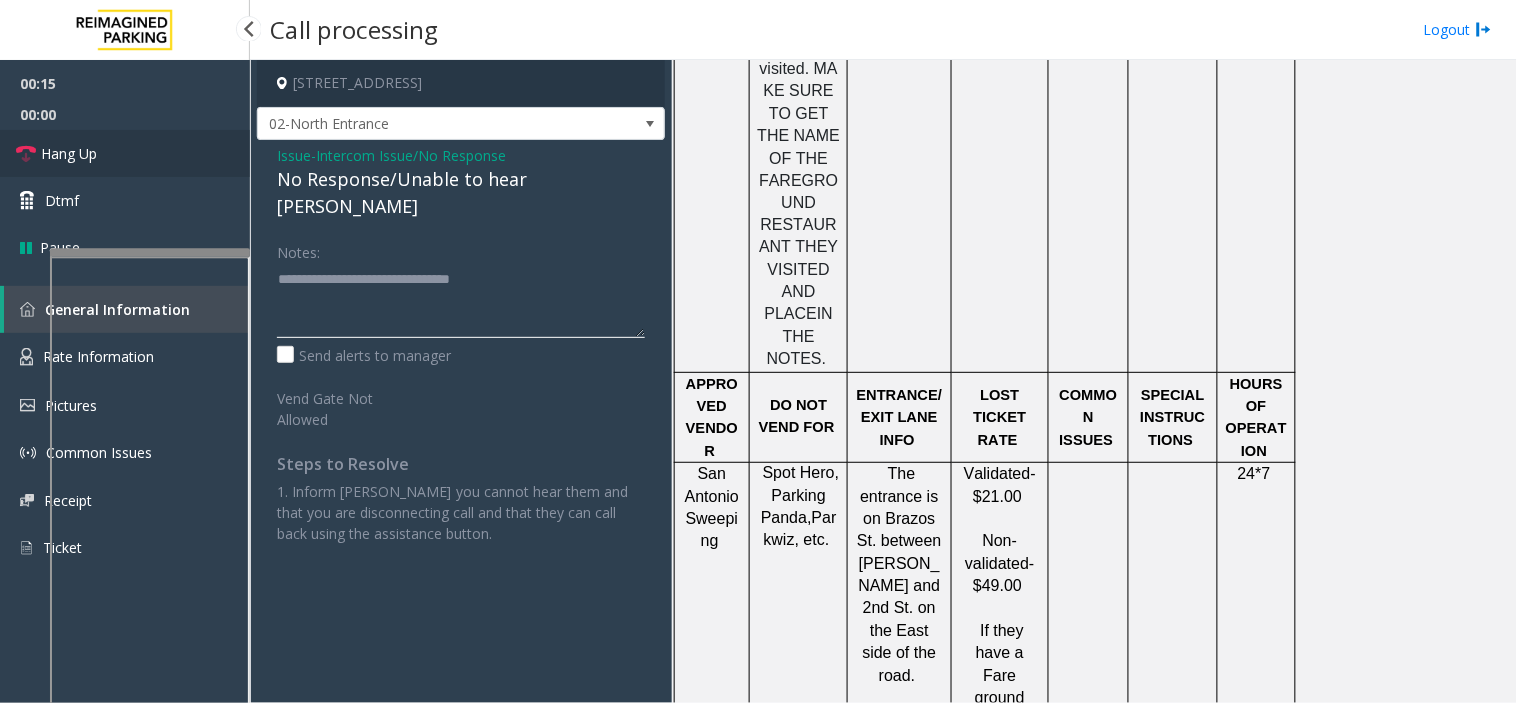 type on "**********" 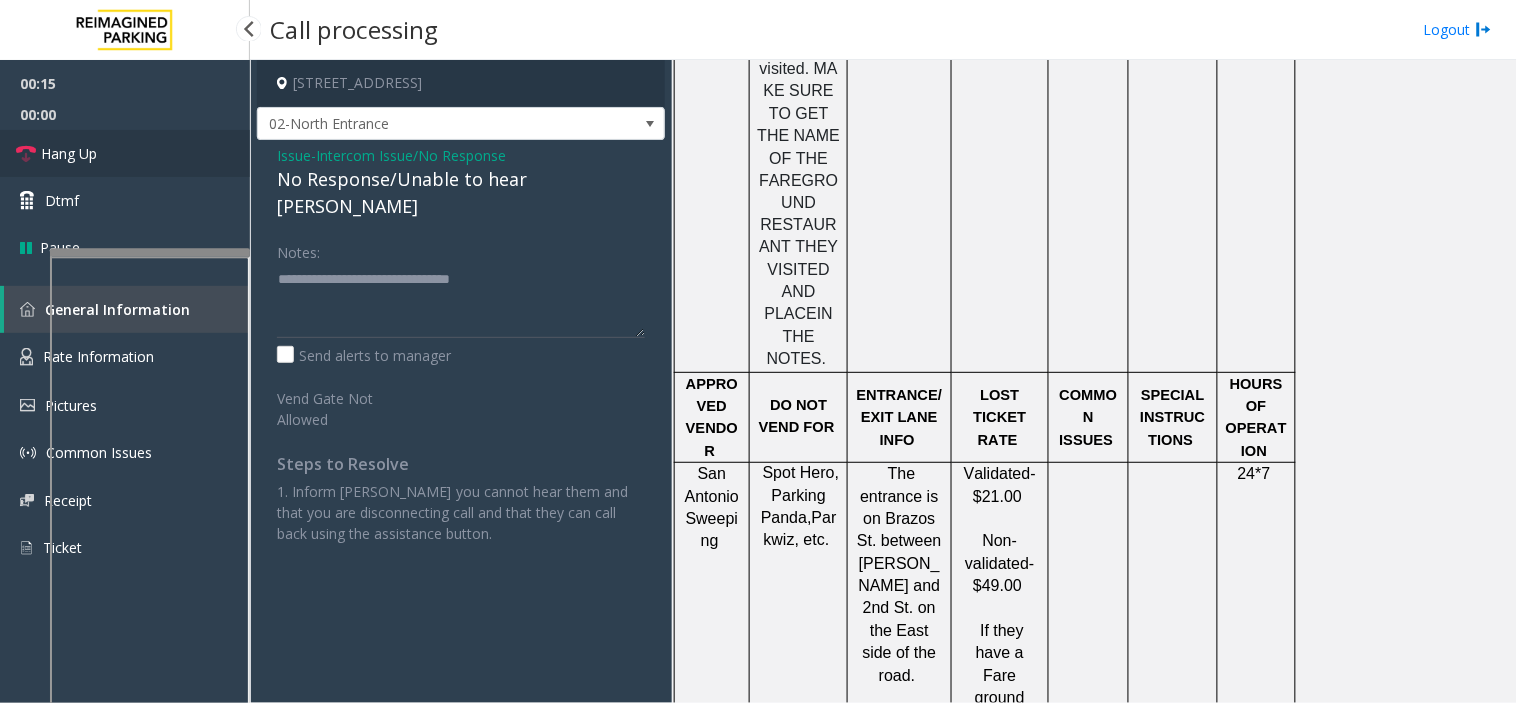 click on "Hang Up" at bounding box center [125, 153] 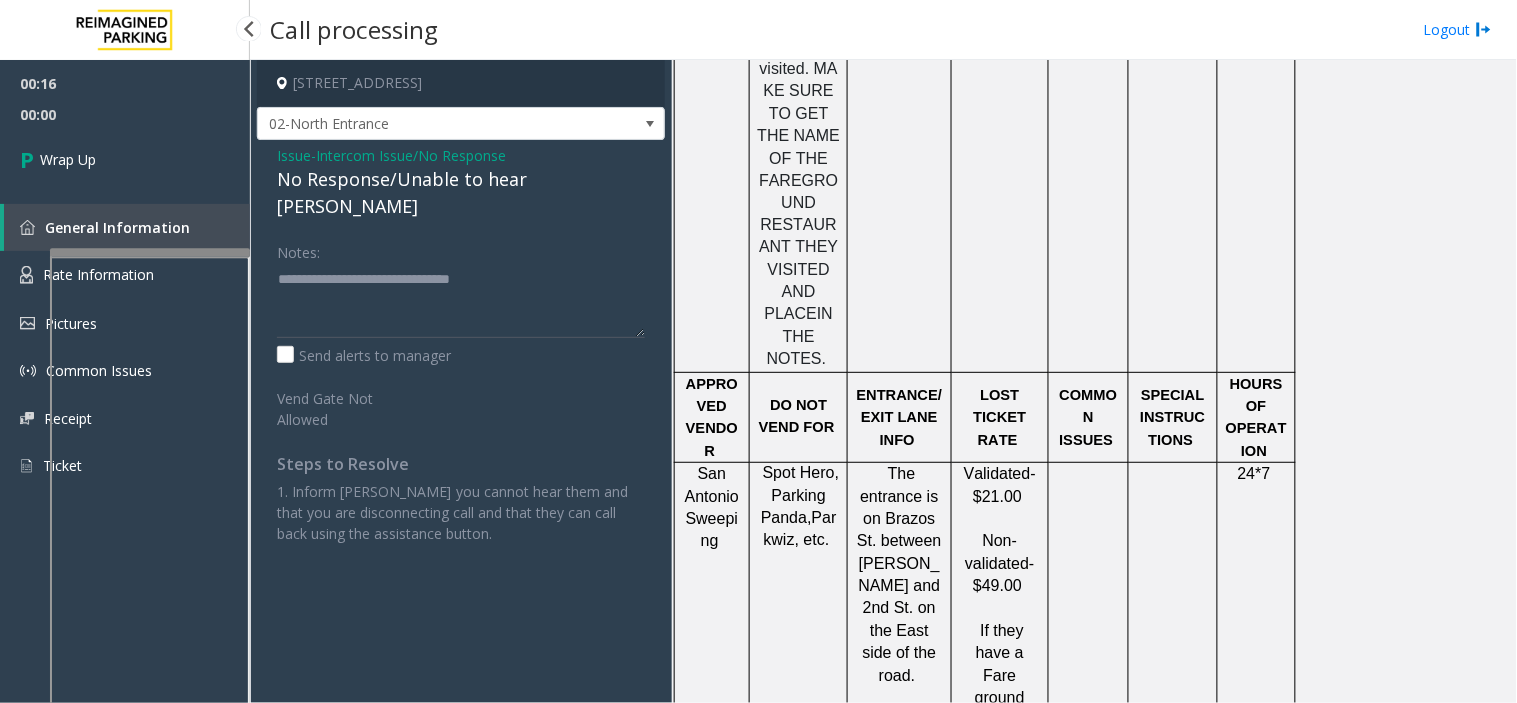 click on "Wrap Up" at bounding box center (125, 159) 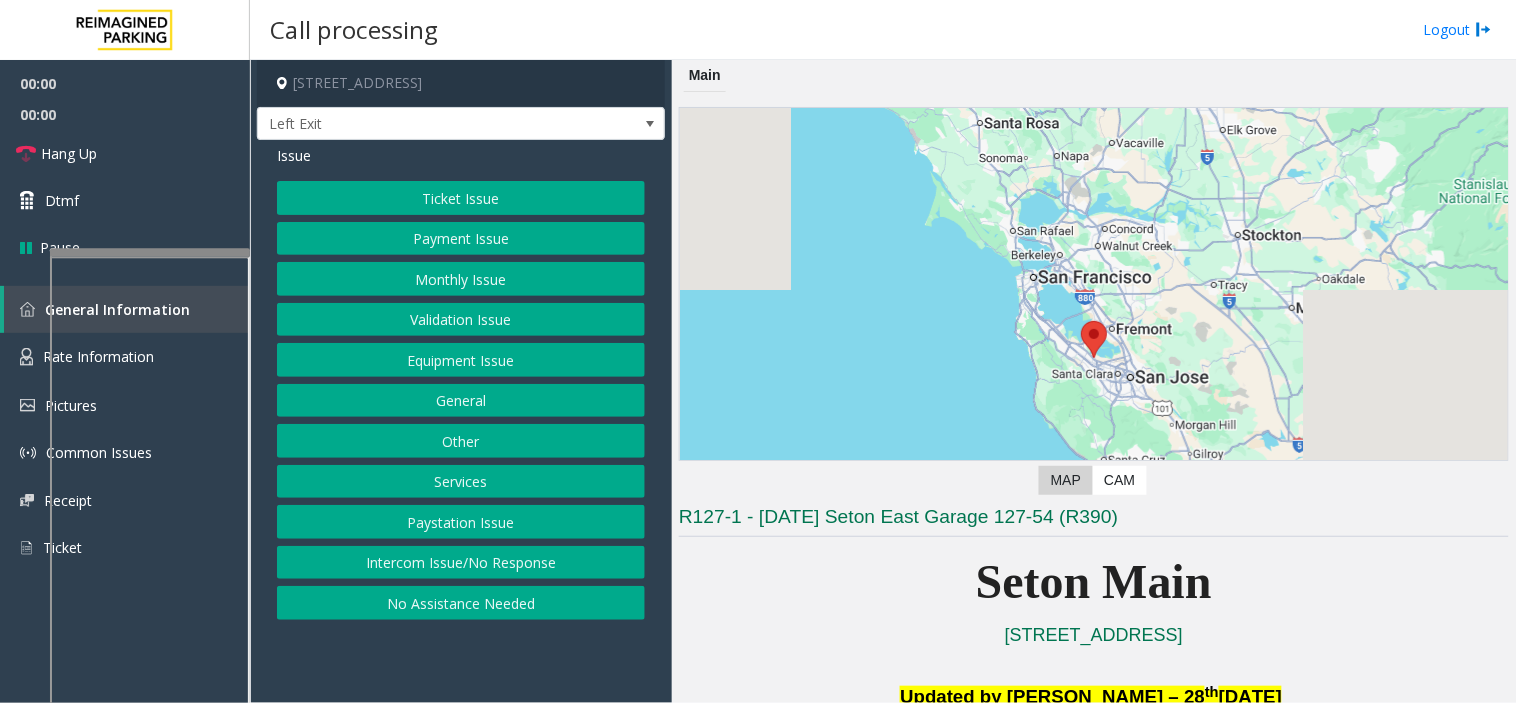 click on "Equipment Issue" 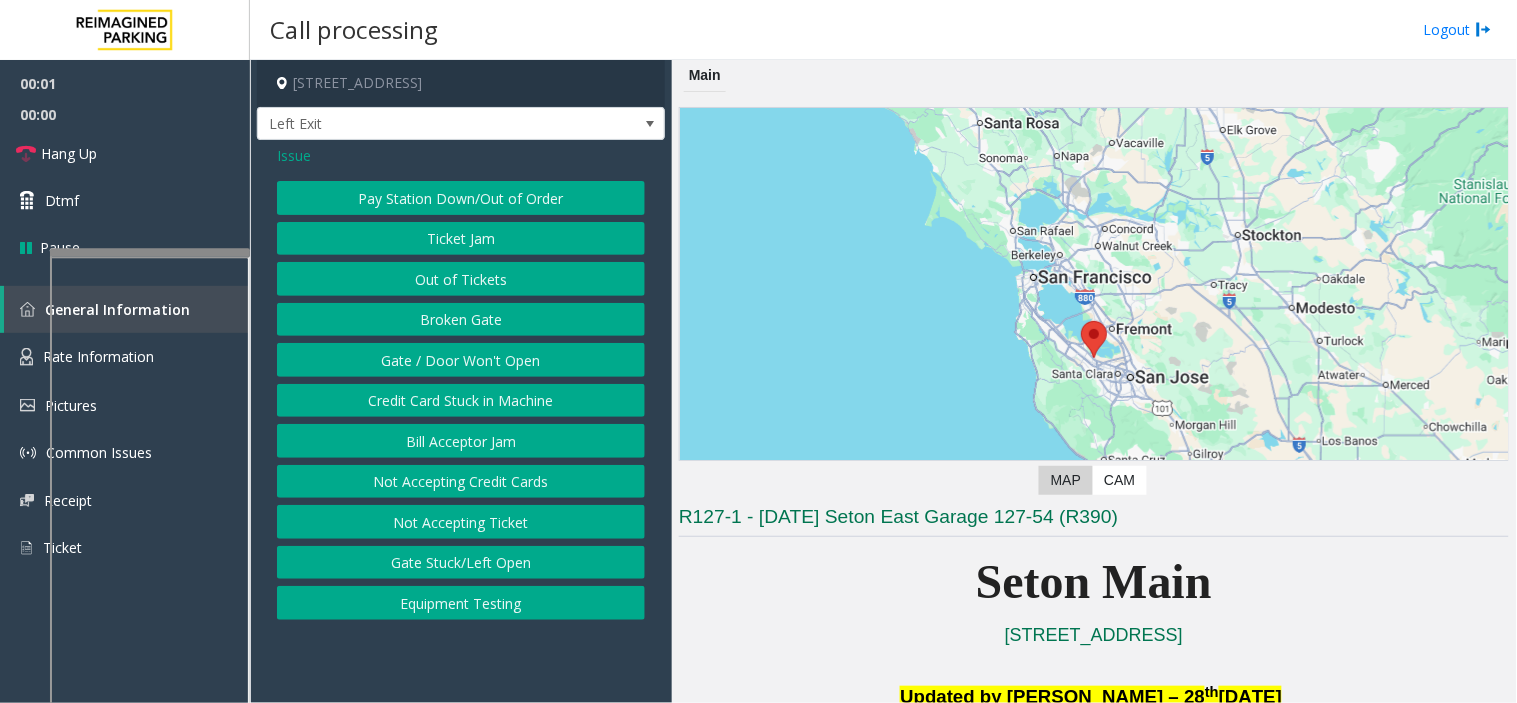 click on "Gate / Door Won't Open" 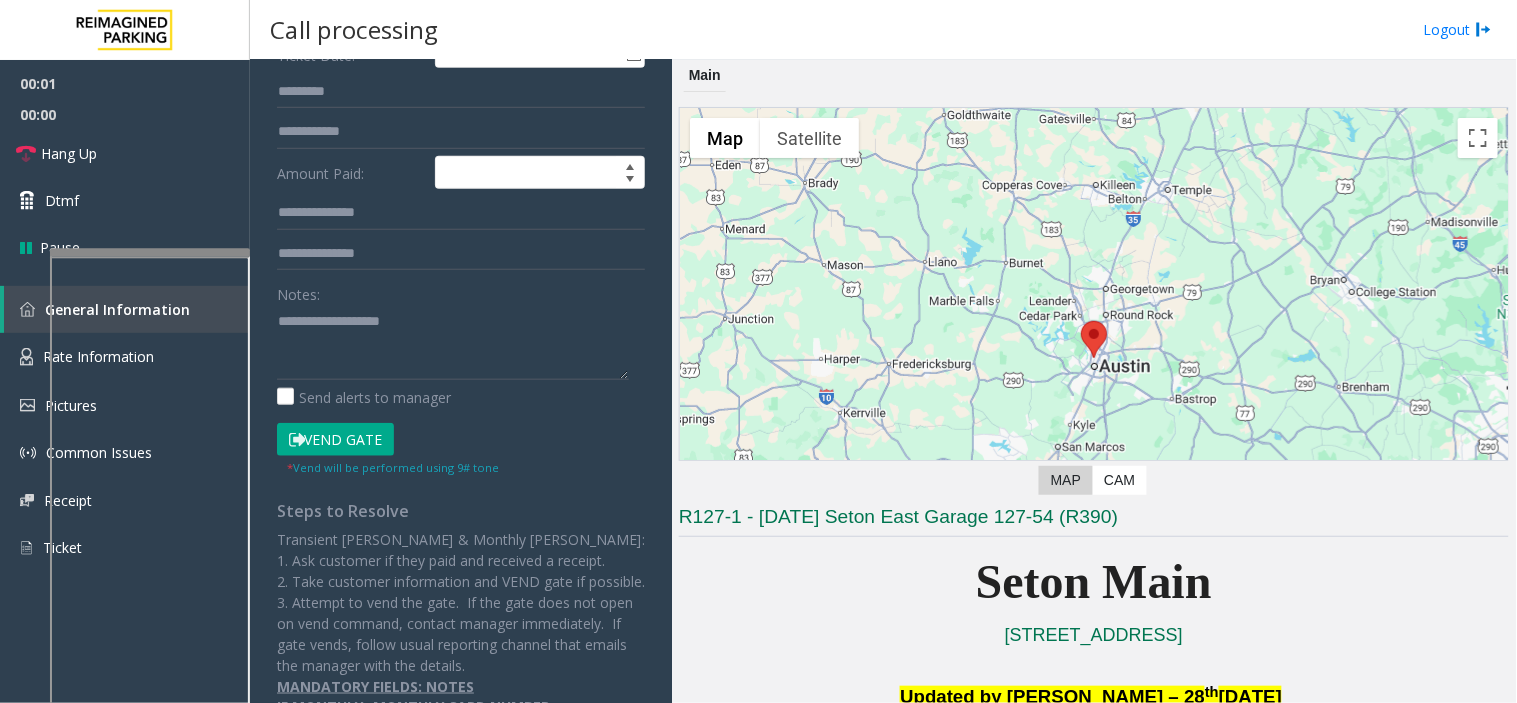 scroll, scrollTop: 333, scrollLeft: 0, axis: vertical 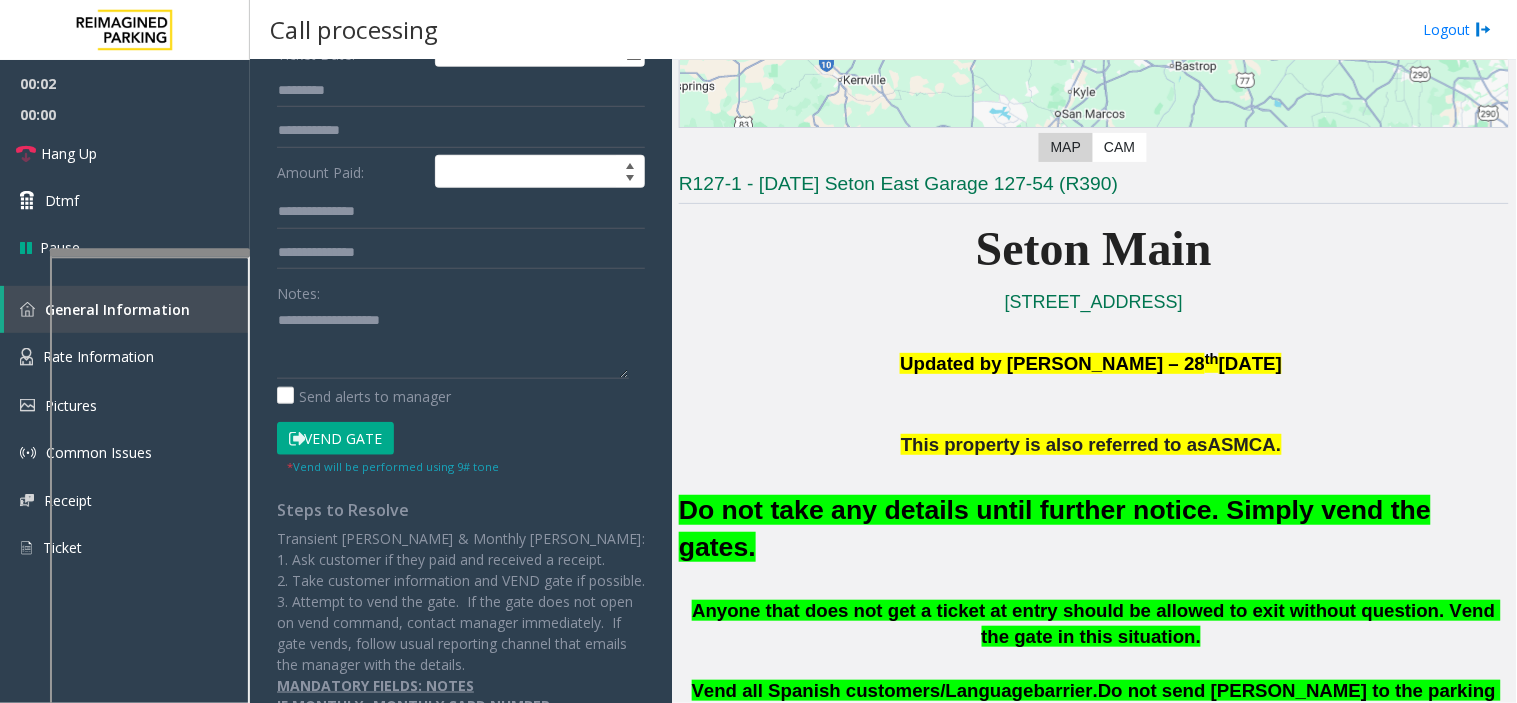 click on "Do not take any details until further notice. Simply vend the gates." 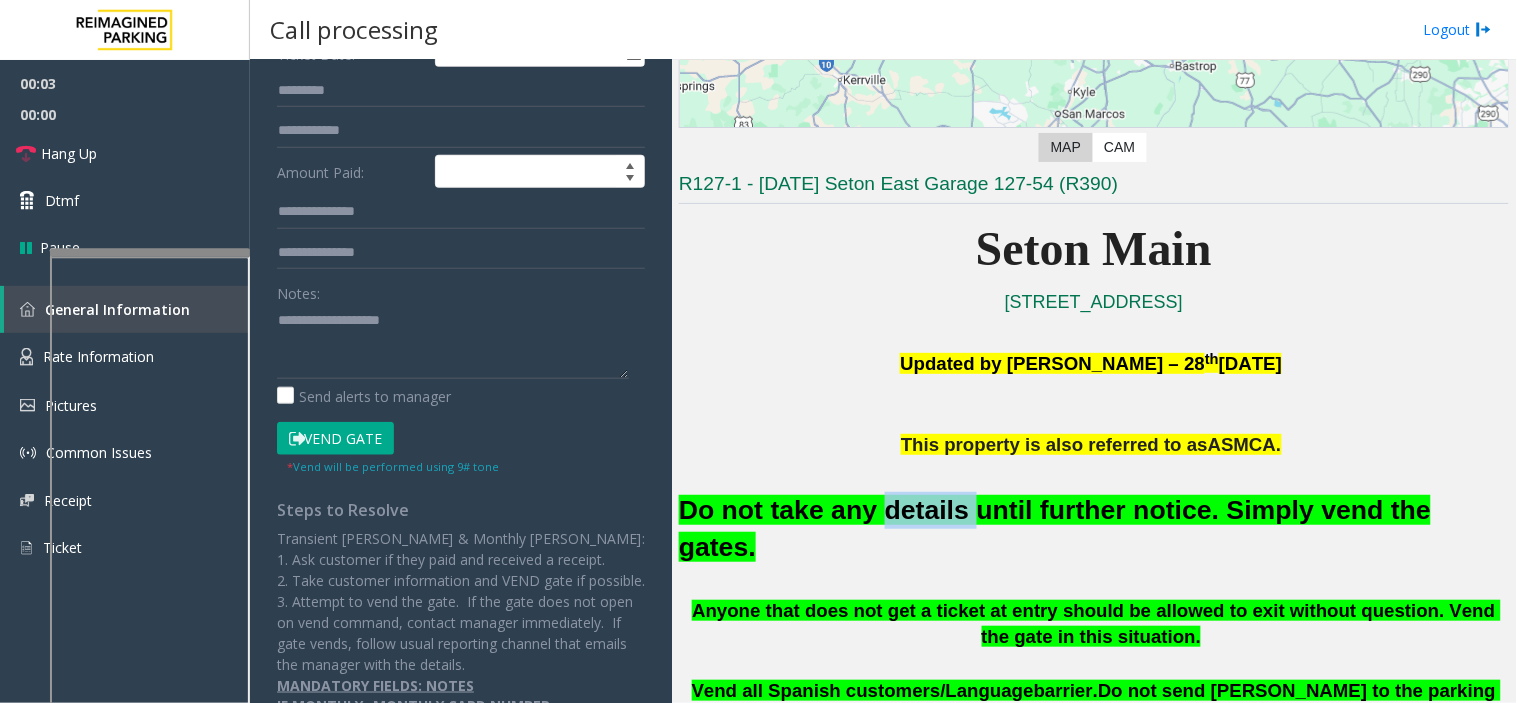 click on "Do not take any details until further notice. Simply vend the gates." 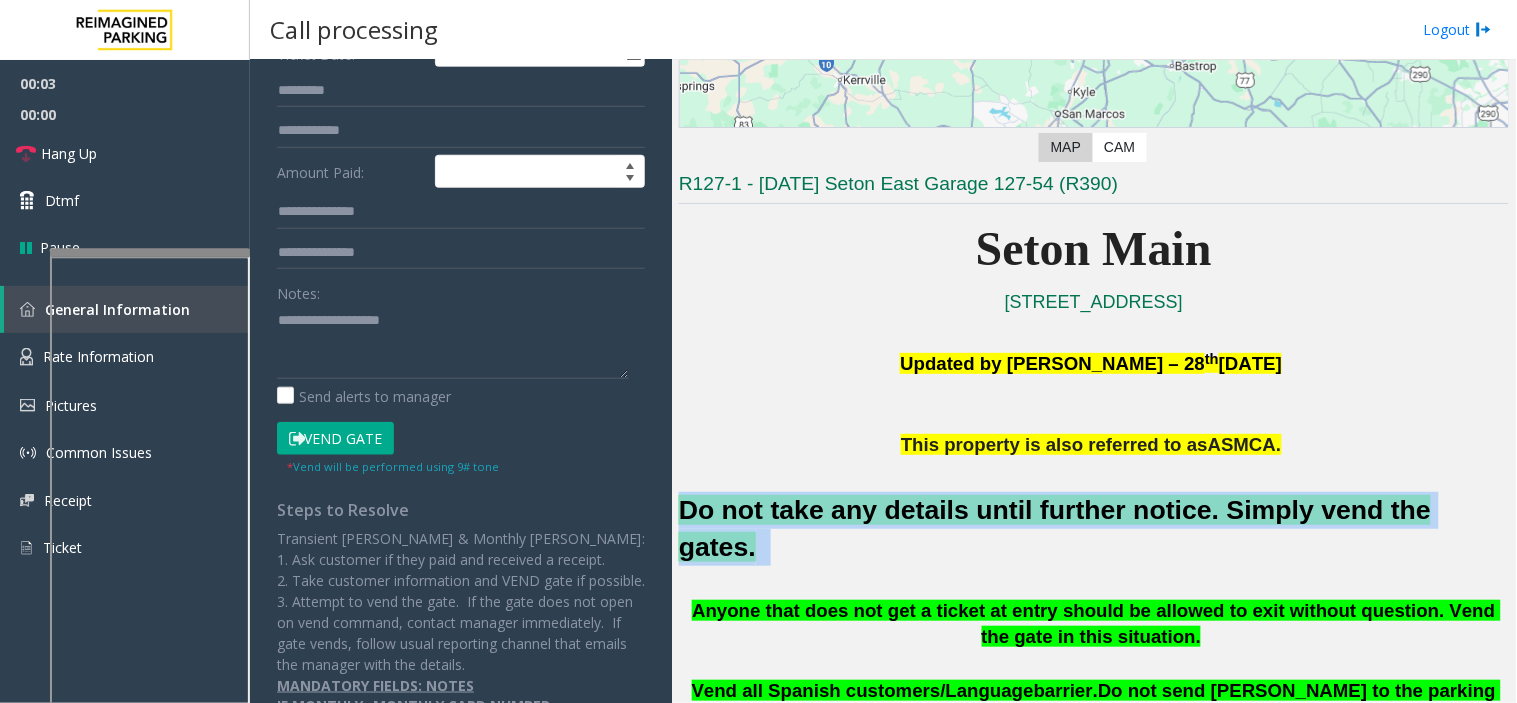 click on "Do not take any details until further notice. Simply vend the gates." 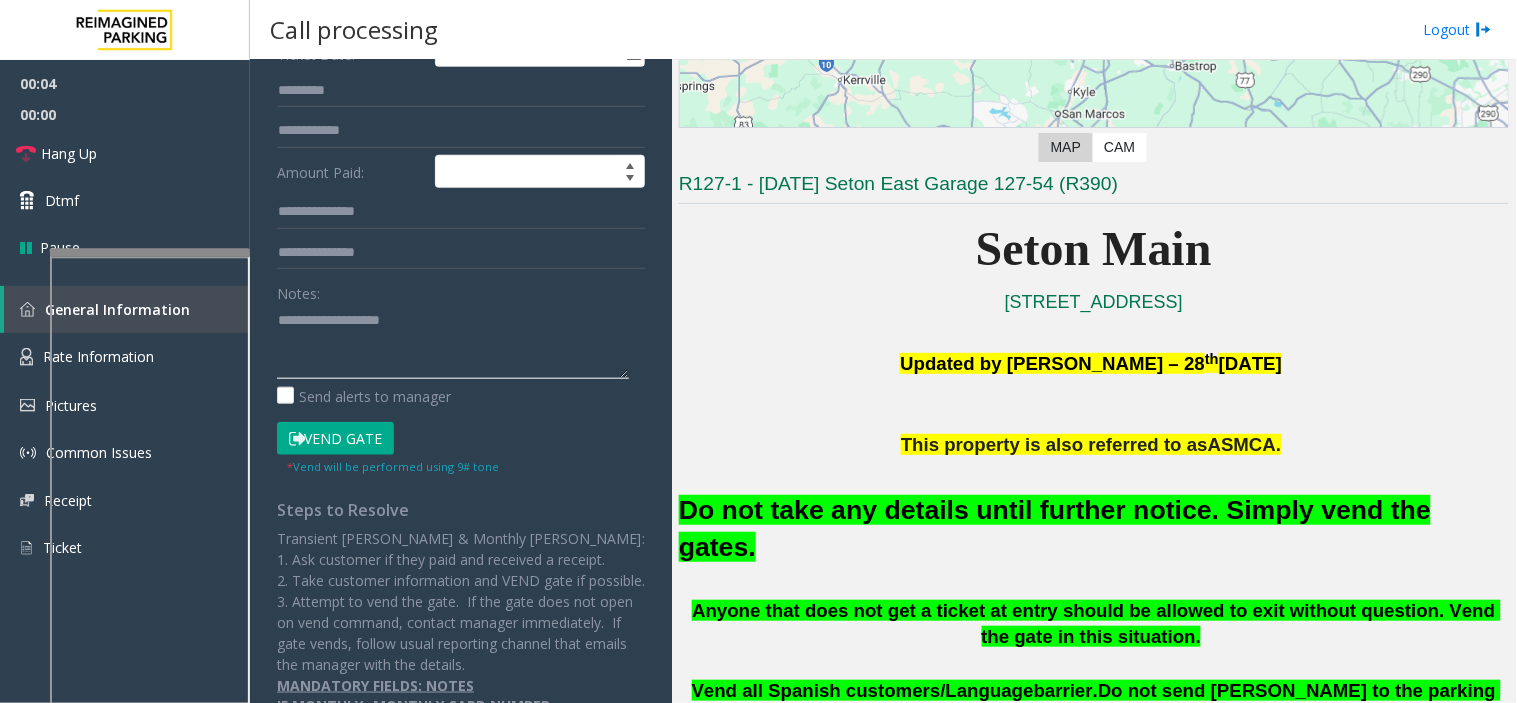 click 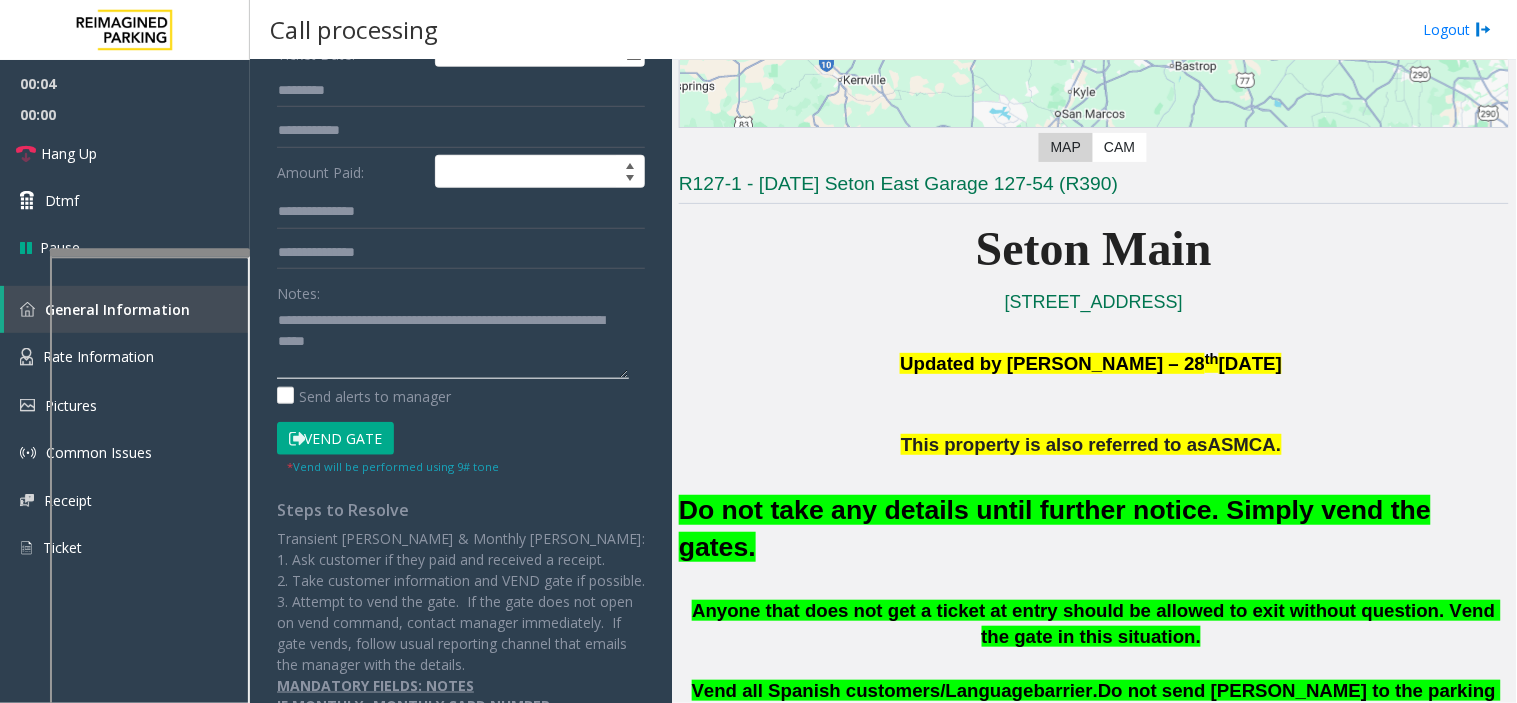 type on "**********" 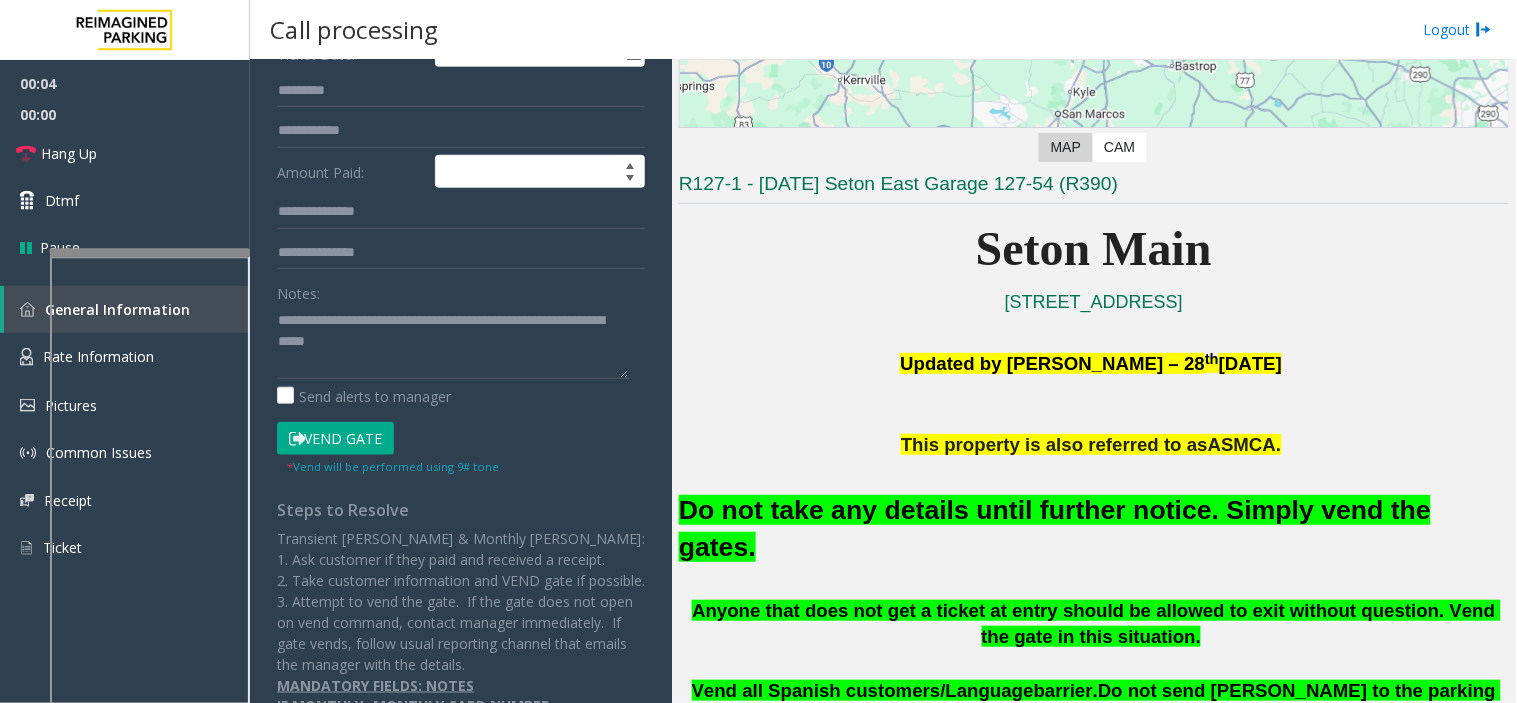 click on "Vend Gate" 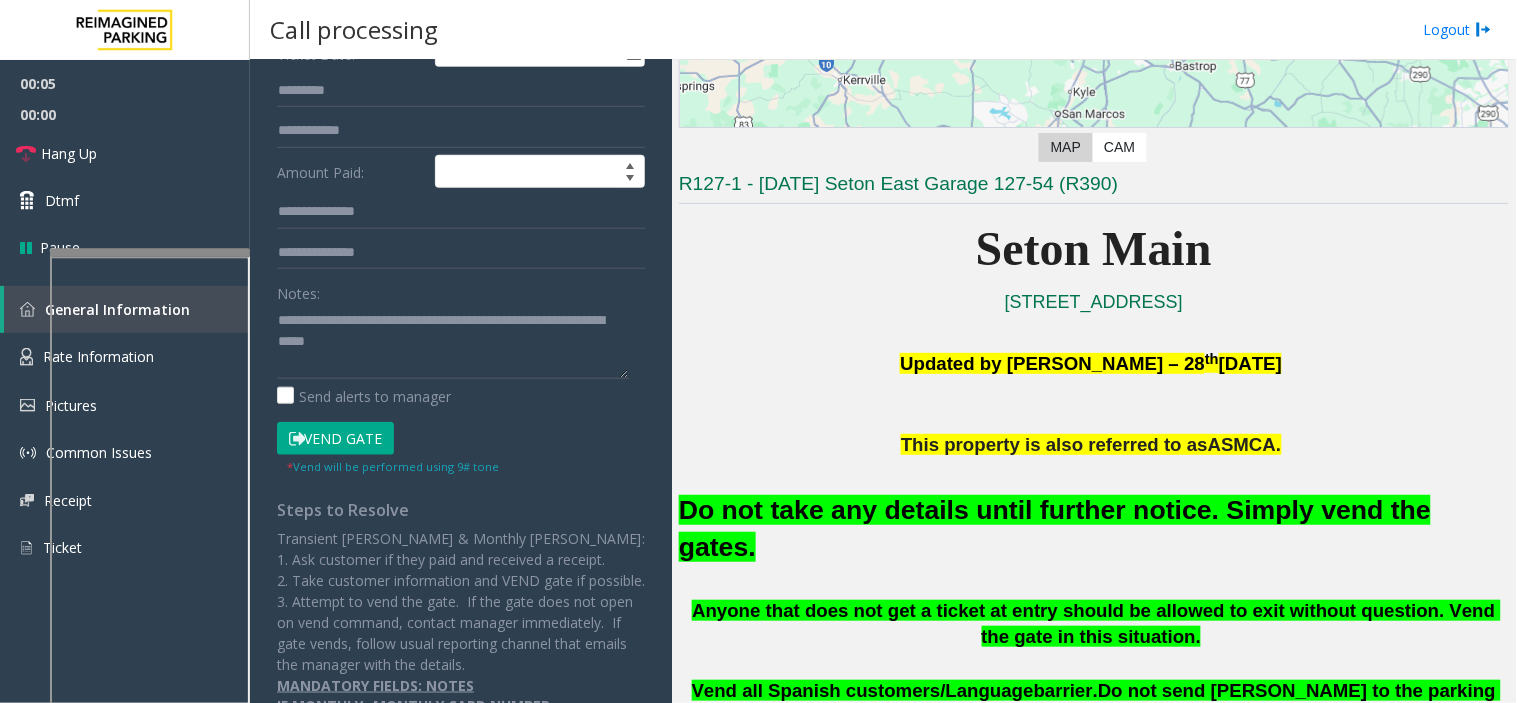 click on "Vend Gate" 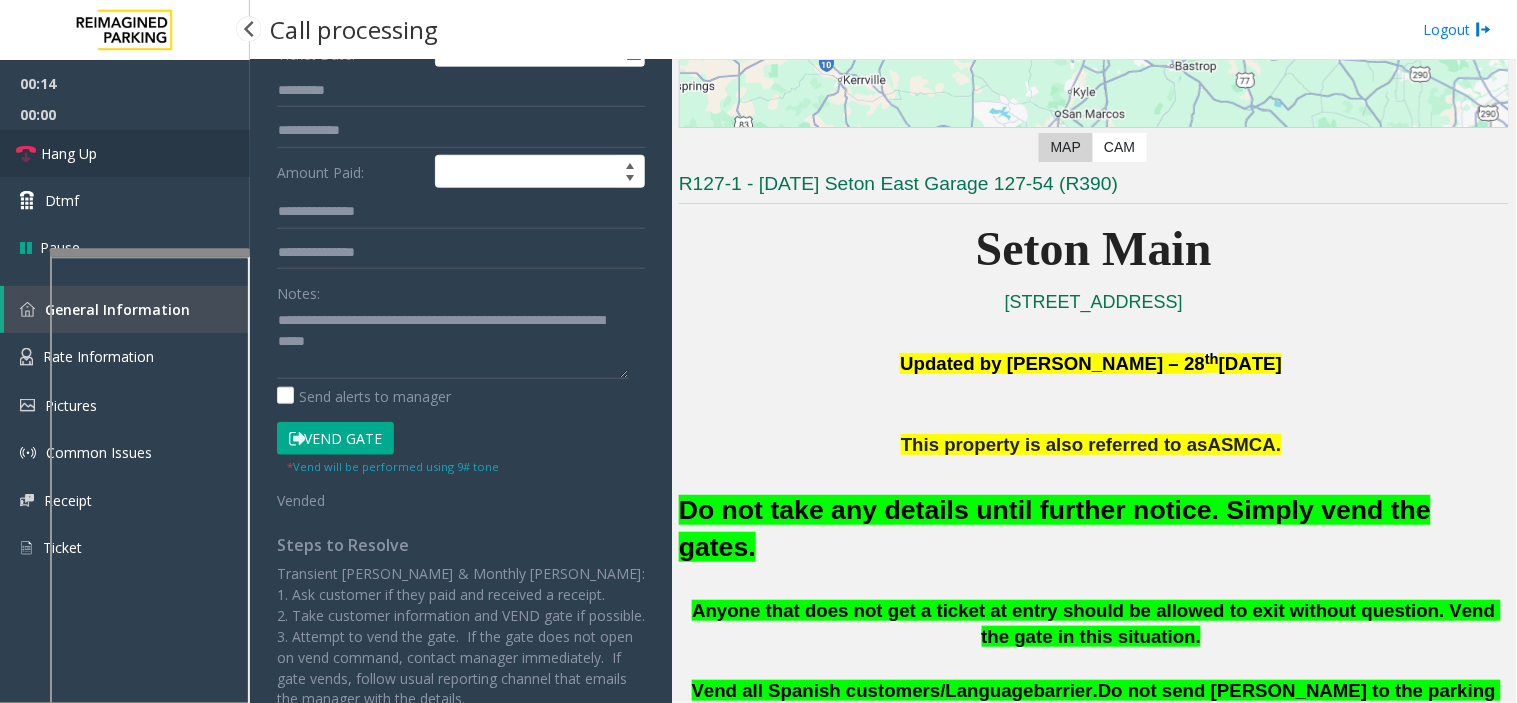 click on "Hang Up" at bounding box center (125, 153) 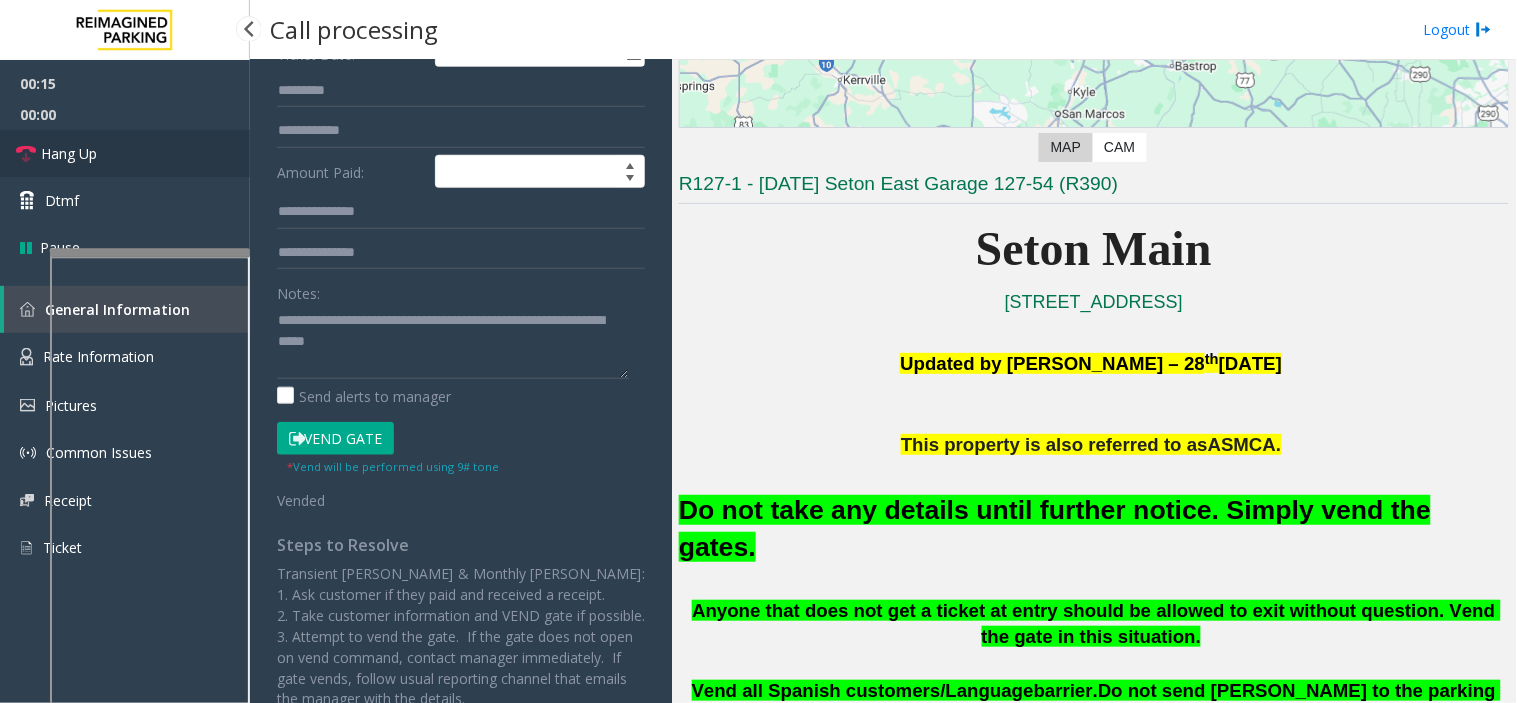 click on "Hang Up" at bounding box center [125, 153] 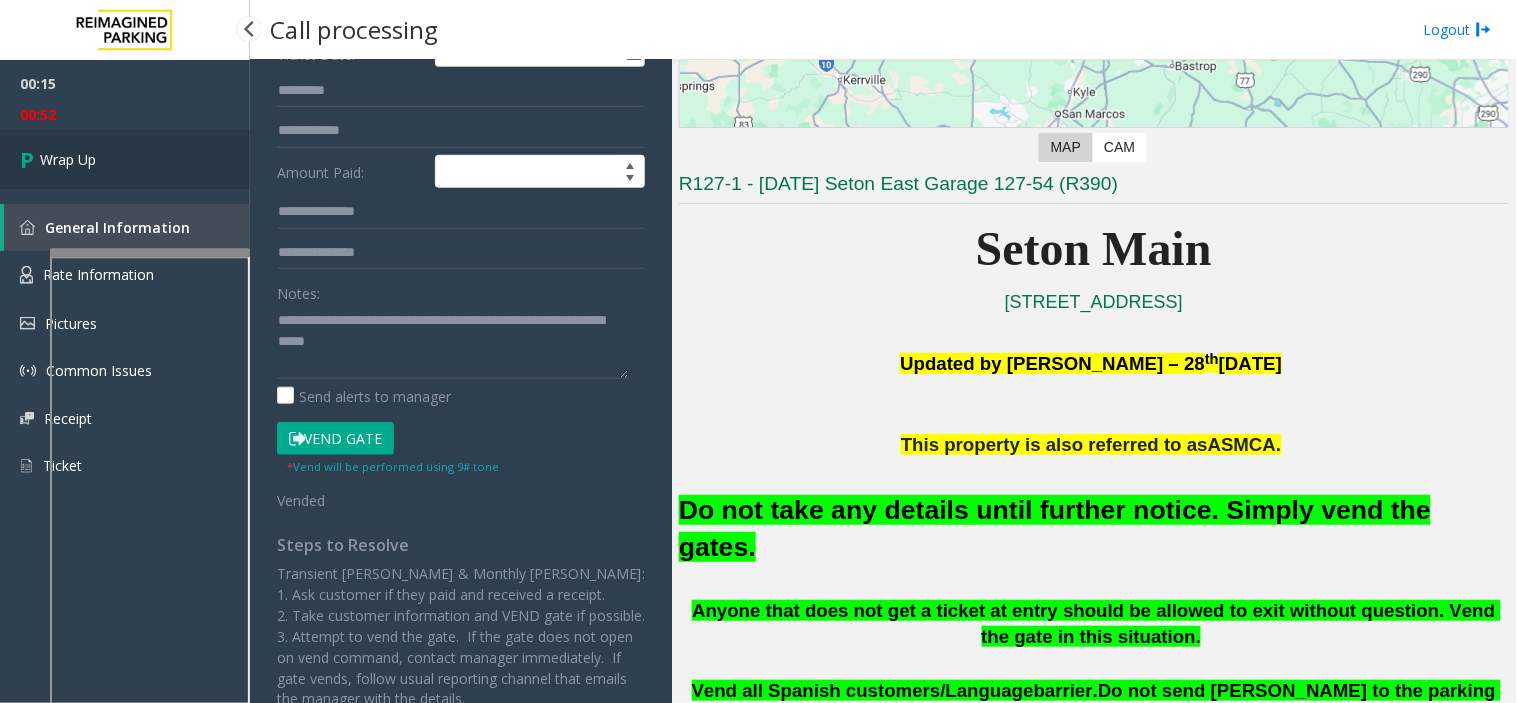 click on "Wrap Up" at bounding box center (125, 159) 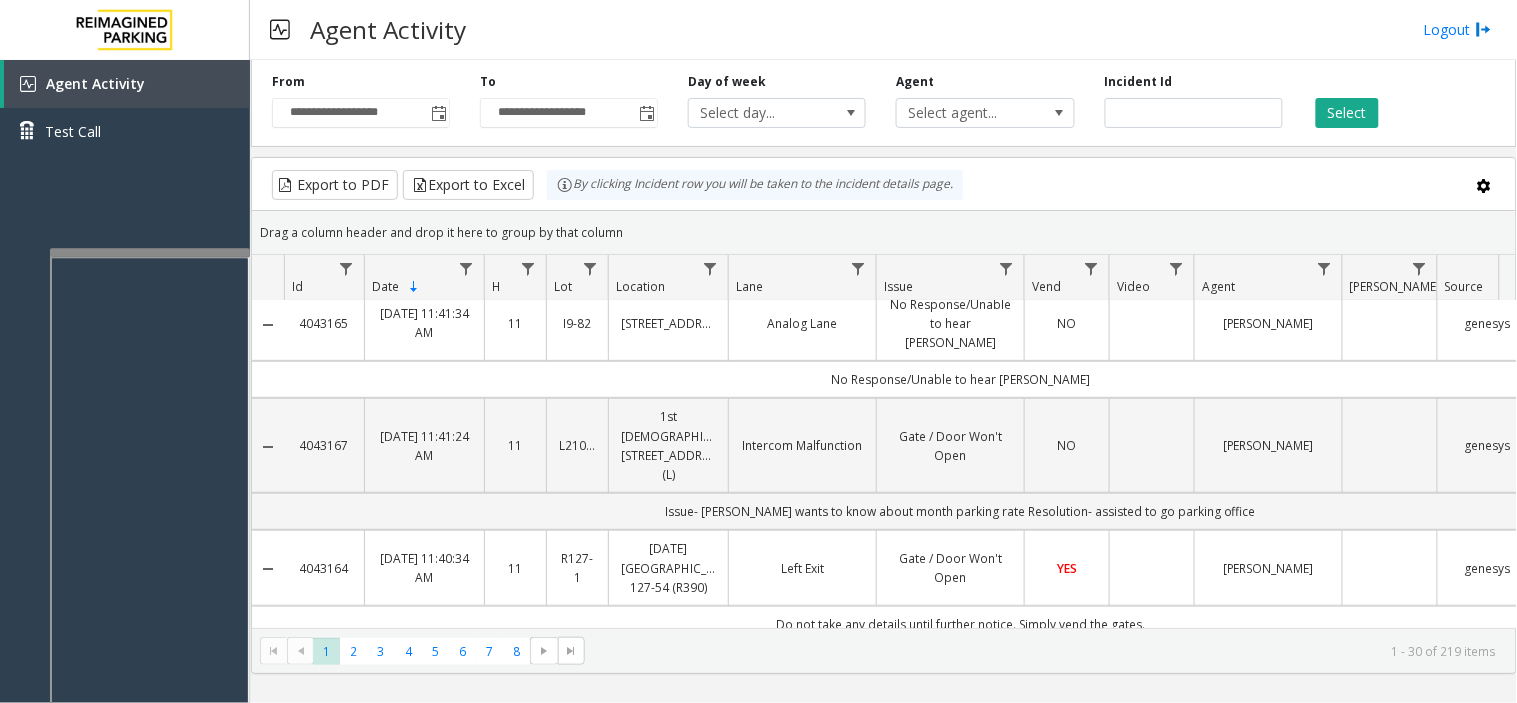 scroll, scrollTop: 222, scrollLeft: 0, axis: vertical 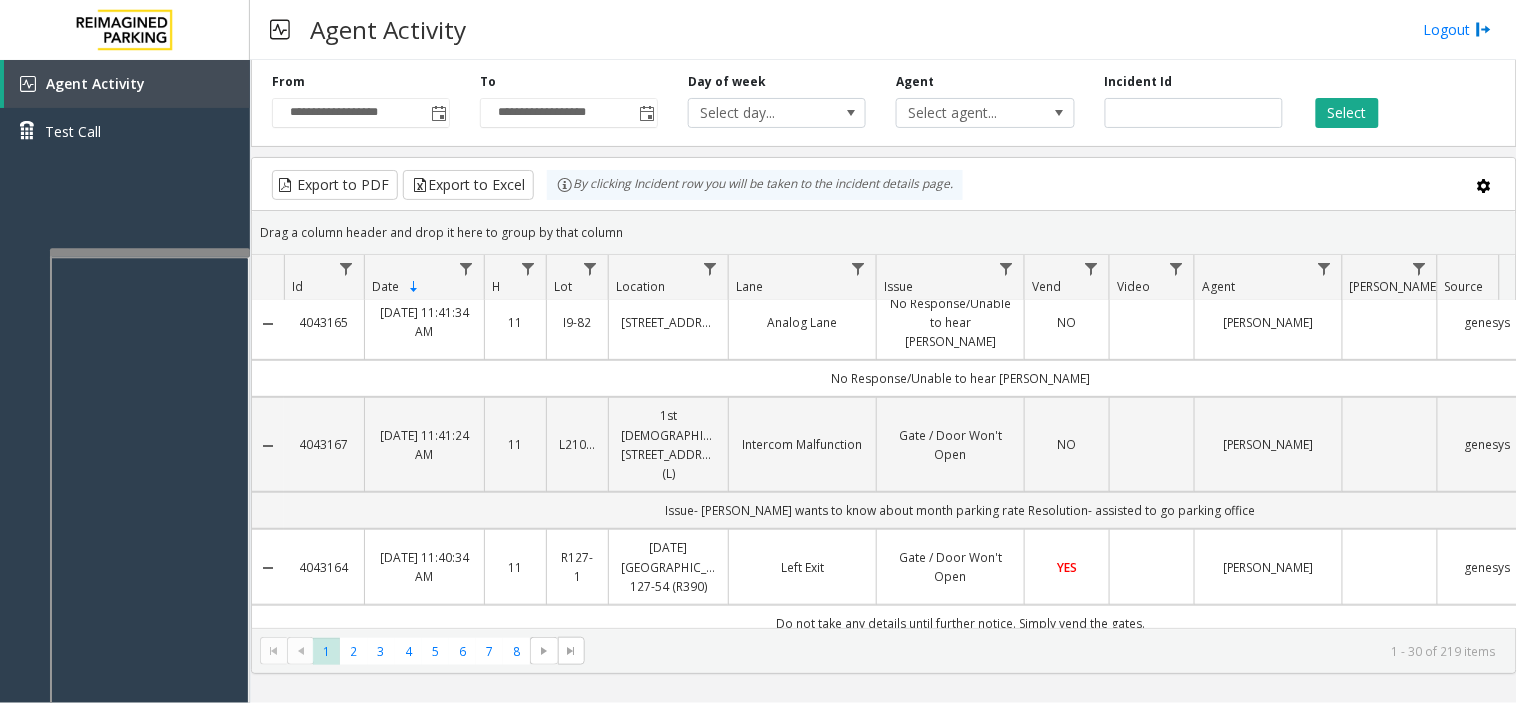 click on "Agent Activity Logout" at bounding box center [883, 30] 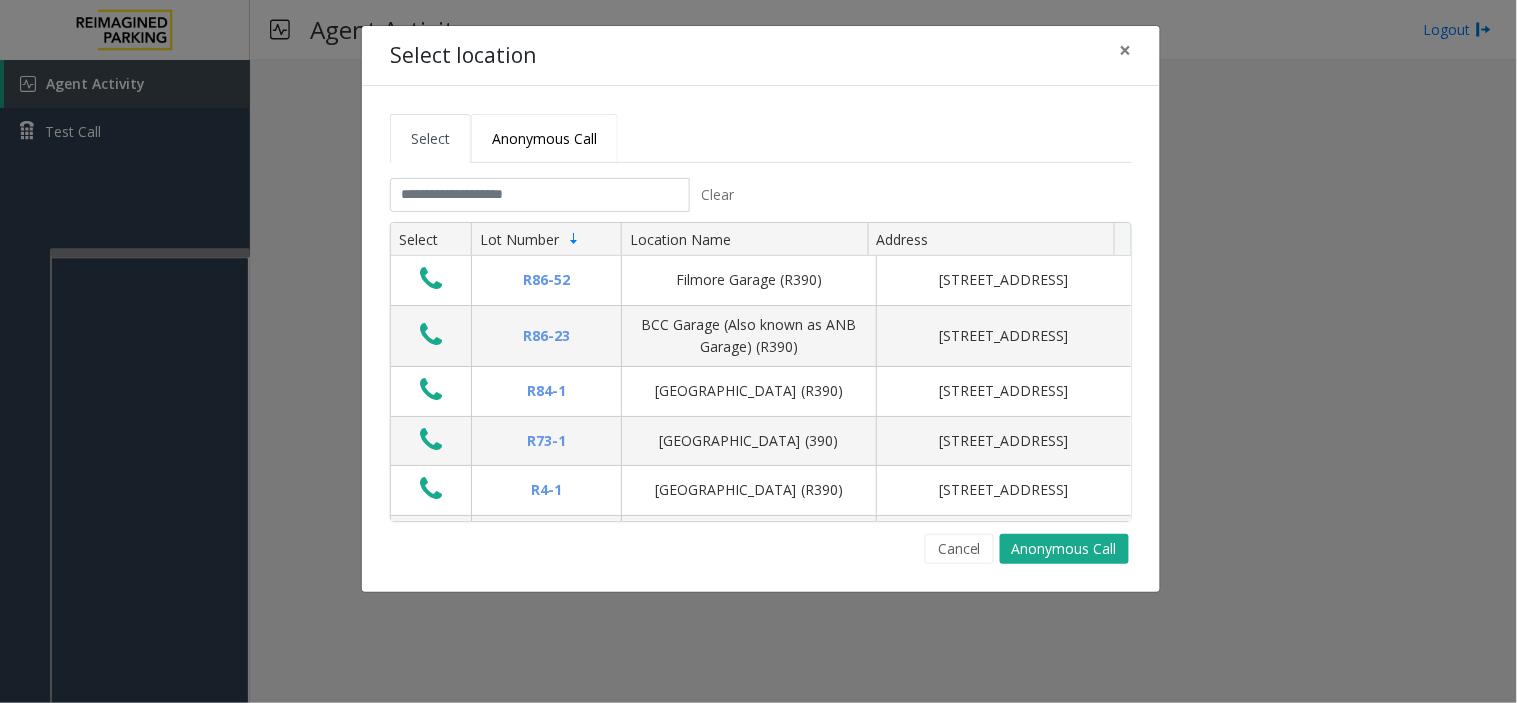 click on "Anonymous Call" 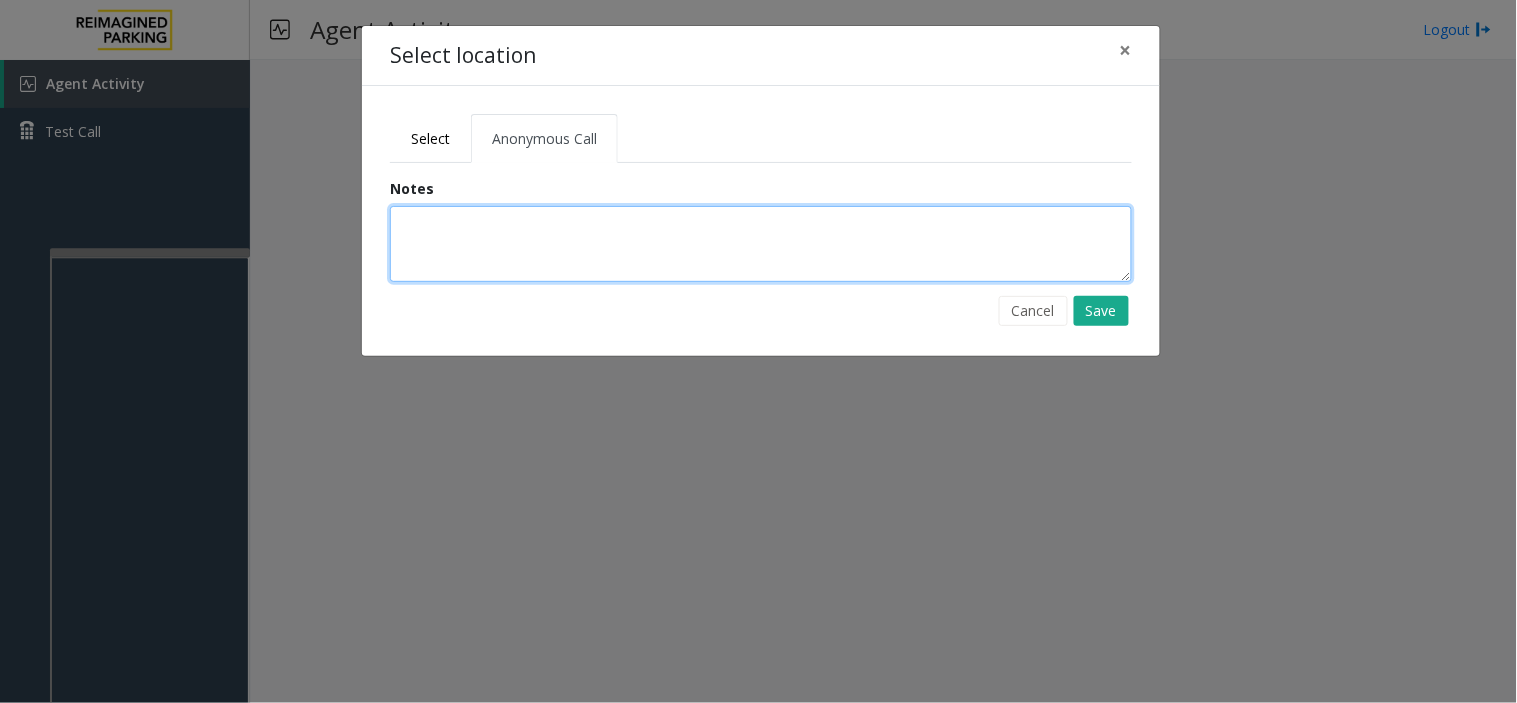 click 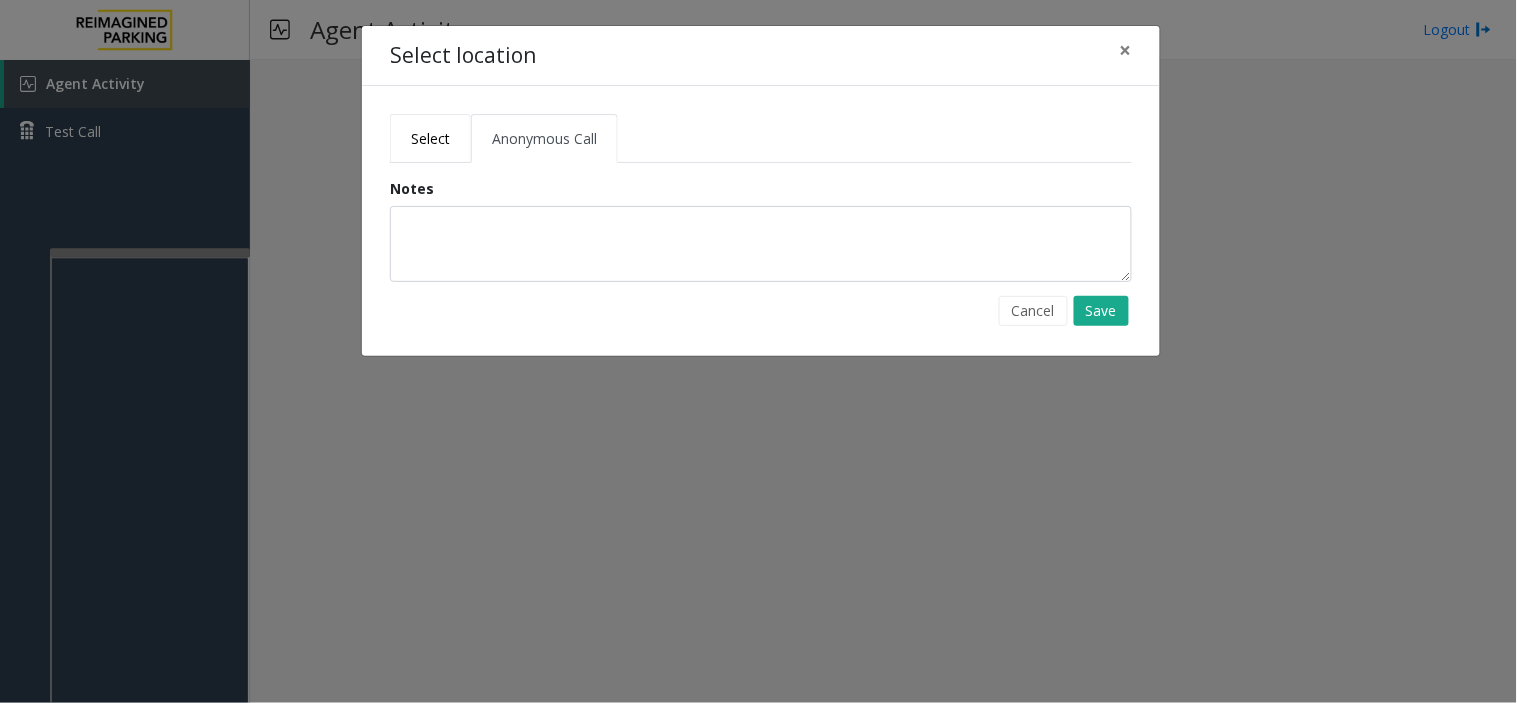 click on "Select" 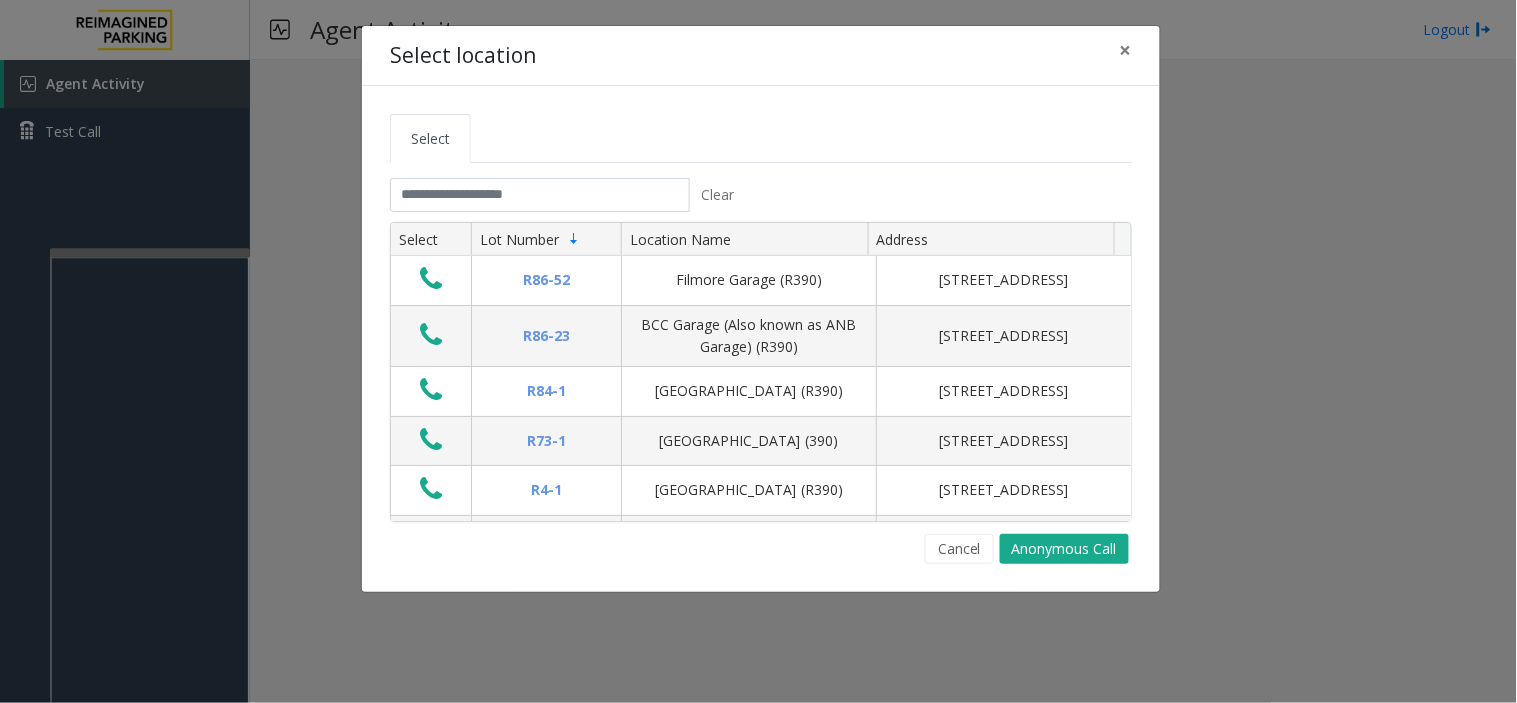 click on "Select Clear Select Lot Number Location Name Address R86-[GEOGRAPHIC_DATA][STREET_ADDRESS] BCC Garage (Also known as ANB Garage) (R390)  [STREET_ADDRESS][GEOGRAPHIC_DATA] (R390) [STREET_ADDRESS][GEOGRAPHIC_DATA] (390) [STREET_ADDRESS][GEOGRAPHIC_DATA] (R390) [STREET_ADDRESS][GEOGRAPHIC_DATA] (R390) [STREET_ADDRESS]-[GEOGRAPHIC_DATA][STREET_ADDRESS][PERSON_NAME] (R390) [STREET_ADDRESS][GEOGRAPHIC_DATA] (MBC)(R390) [STREET_ADDRESS]-[GEOGRAPHIC_DATA]) [STREET_ADDRESS][GEOGRAPHIC_DATA][STREET_ADDRESS][GEOGRAPHIC_DATA][STREET_ADDRESS]-[GEOGRAPHIC_DATA] (R390) [STREET_ADDRESS]-20 R26-529 R26-509 2" 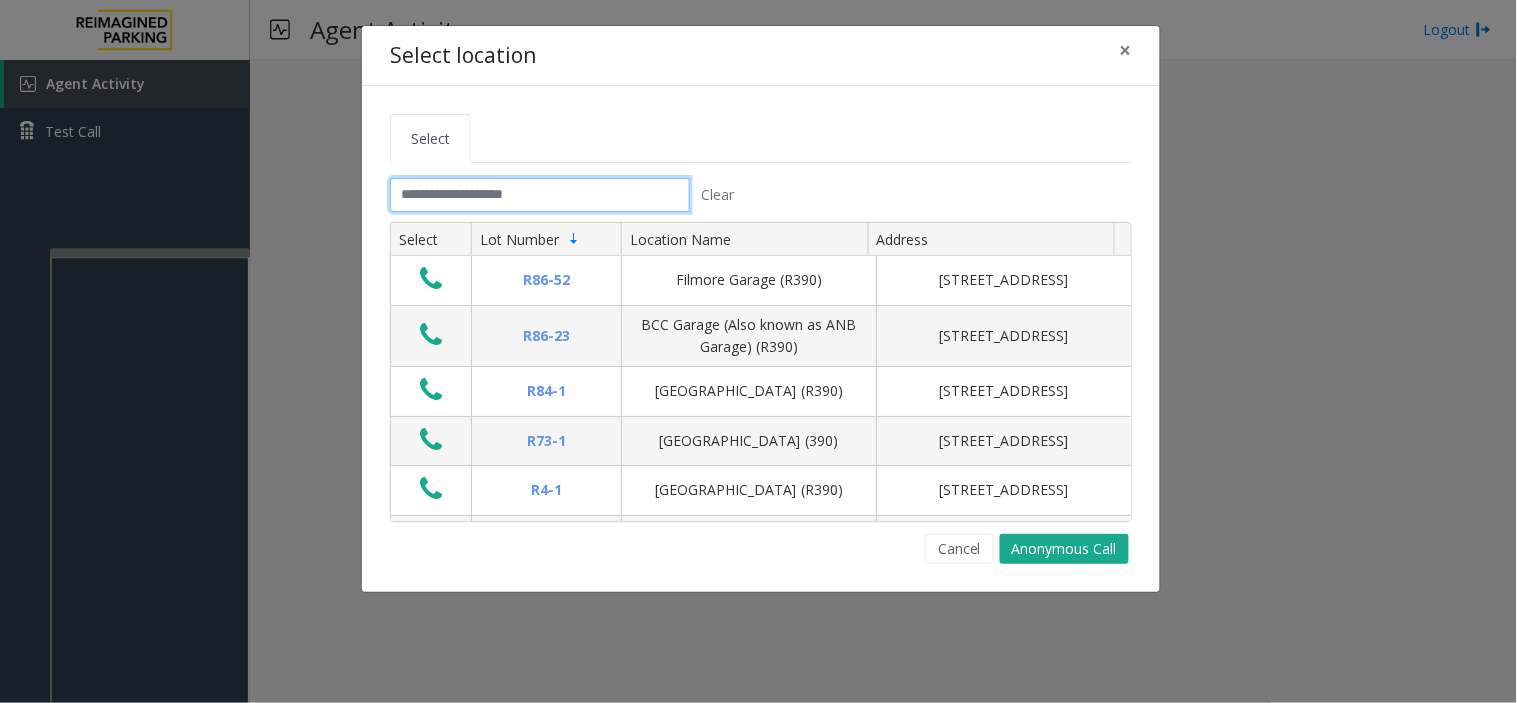click 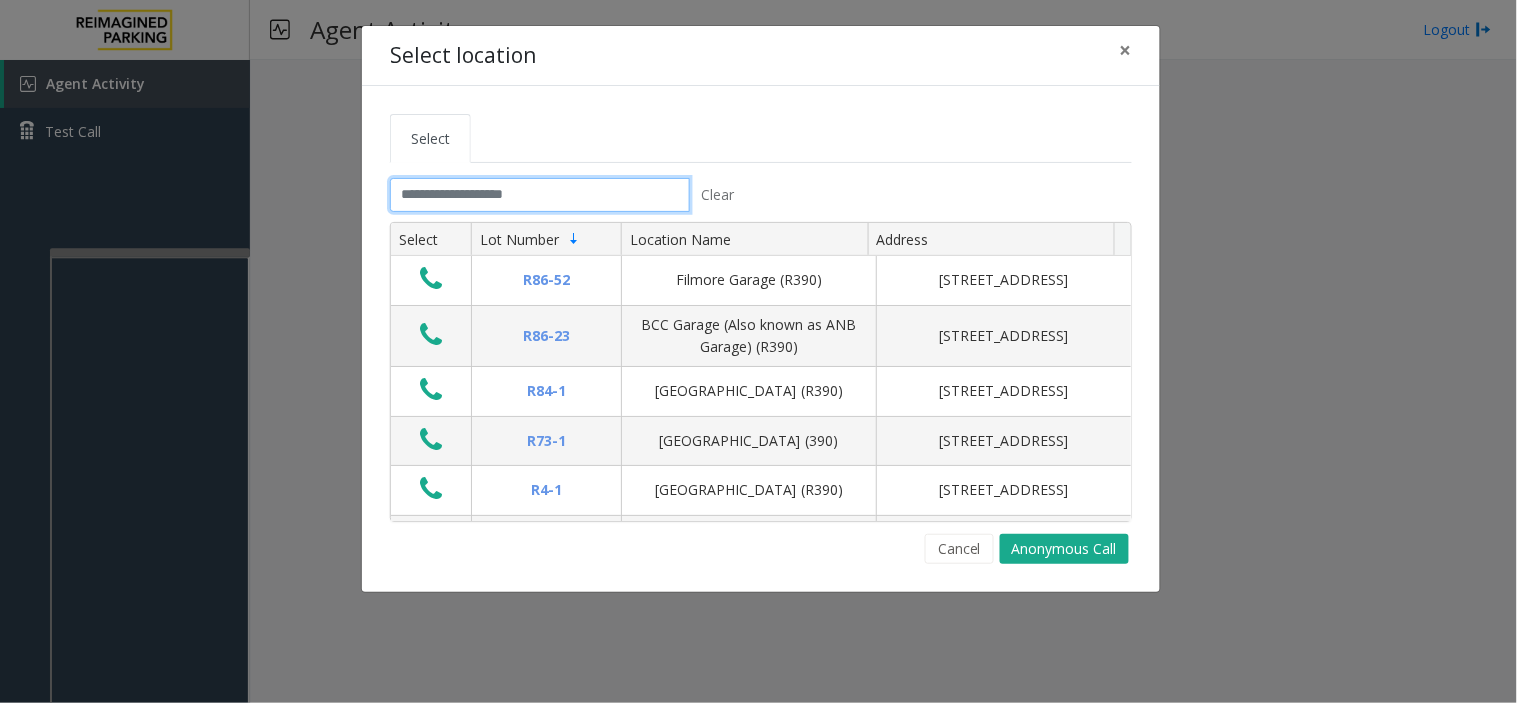 click 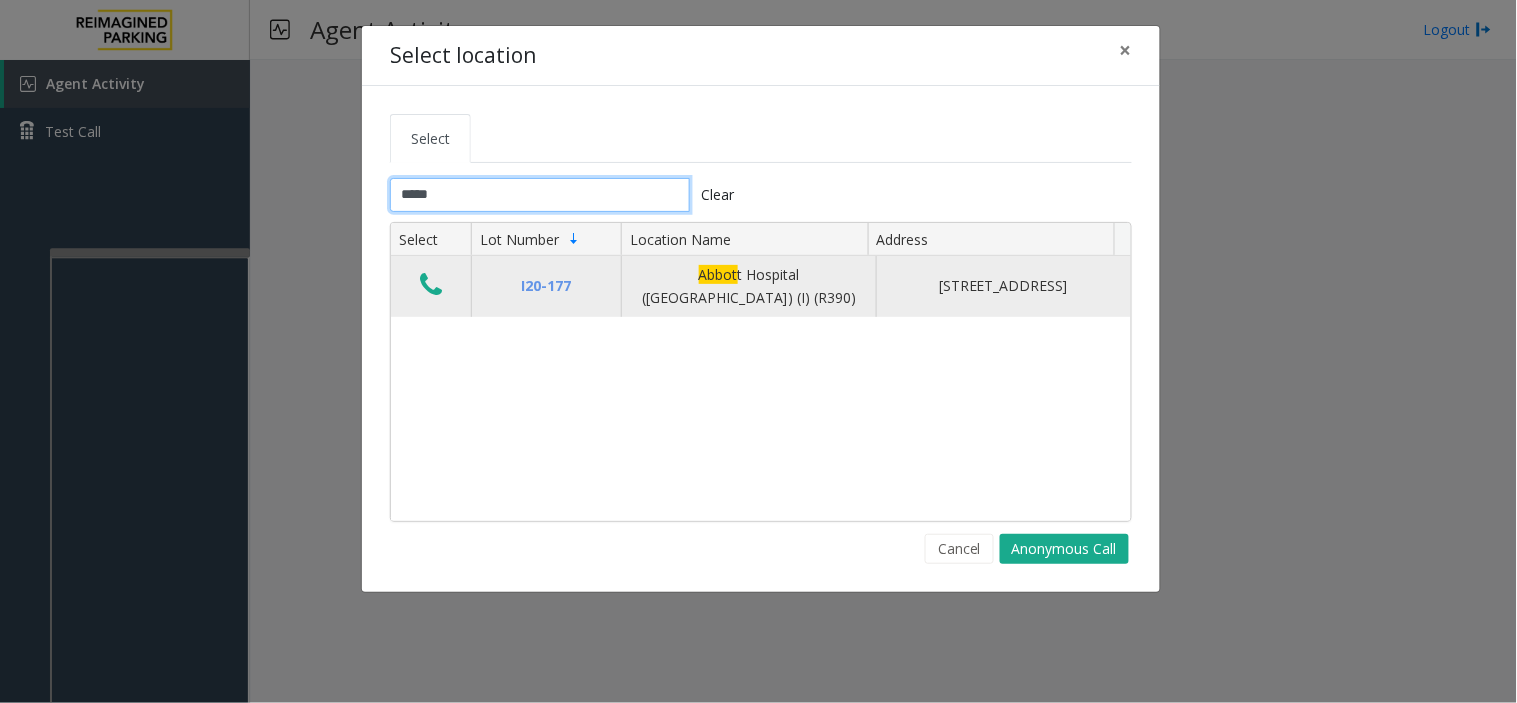 type on "*****" 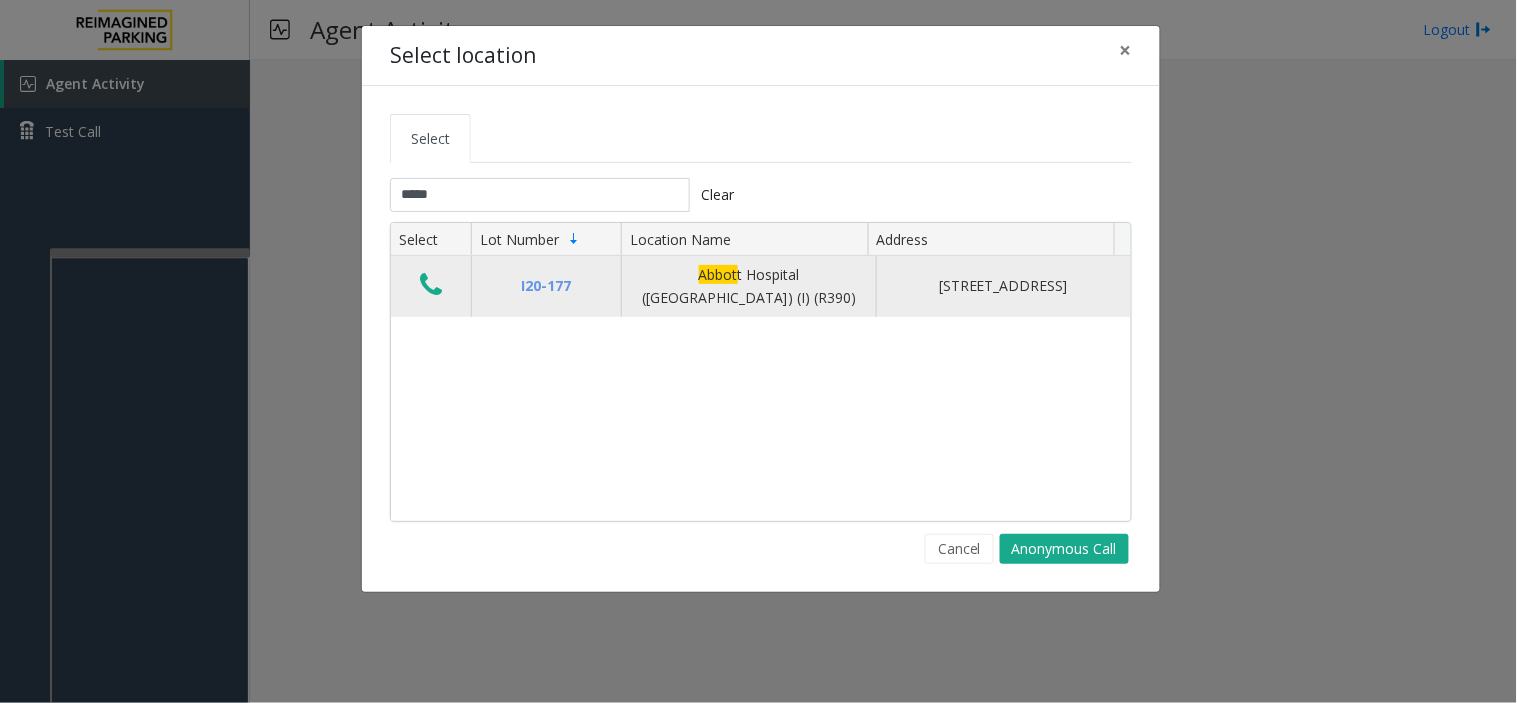 click 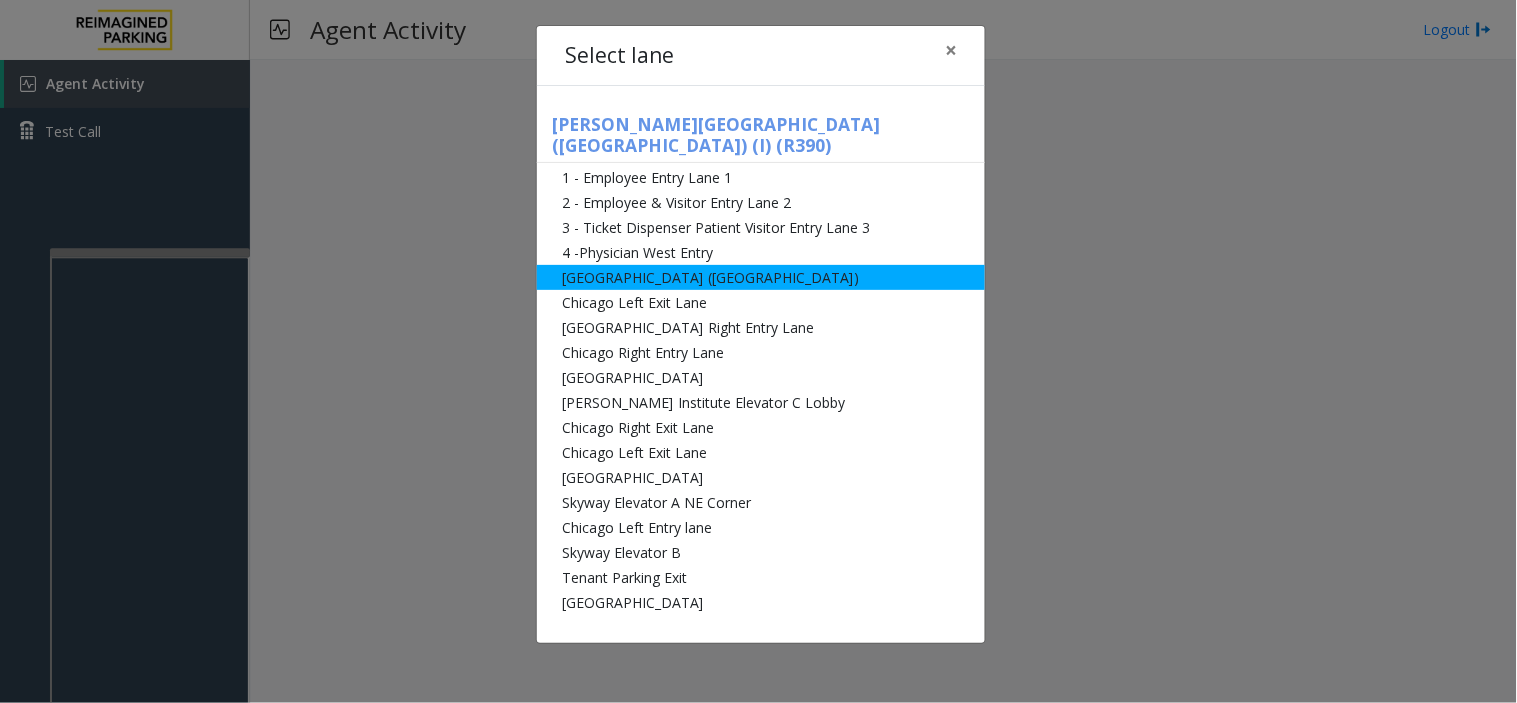click on "[GEOGRAPHIC_DATA] ([GEOGRAPHIC_DATA])" 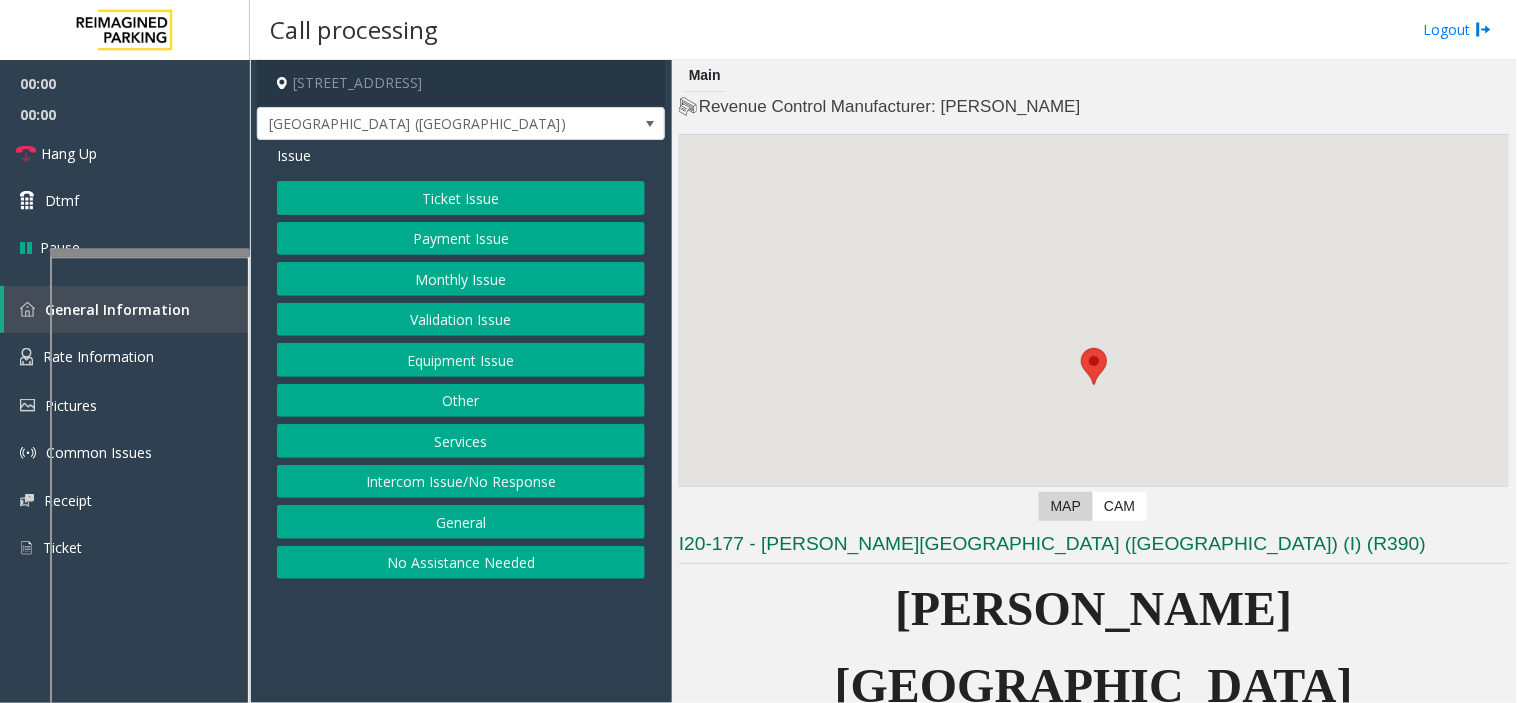 click on "Equipment Issue" 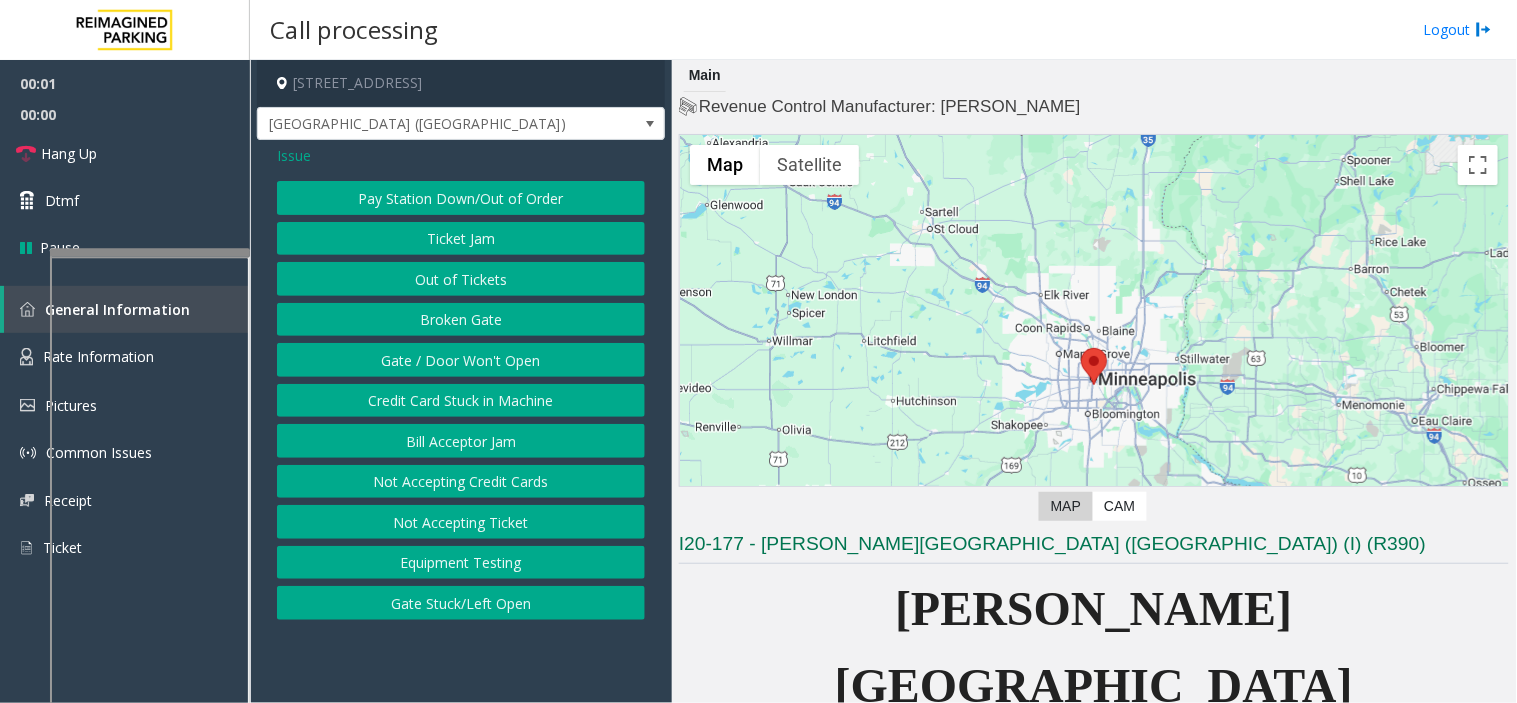 click on "Gate / Door Won't Open" 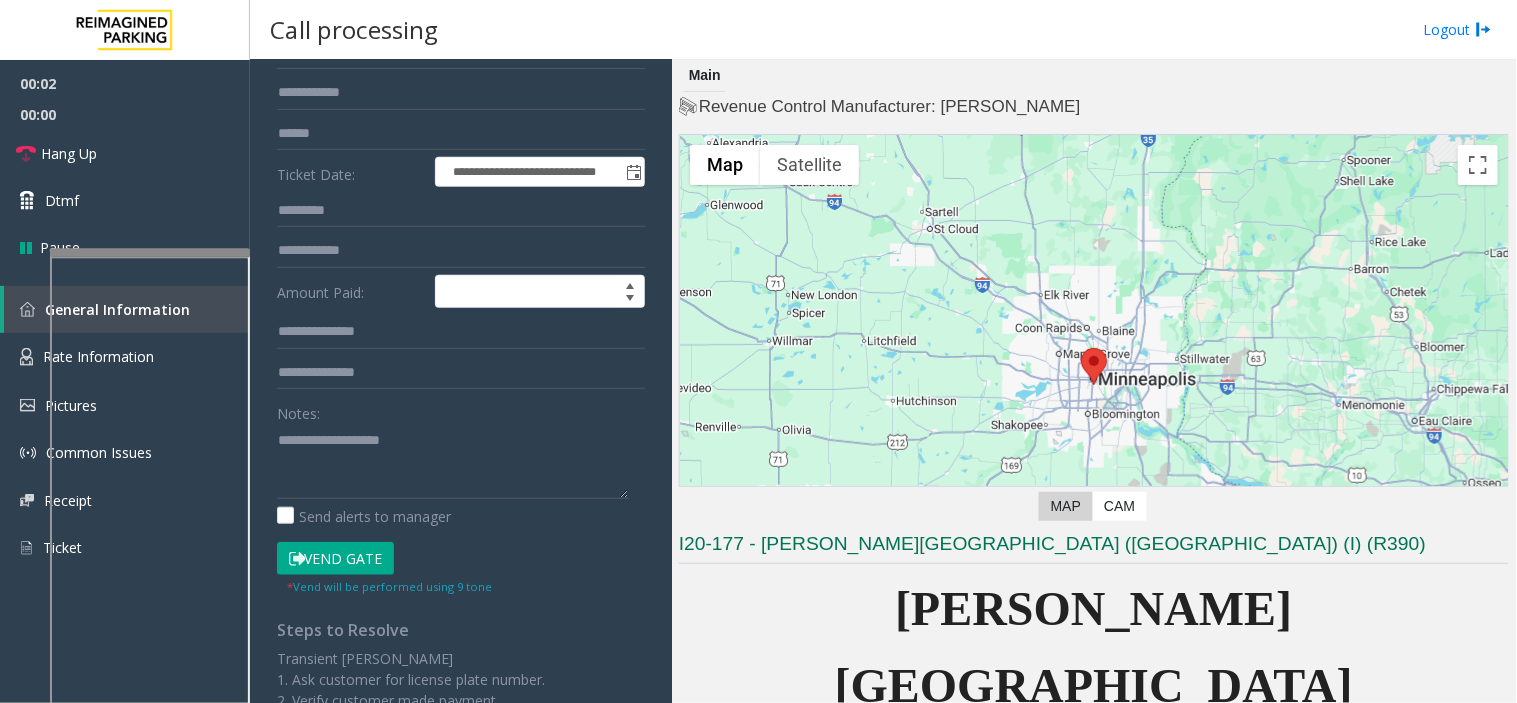scroll, scrollTop: 222, scrollLeft: 0, axis: vertical 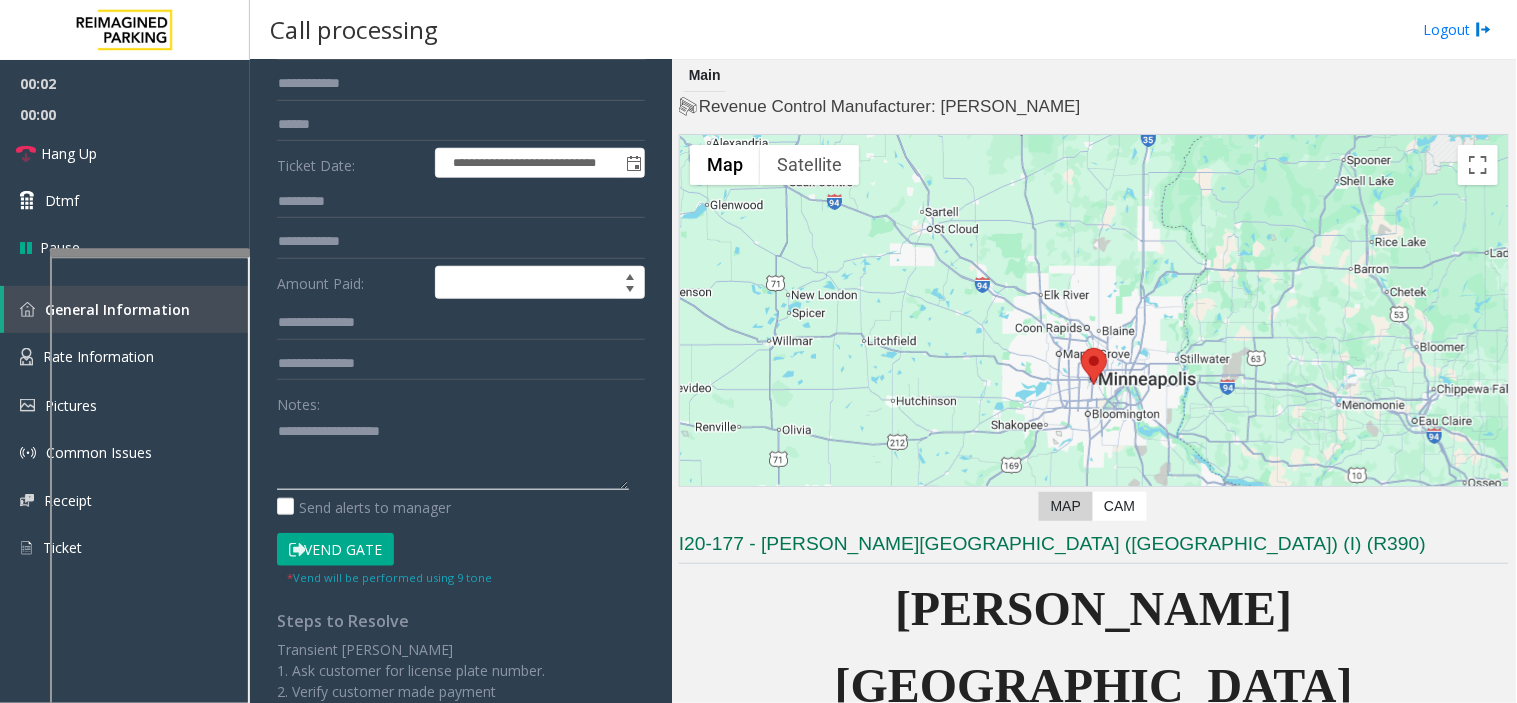 click 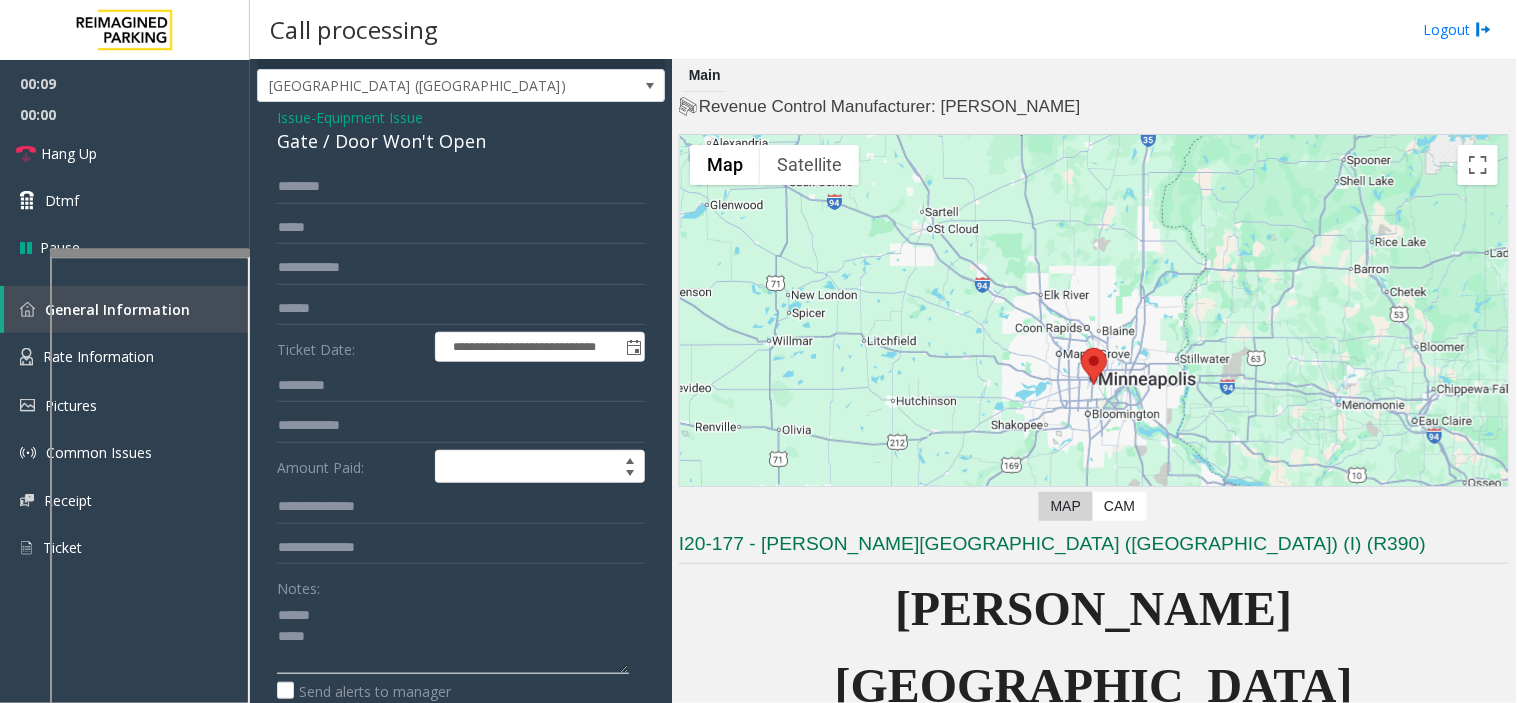 scroll, scrollTop: 0, scrollLeft: 0, axis: both 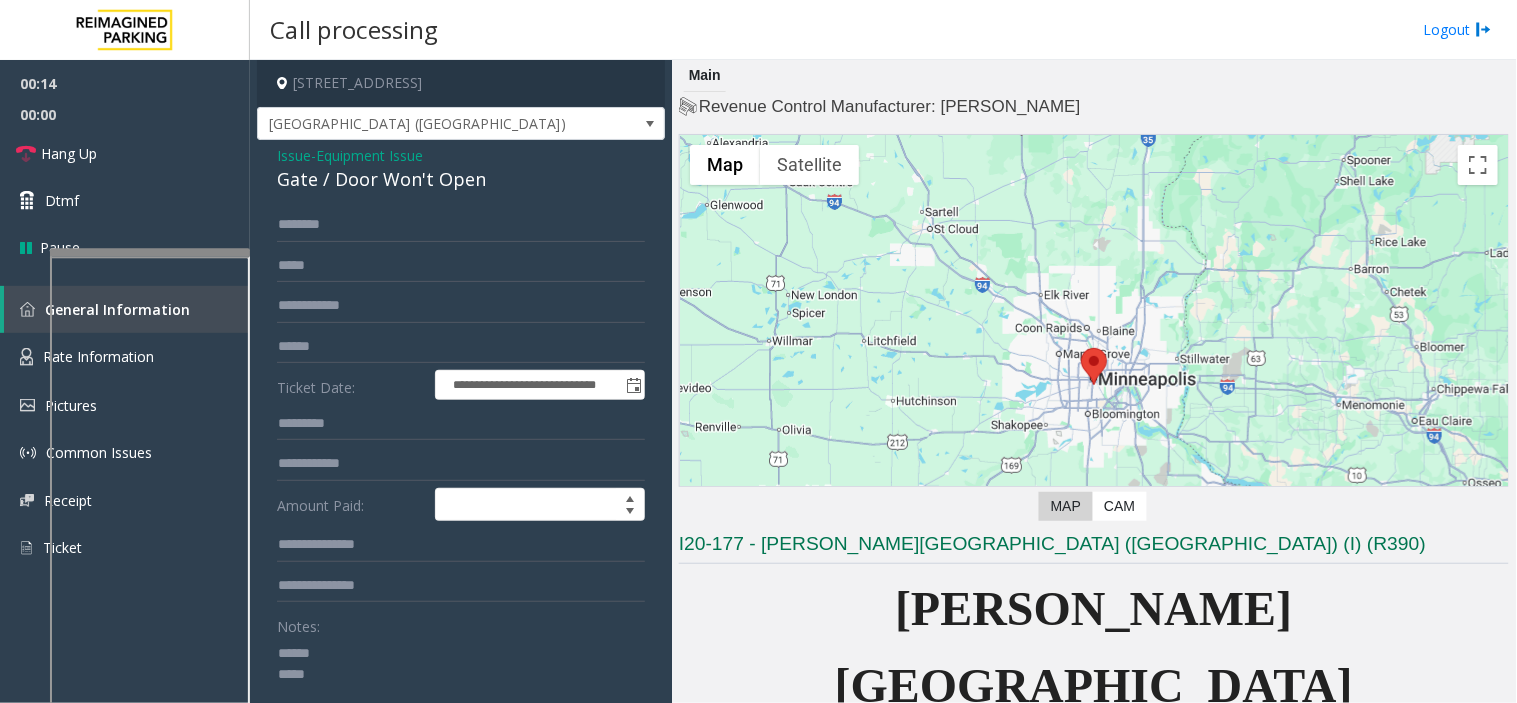 click on "Gate / Door Won't Open" 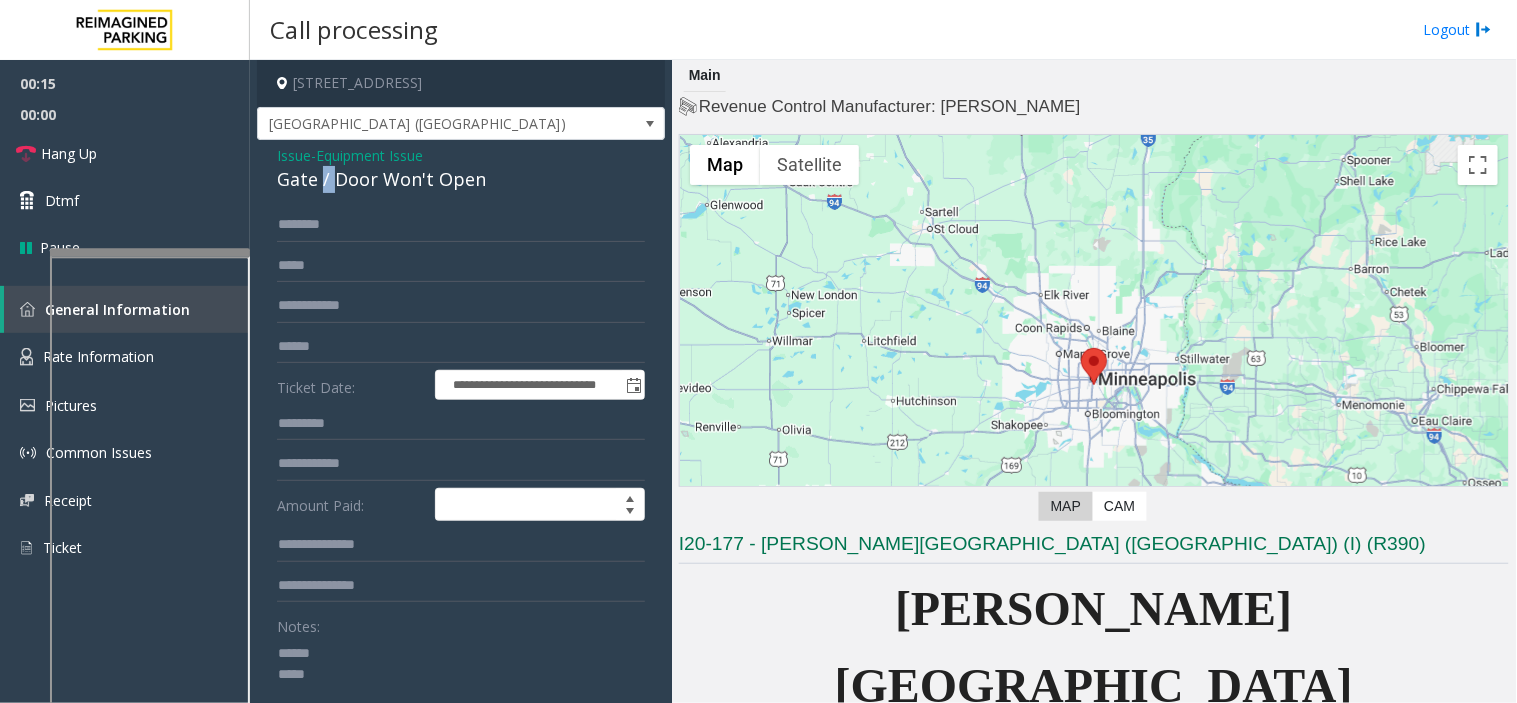 click on "Gate / Door Won't Open" 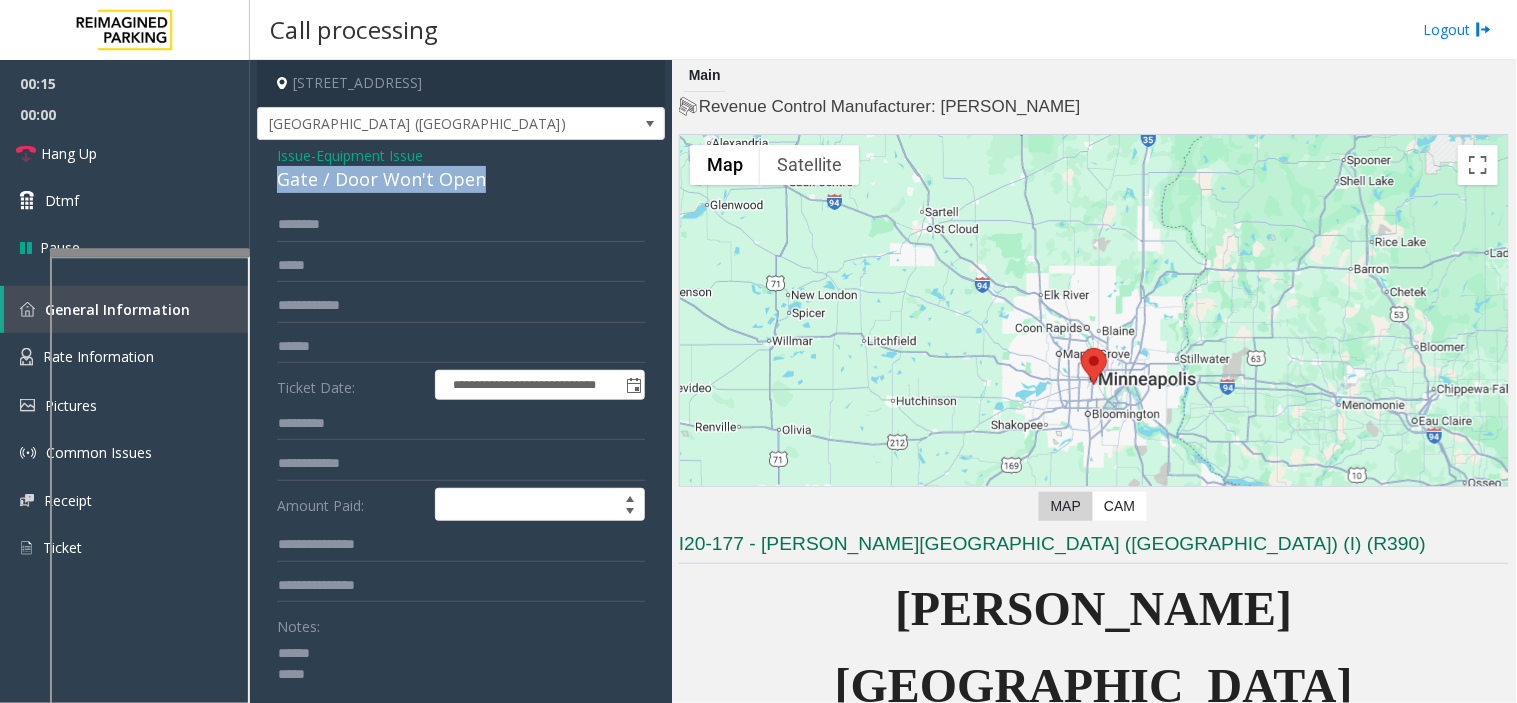 click on "Gate / Door Won't Open" 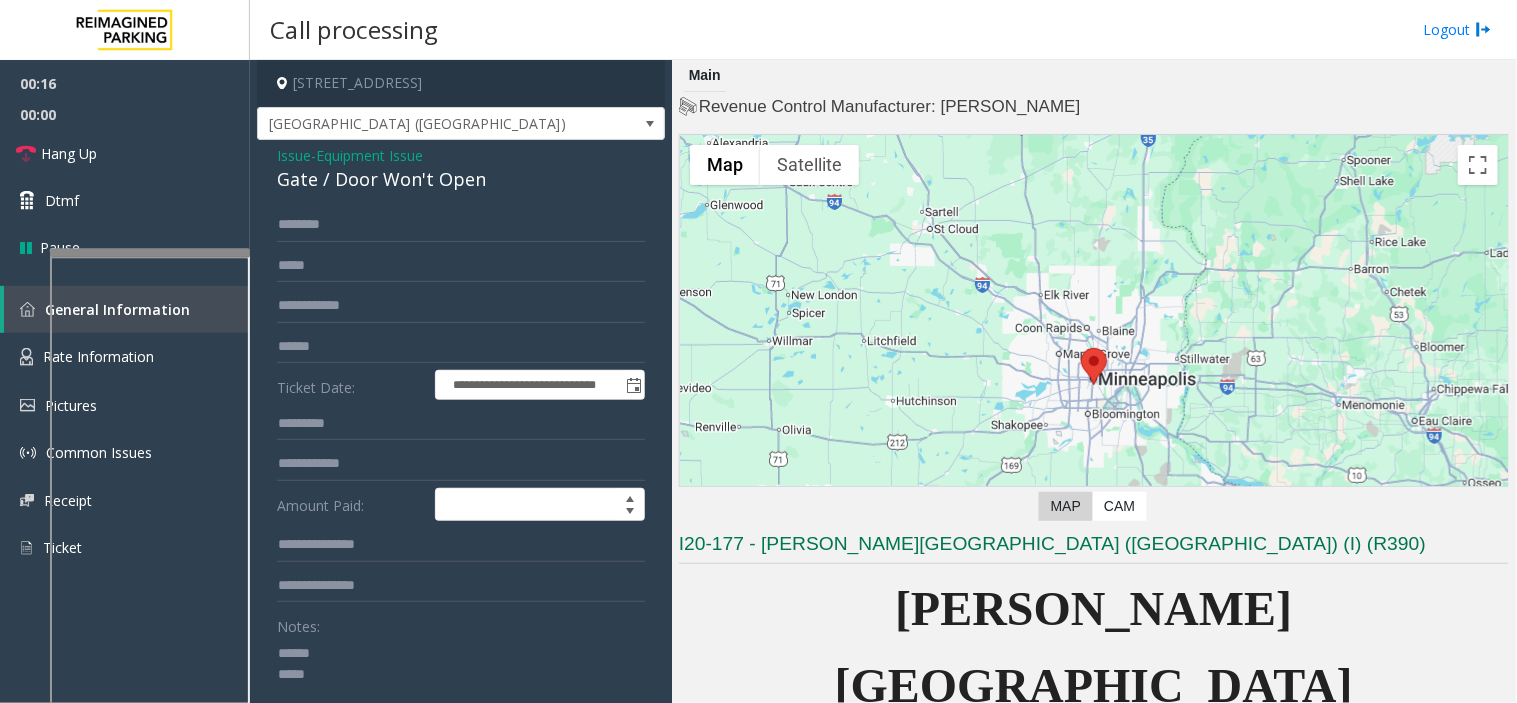 click on "Notes:" 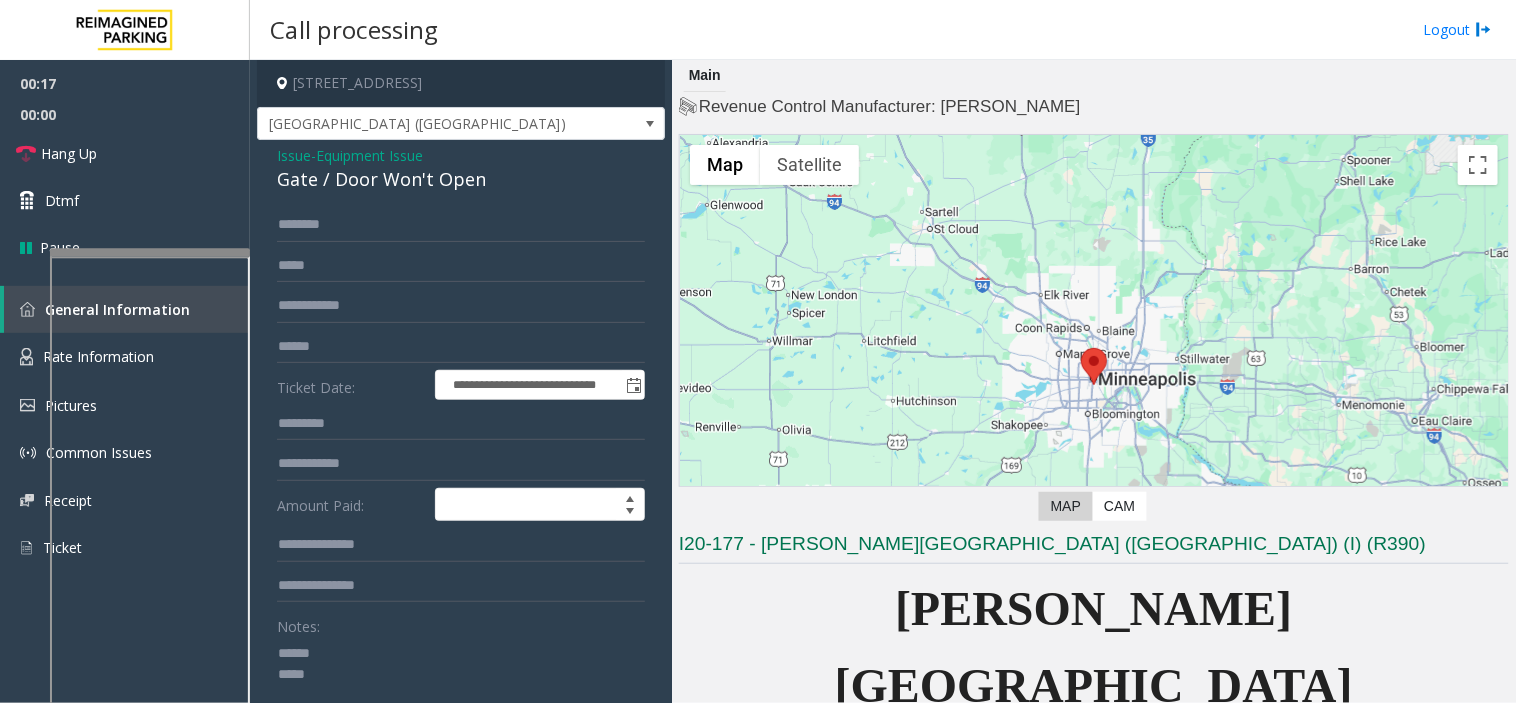 paste on "**********" 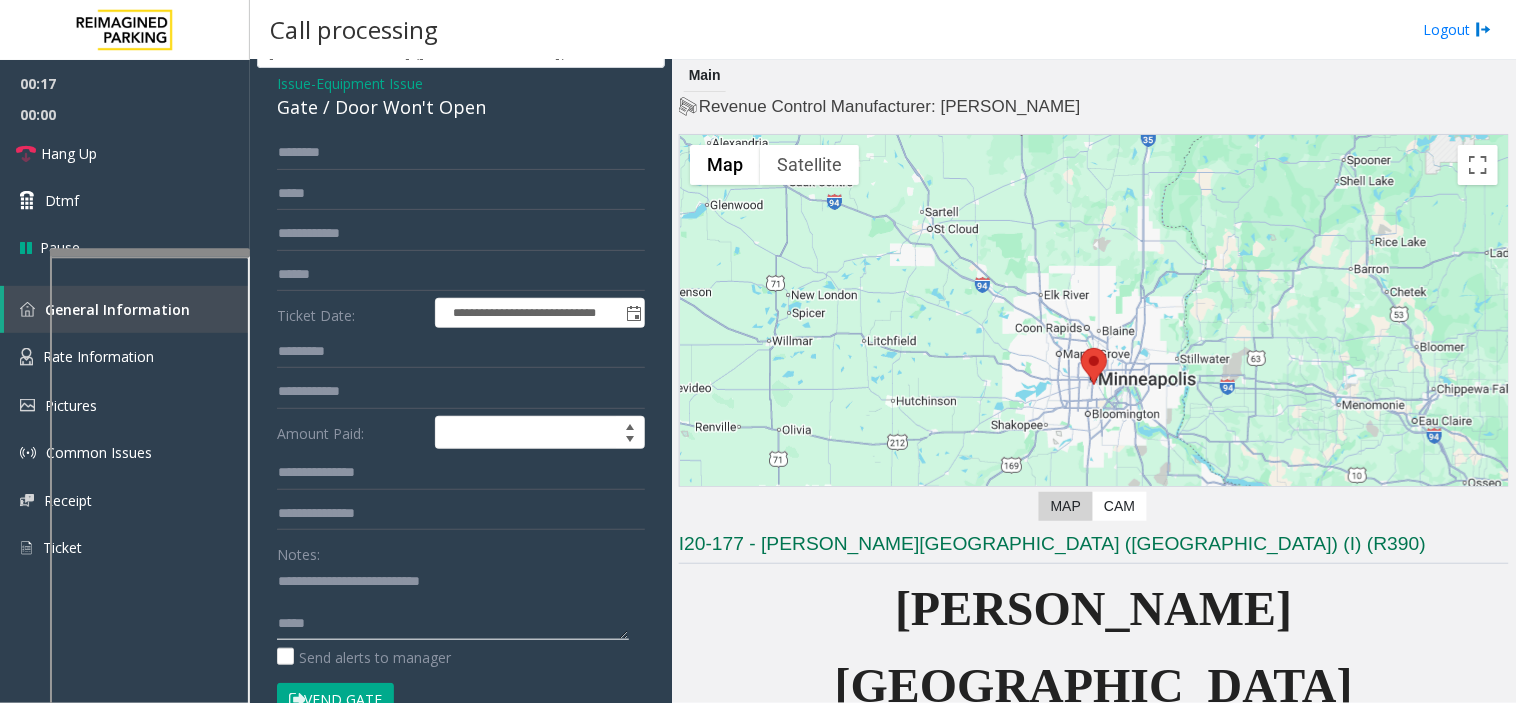 scroll, scrollTop: 111, scrollLeft: 0, axis: vertical 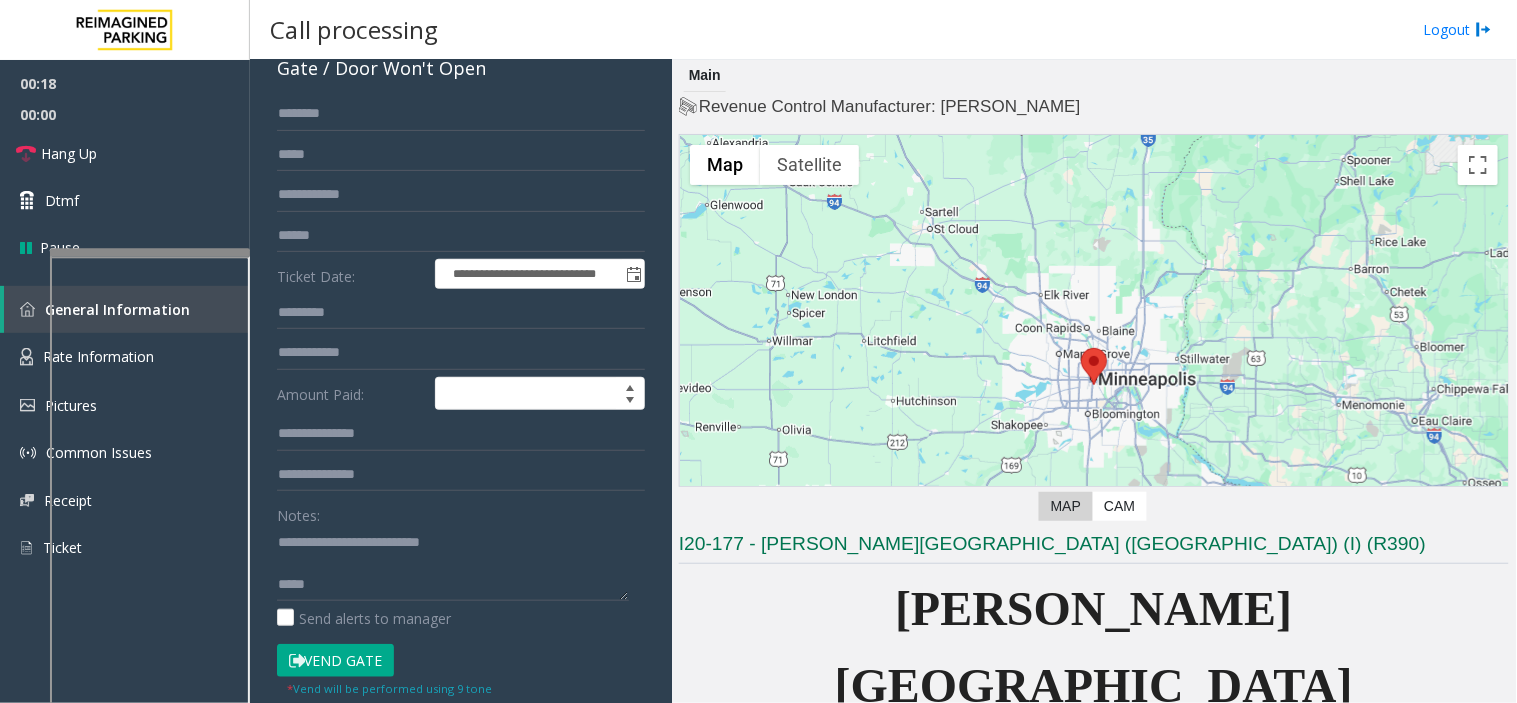 click on "Vend Gate" 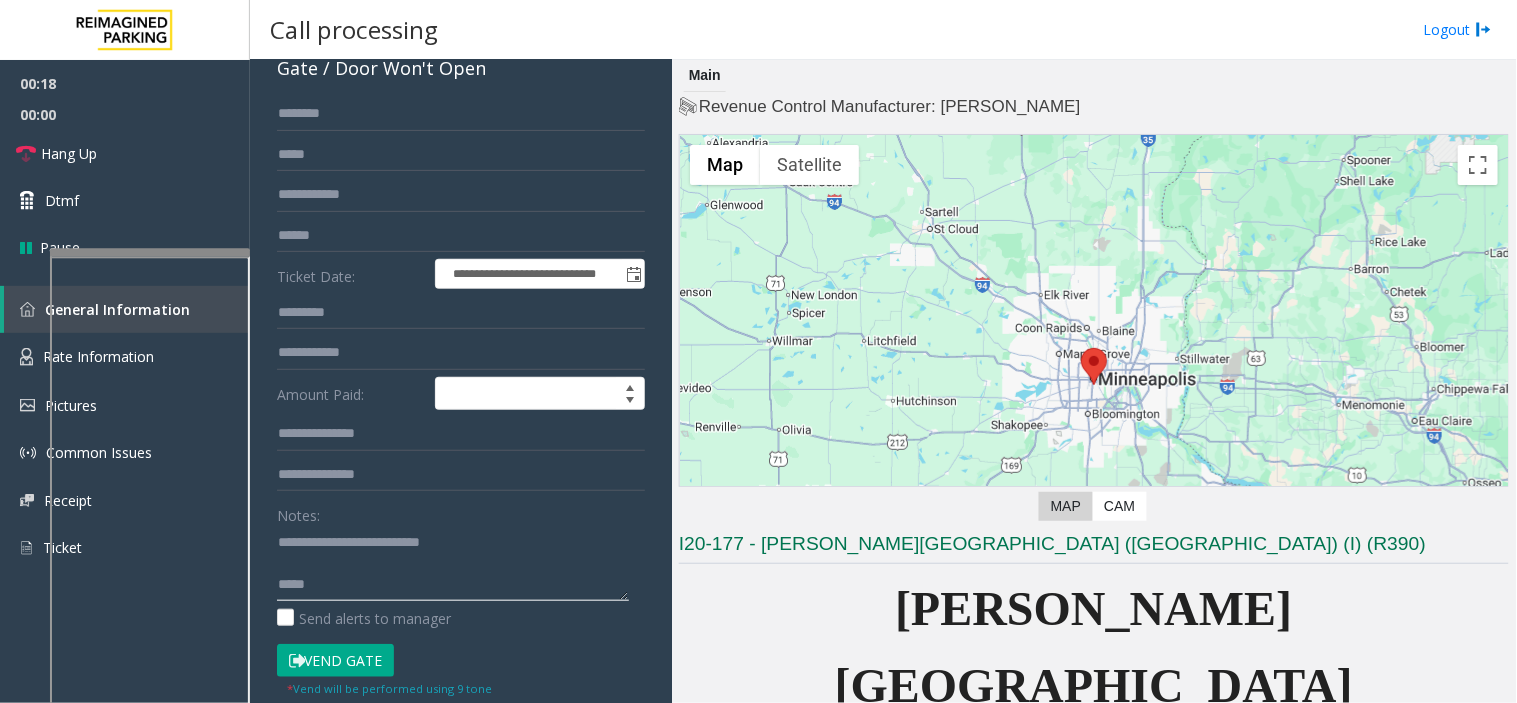 click 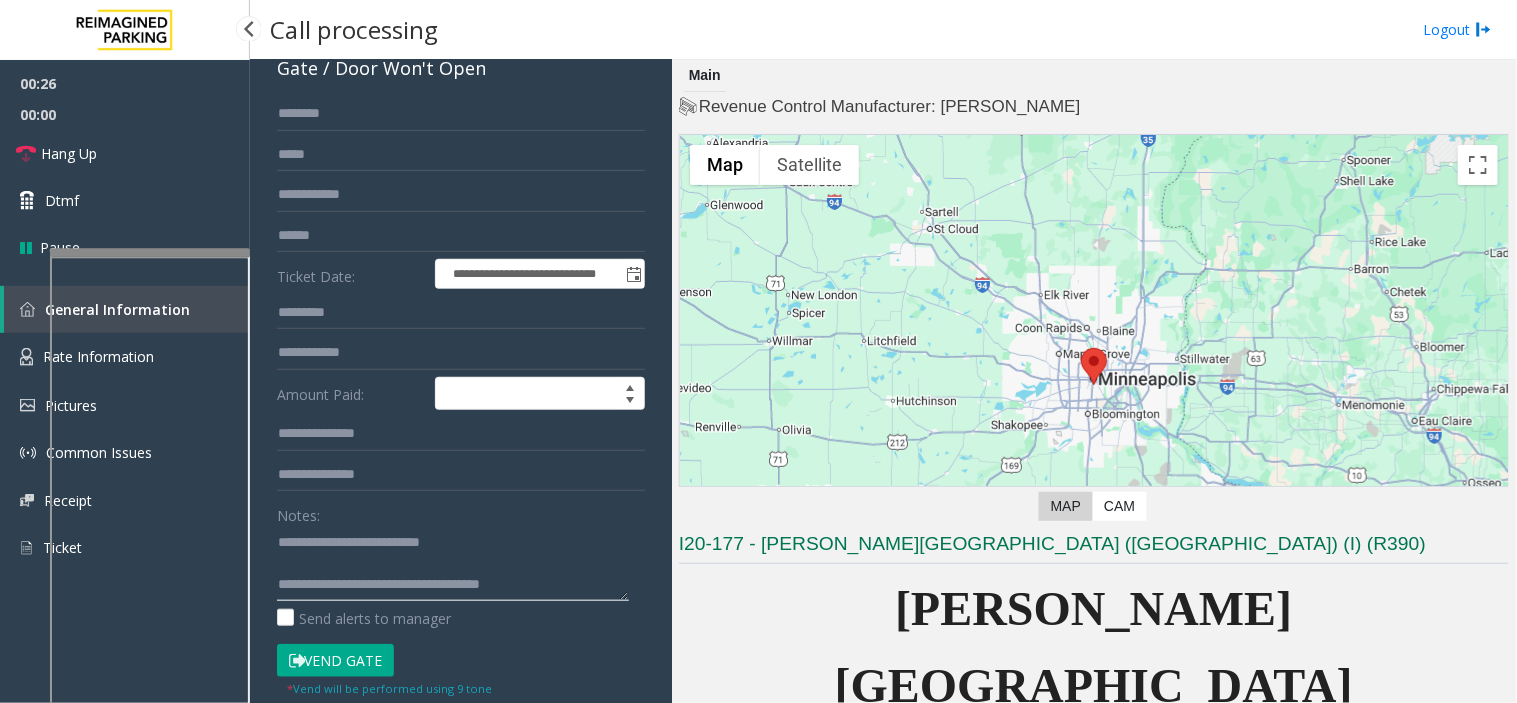 type on "**********" 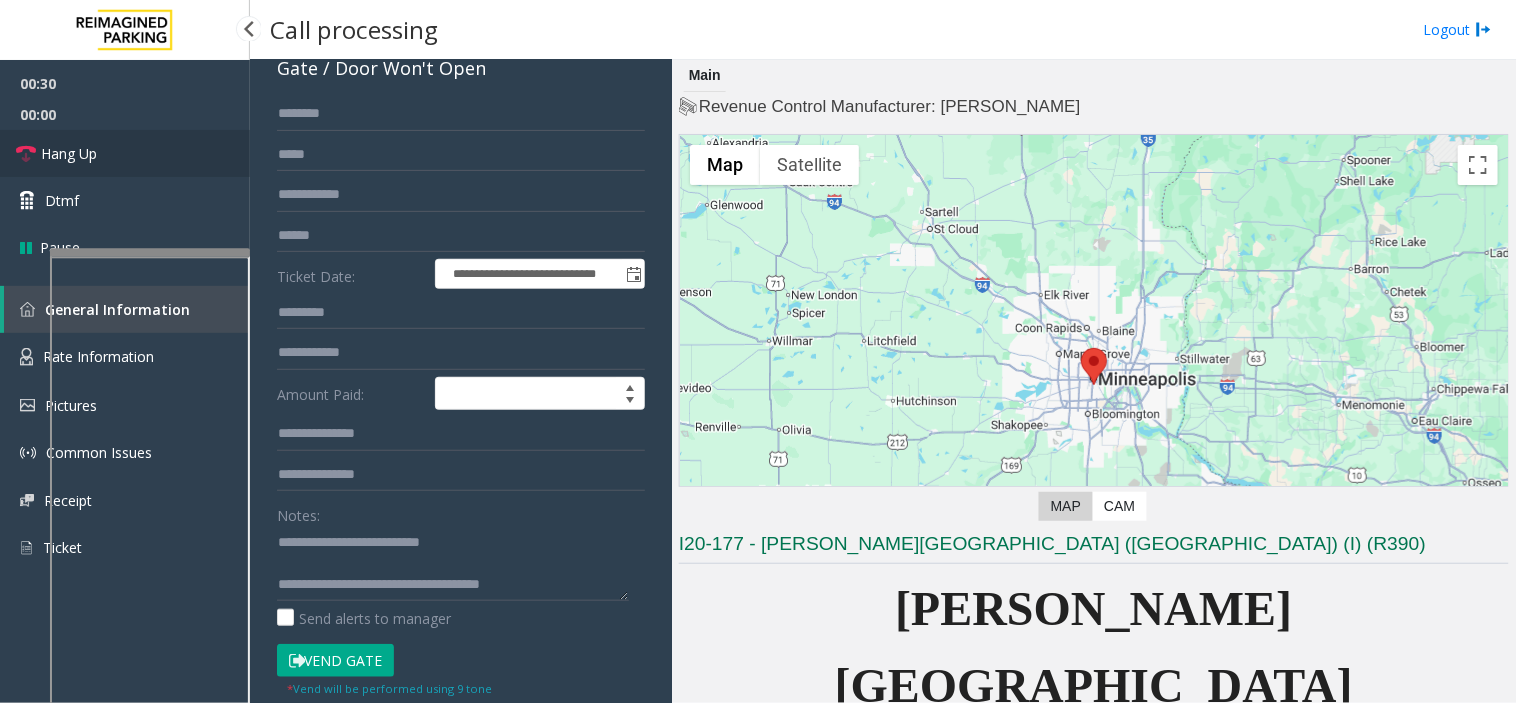 click on "Hang Up" at bounding box center (125, 153) 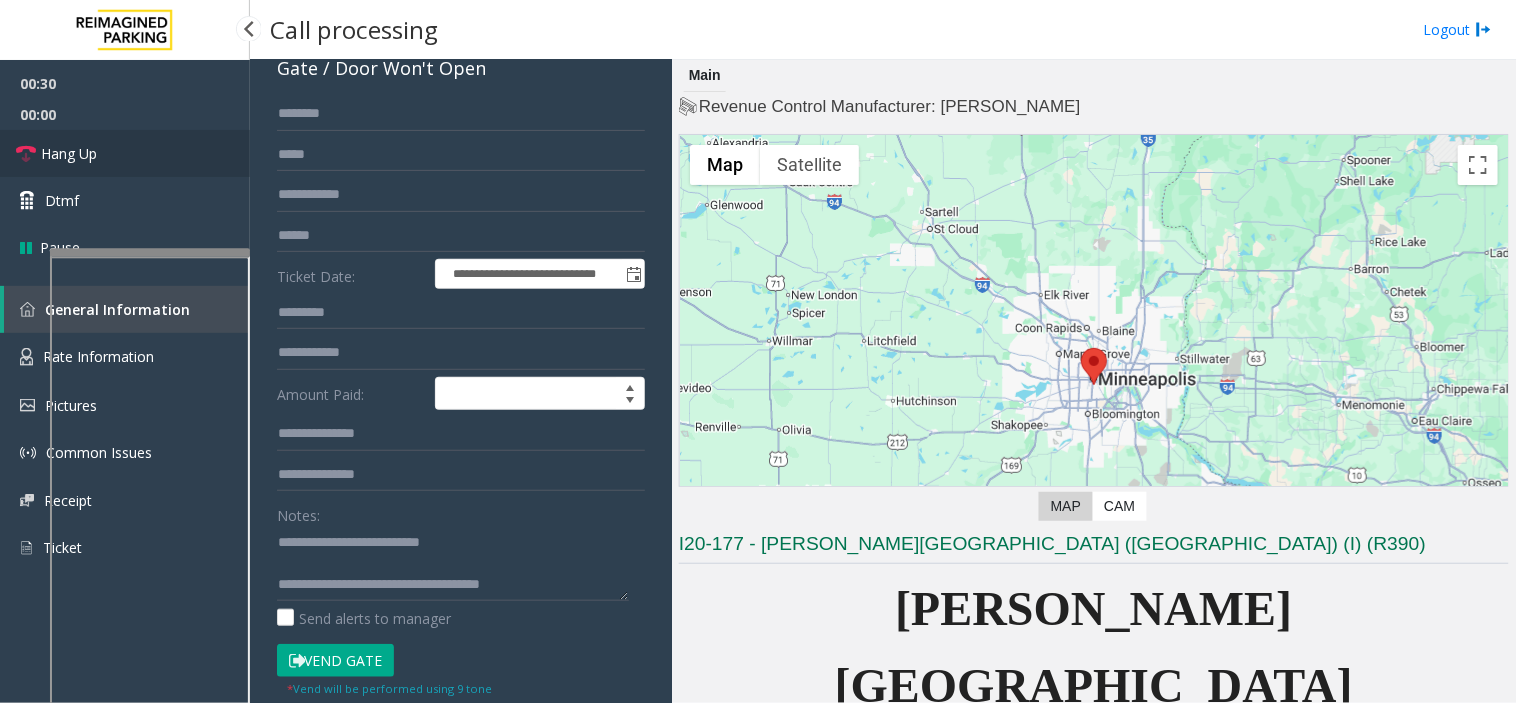 click on "Hang Up" at bounding box center (125, 153) 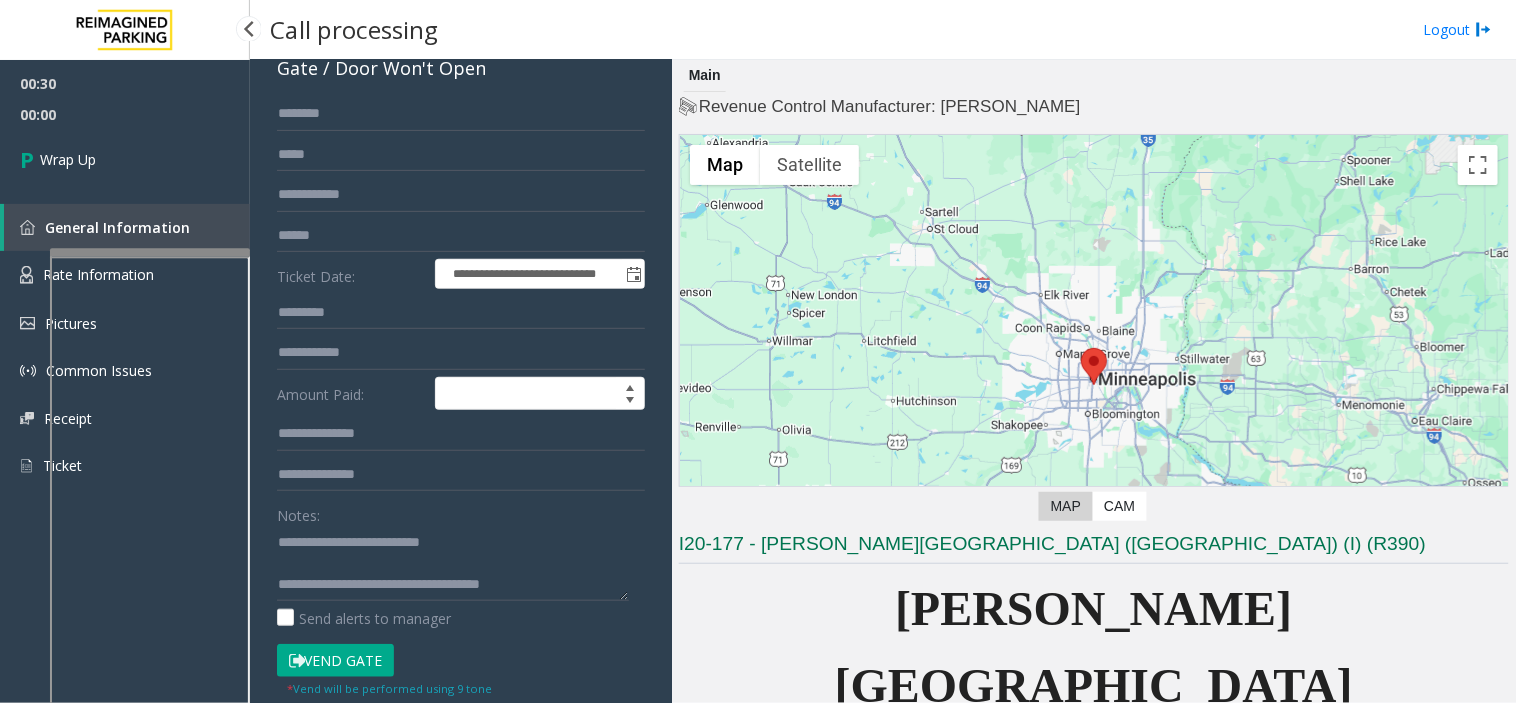 click on "Wrap Up" at bounding box center (125, 159) 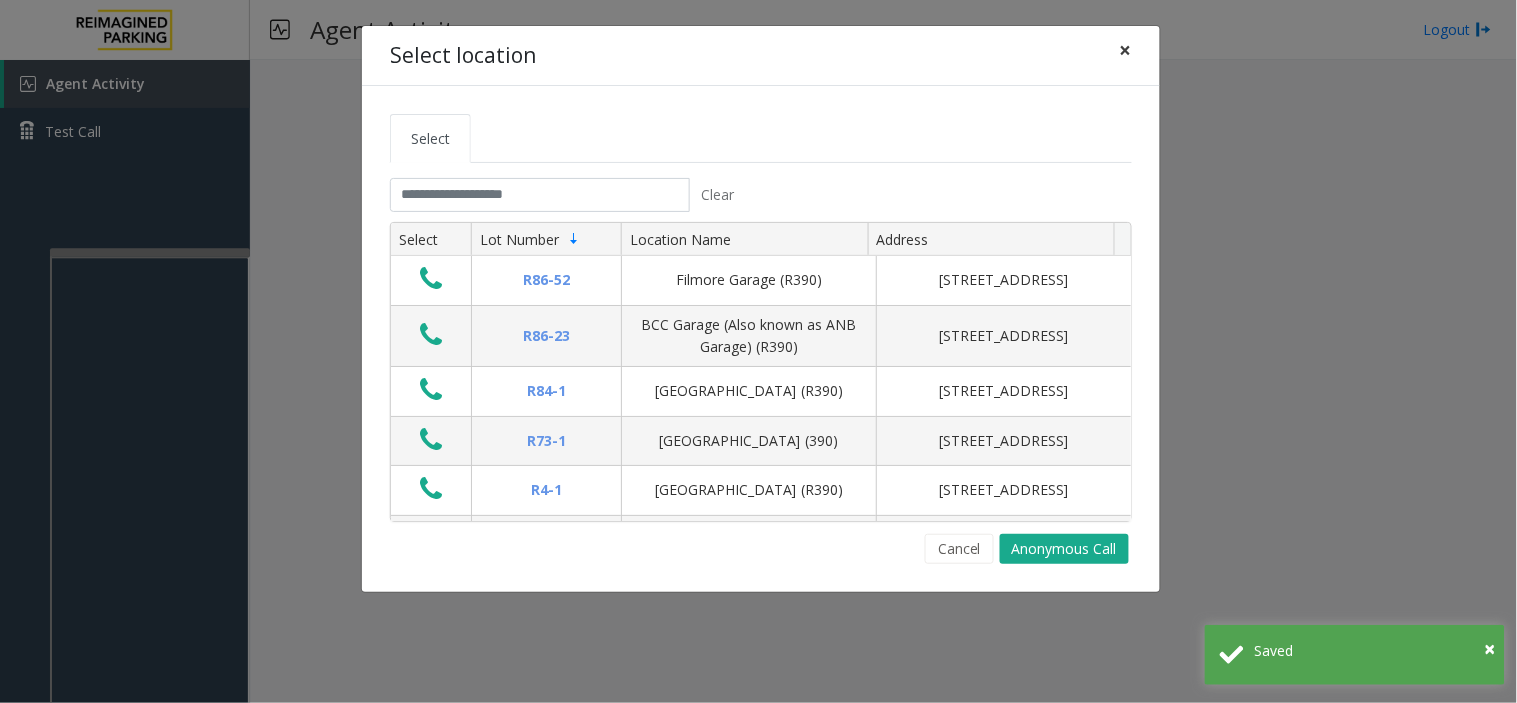 click on "×" 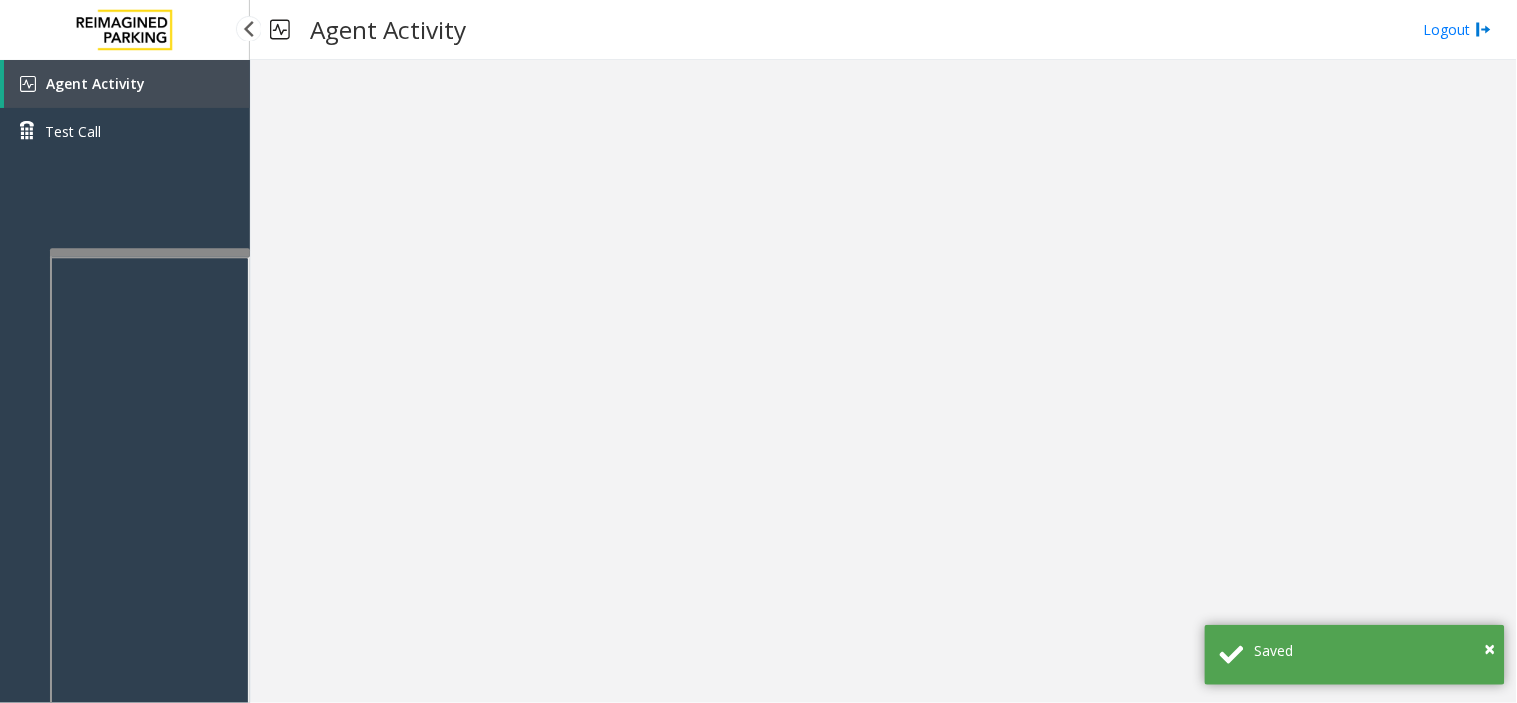click on "Agent Activity" at bounding box center (127, 84) 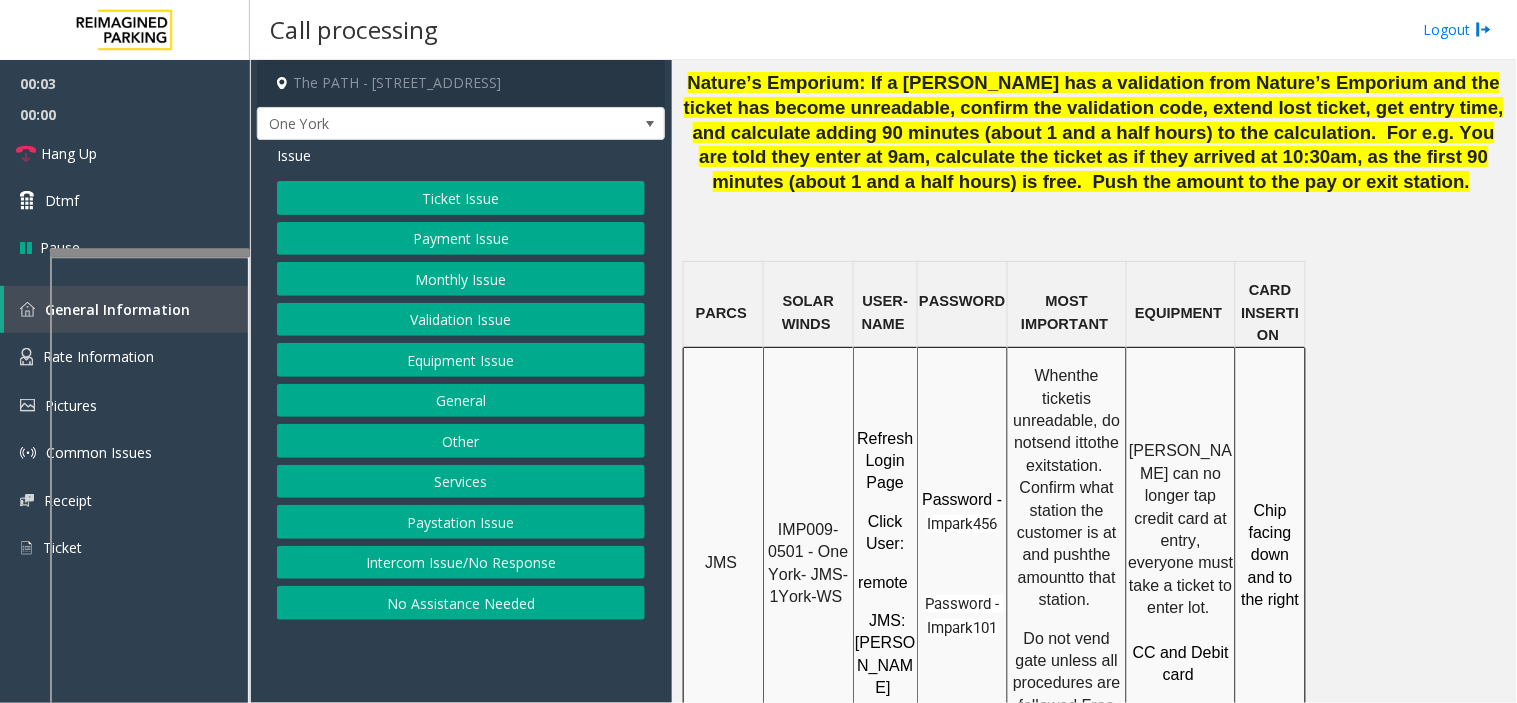 scroll, scrollTop: 1666, scrollLeft: 0, axis: vertical 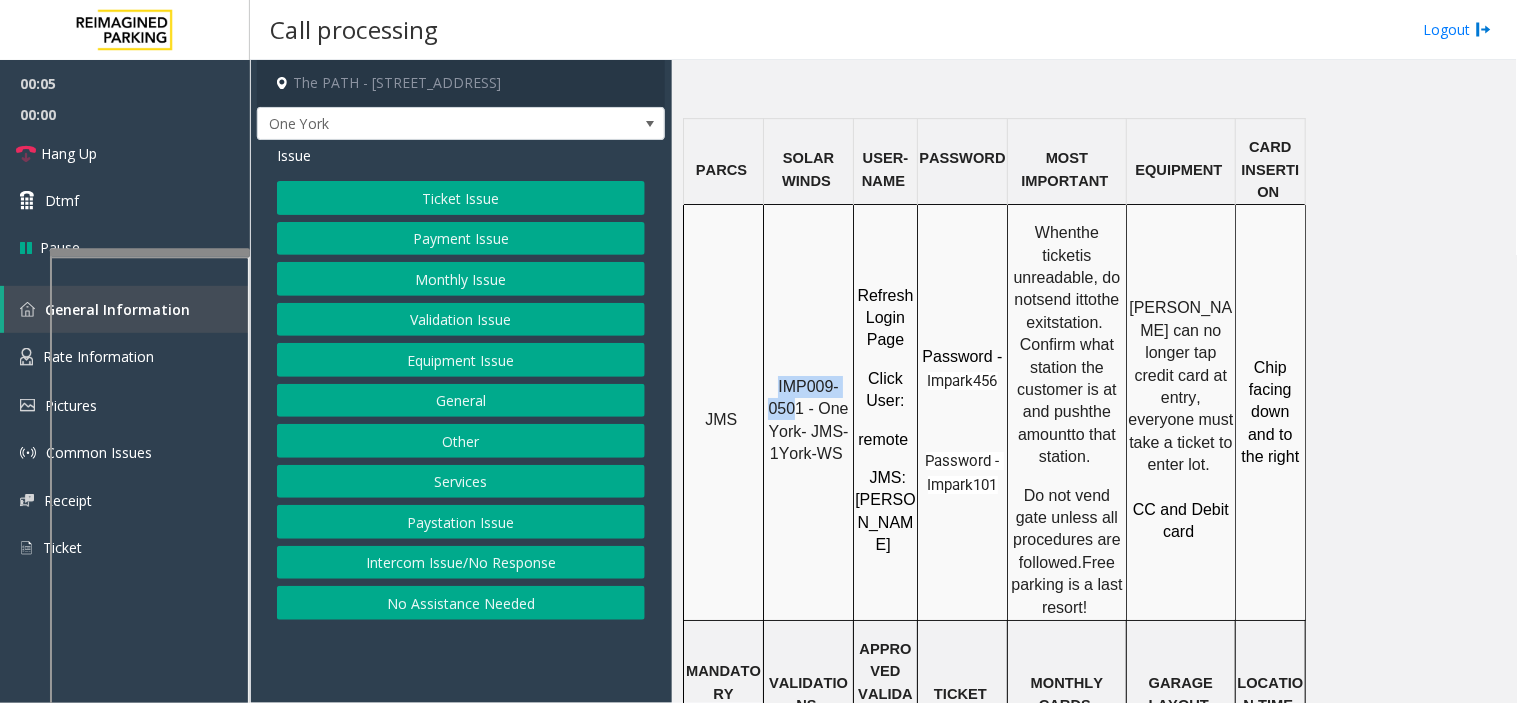 drag, startPoint x: 801, startPoint y: 336, endPoint x: 773, endPoint y: 318, distance: 33.286633 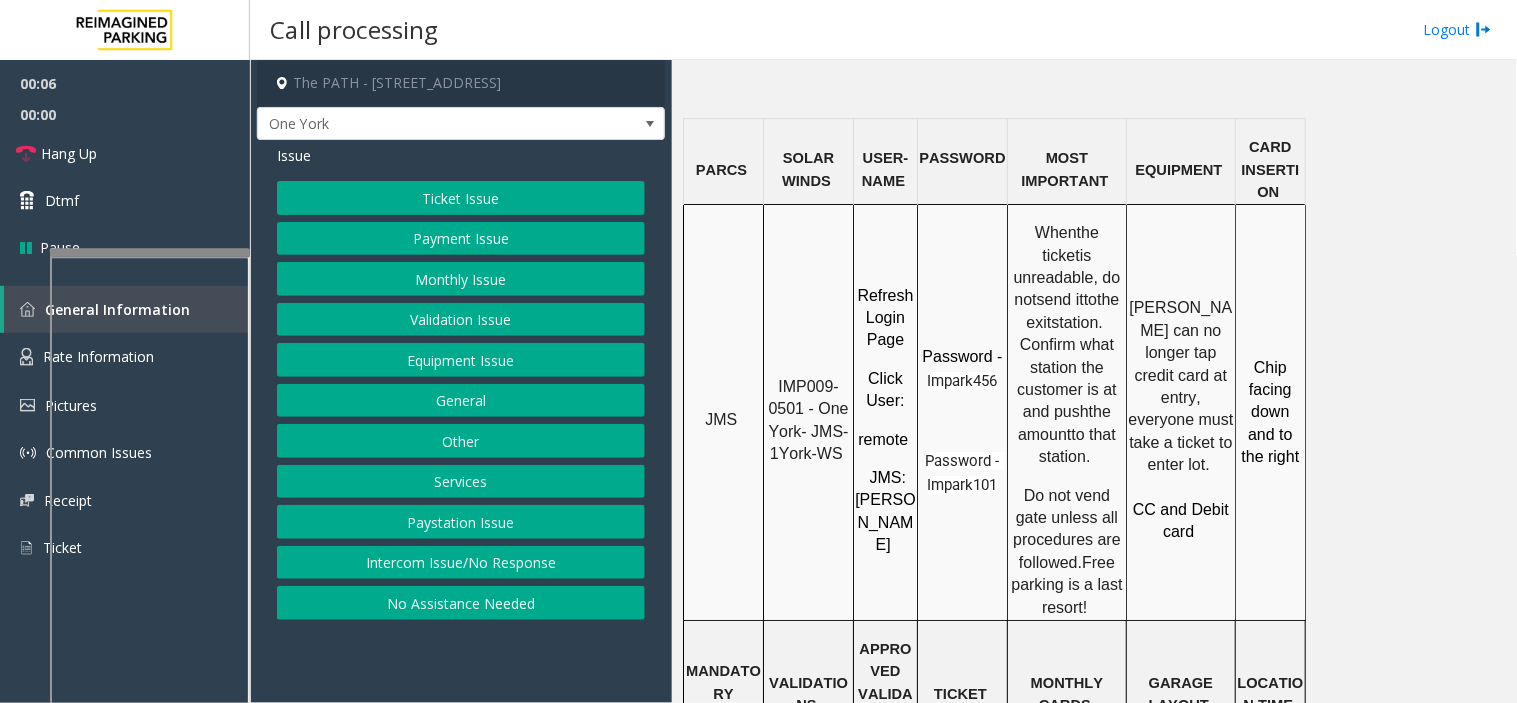 click on "IMP009-0501 - One York- JMS-1York-WS" 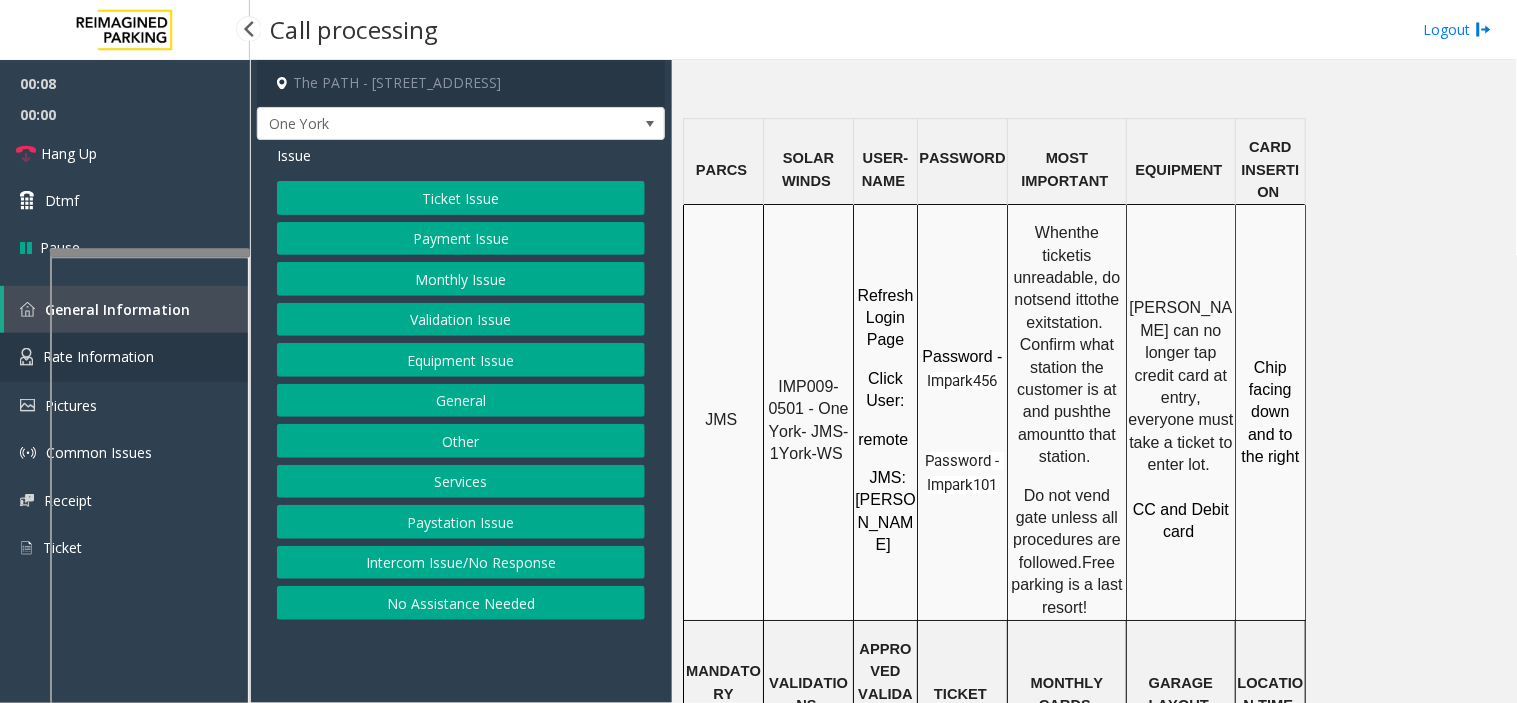 click on "Rate Information" at bounding box center (125, 357) 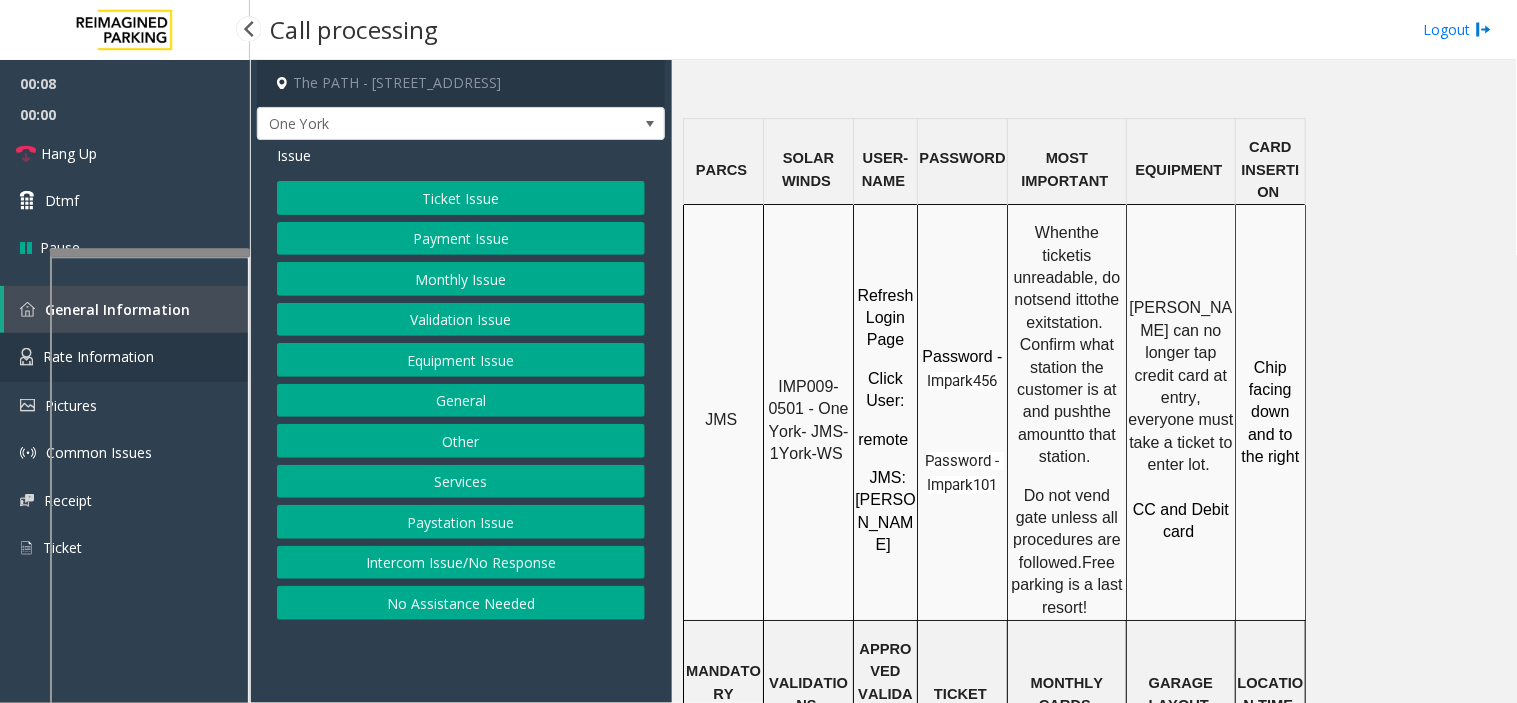 scroll, scrollTop: 194, scrollLeft: 0, axis: vertical 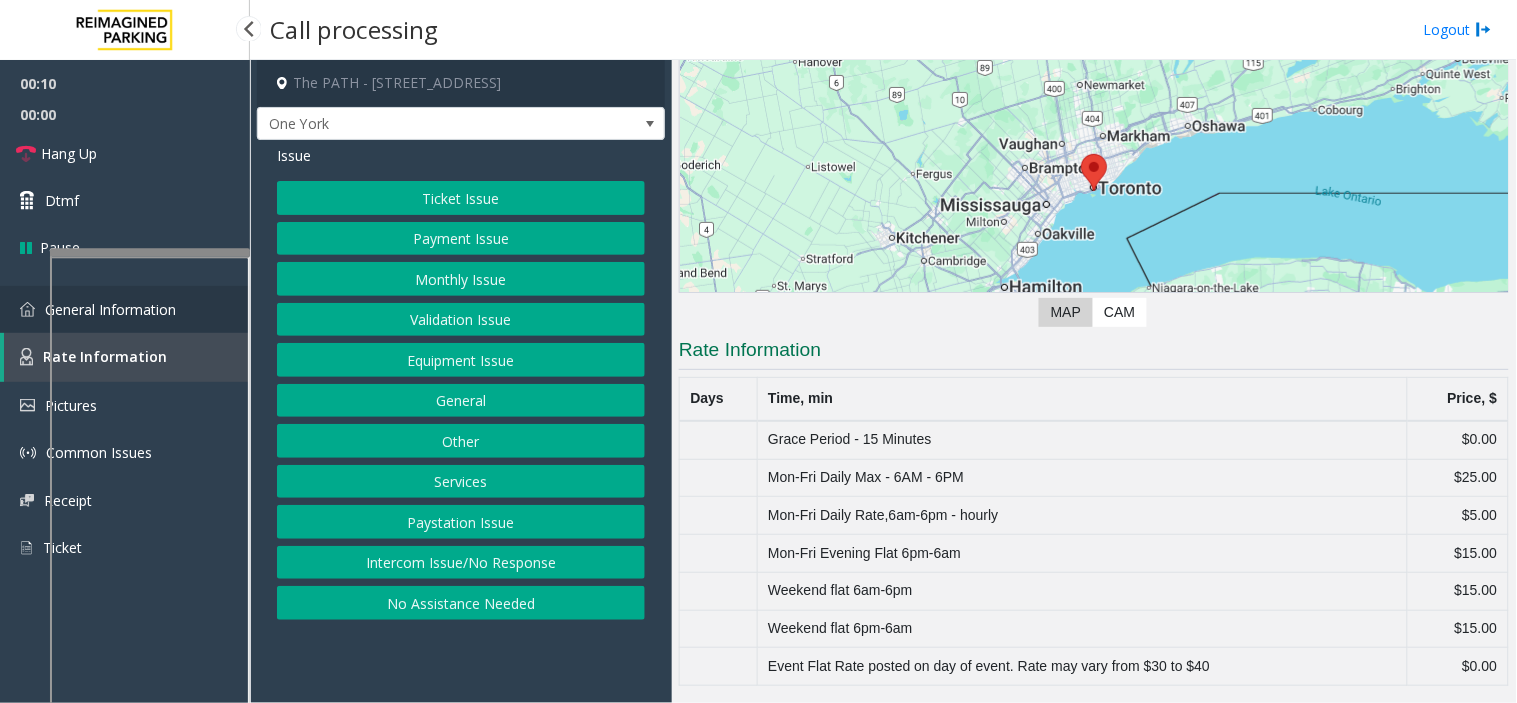 click on "General Information" at bounding box center (125, 309) 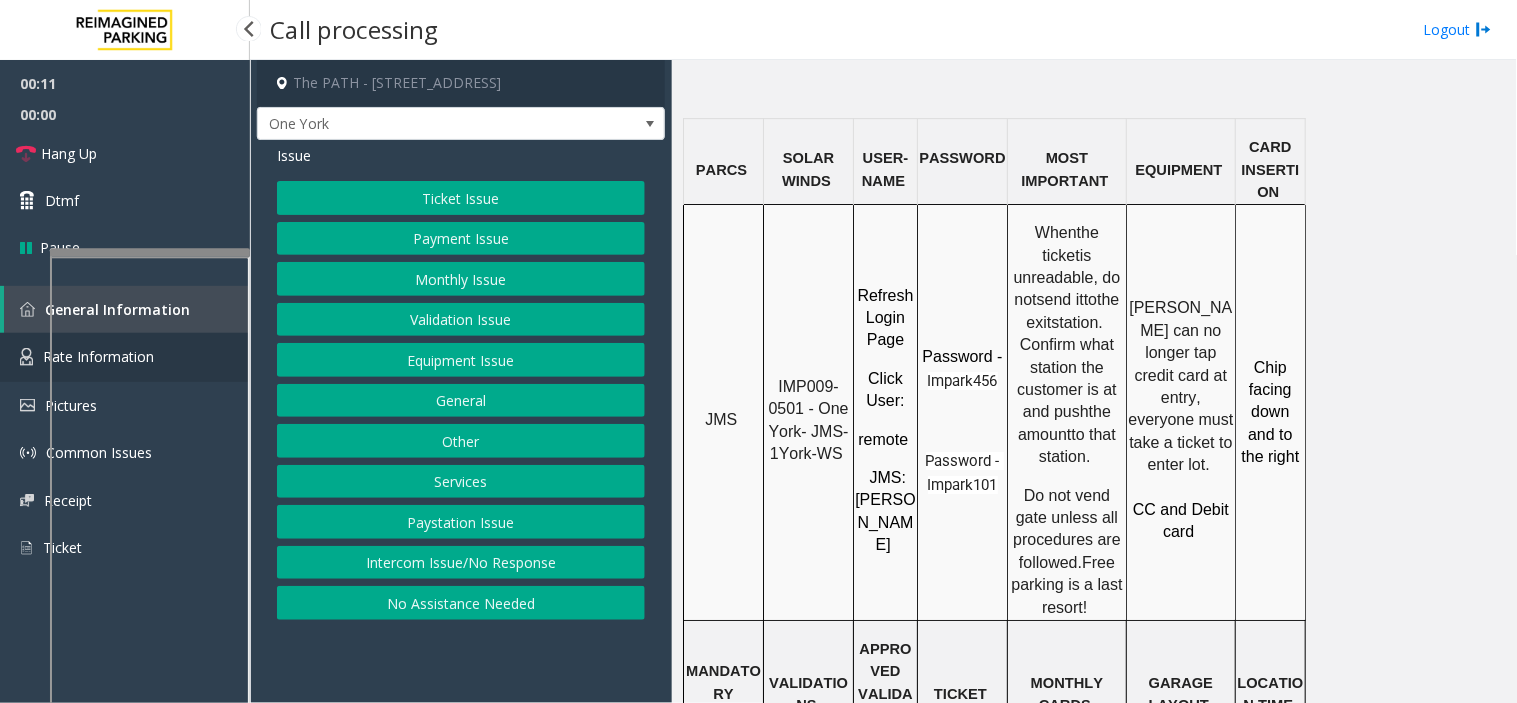 click at bounding box center [26, 357] 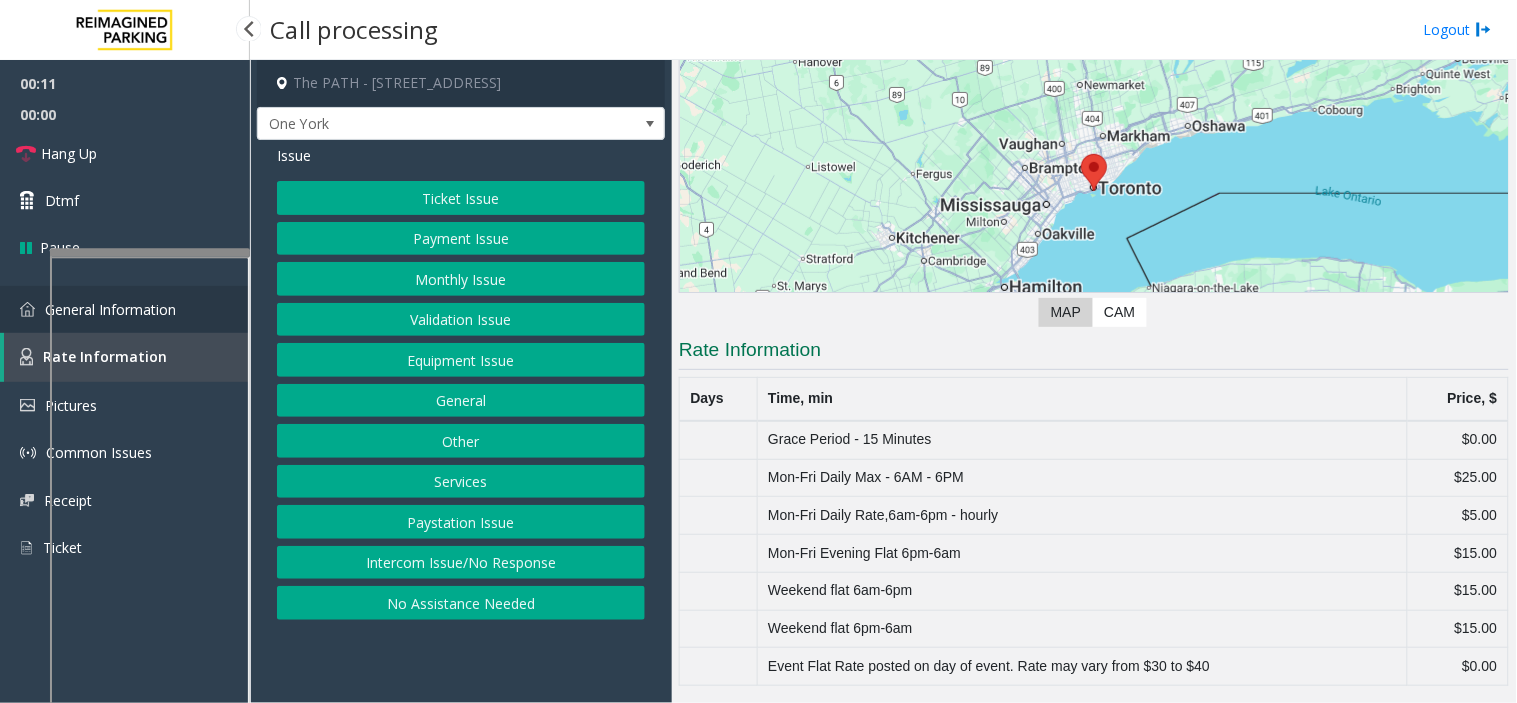 click on "General Information" at bounding box center [125, 309] 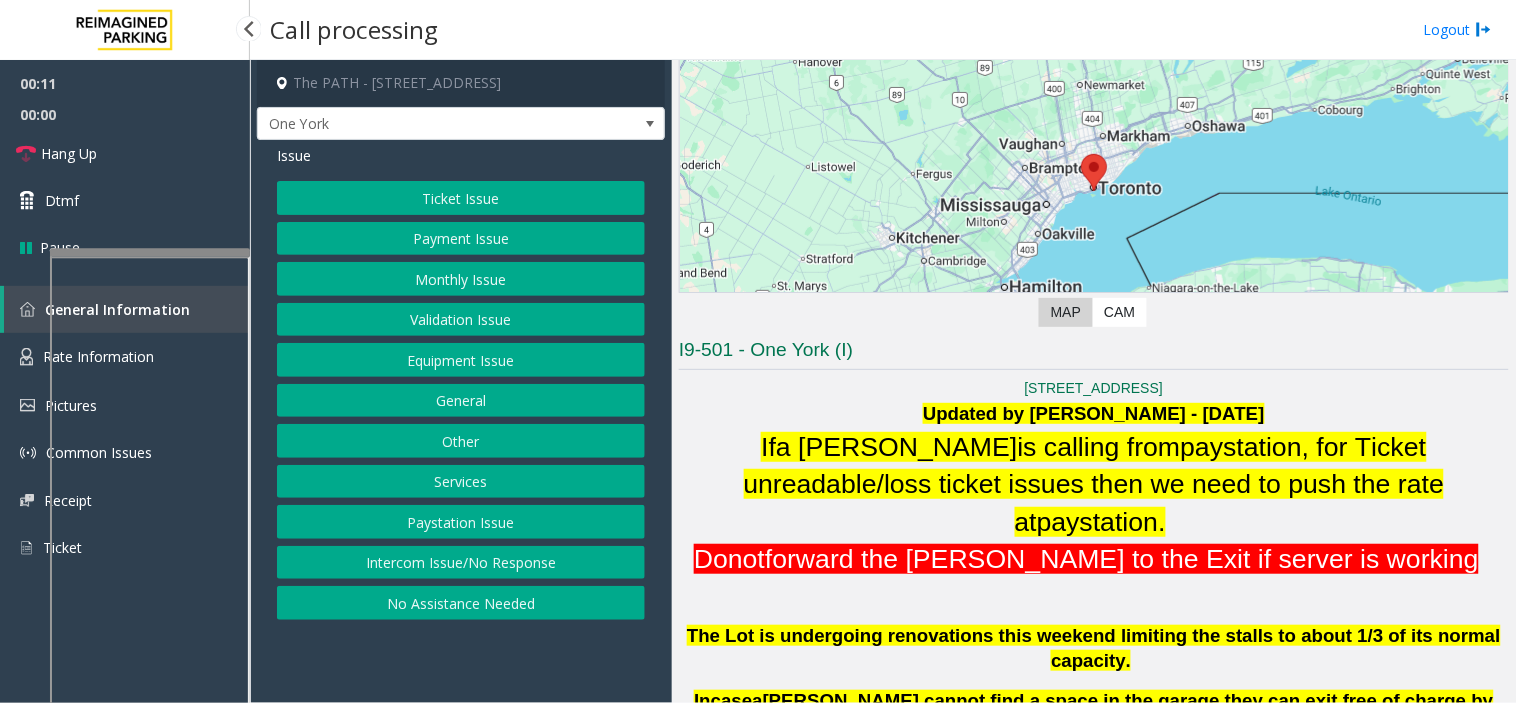 scroll, scrollTop: 1666, scrollLeft: 0, axis: vertical 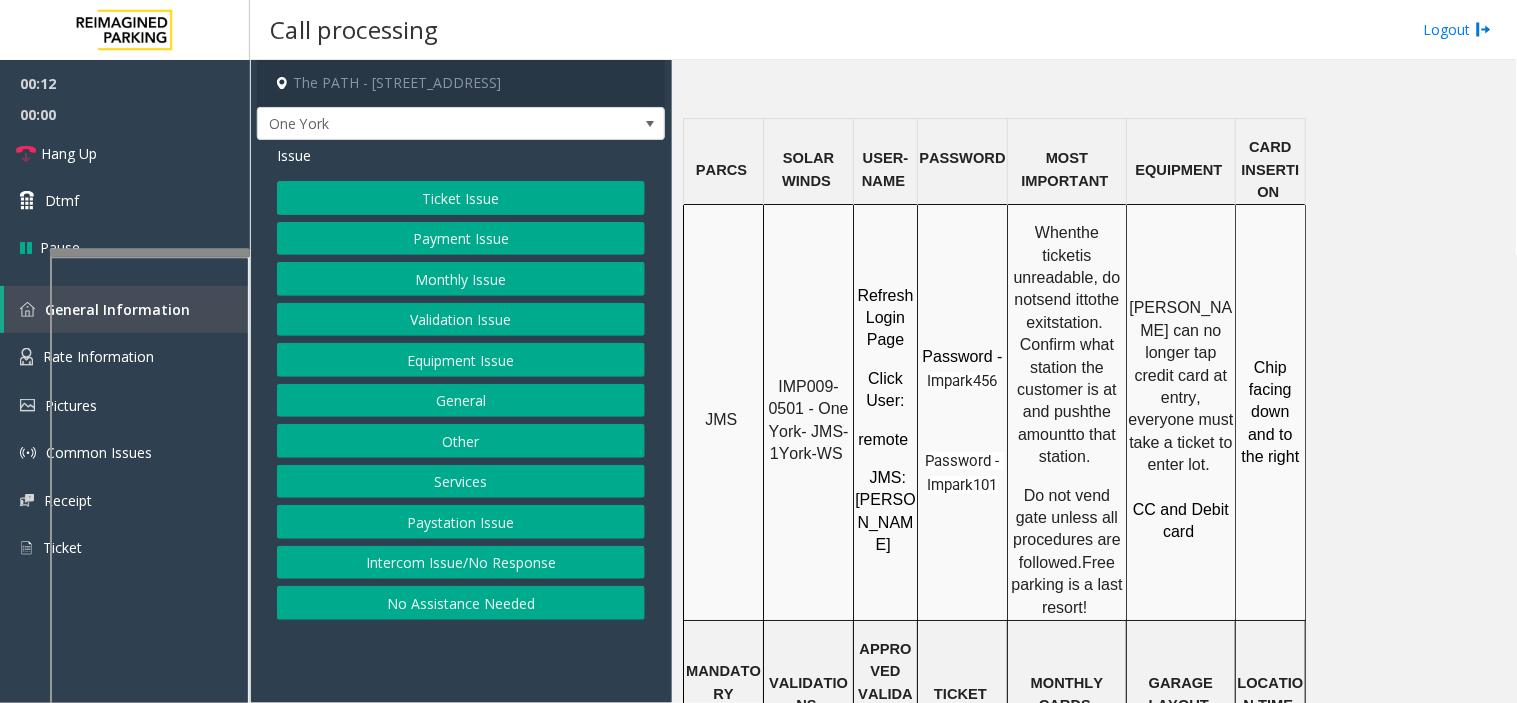 click on "Ticket Issue" 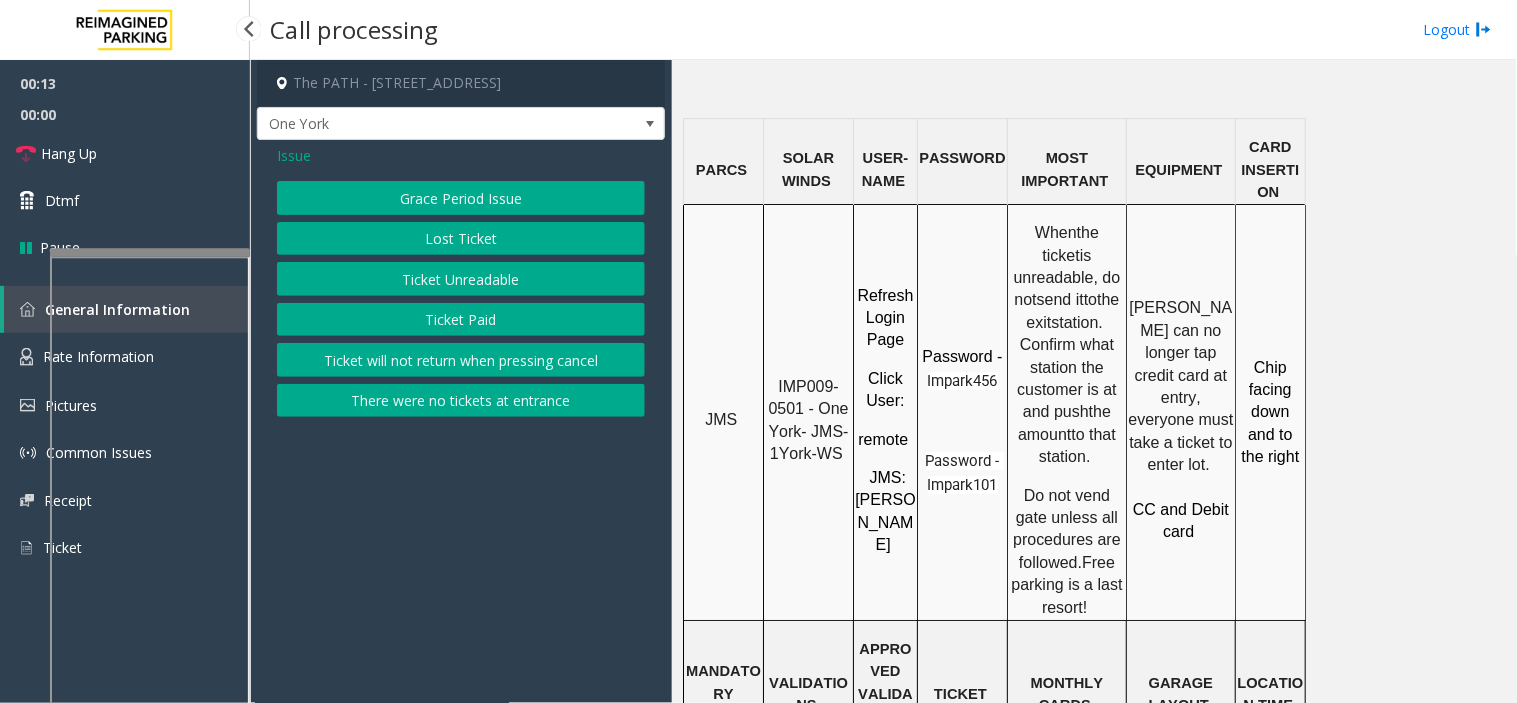 click at bounding box center [27, 309] 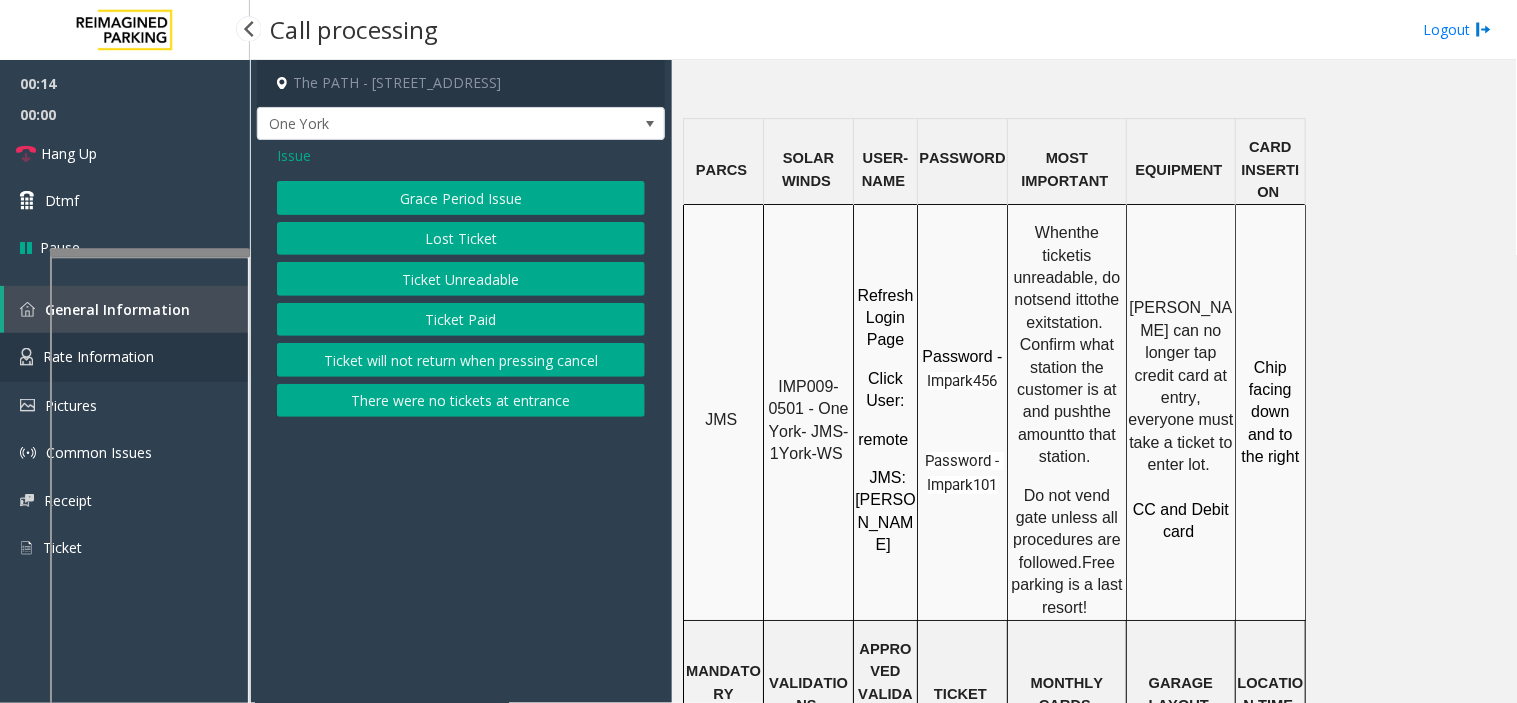 click at bounding box center [26, 357] 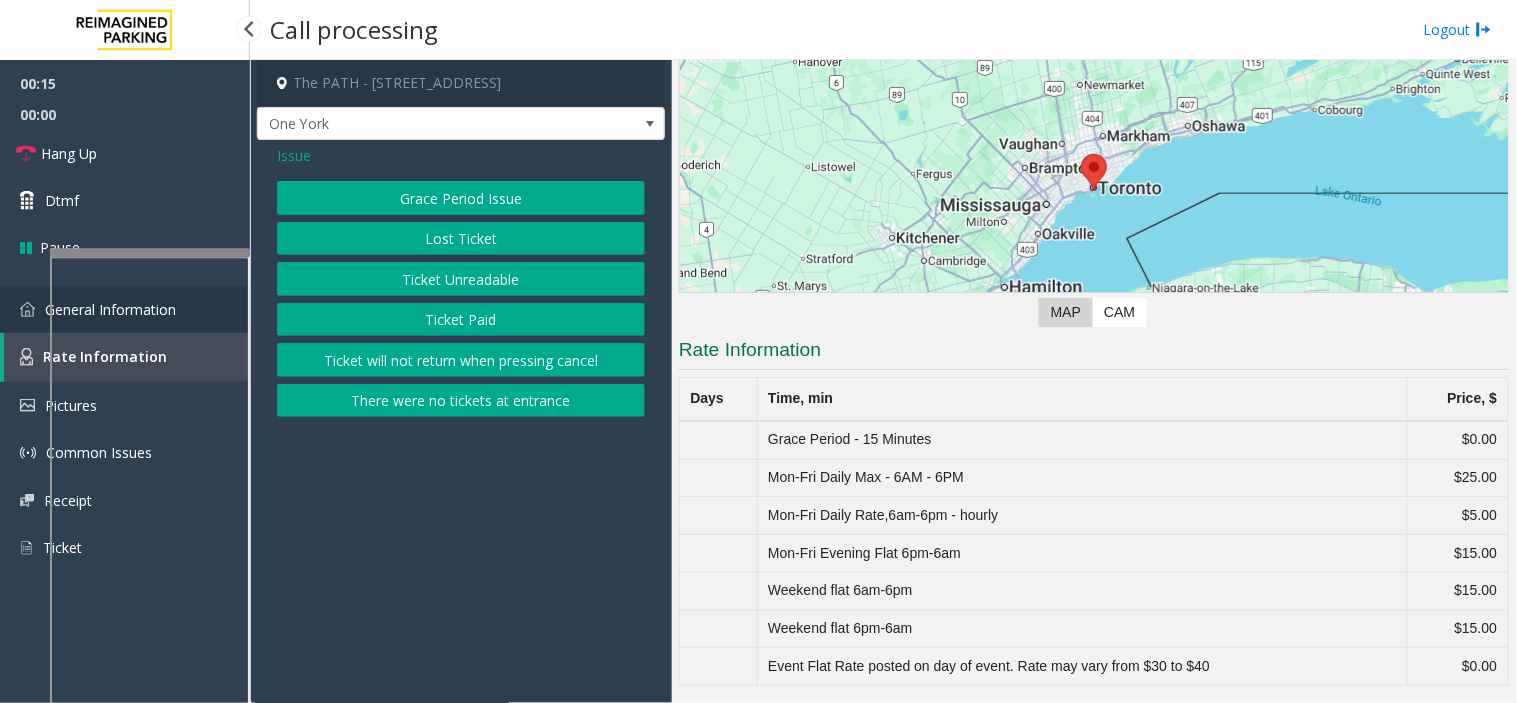 click at bounding box center [27, 309] 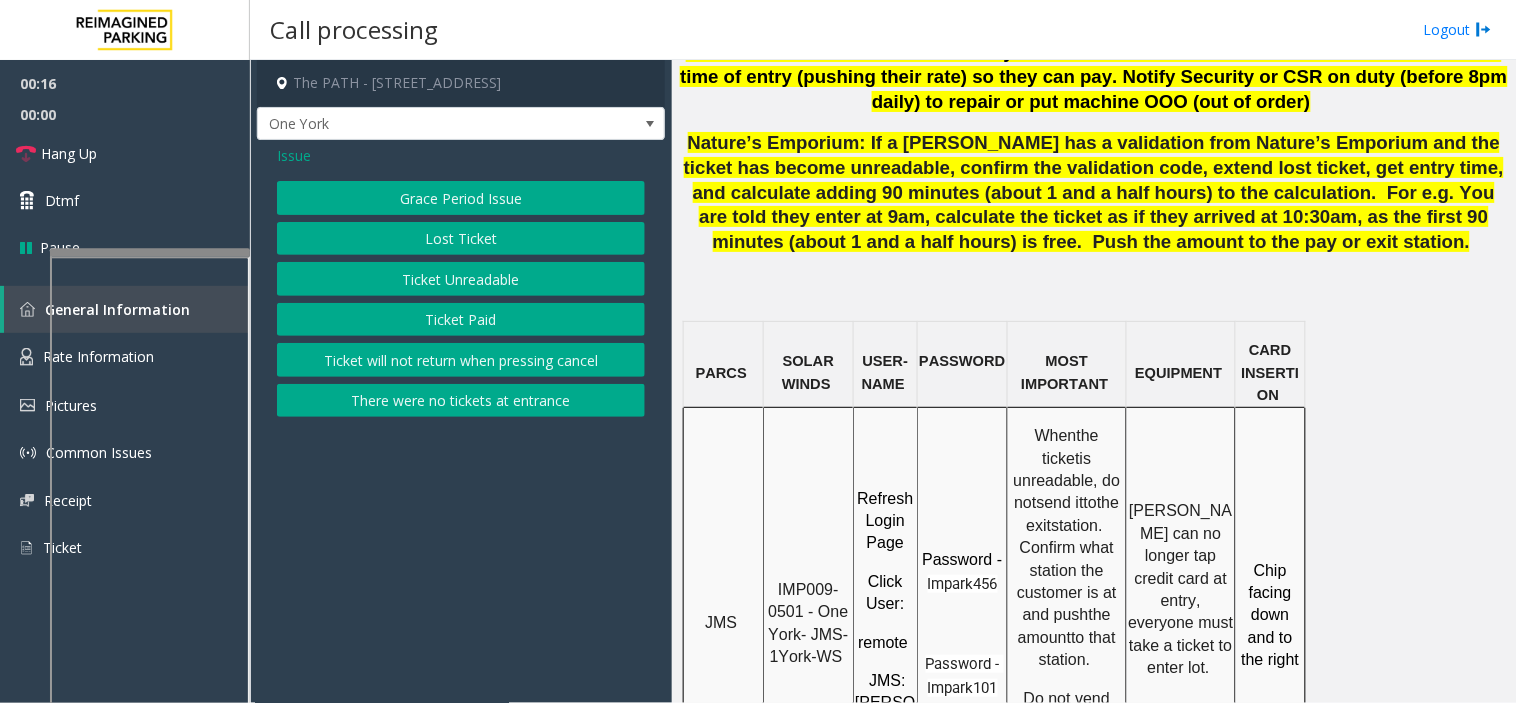 scroll, scrollTop: 1444, scrollLeft: 0, axis: vertical 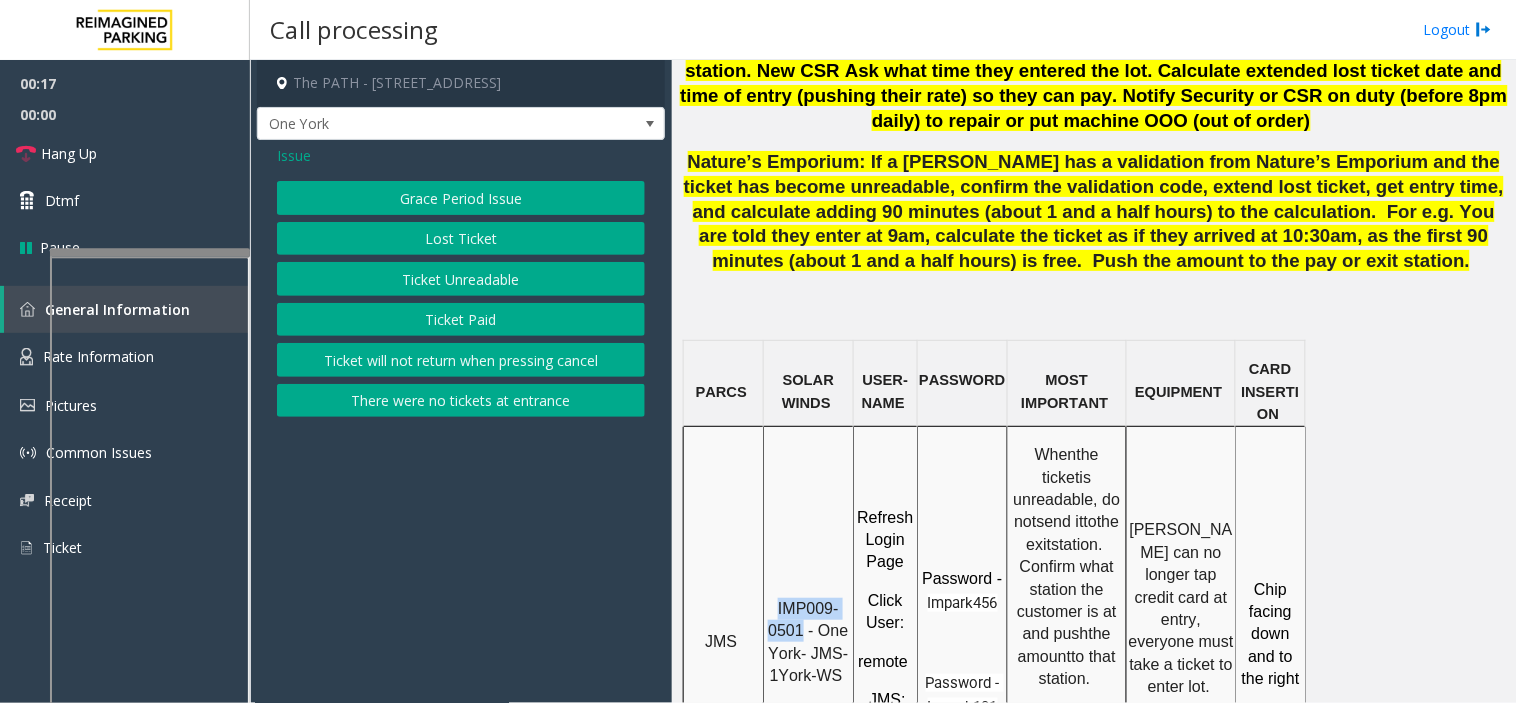 drag, startPoint x: 802, startPoint y: 563, endPoint x: 775, endPoint y: 538, distance: 36.796738 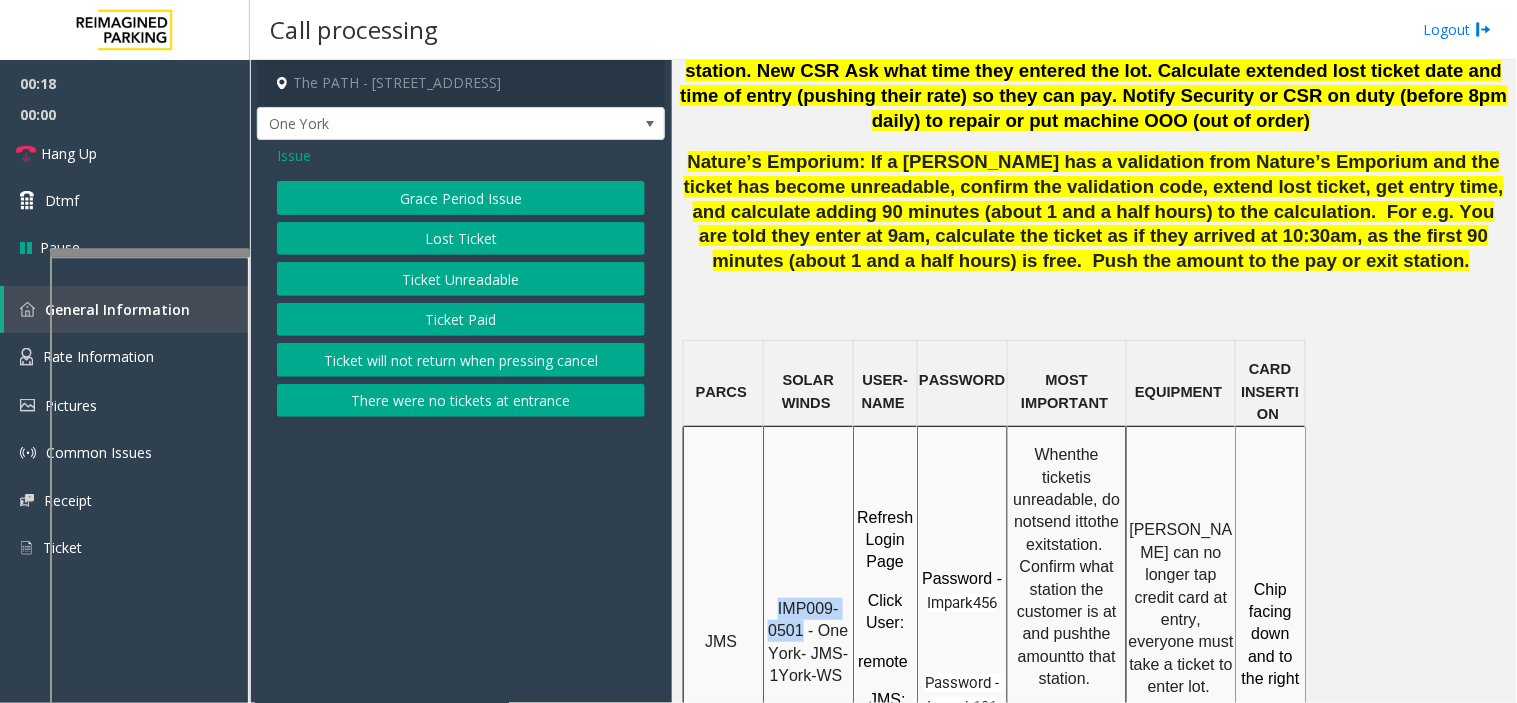 copy on "IMP009-0501" 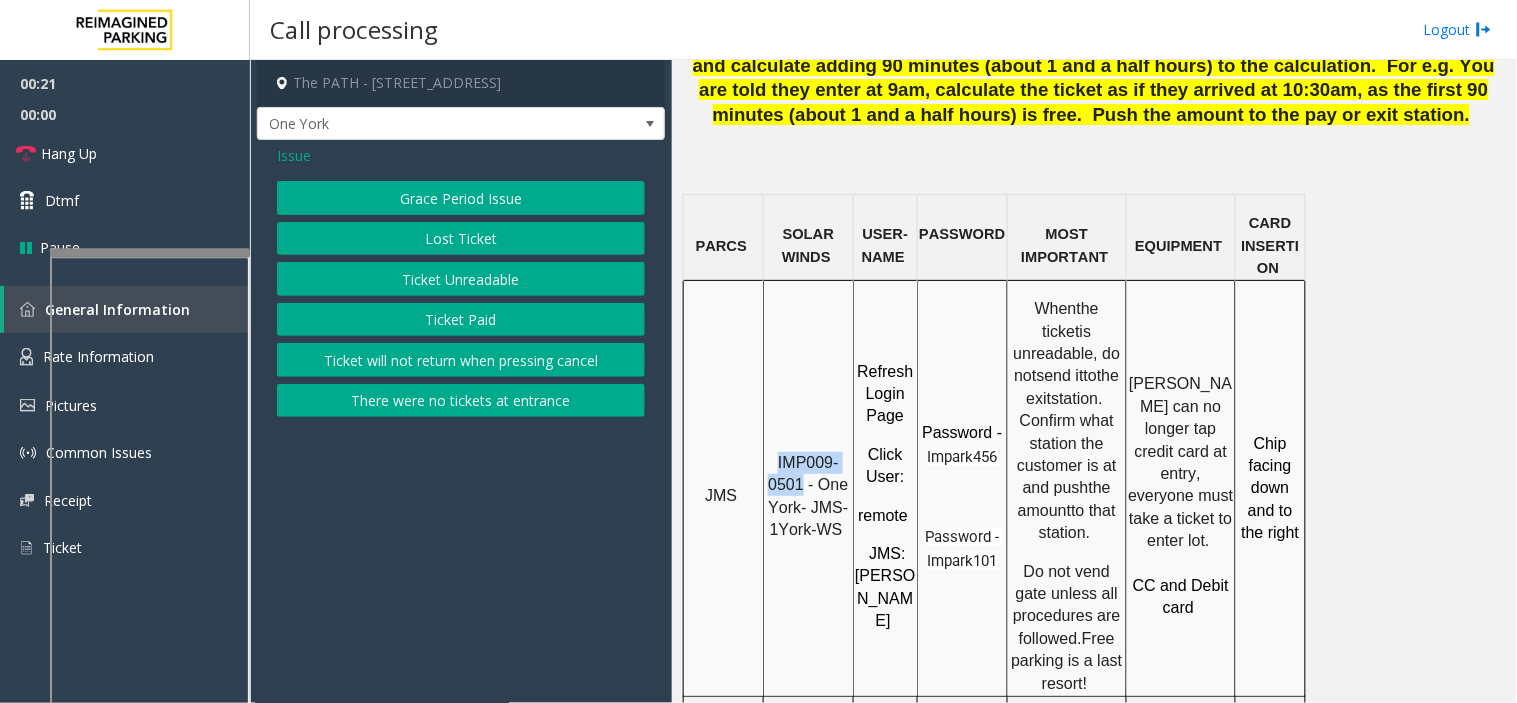 scroll, scrollTop: 1333, scrollLeft: 0, axis: vertical 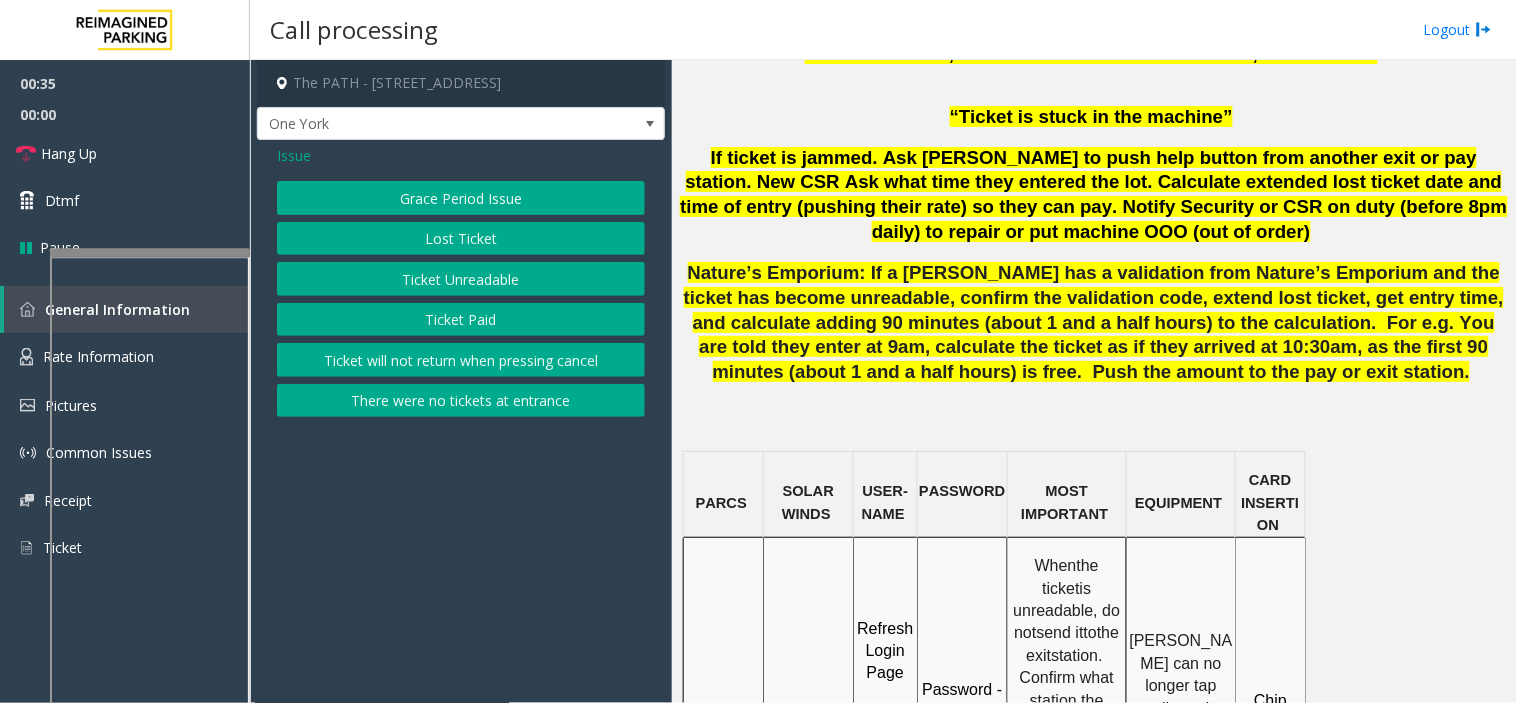 click on "Ticket Unreadable" 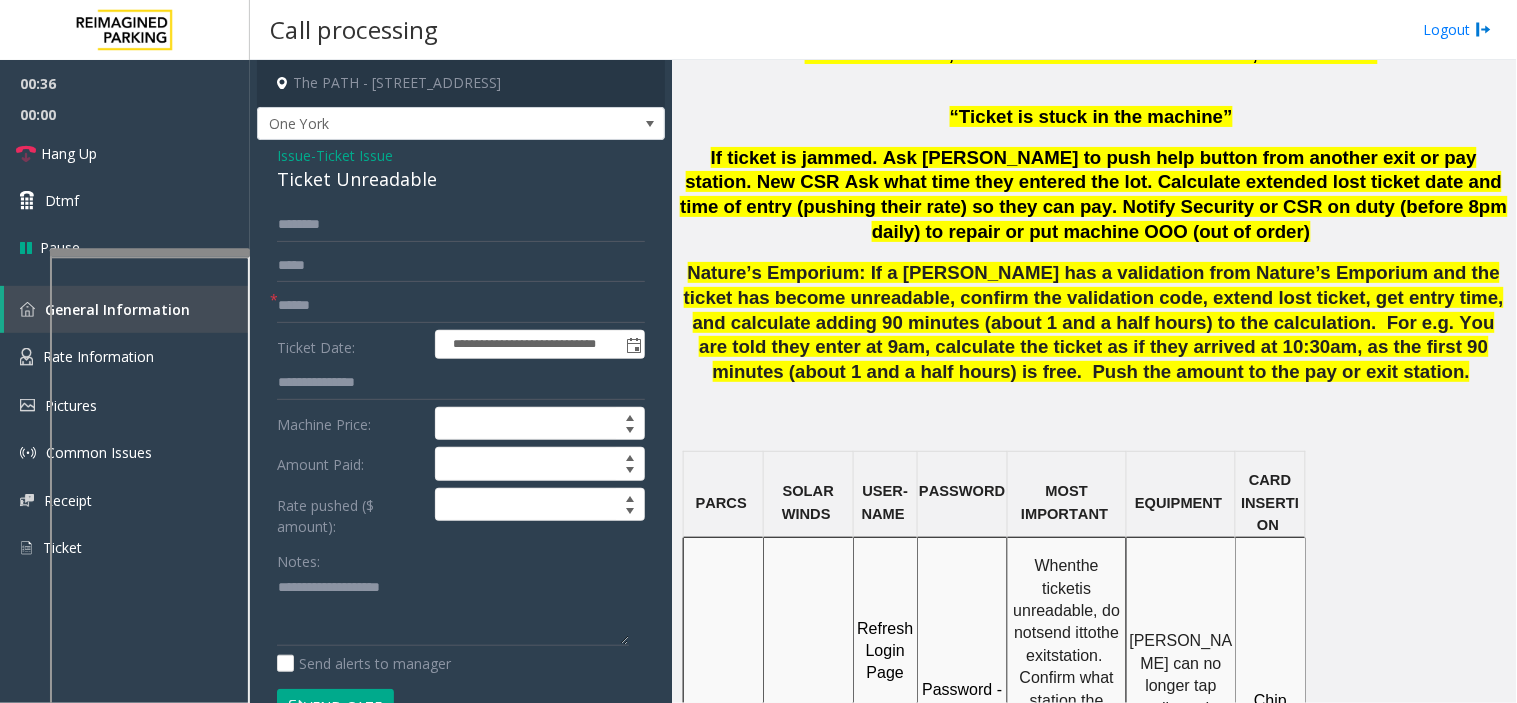 click on "Issue" 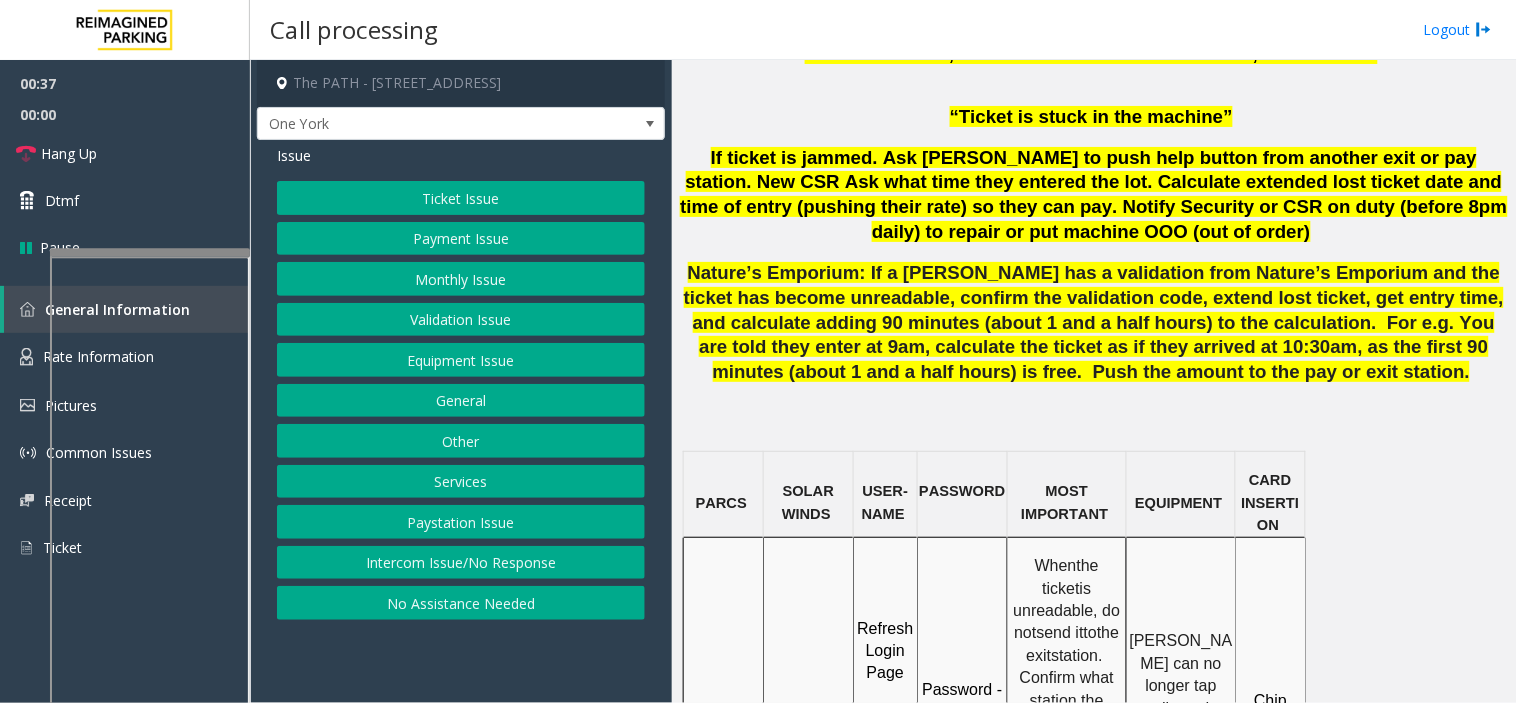 click on "Validation Issue" 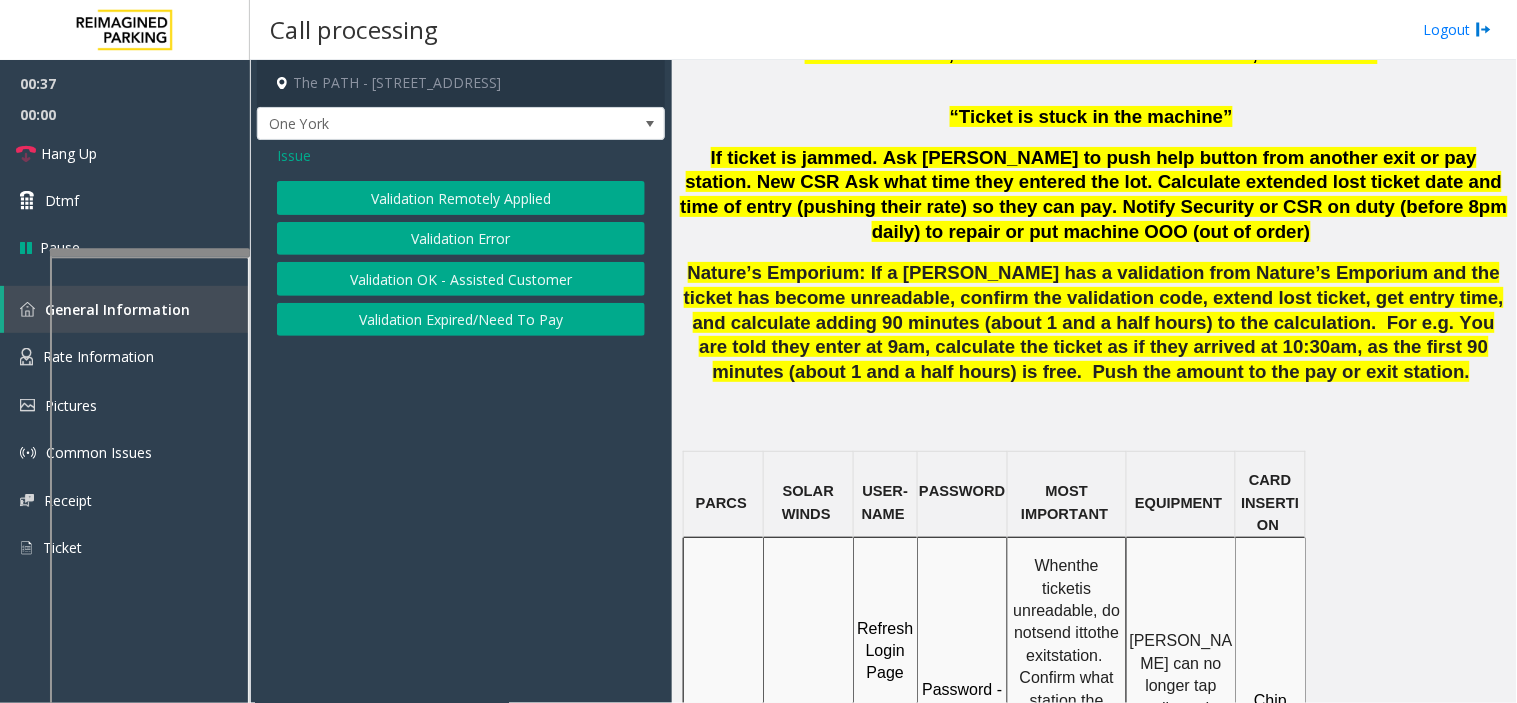 click on "Validation Error" 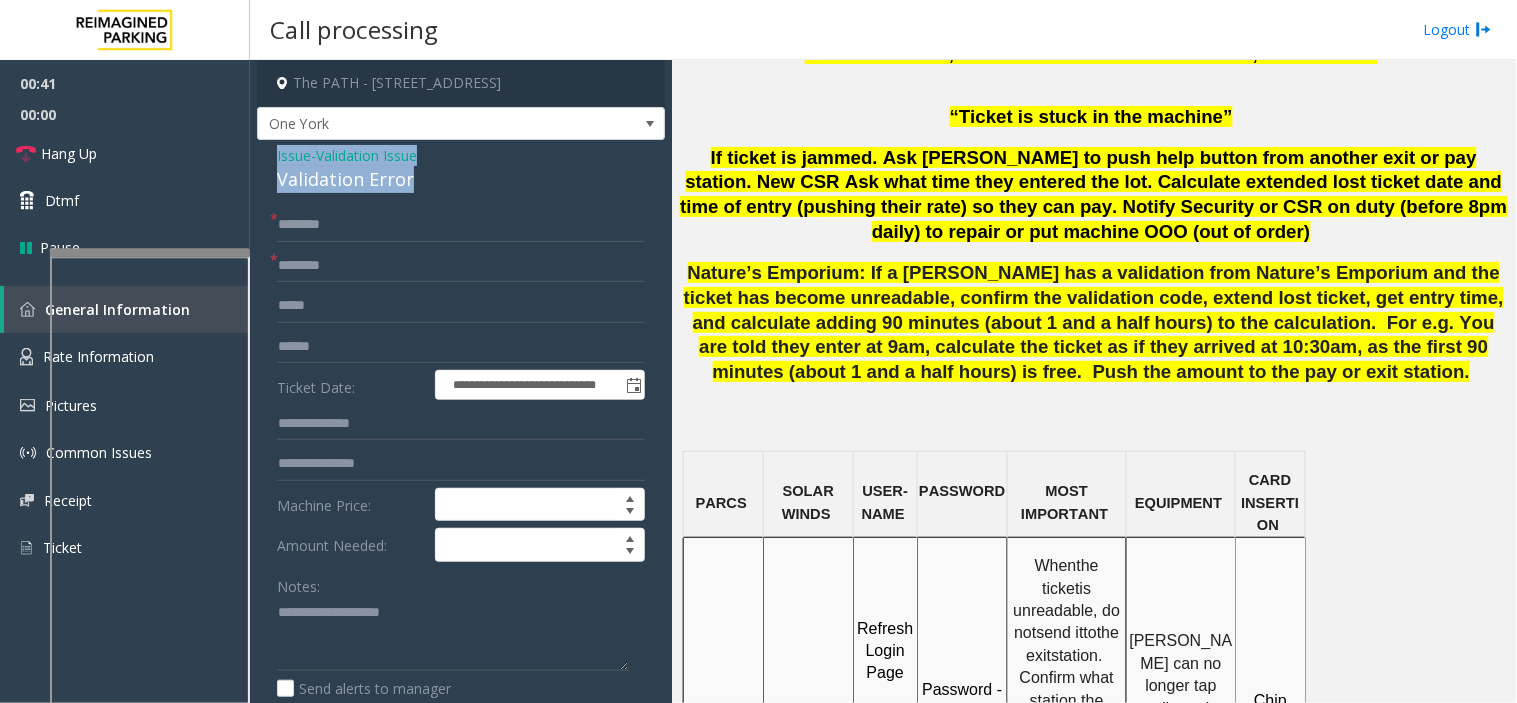 drag, startPoint x: 422, startPoint y: 173, endPoint x: 258, endPoint y: 154, distance: 165.09694 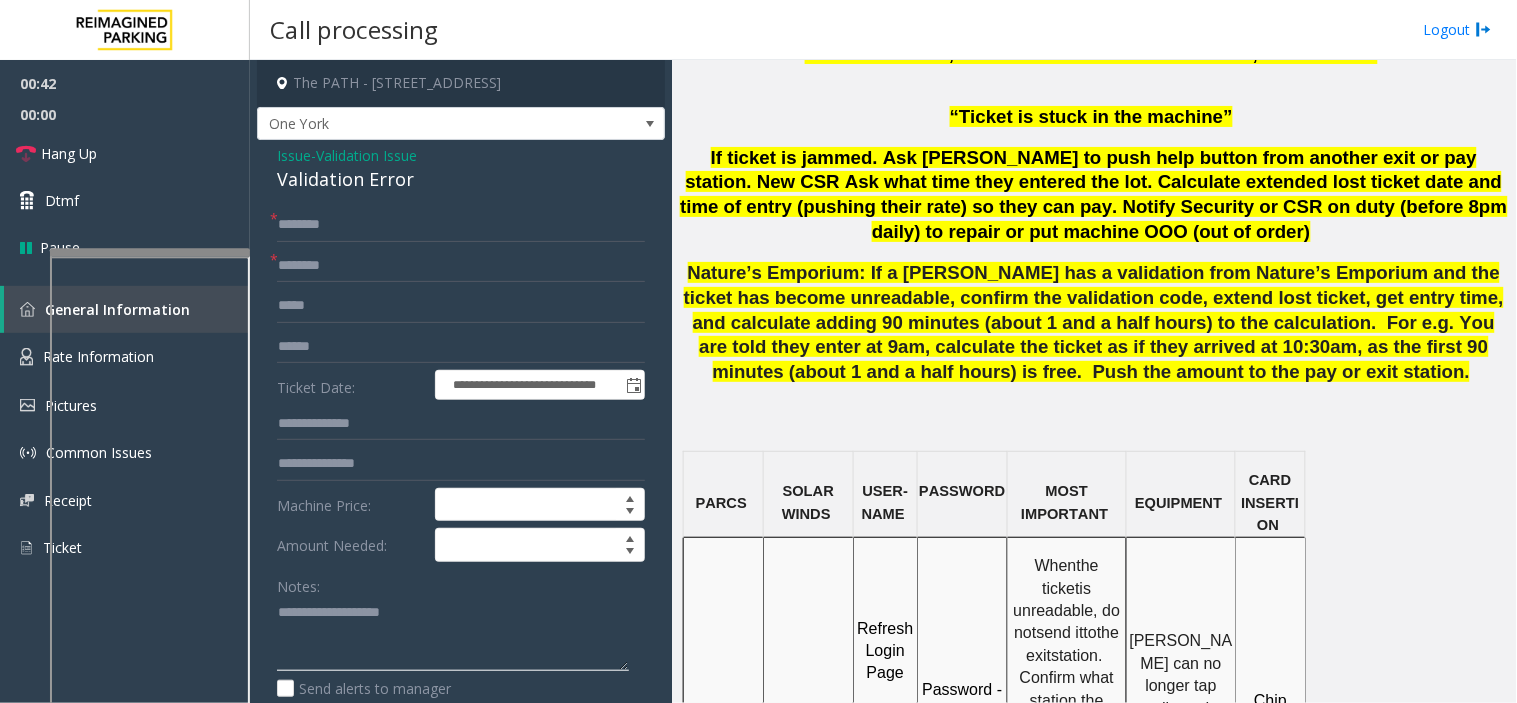 click 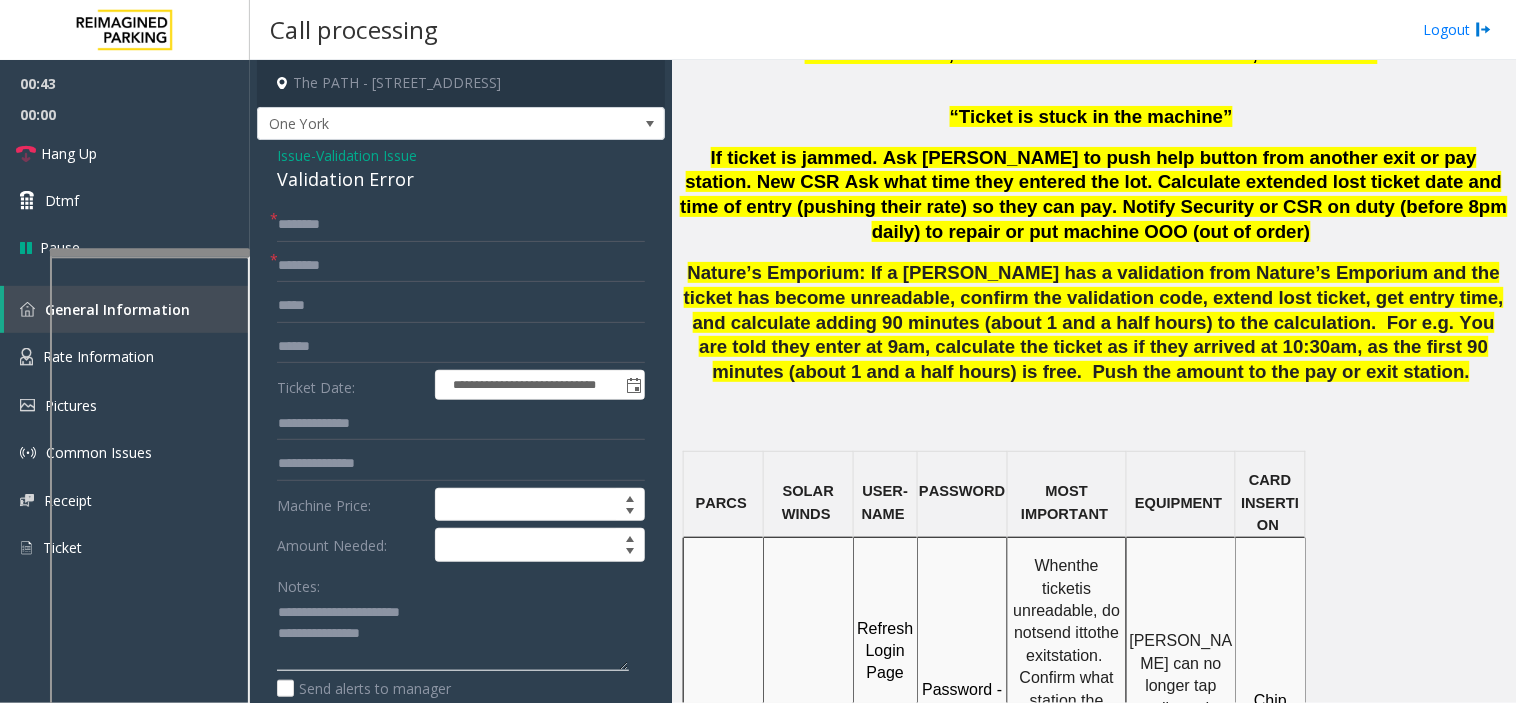 type on "**********" 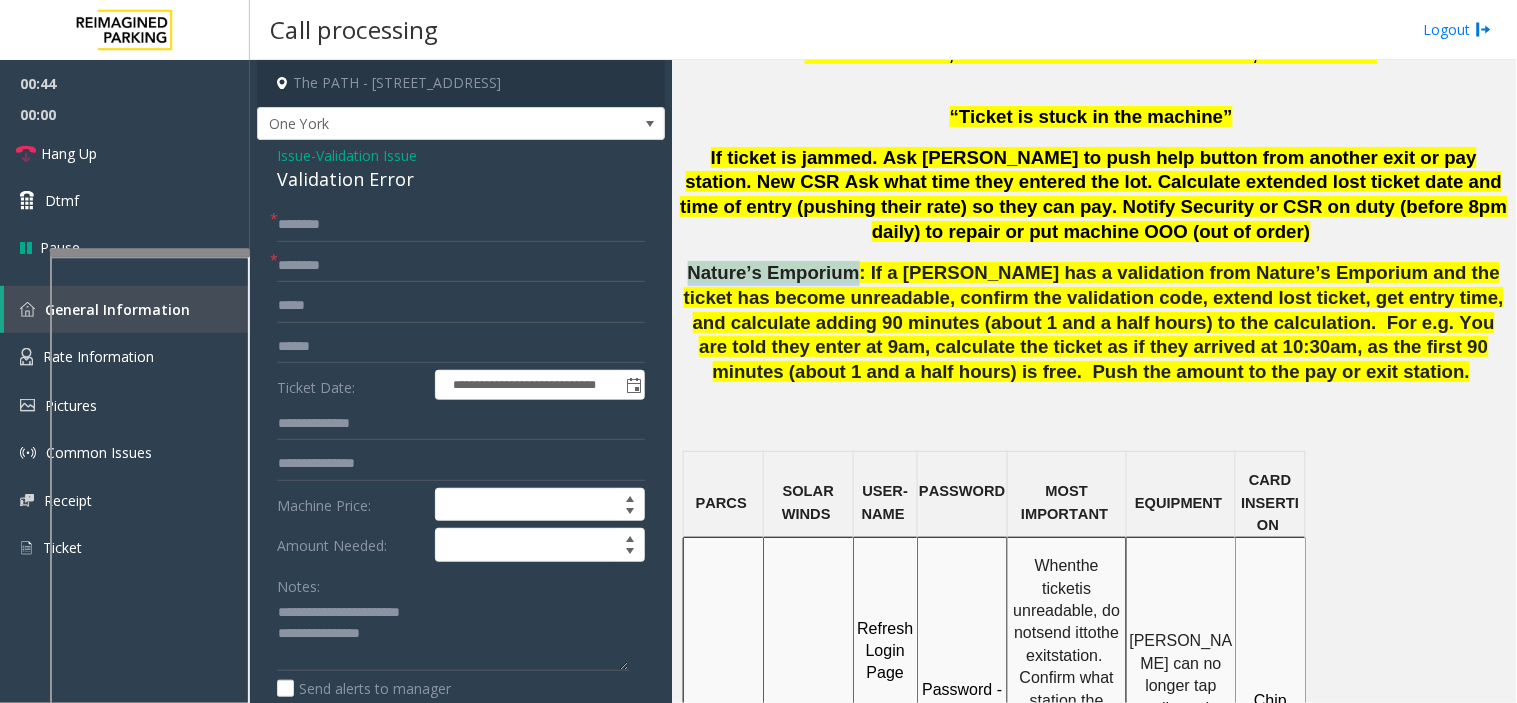 drag, startPoint x: 848, startPoint y: 211, endPoint x: 696, endPoint y: 216, distance: 152.08221 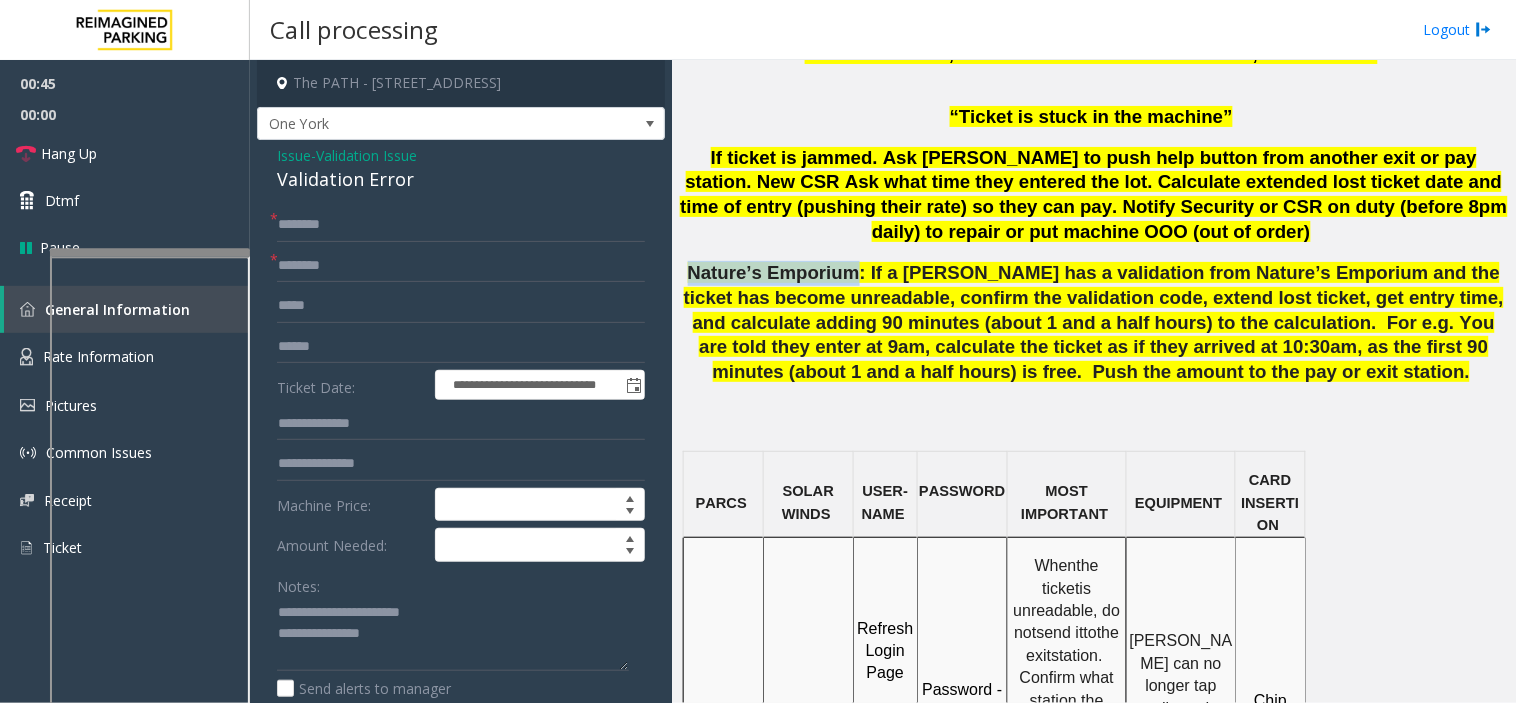 copy on "Nature’s Emporium" 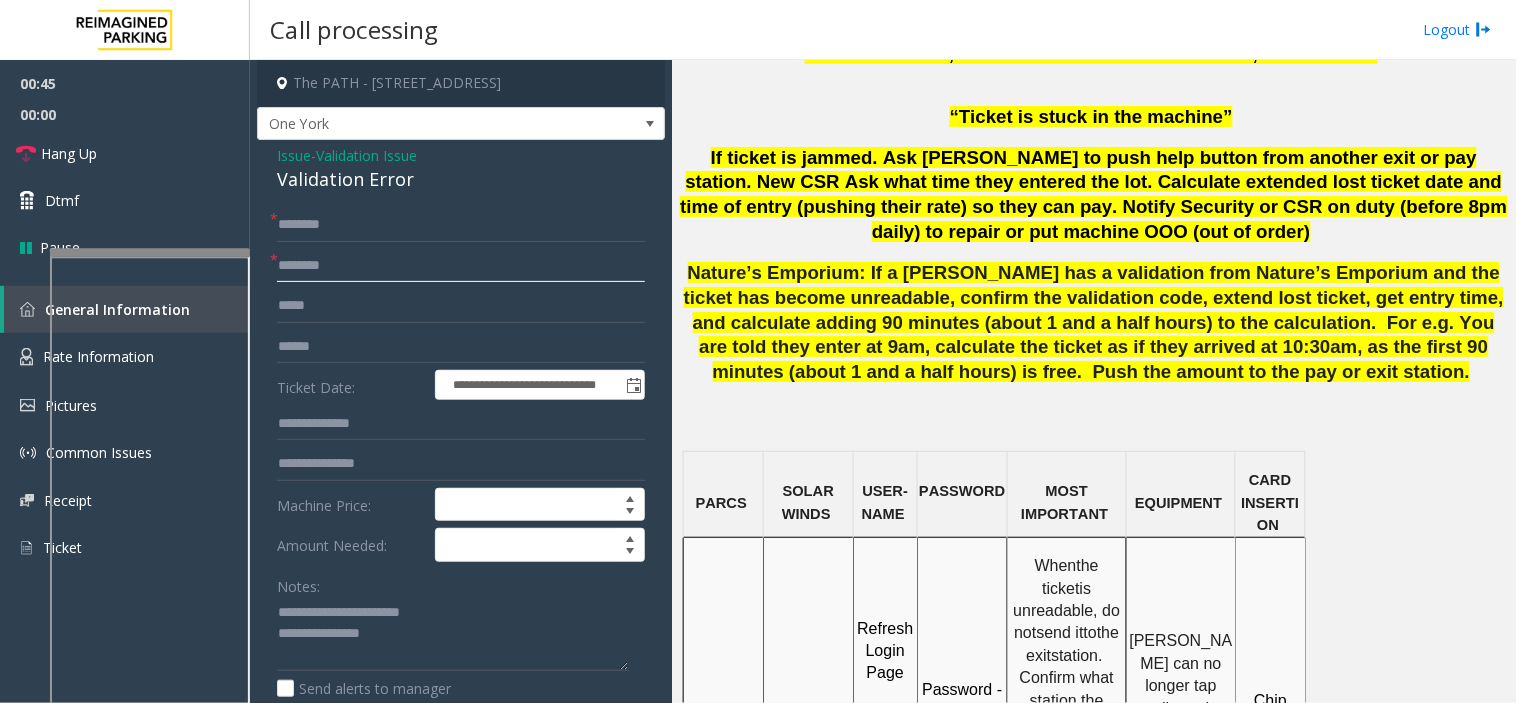 click 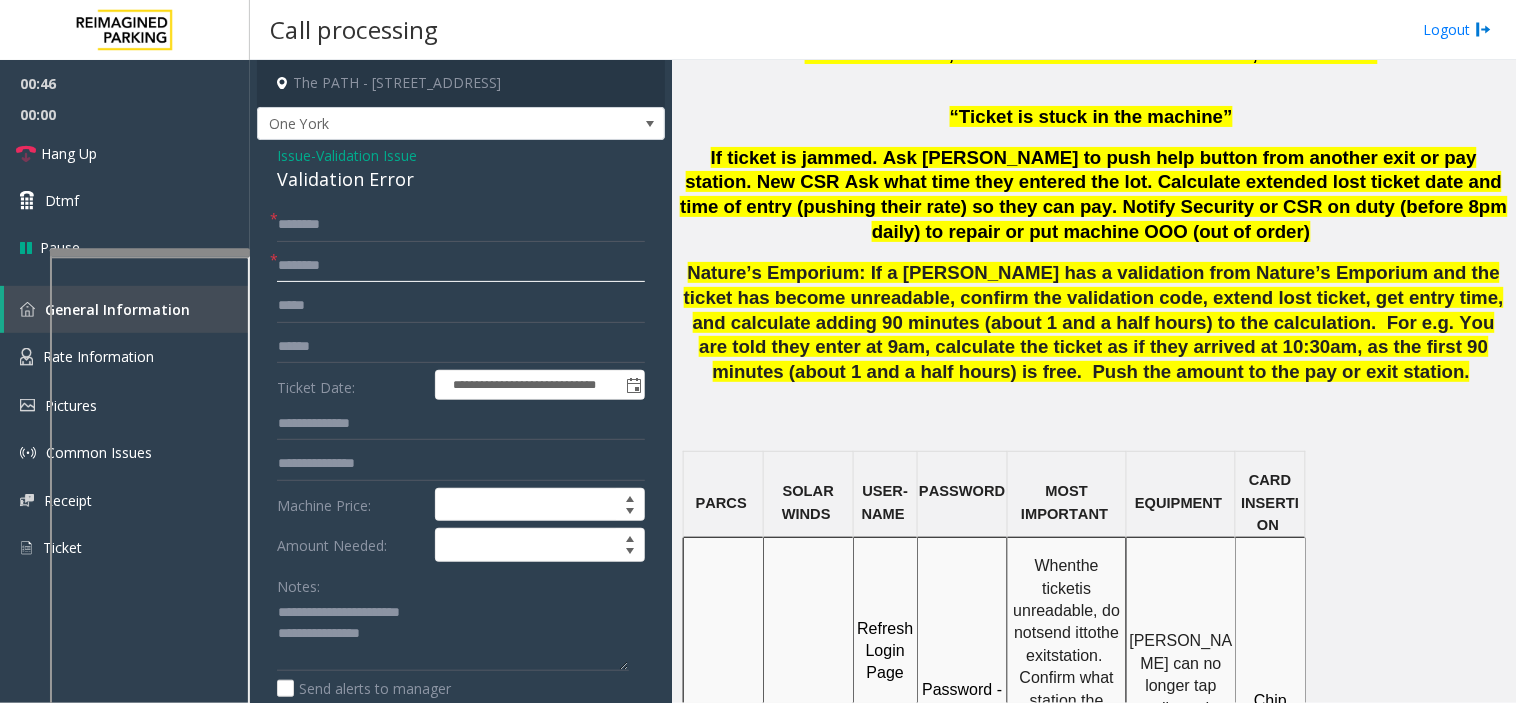 paste on "**********" 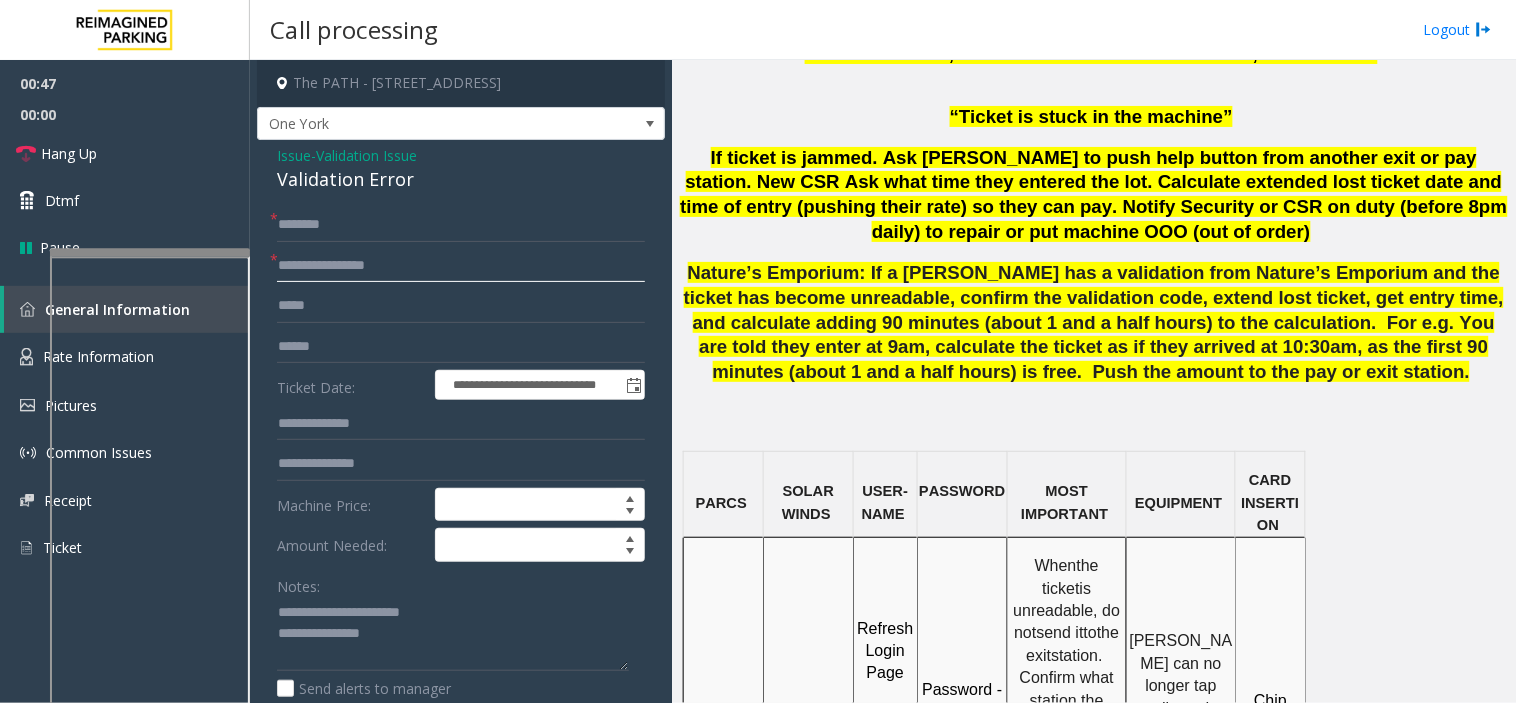 type on "**********" 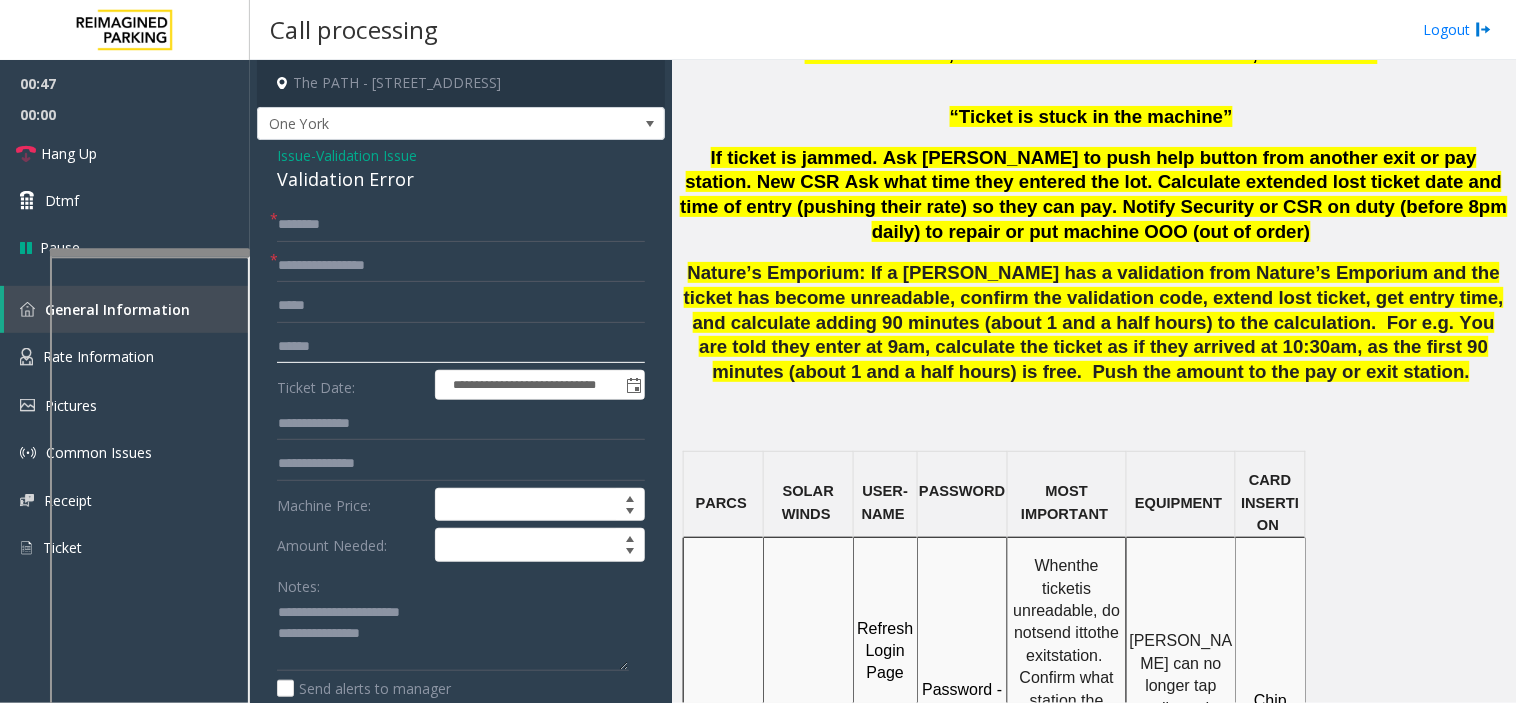 click 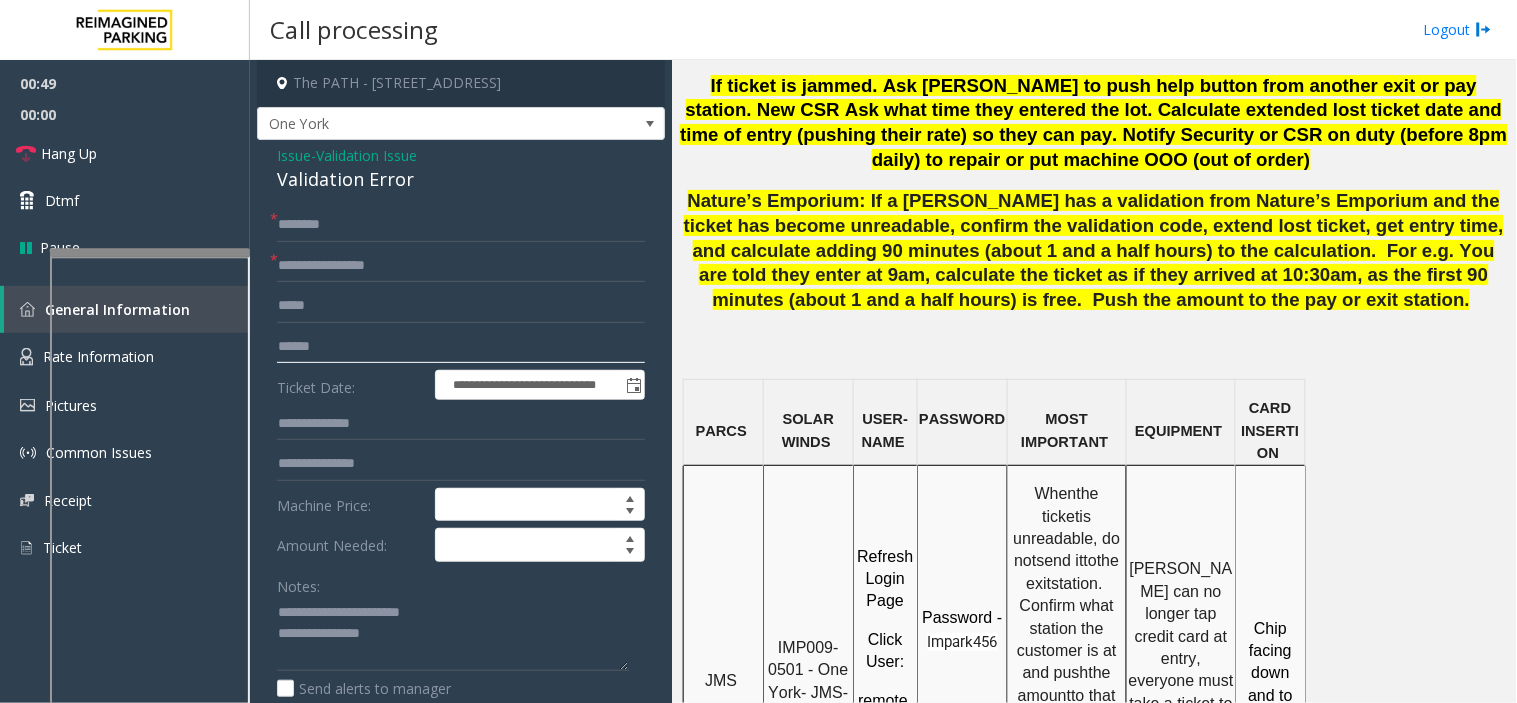 scroll, scrollTop: 1444, scrollLeft: 0, axis: vertical 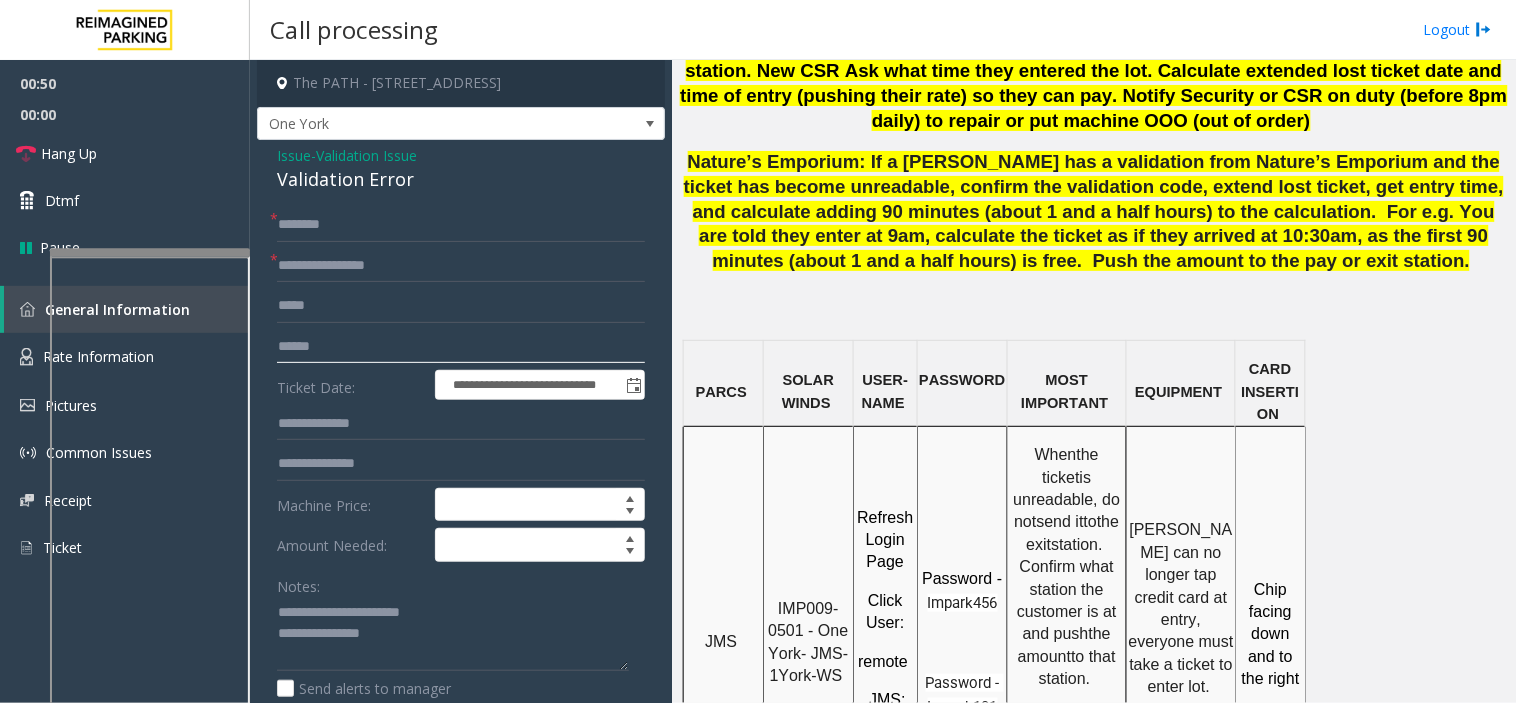 click 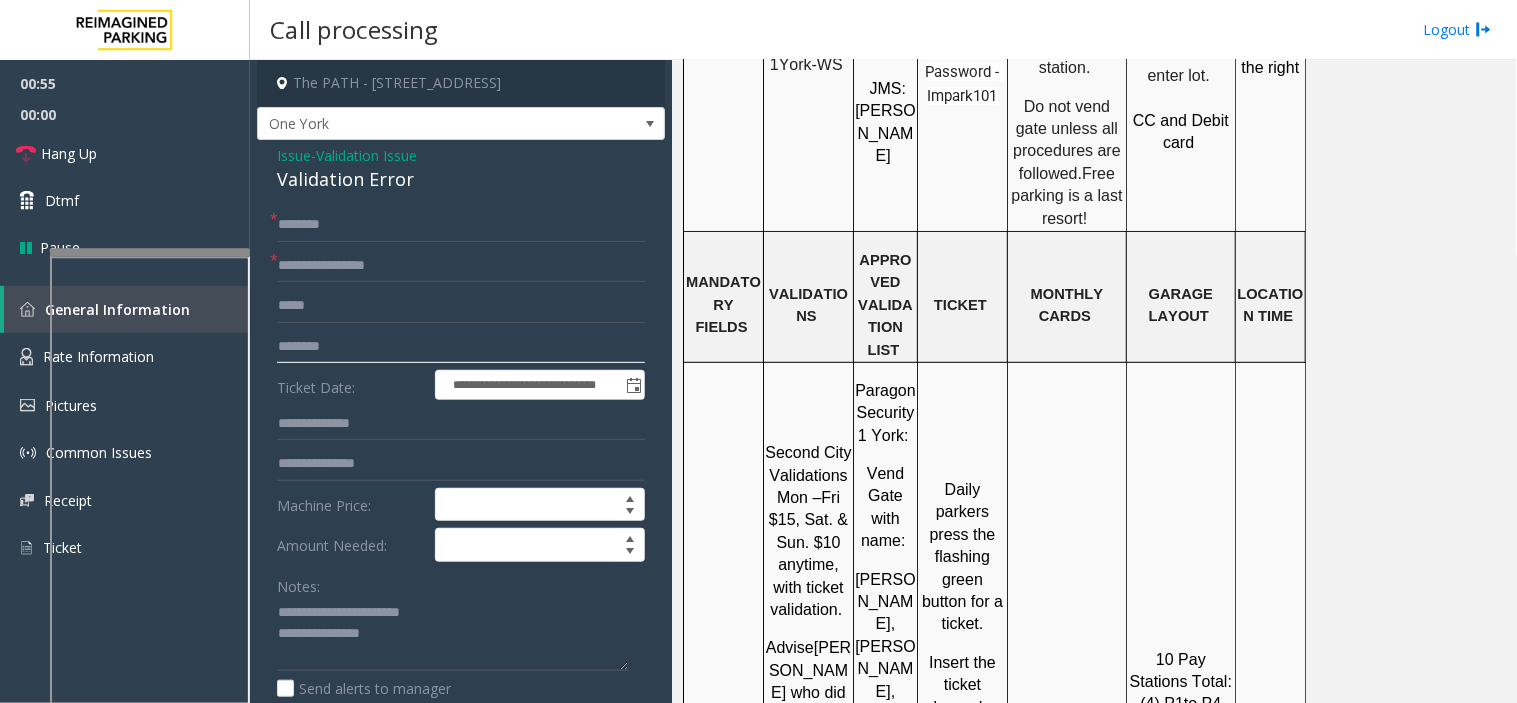 scroll, scrollTop: 1888, scrollLeft: 0, axis: vertical 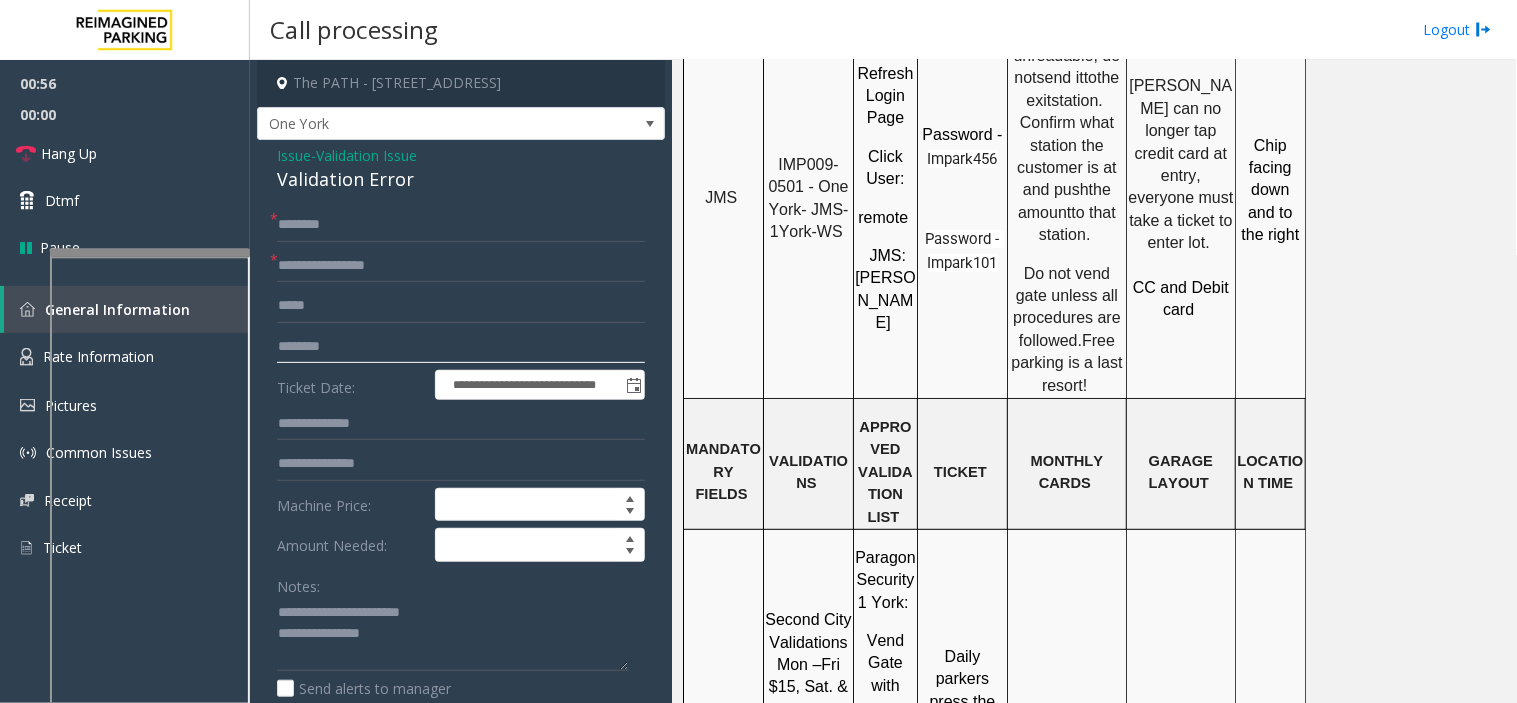 type on "********" 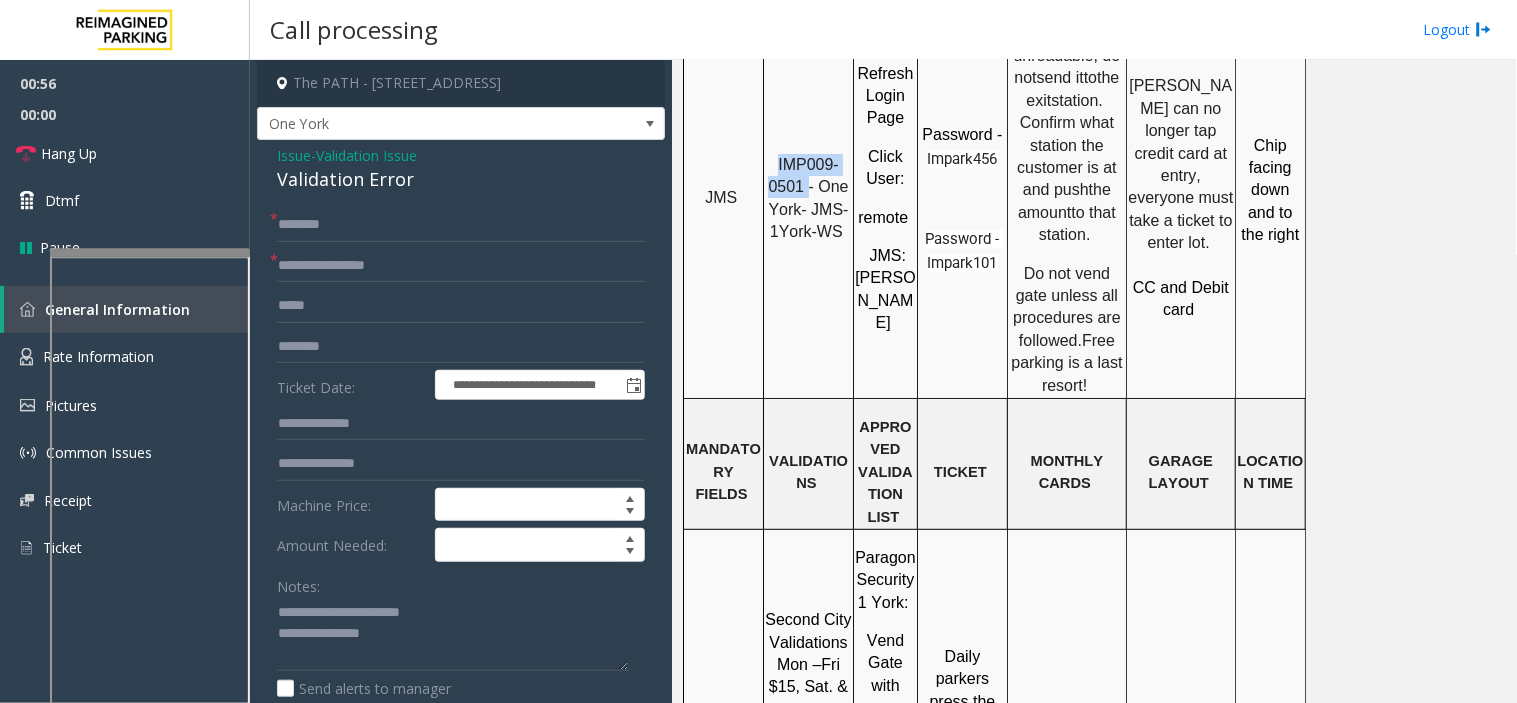 drag, startPoint x: 807, startPoint y: 115, endPoint x: 773, endPoint y: 84, distance: 46.010868 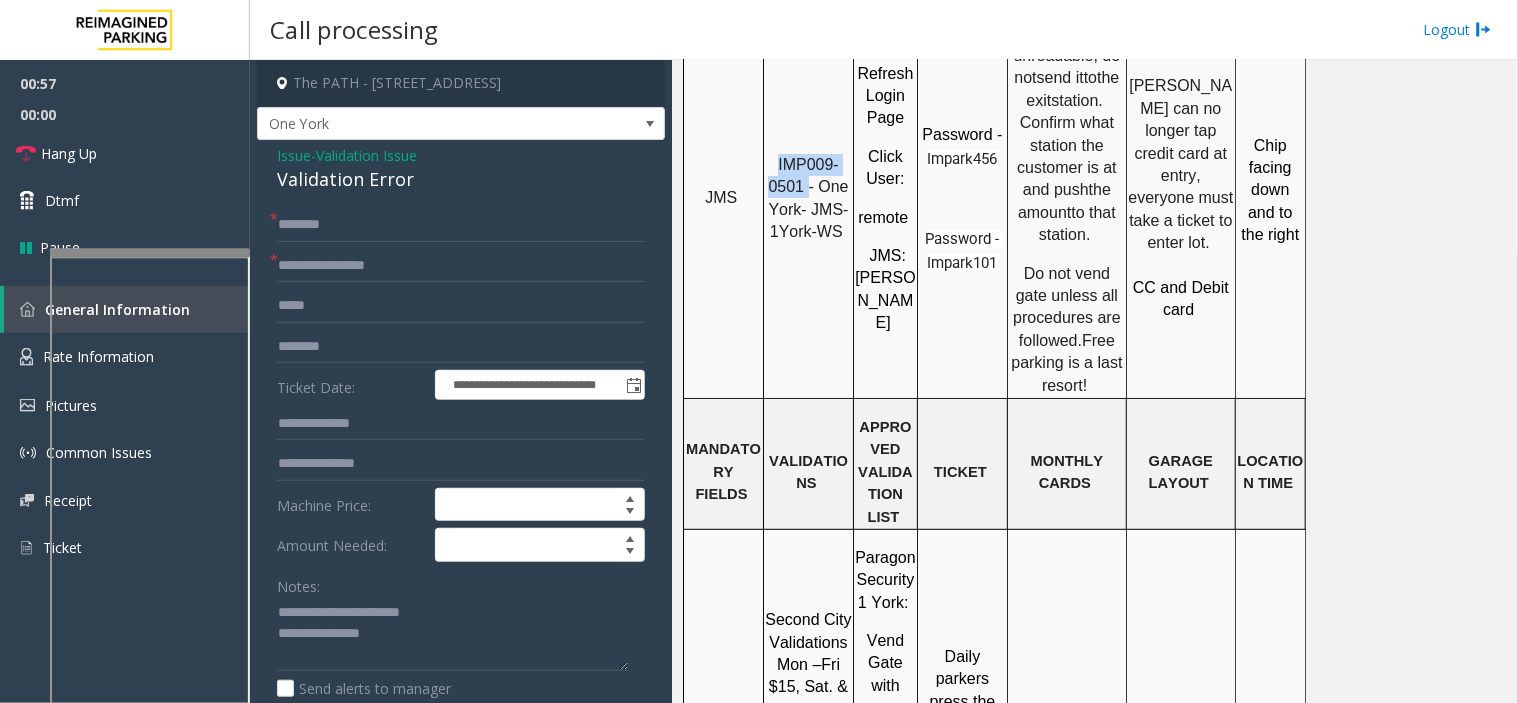 copy on "IMP009-0501" 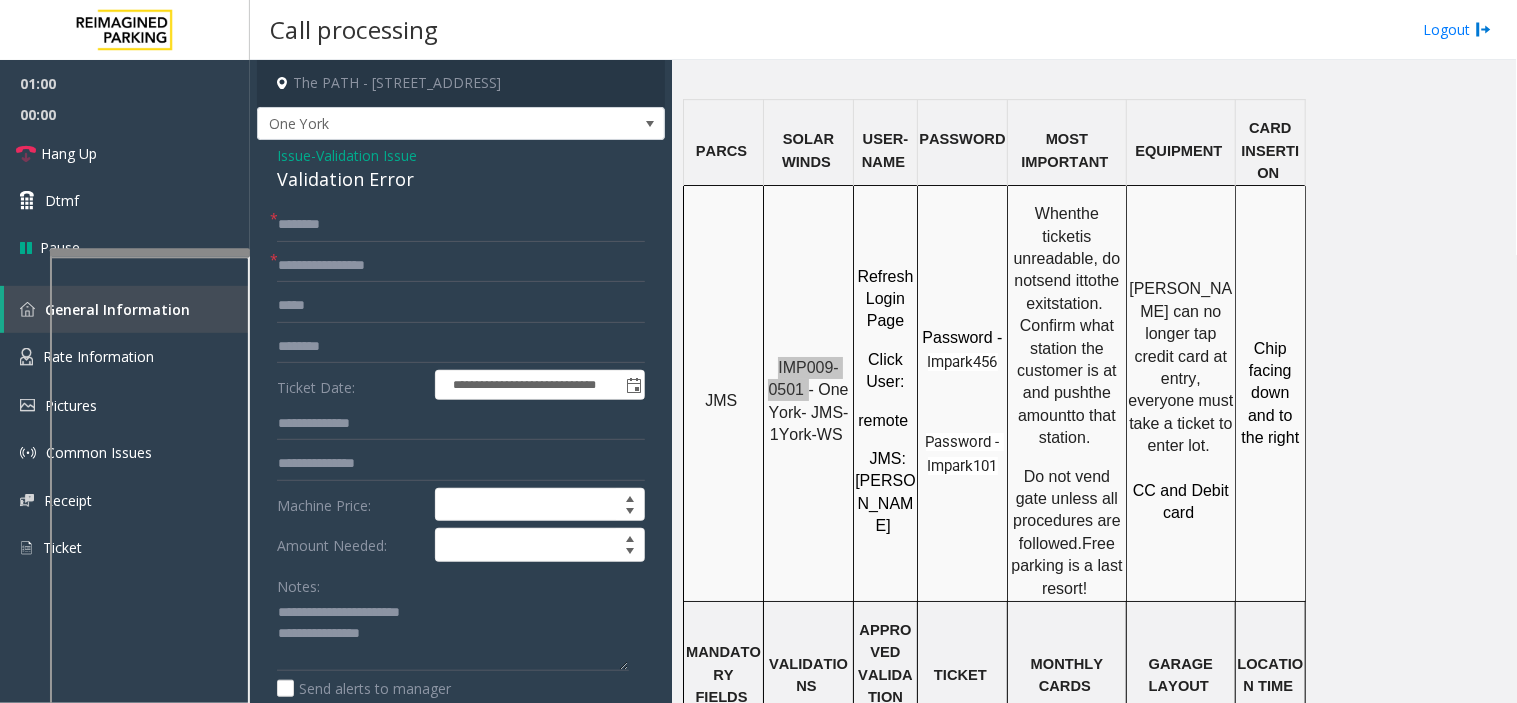 scroll, scrollTop: 1444, scrollLeft: 0, axis: vertical 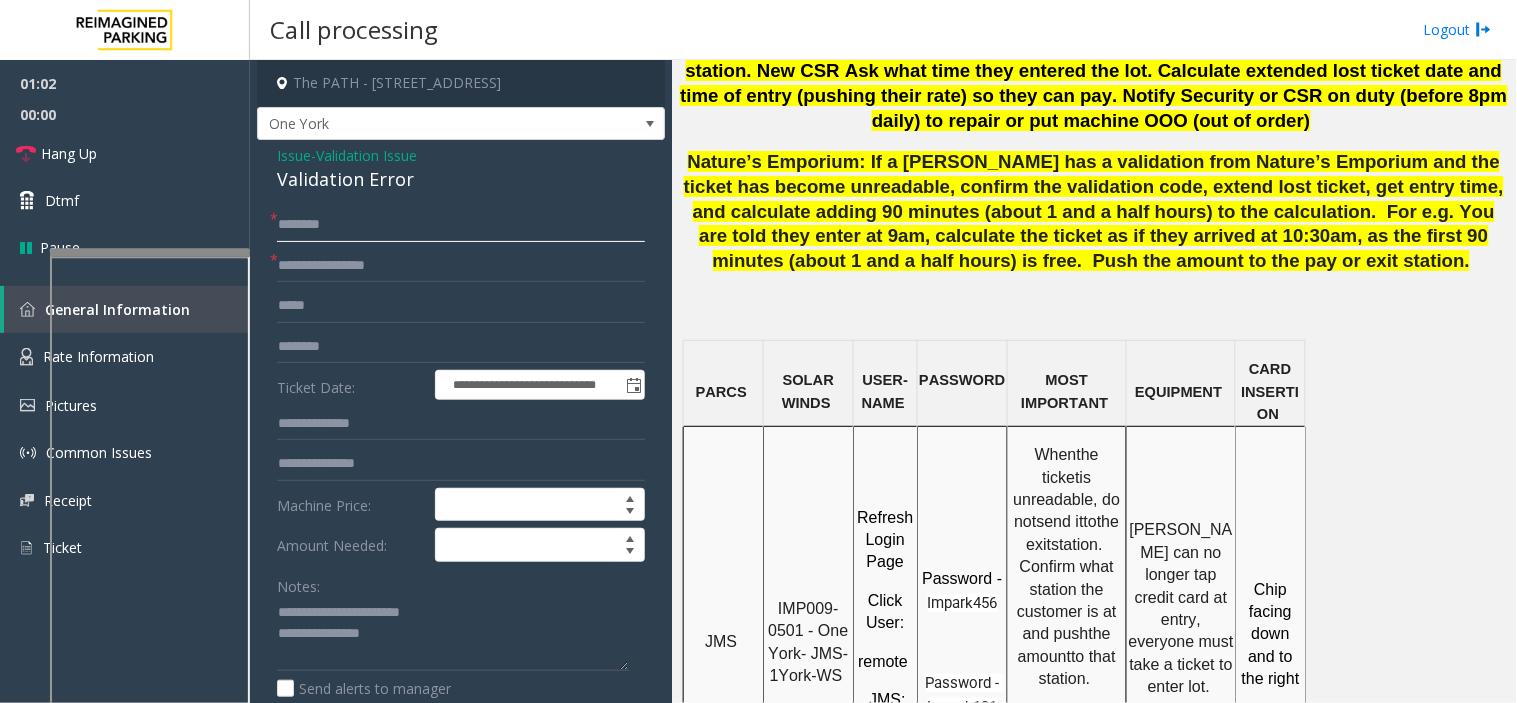 click 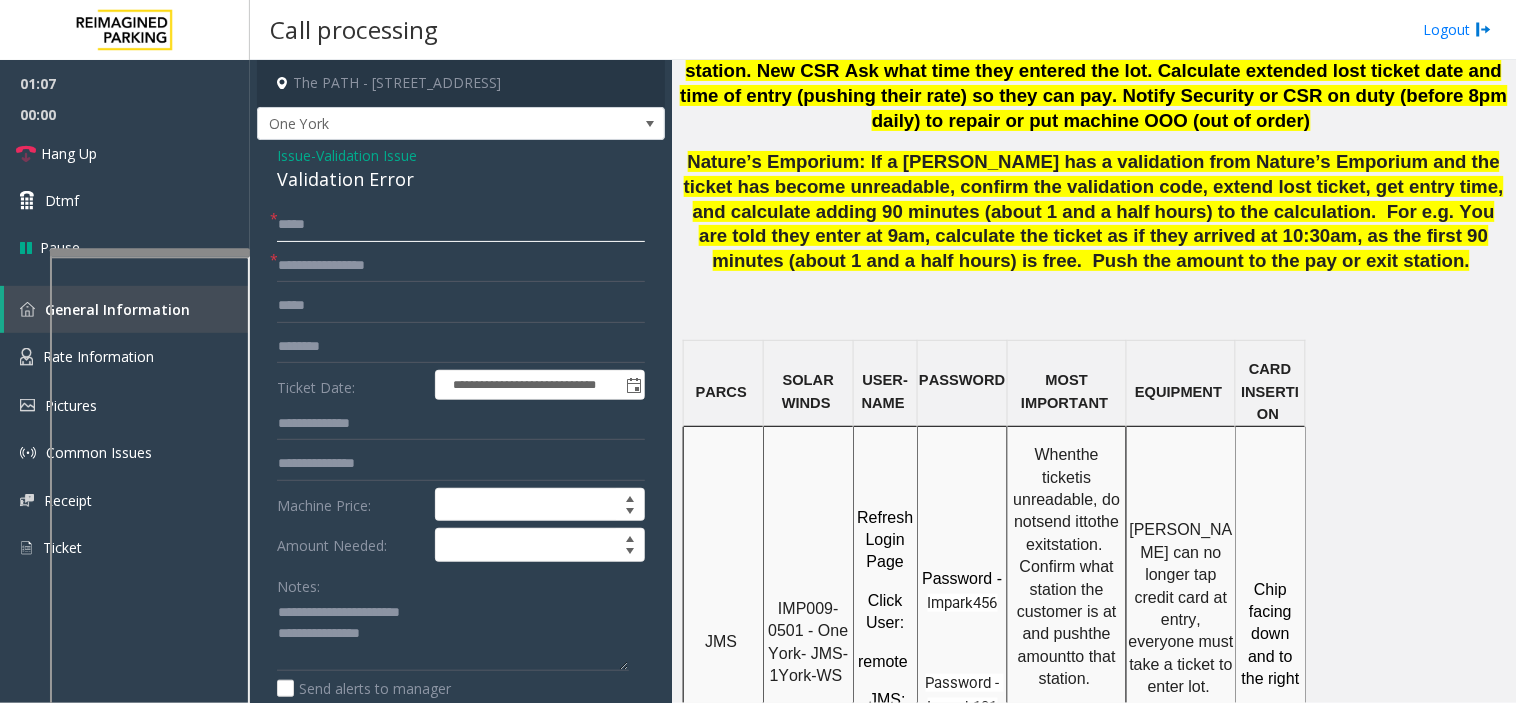 click on "*****" 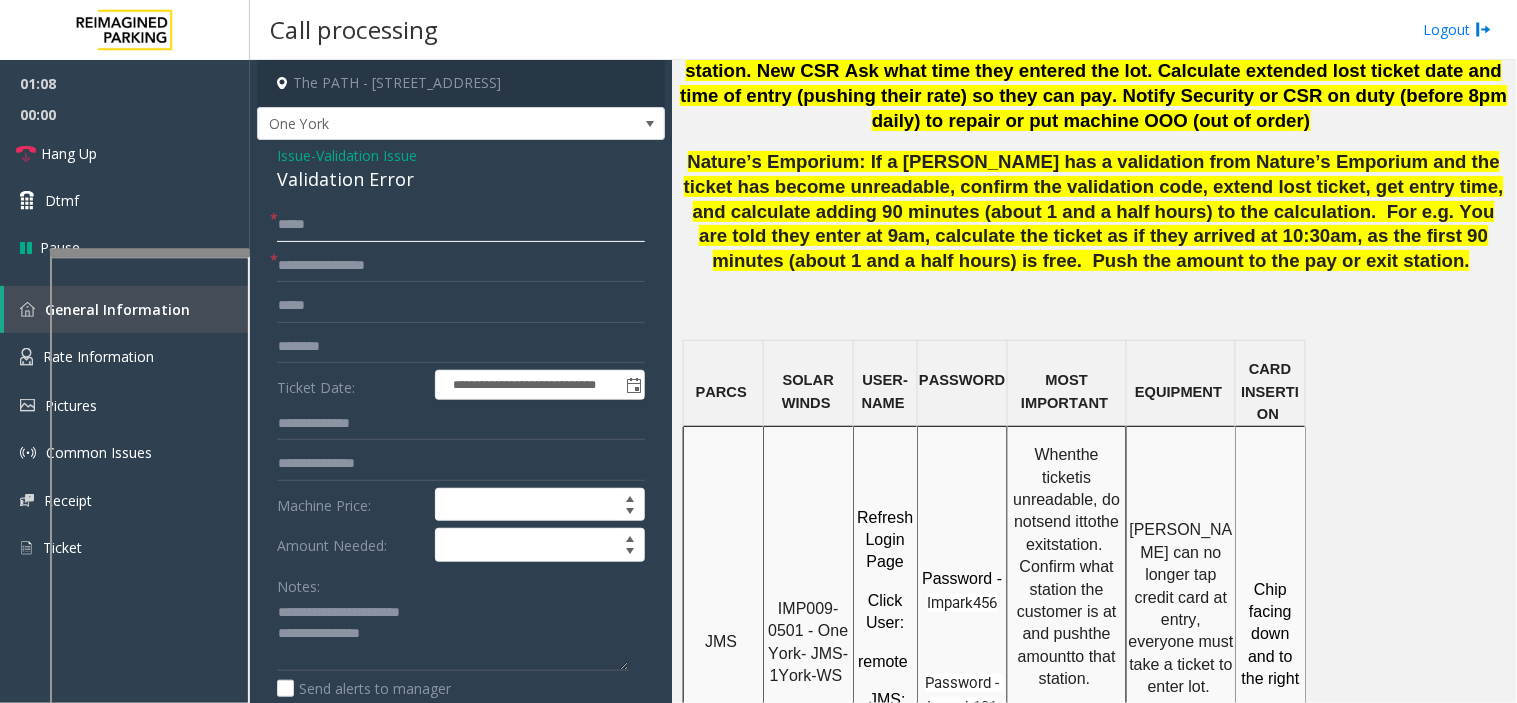 click on "*****" 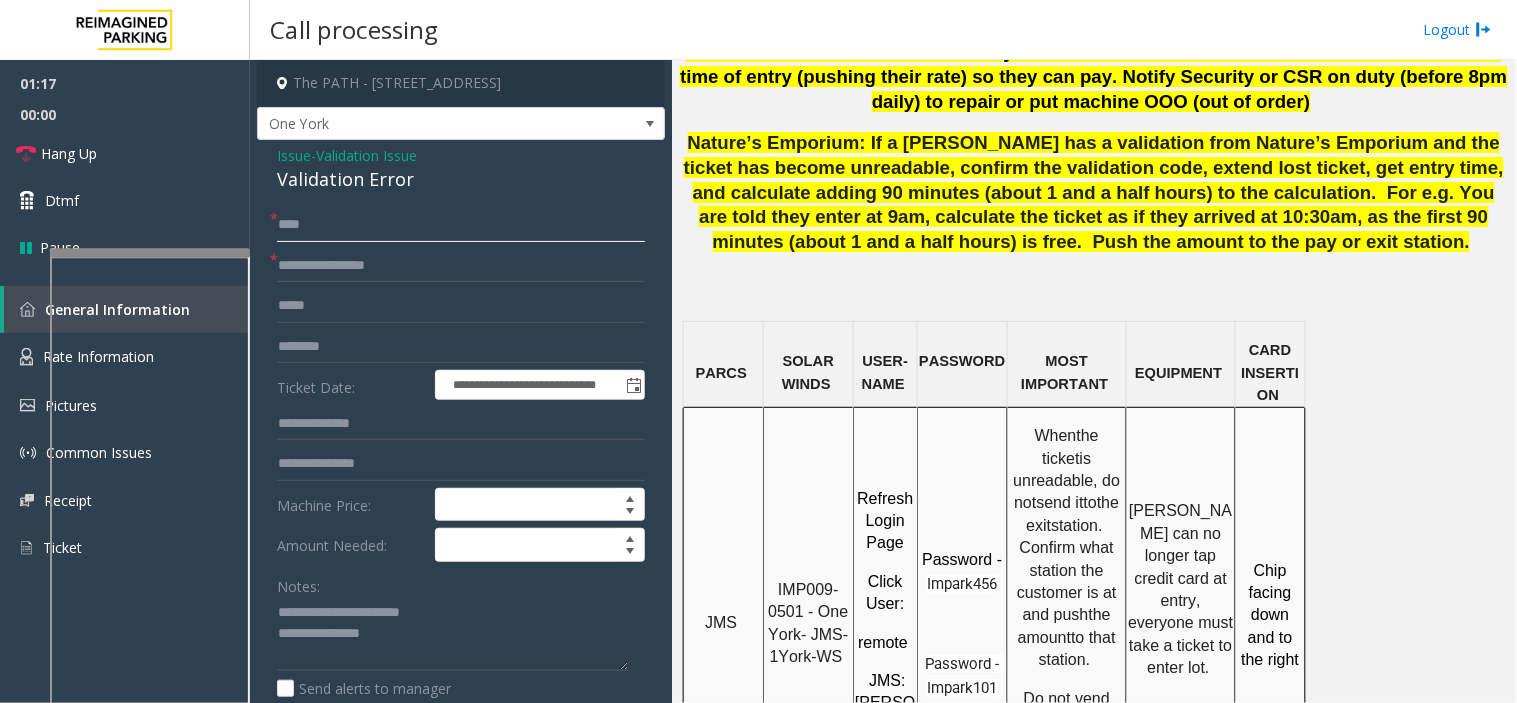 scroll, scrollTop: 1333, scrollLeft: 0, axis: vertical 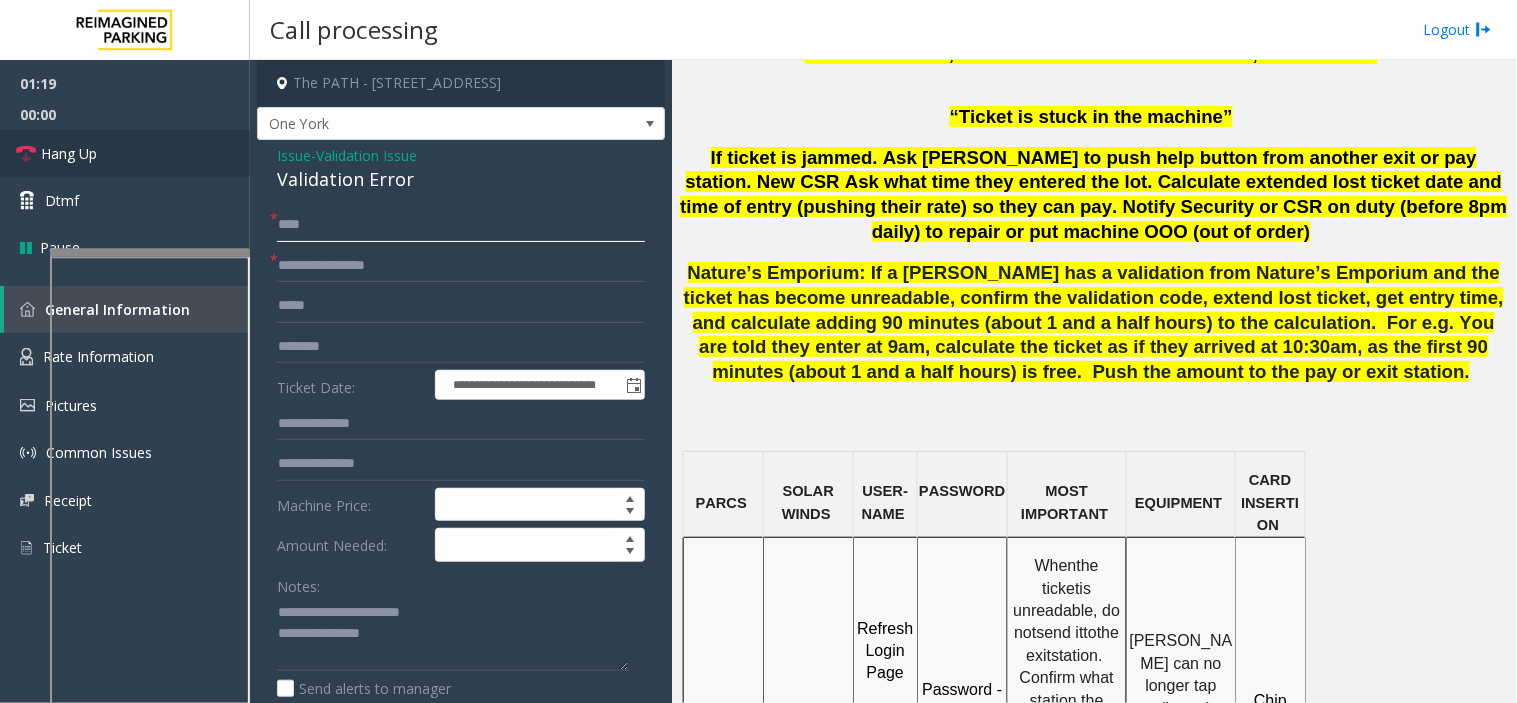 type on "****" 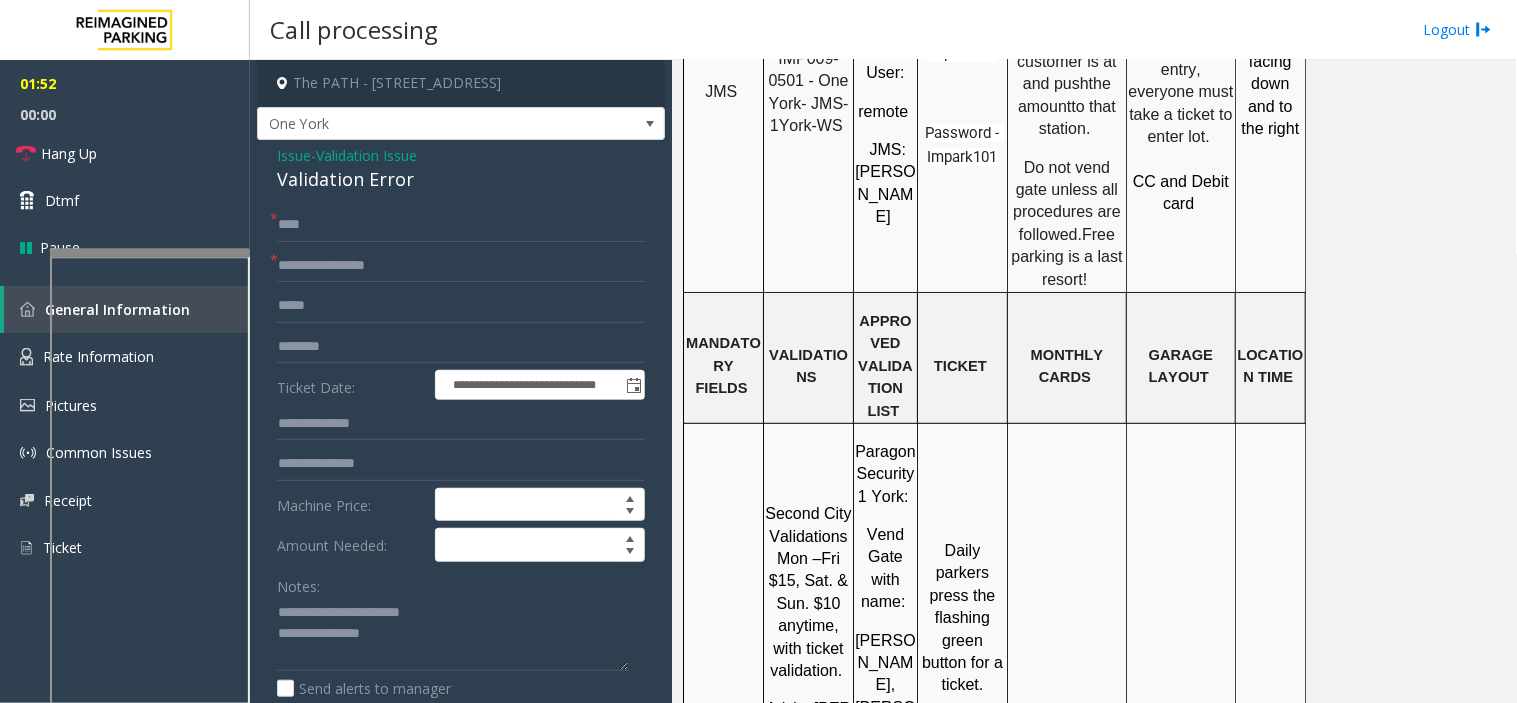 scroll, scrollTop: 2000, scrollLeft: 0, axis: vertical 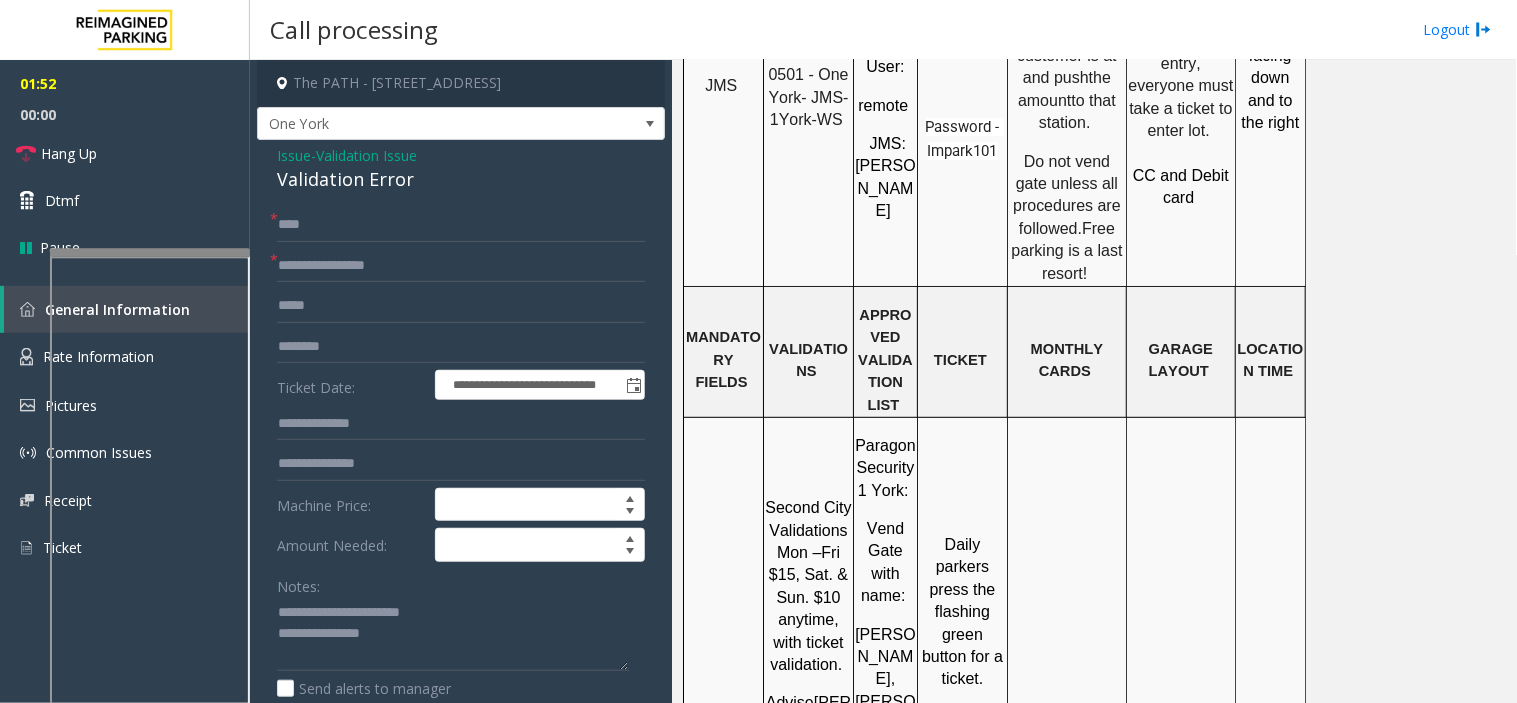 click on "Local Time" 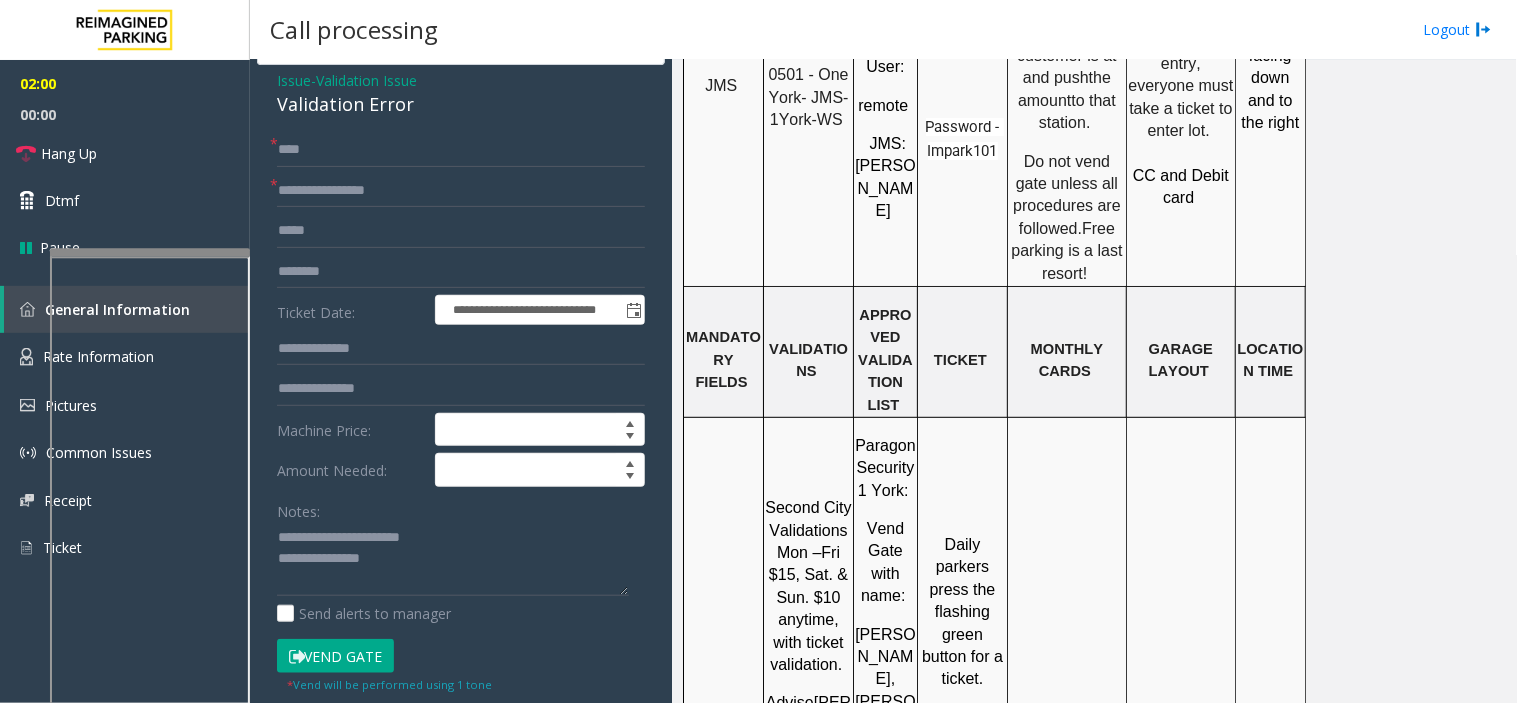 scroll, scrollTop: 111, scrollLeft: 0, axis: vertical 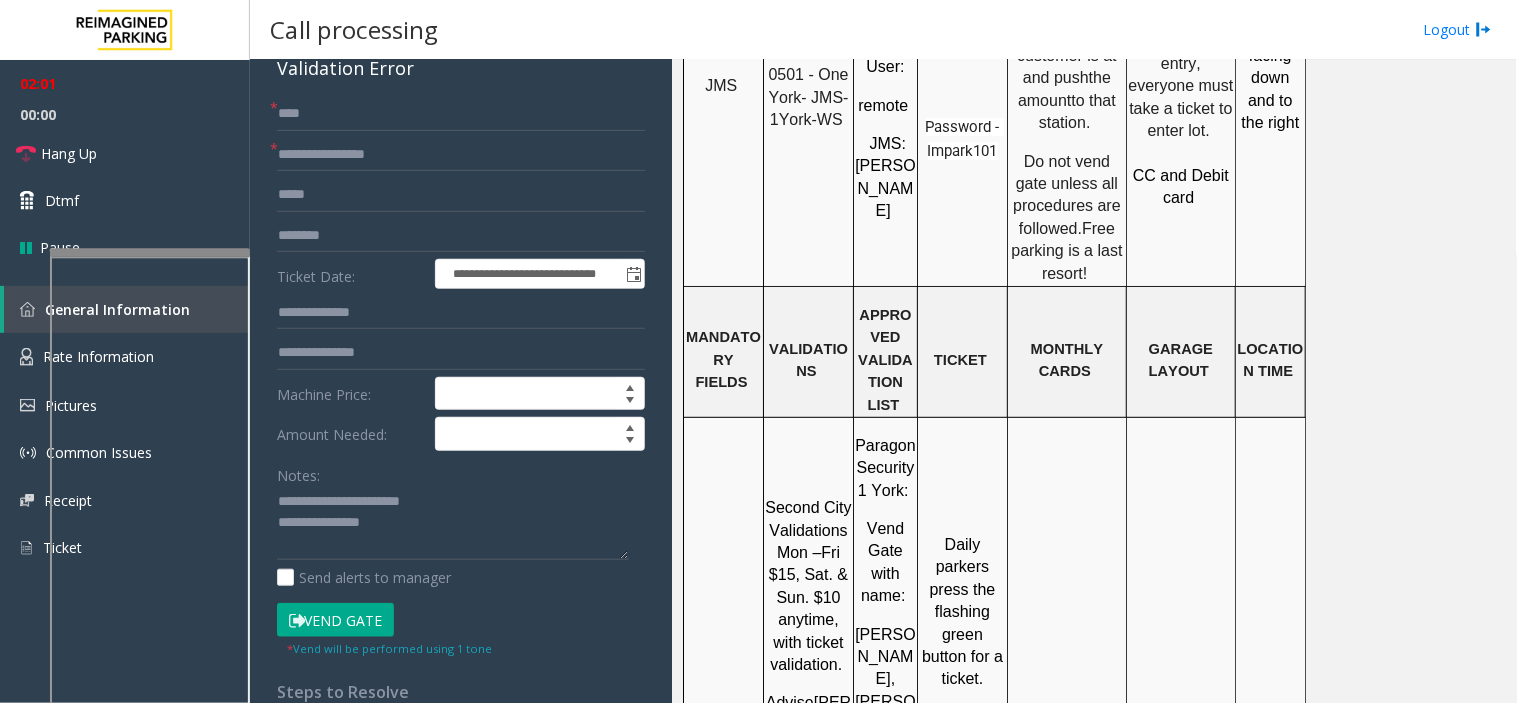 click on "Vend Gate" 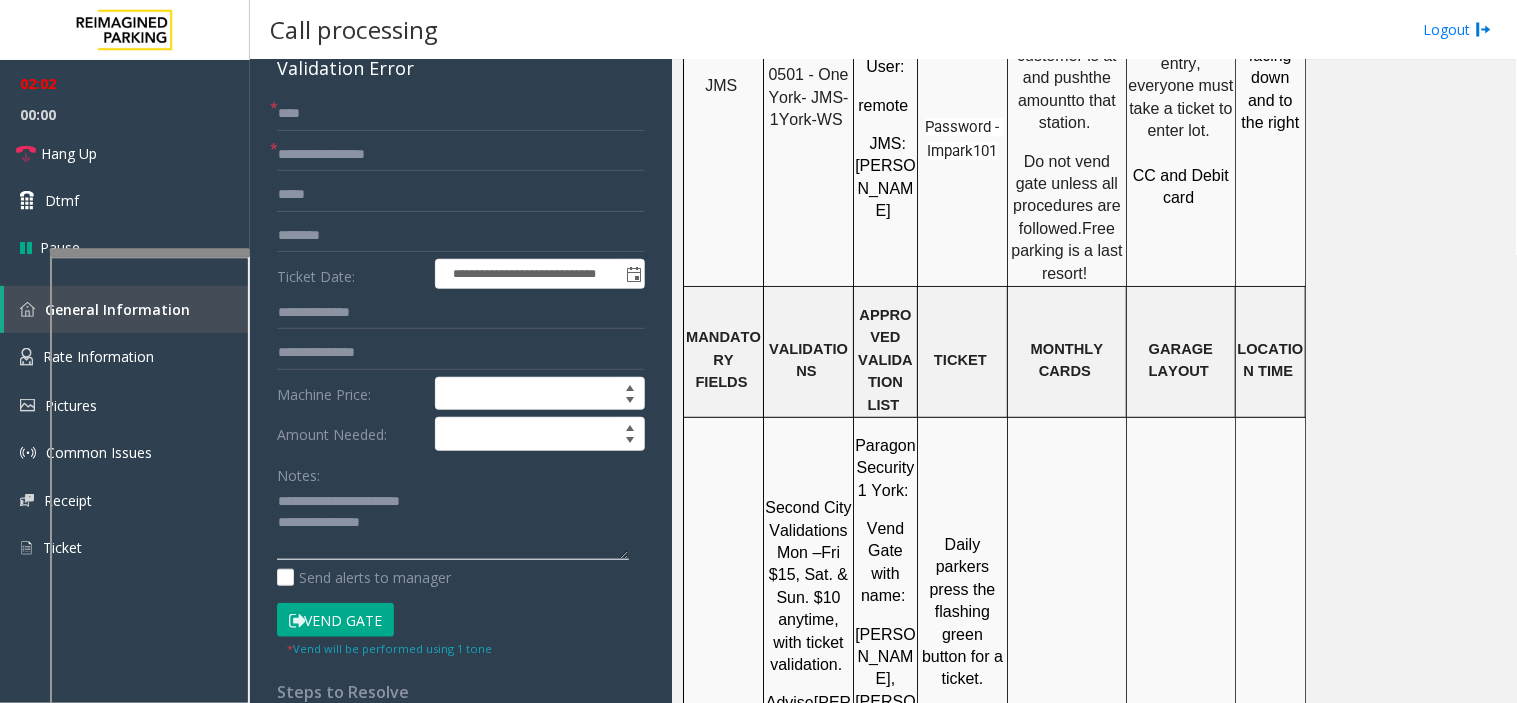 click 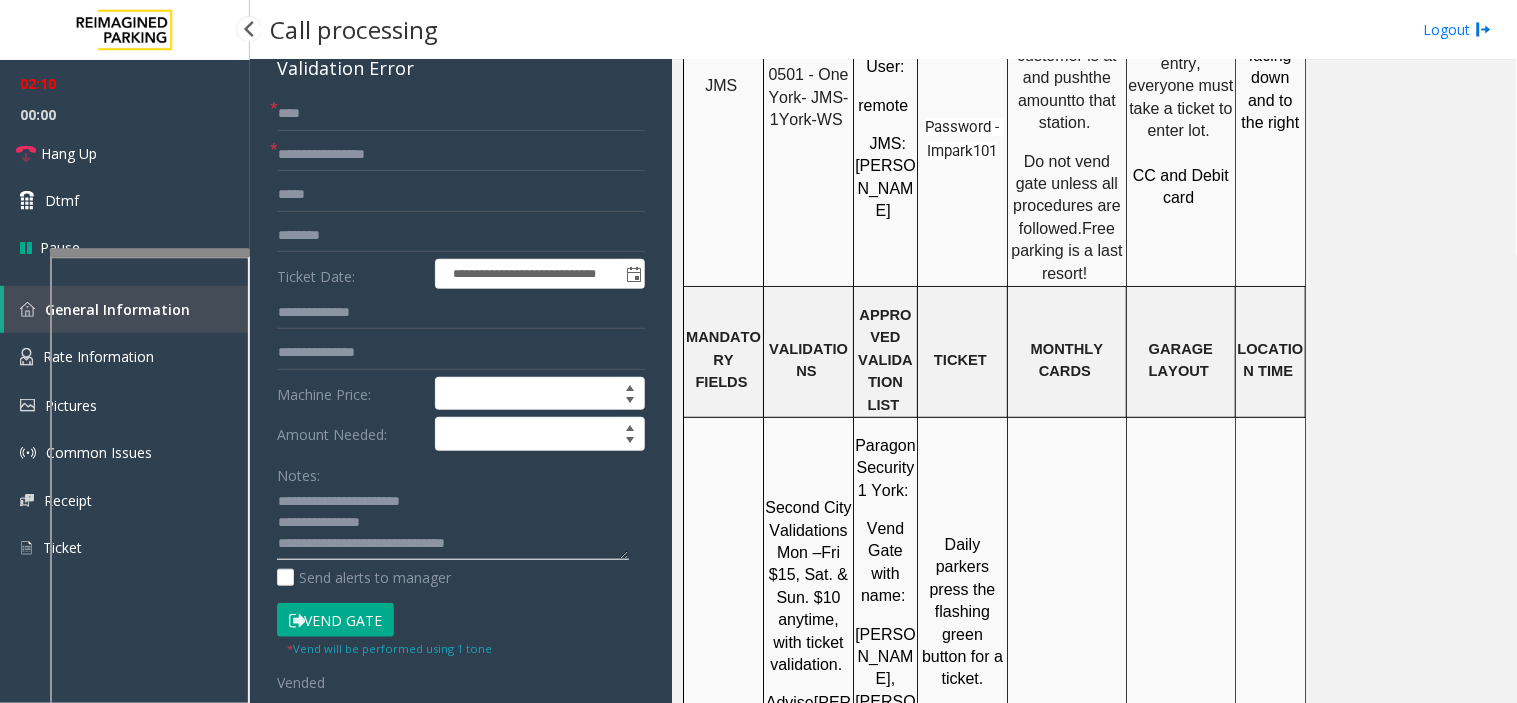 type on "**********" 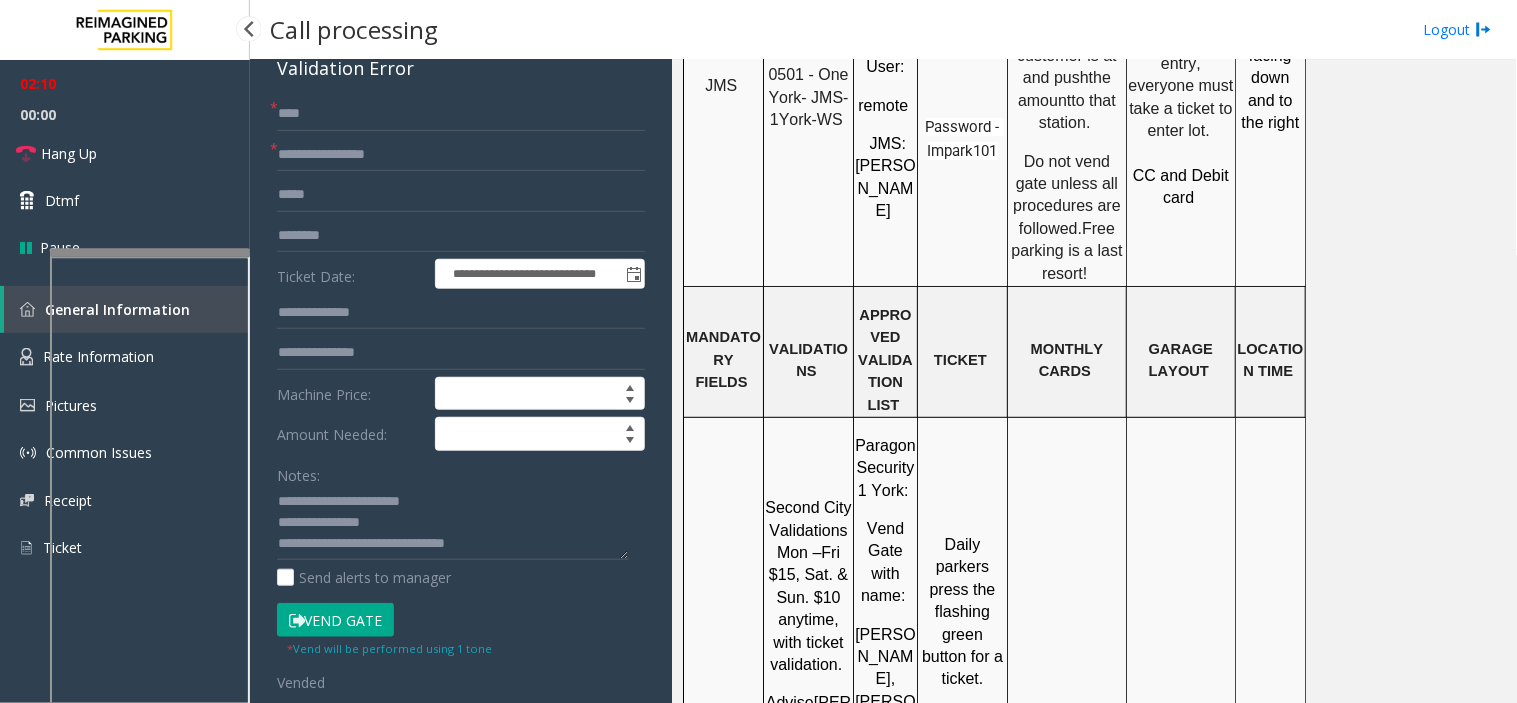 click on "00:00" at bounding box center (125, 114) 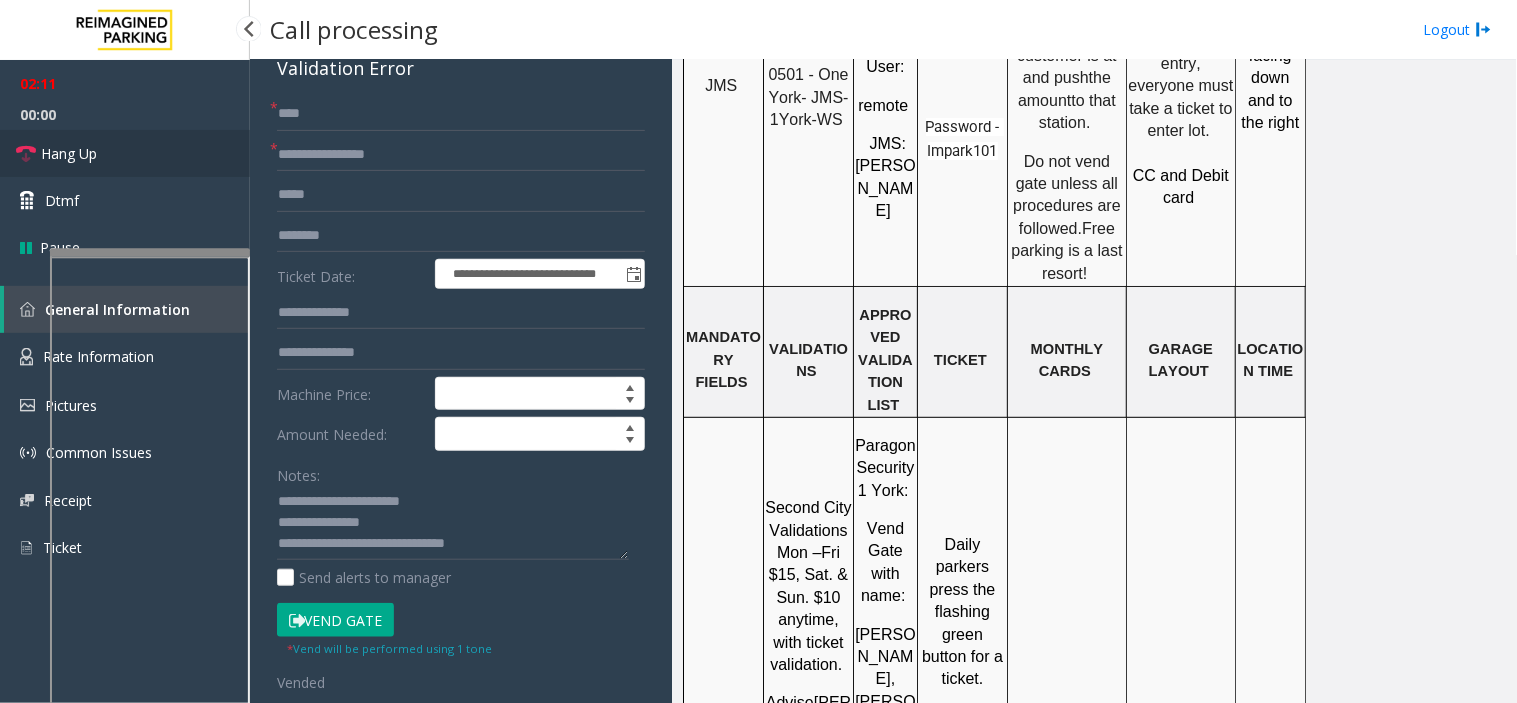 click on "Hang Up" at bounding box center (125, 153) 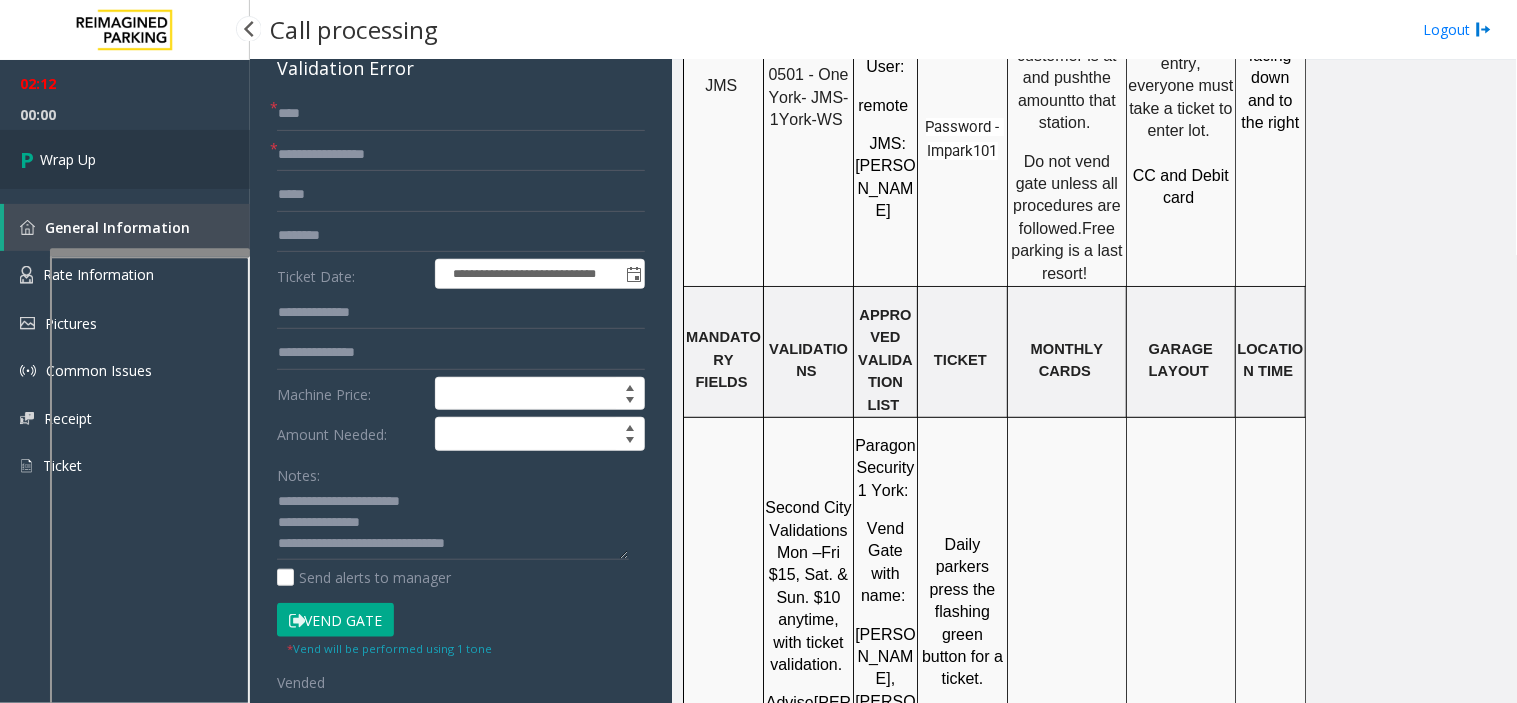 click on "Wrap Up" at bounding box center (125, 159) 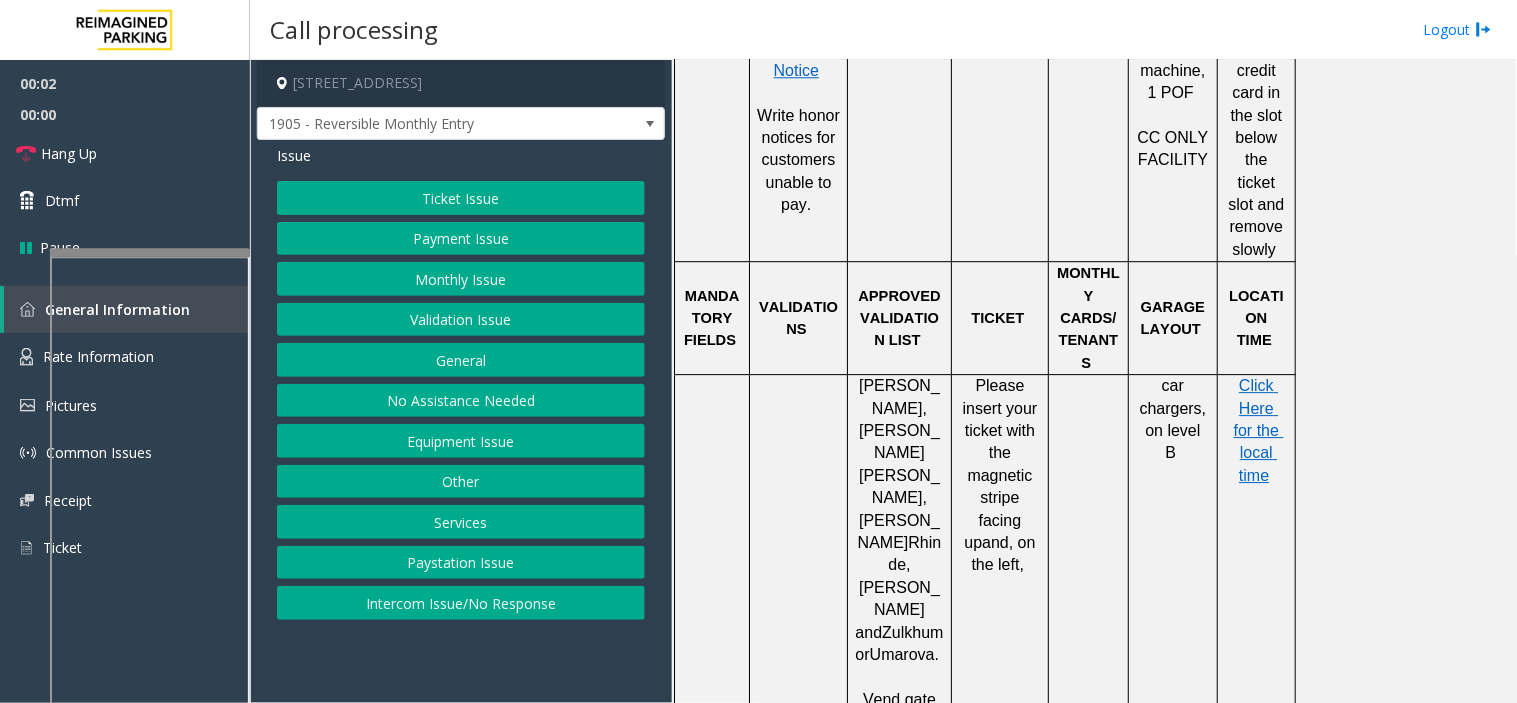 scroll, scrollTop: 1555, scrollLeft: 0, axis: vertical 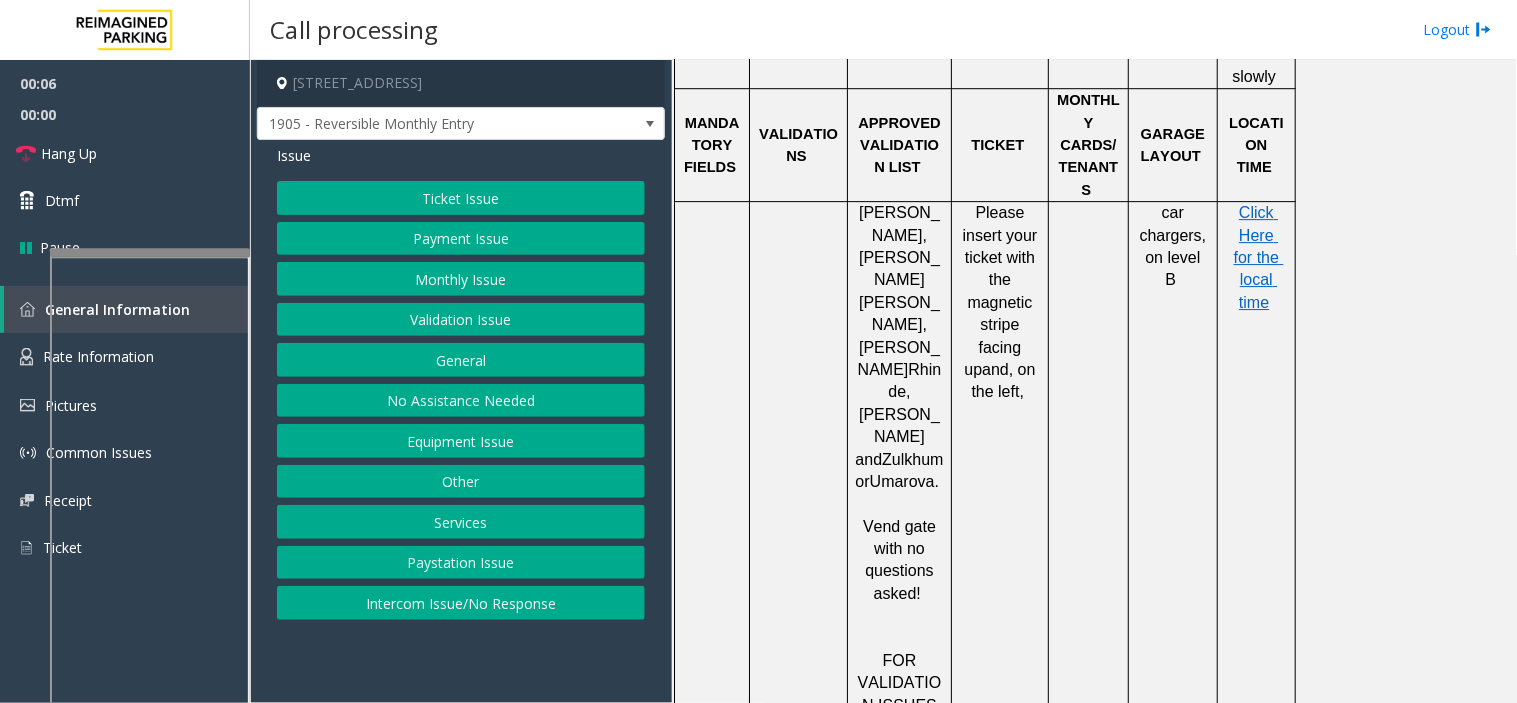 click on "Monthly Issue" 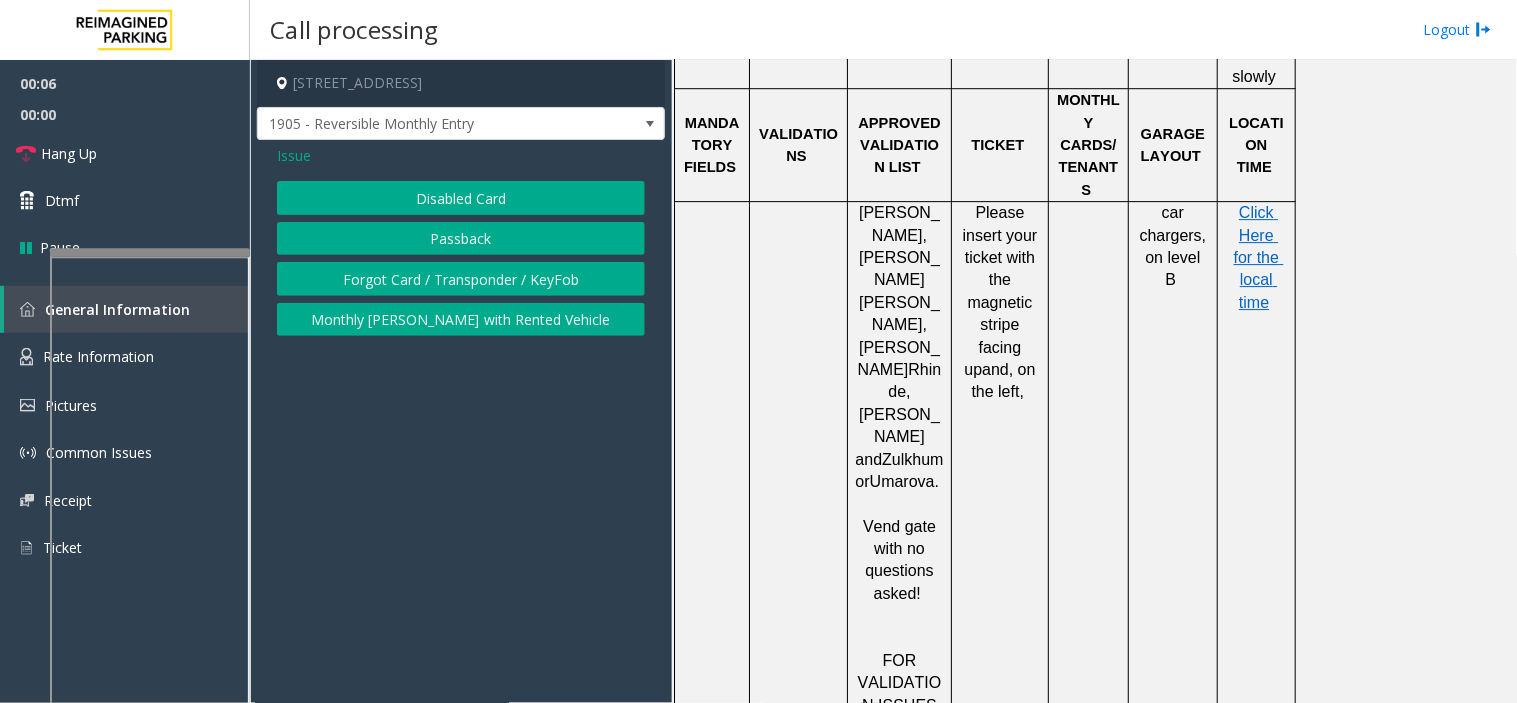 click on "Disabled Card" 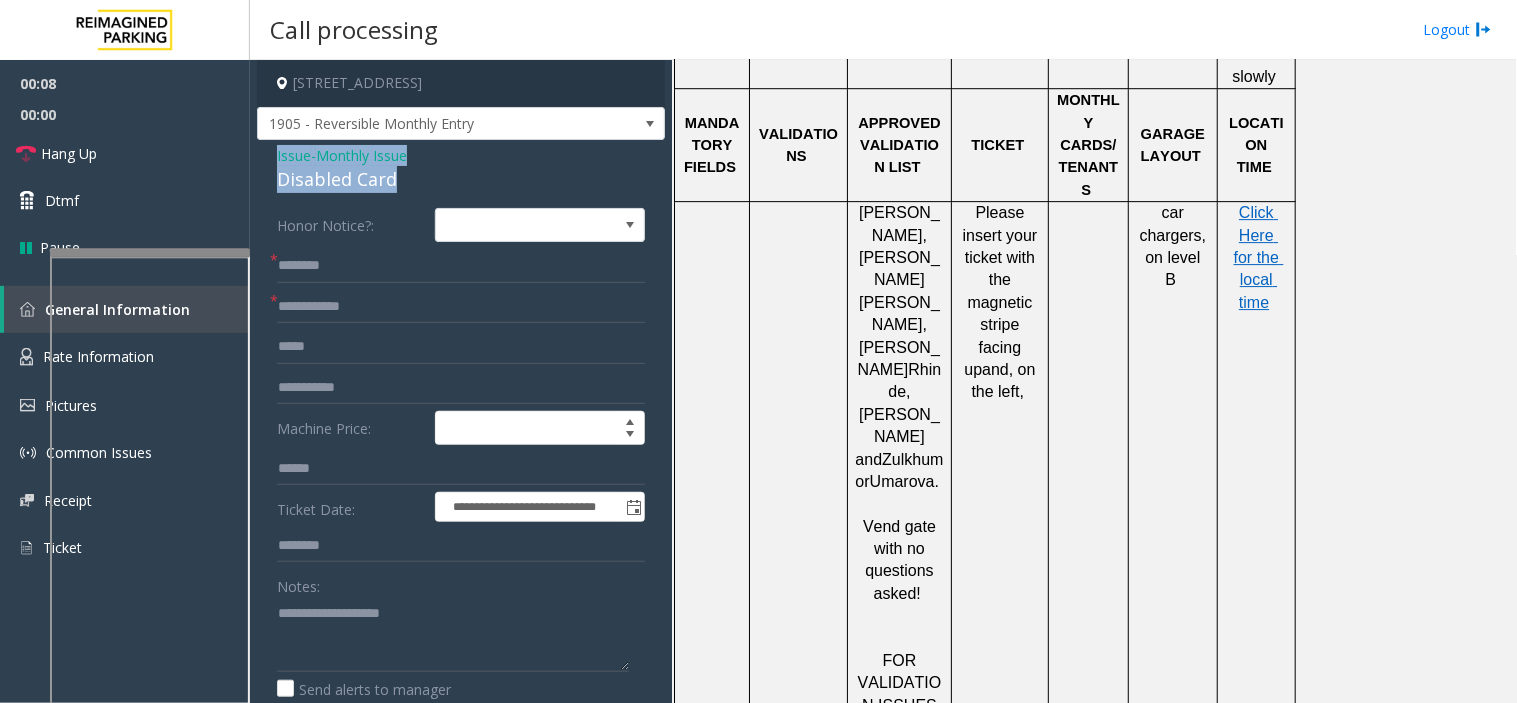 drag, startPoint x: 408, startPoint y: 178, endPoint x: 264, endPoint y: 148, distance: 147.09181 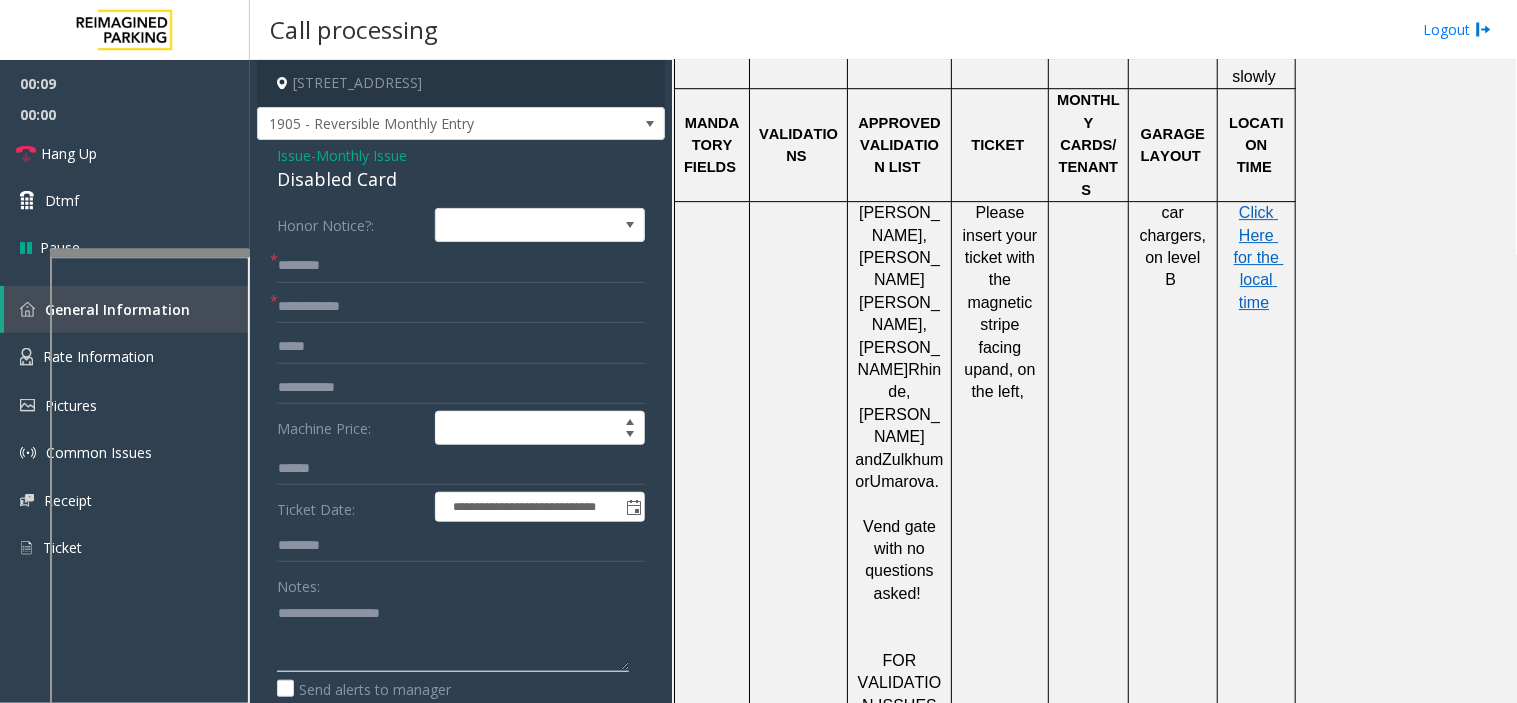 click 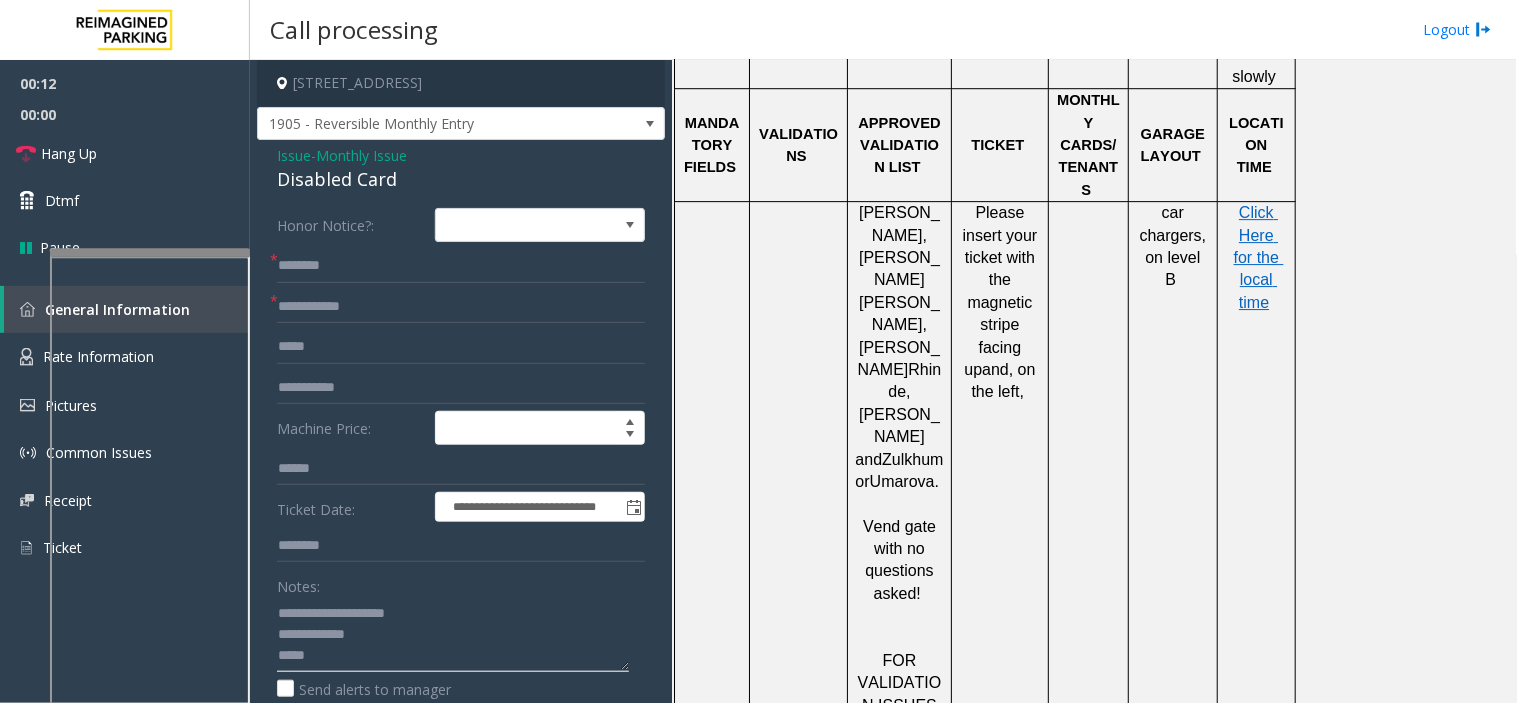 type on "**********" 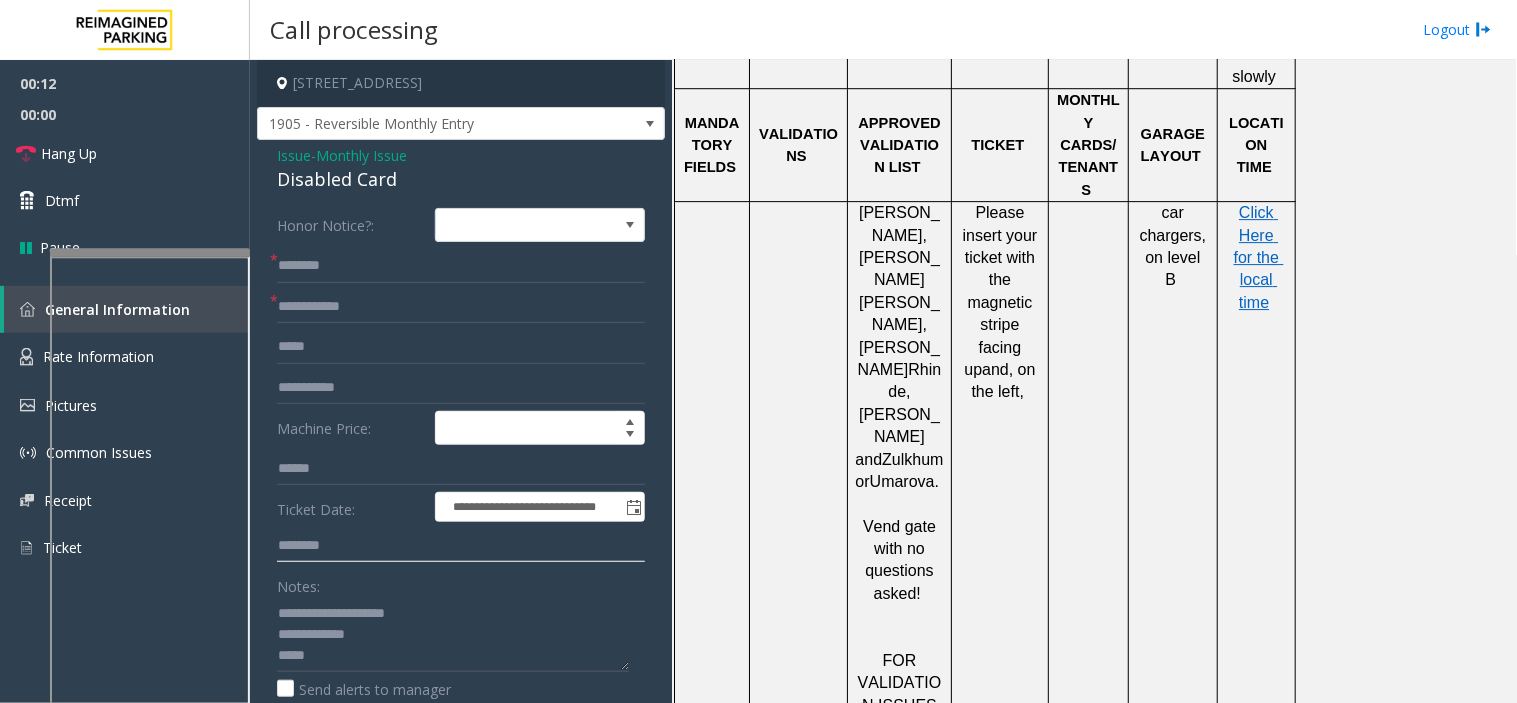 click 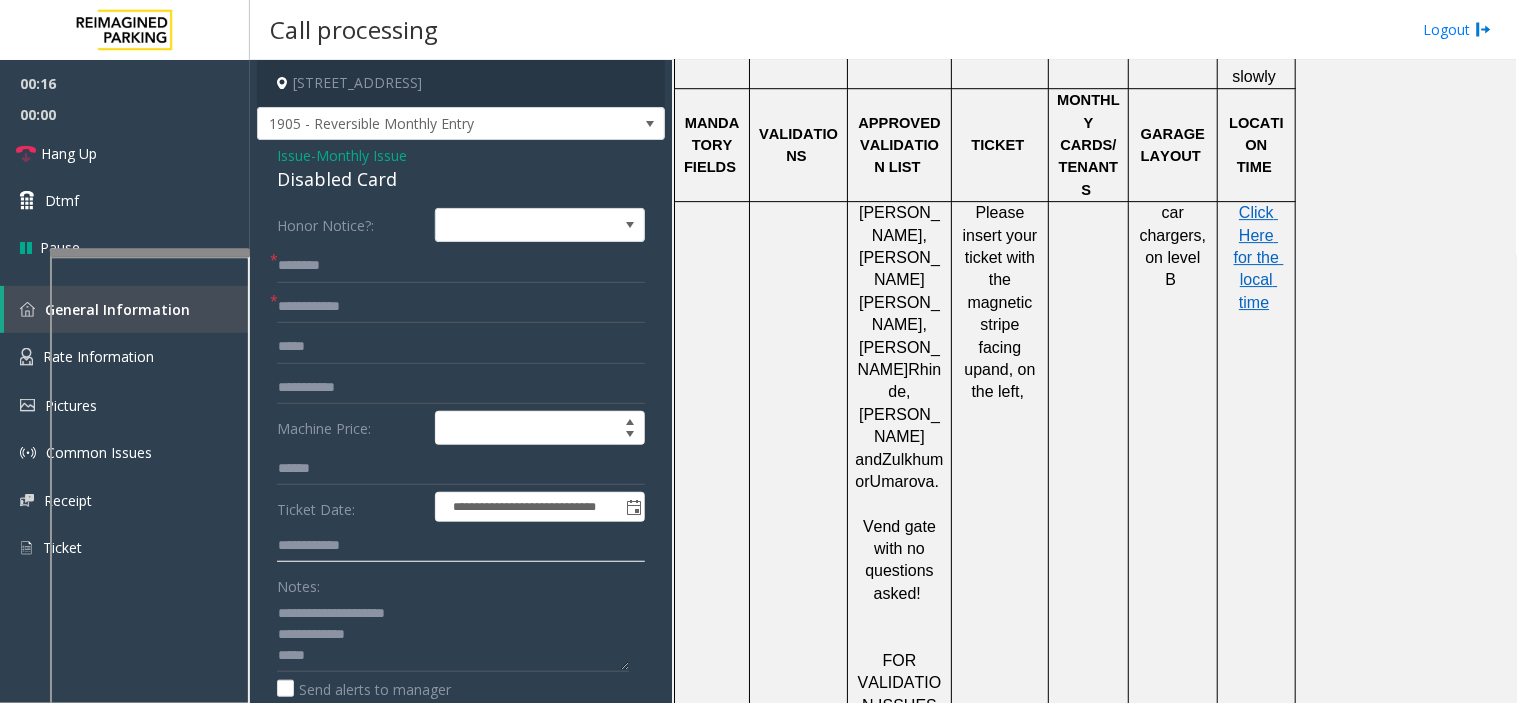 type on "**********" 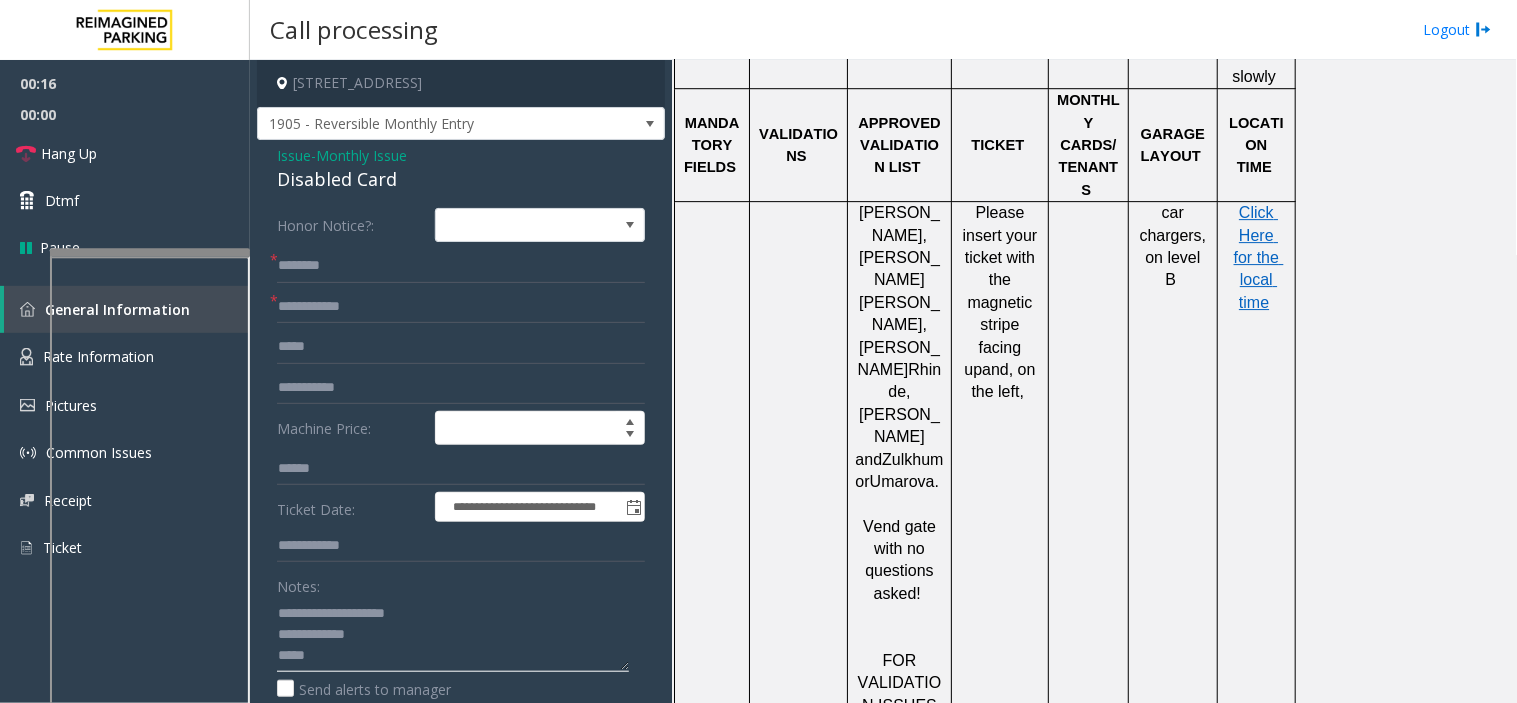 click 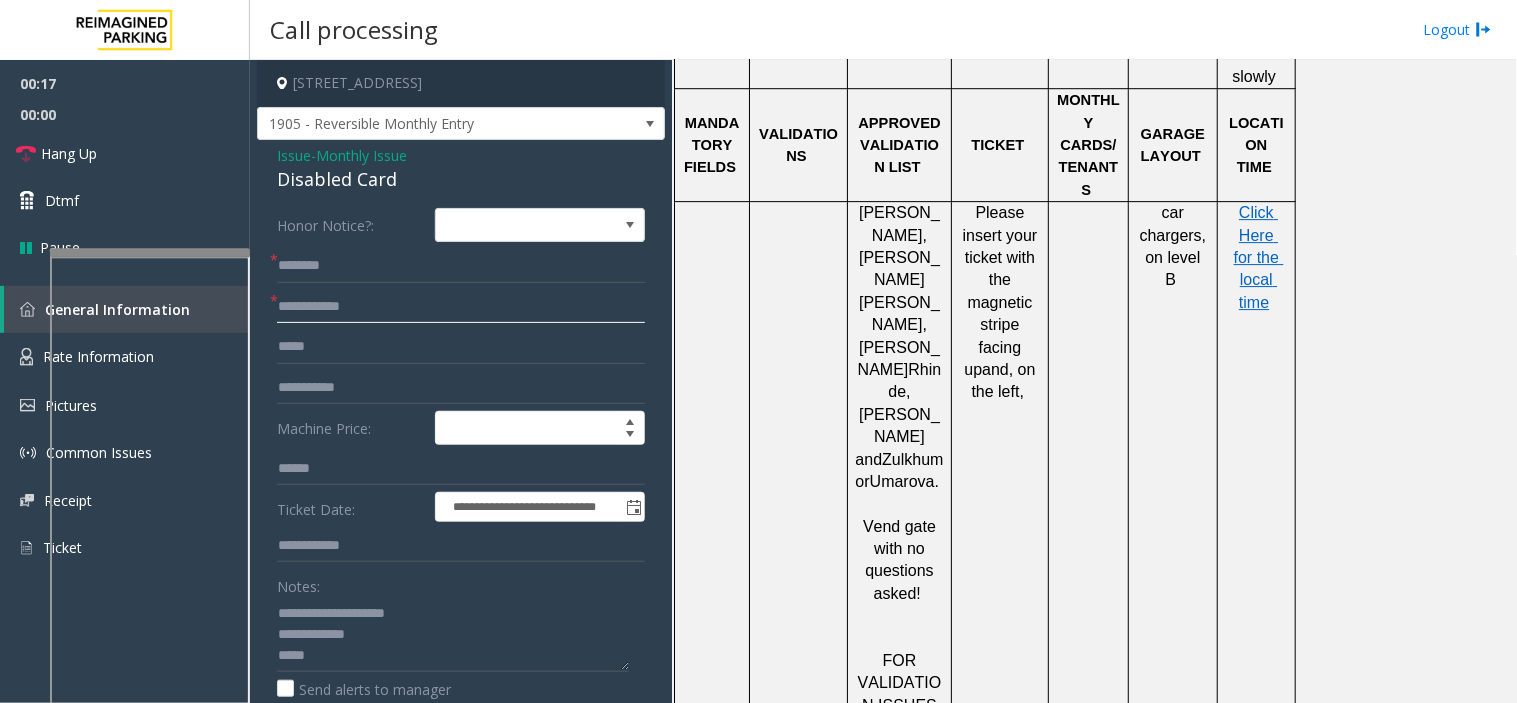 click 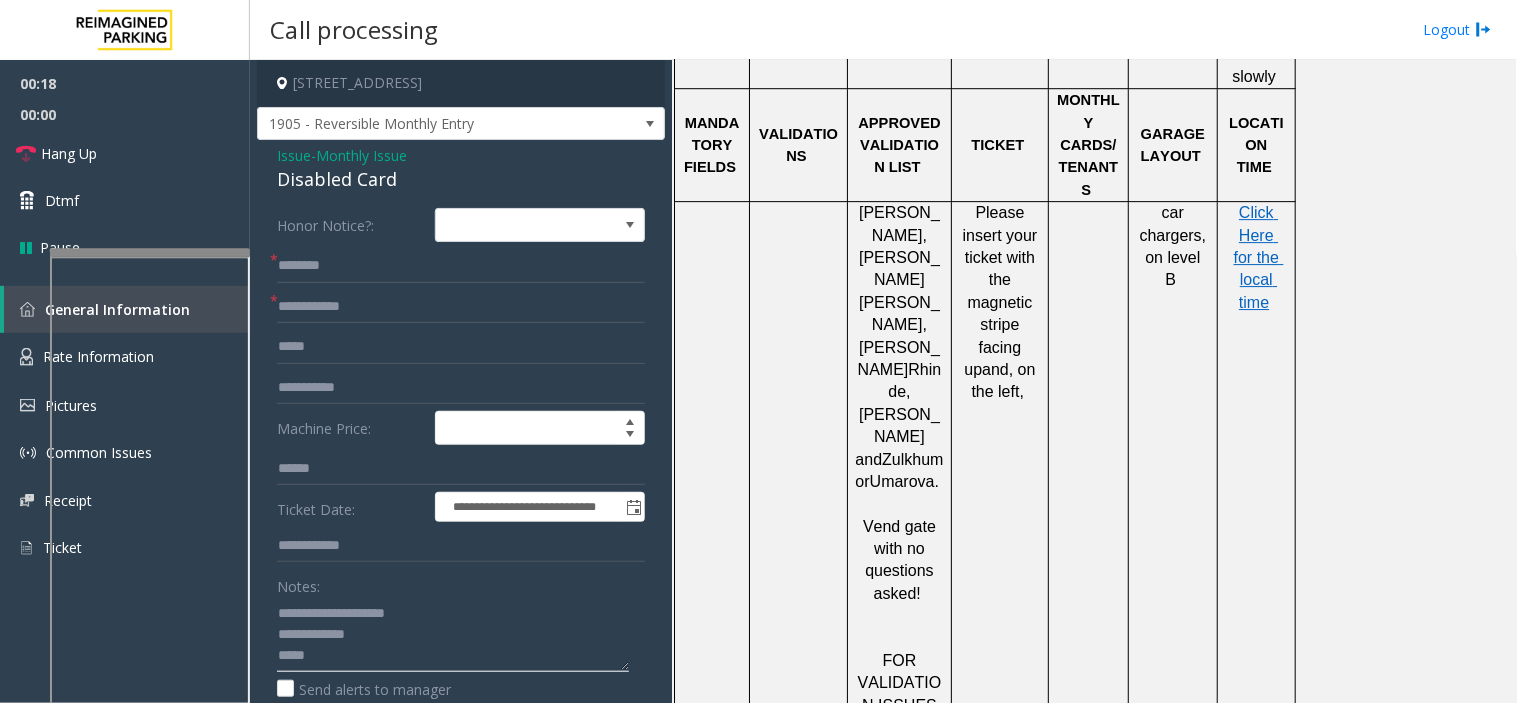 click 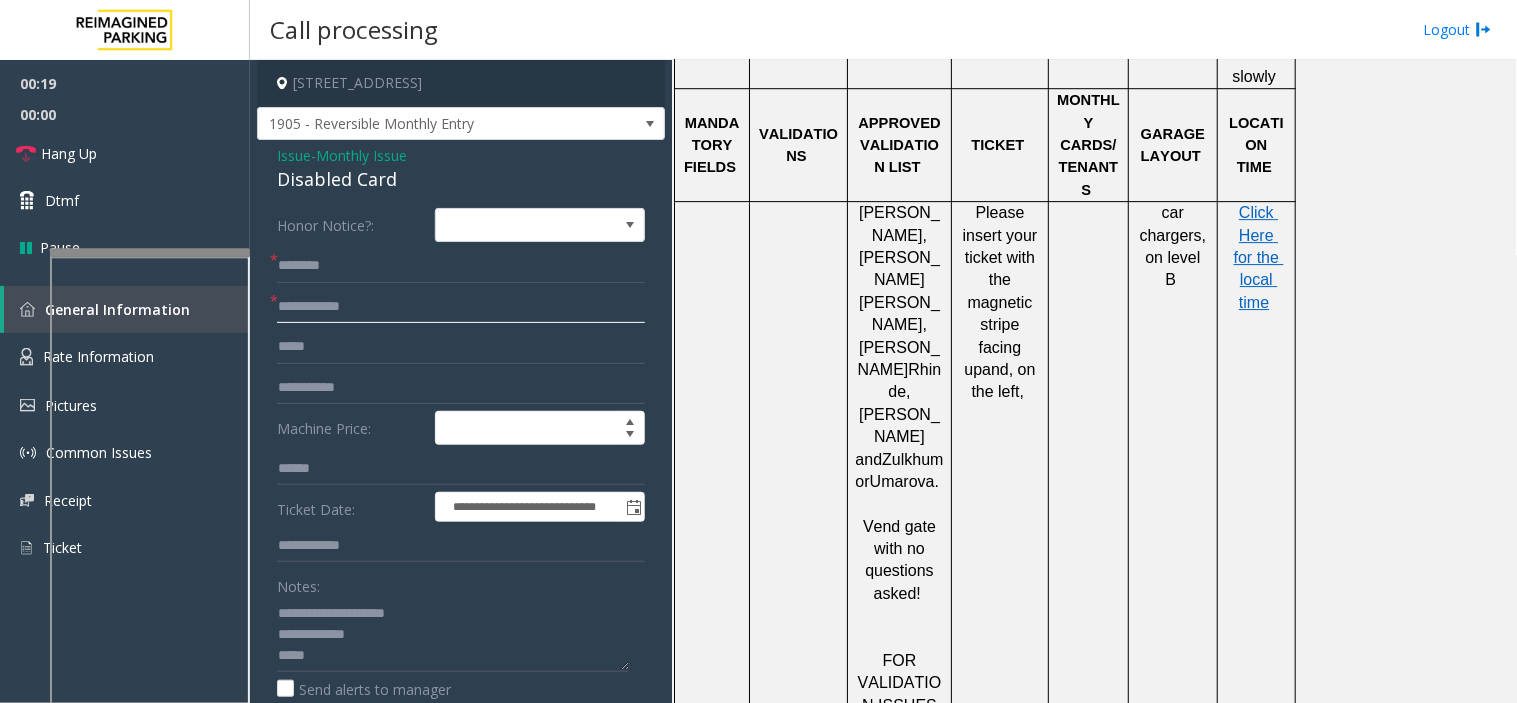 click 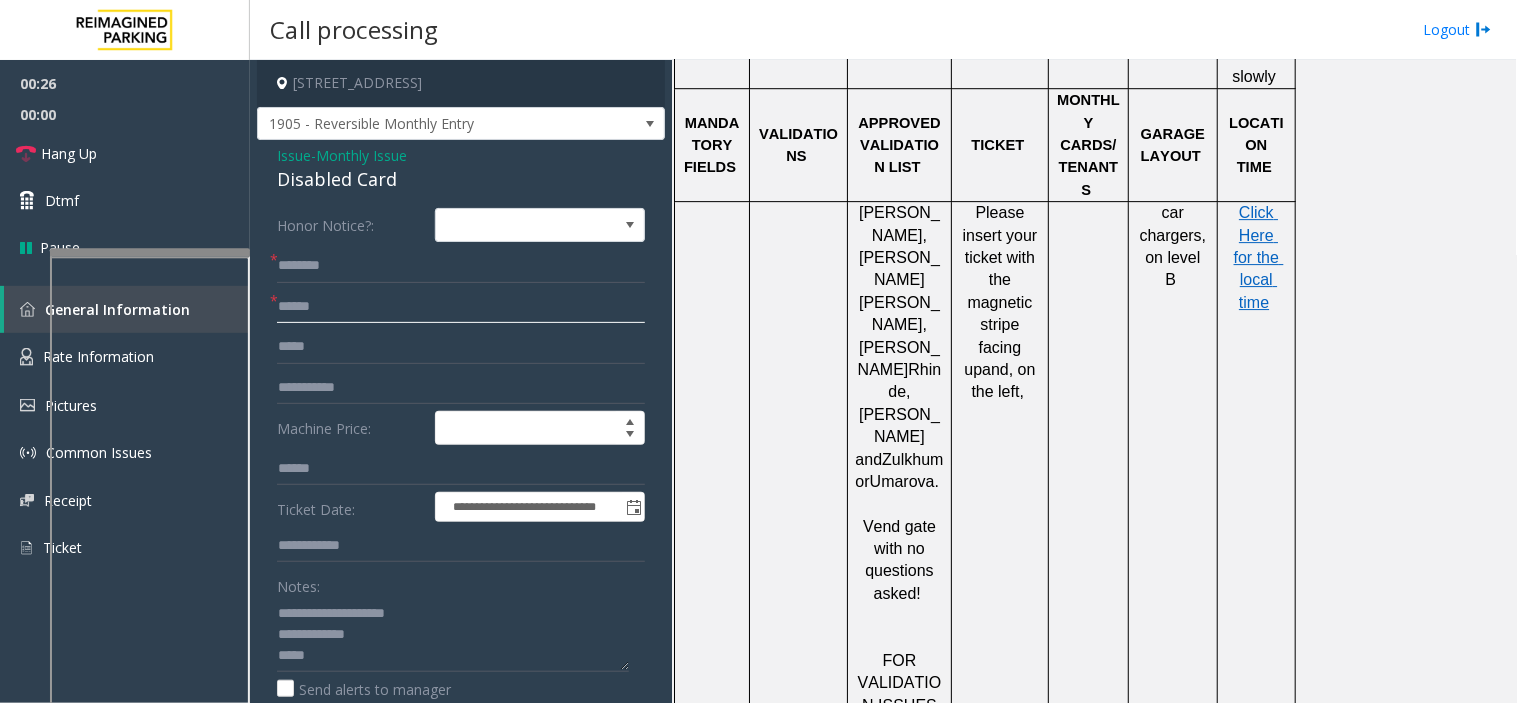 type on "******" 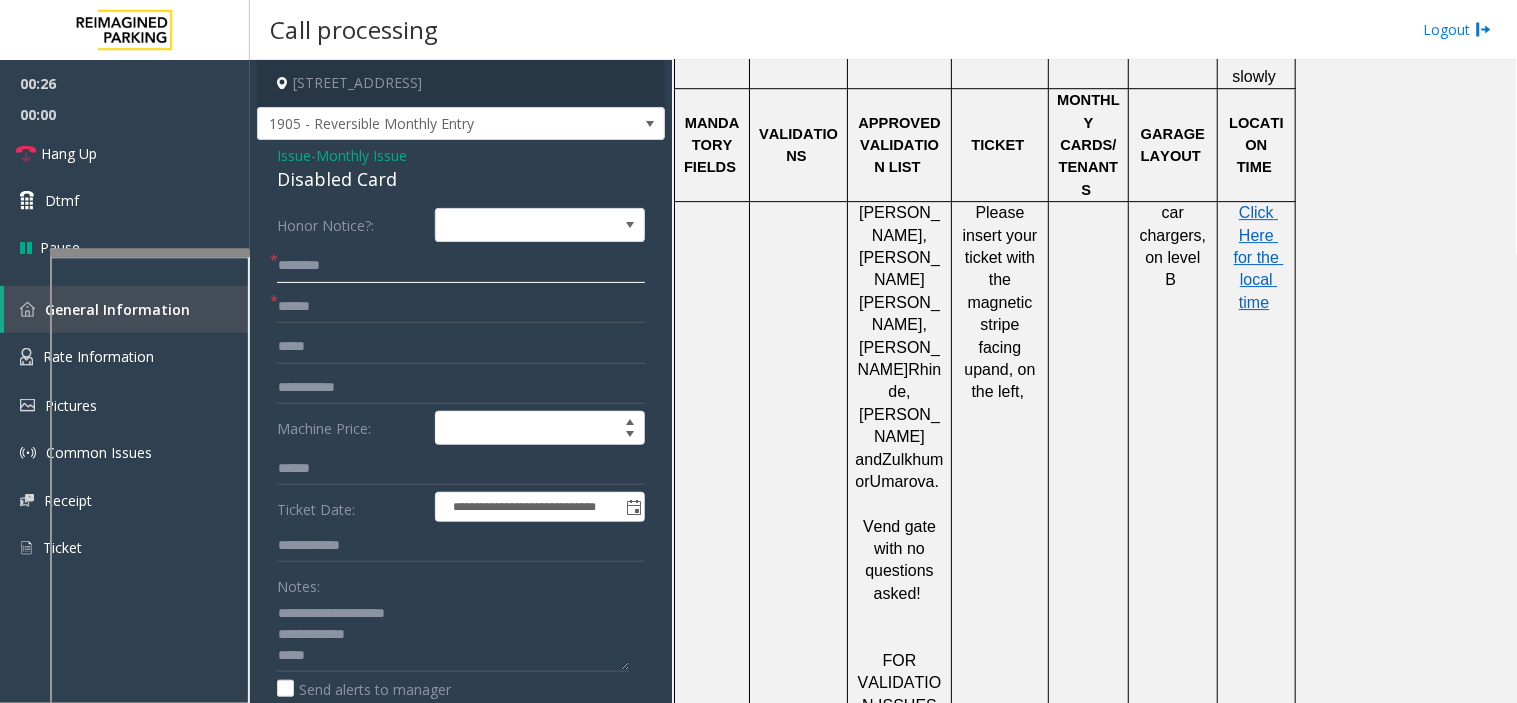 click 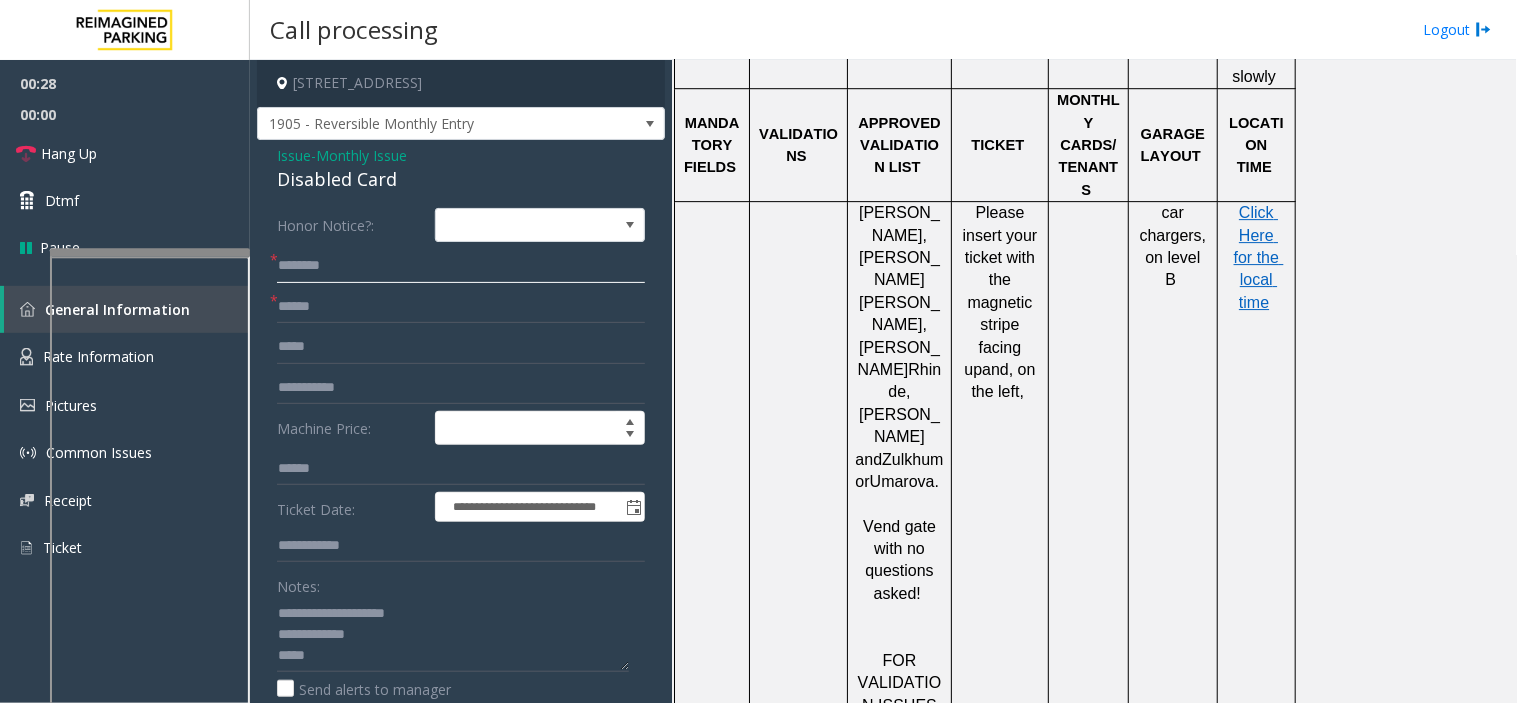 click 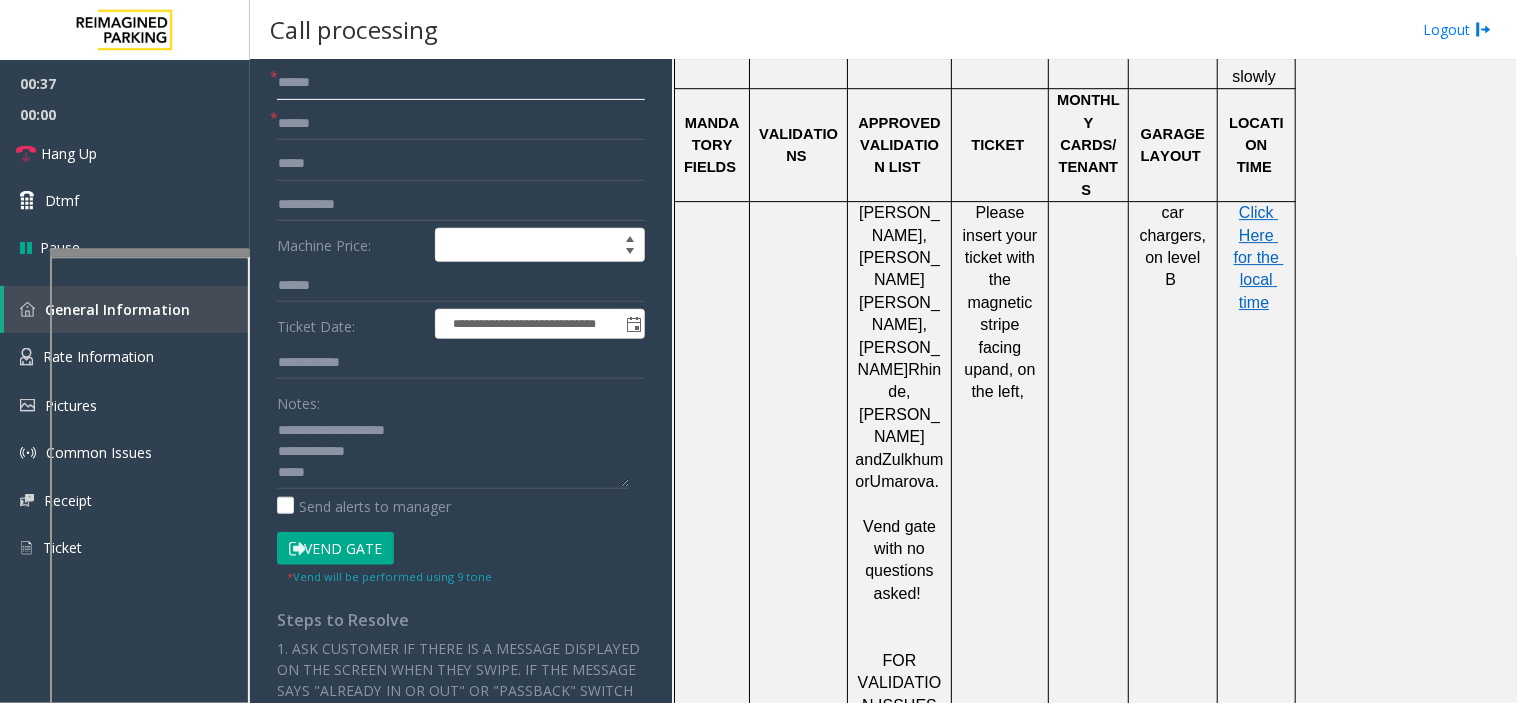 scroll, scrollTop: 222, scrollLeft: 0, axis: vertical 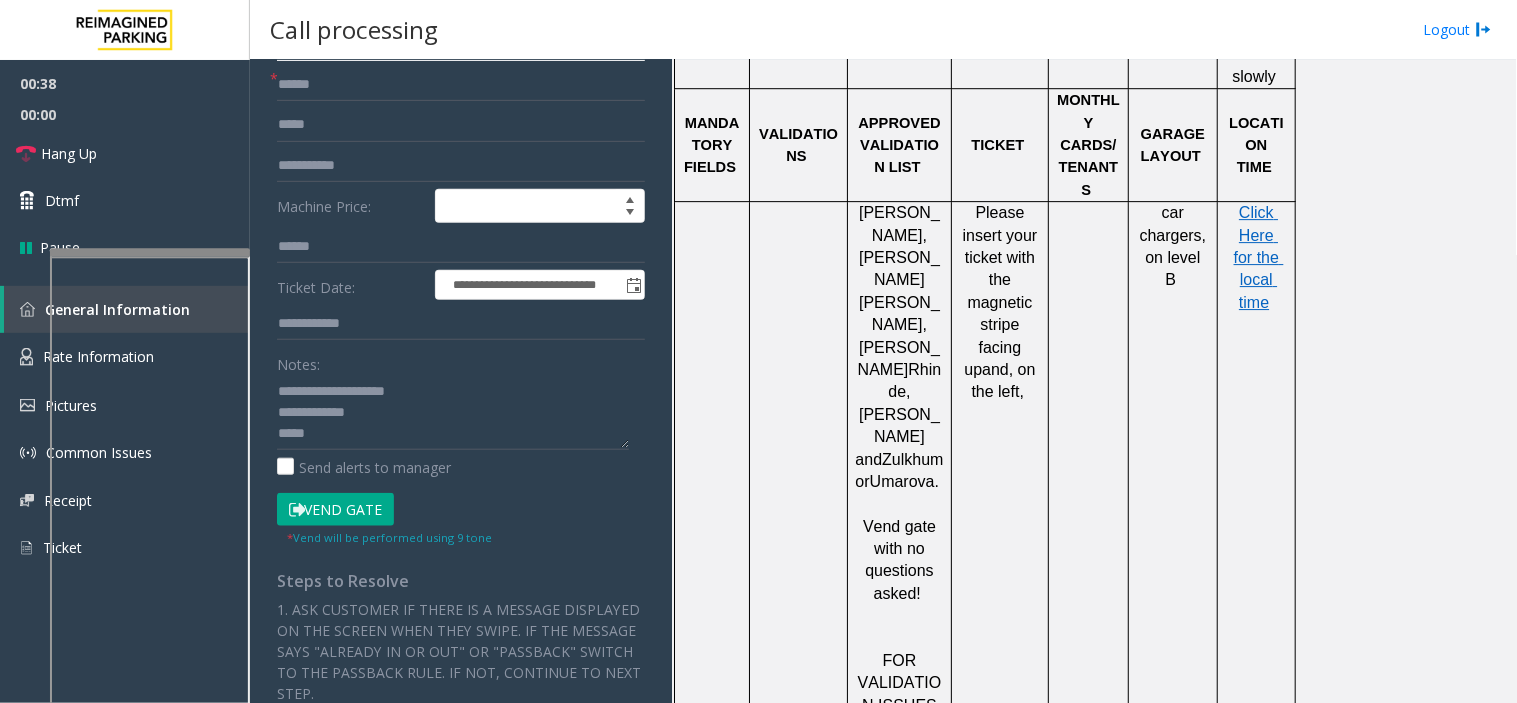type on "******" 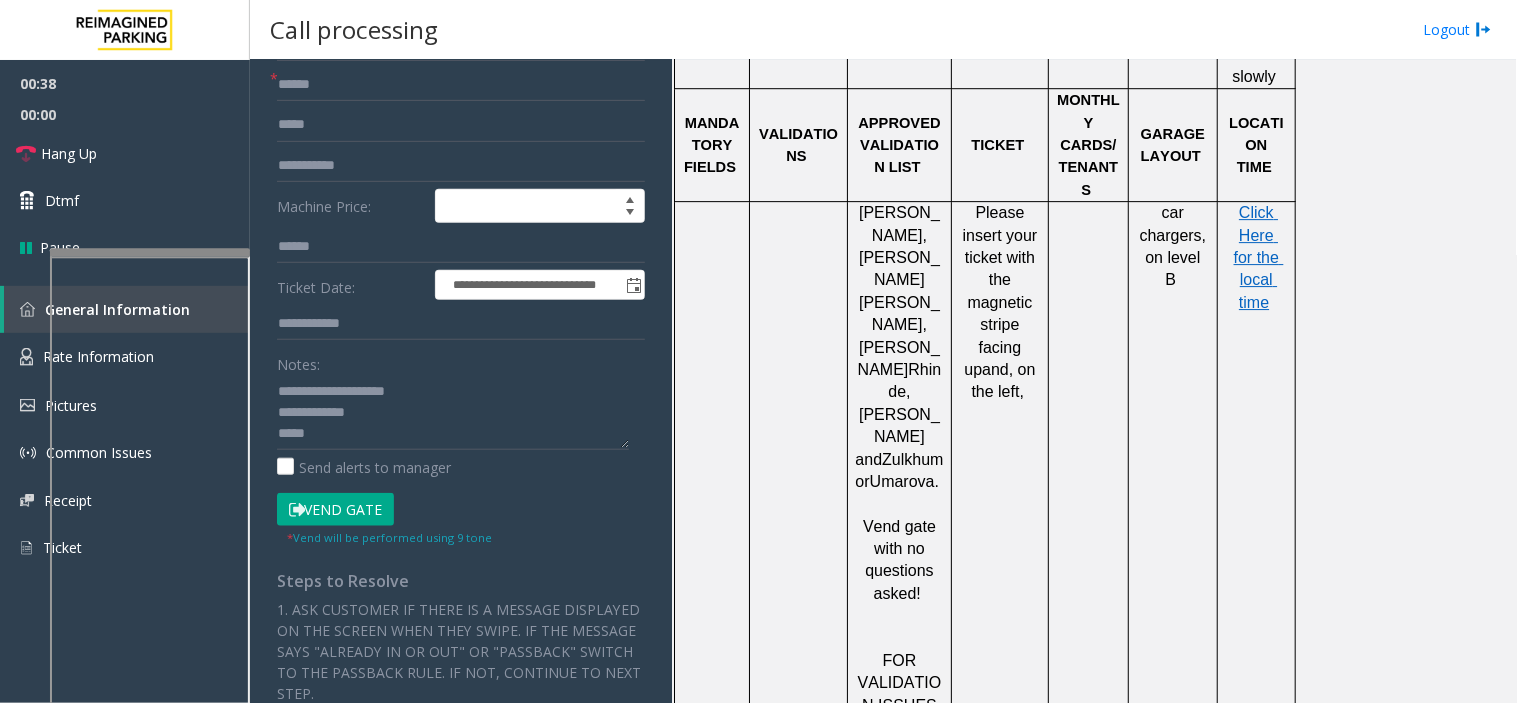 click 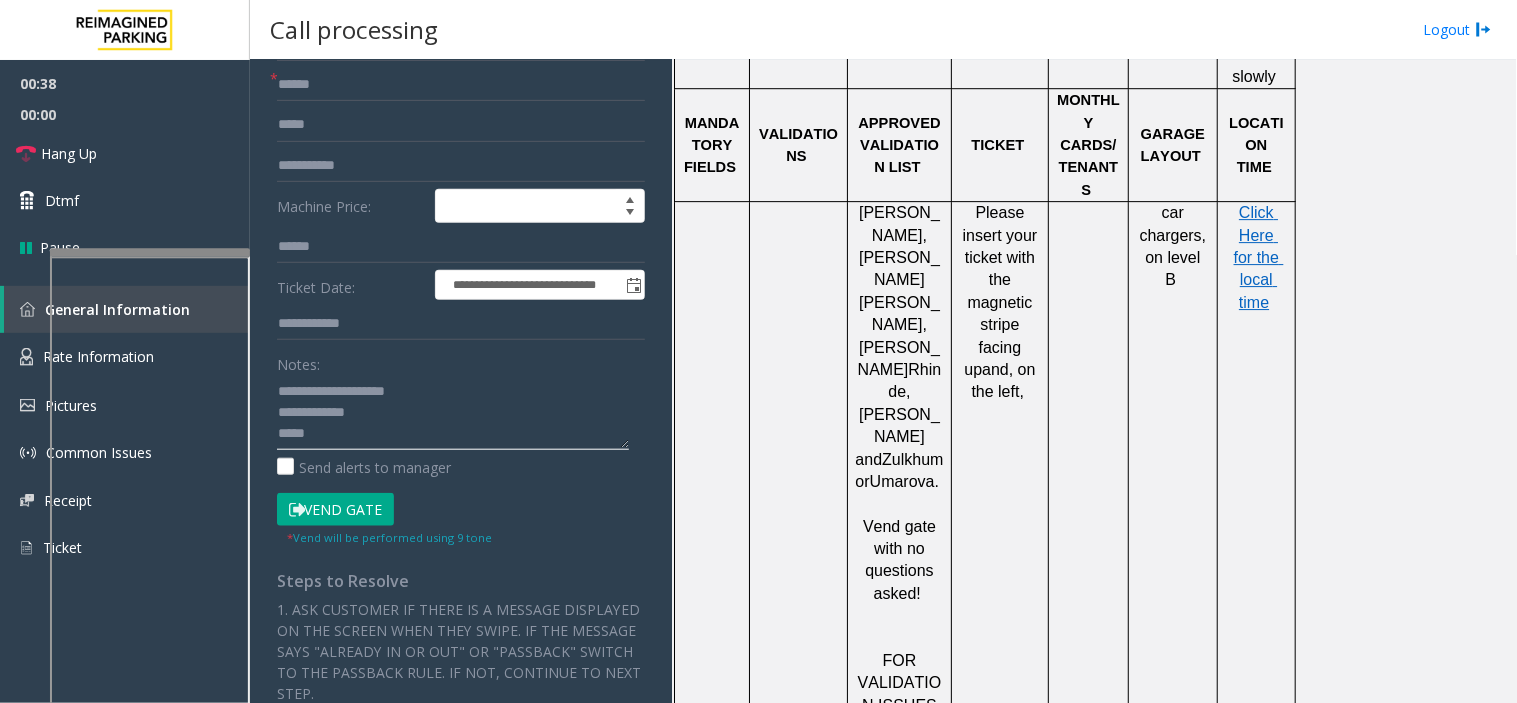 click 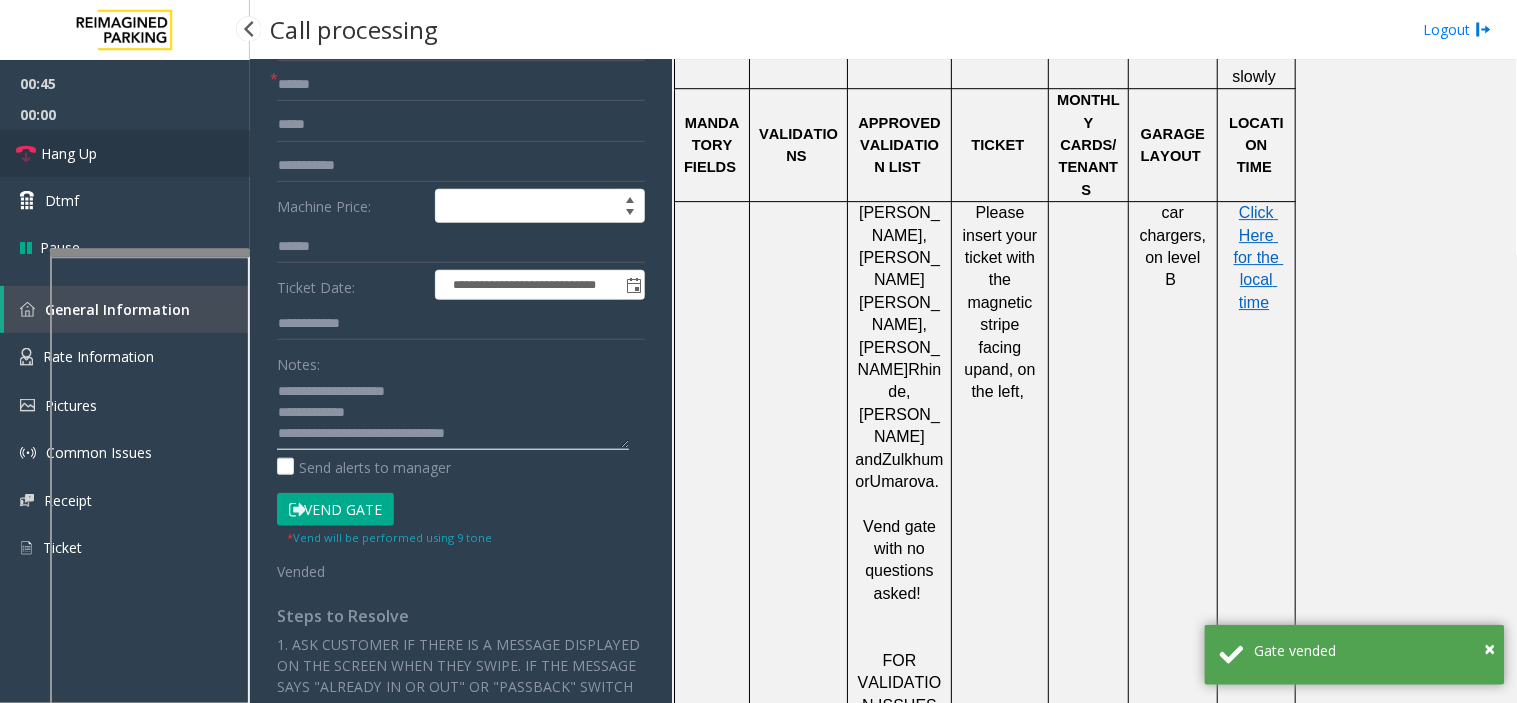 type on "**********" 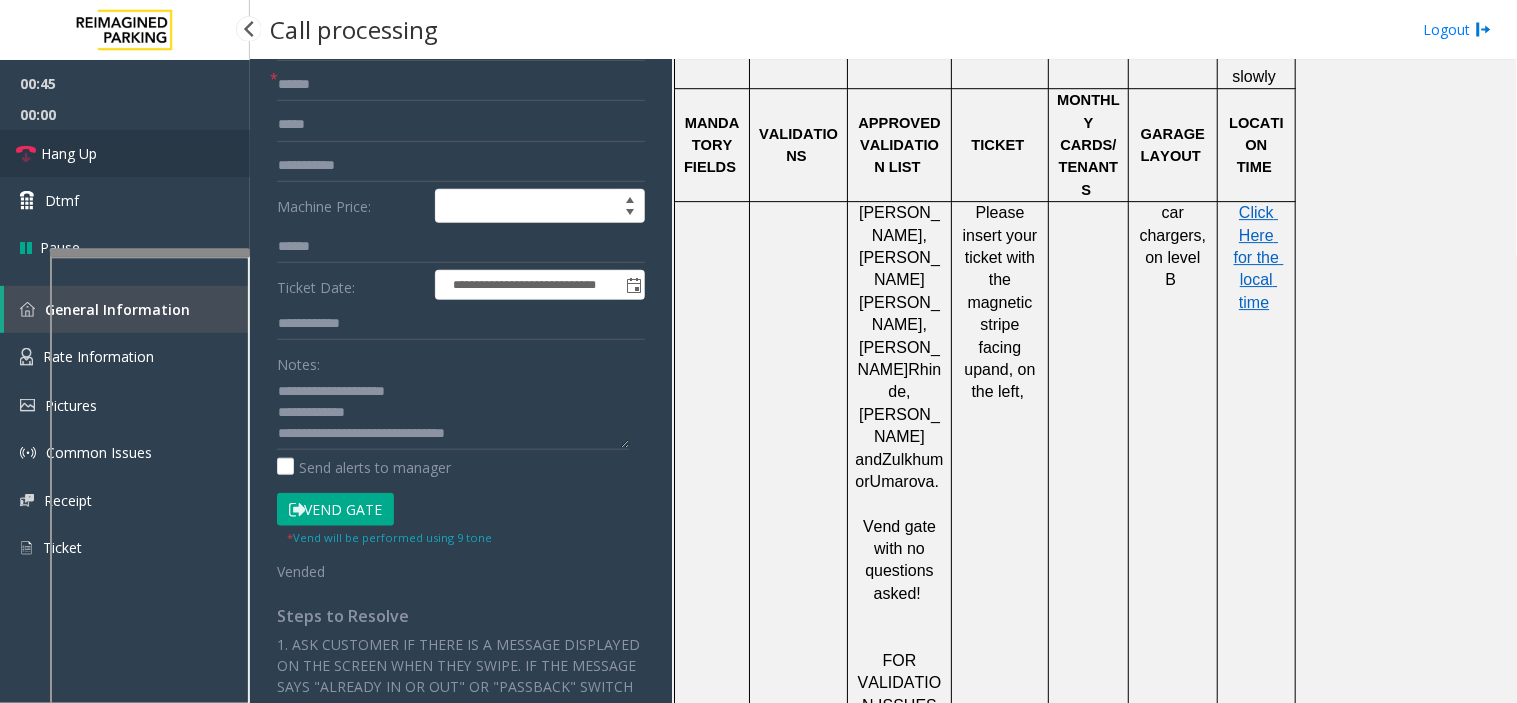 click on "Hang Up" at bounding box center (125, 153) 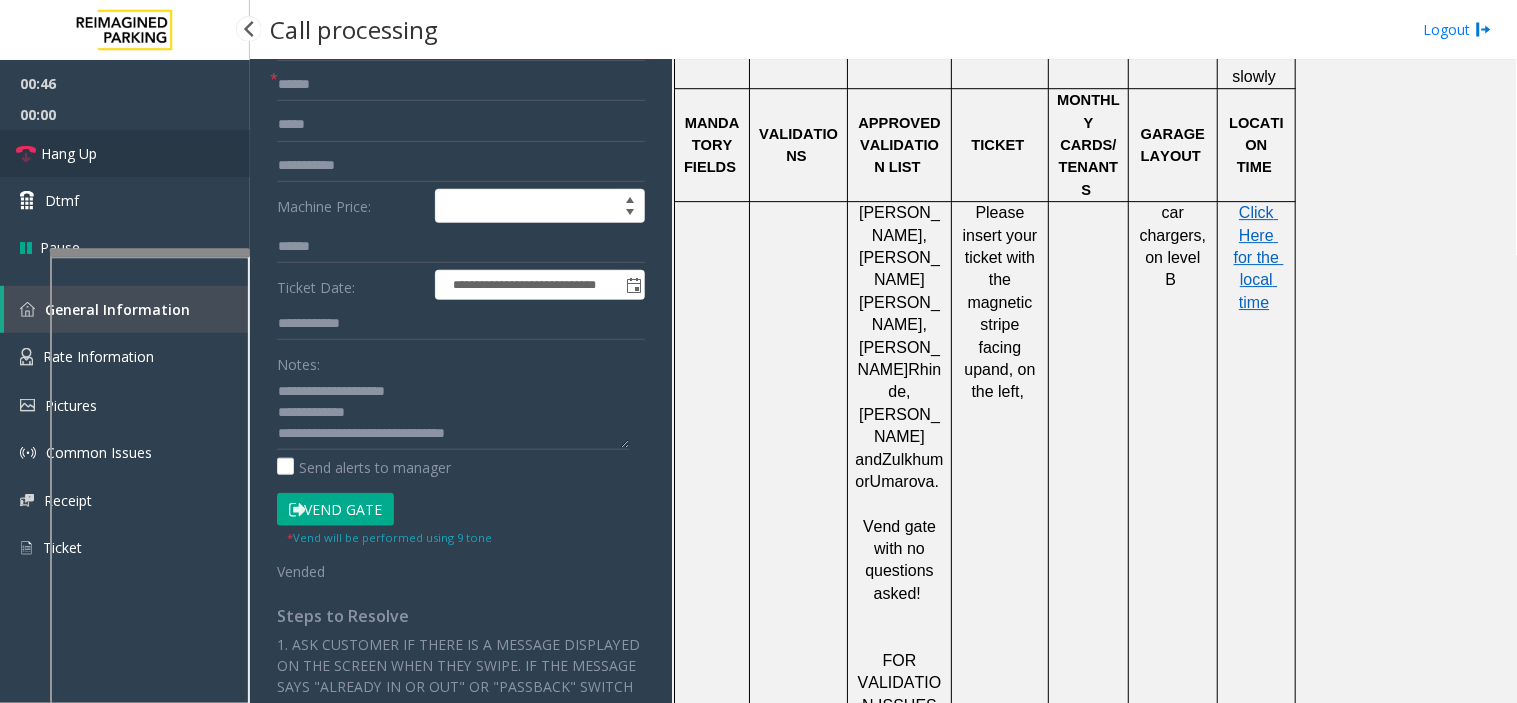 click on "Hang Up" at bounding box center (125, 153) 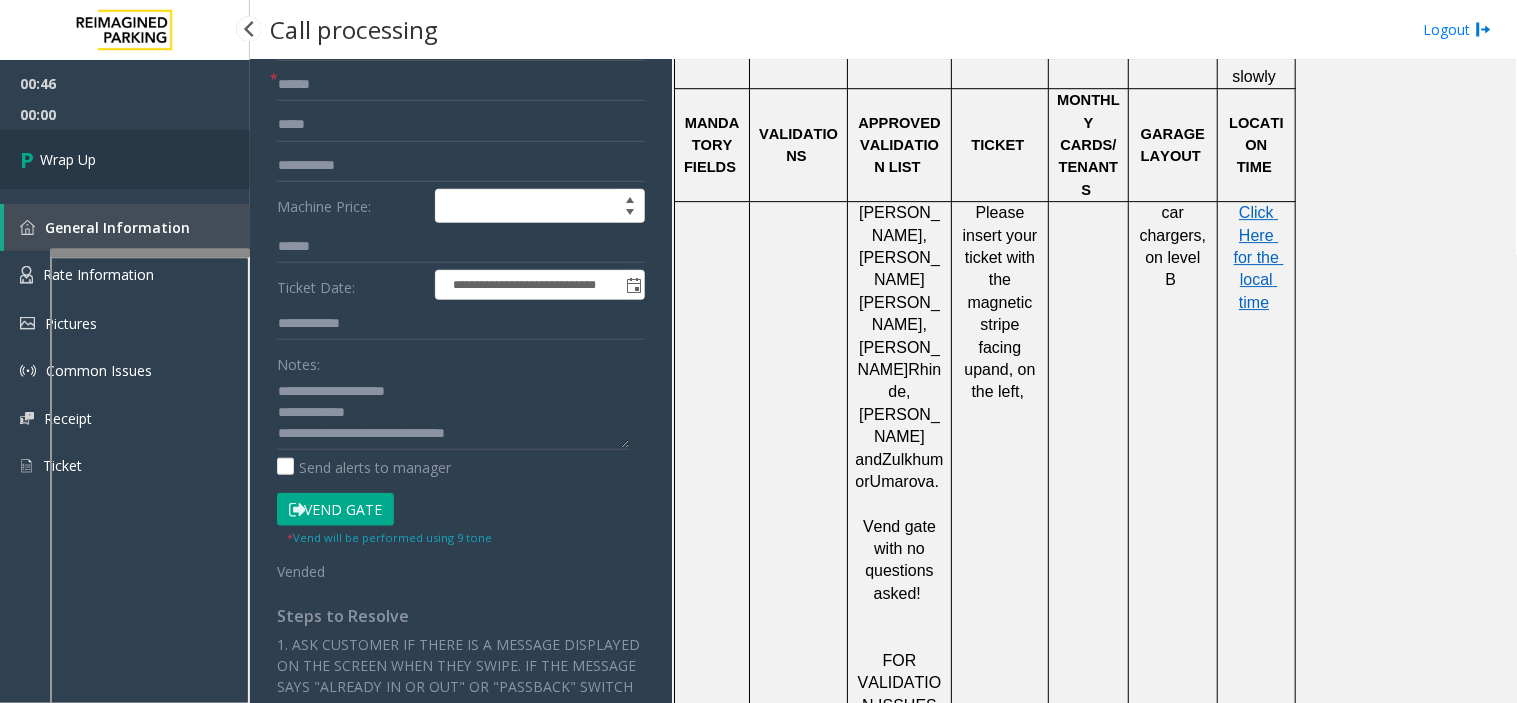 click on "Wrap Up" at bounding box center [125, 159] 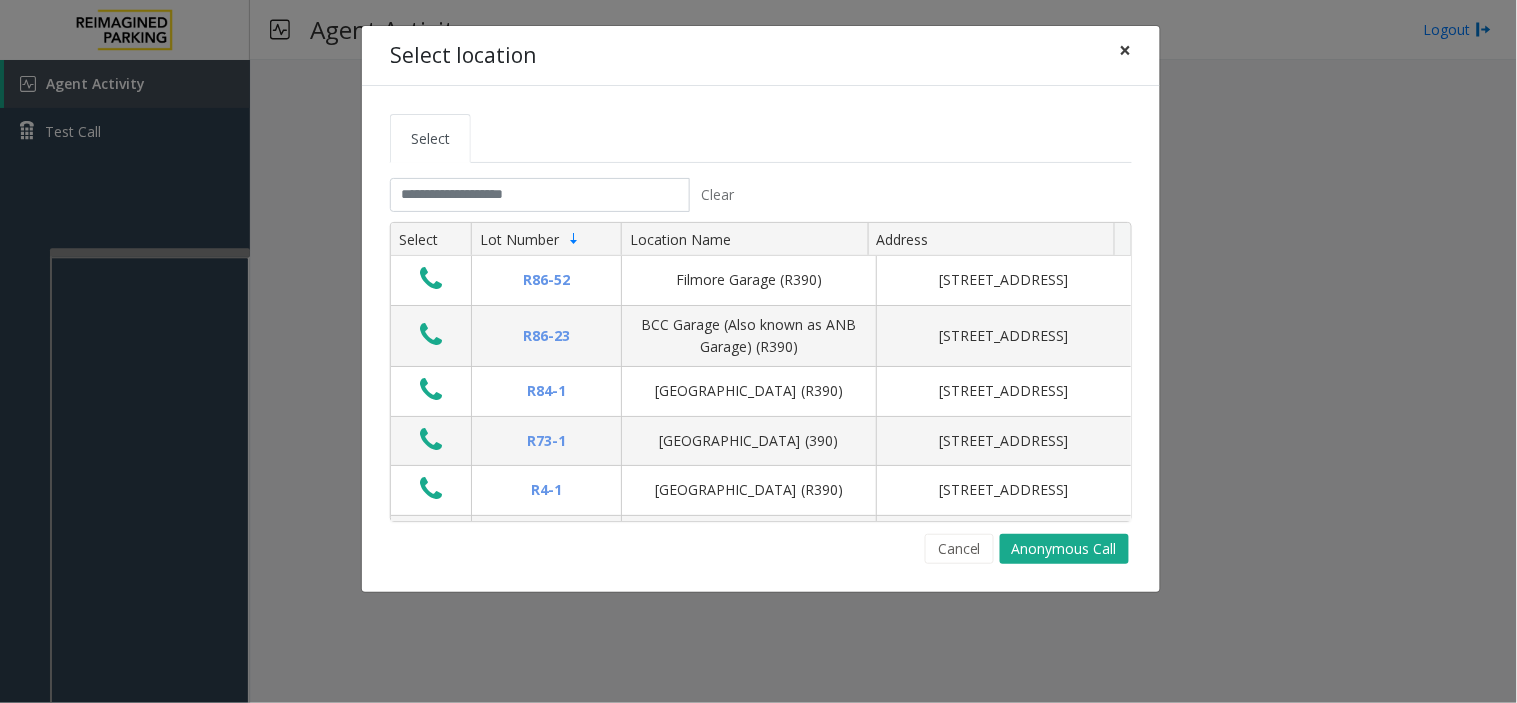 click on "×" 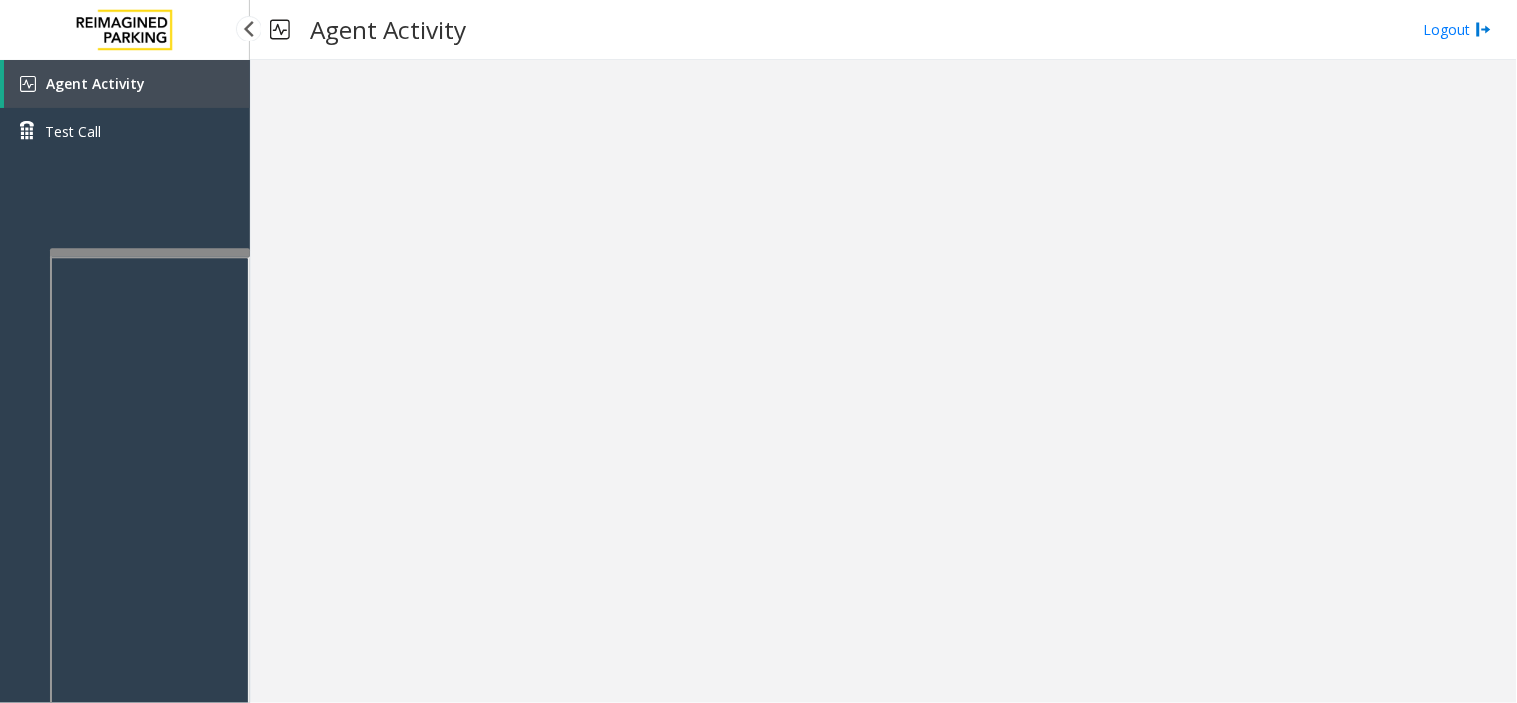 click on "Agent Activity" at bounding box center (127, 84) 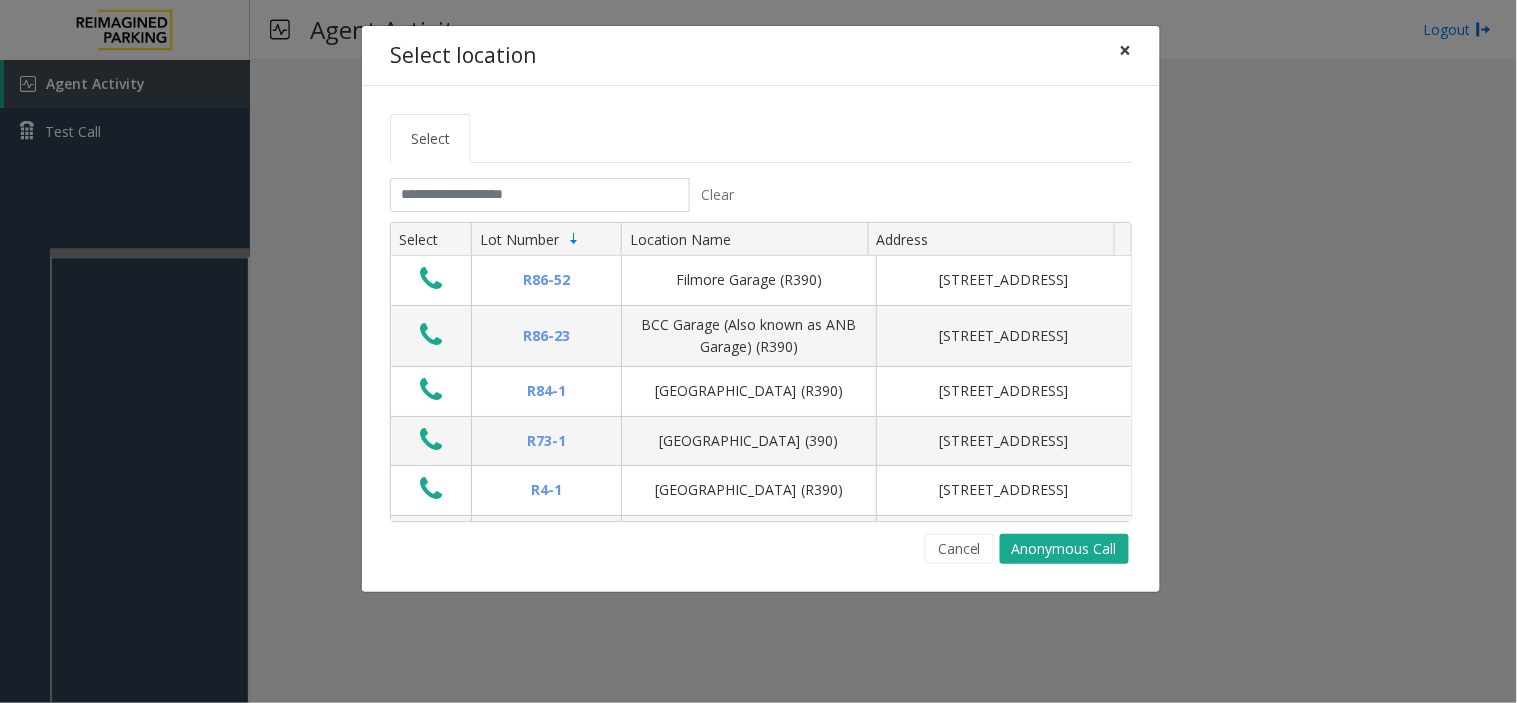 click on "×" 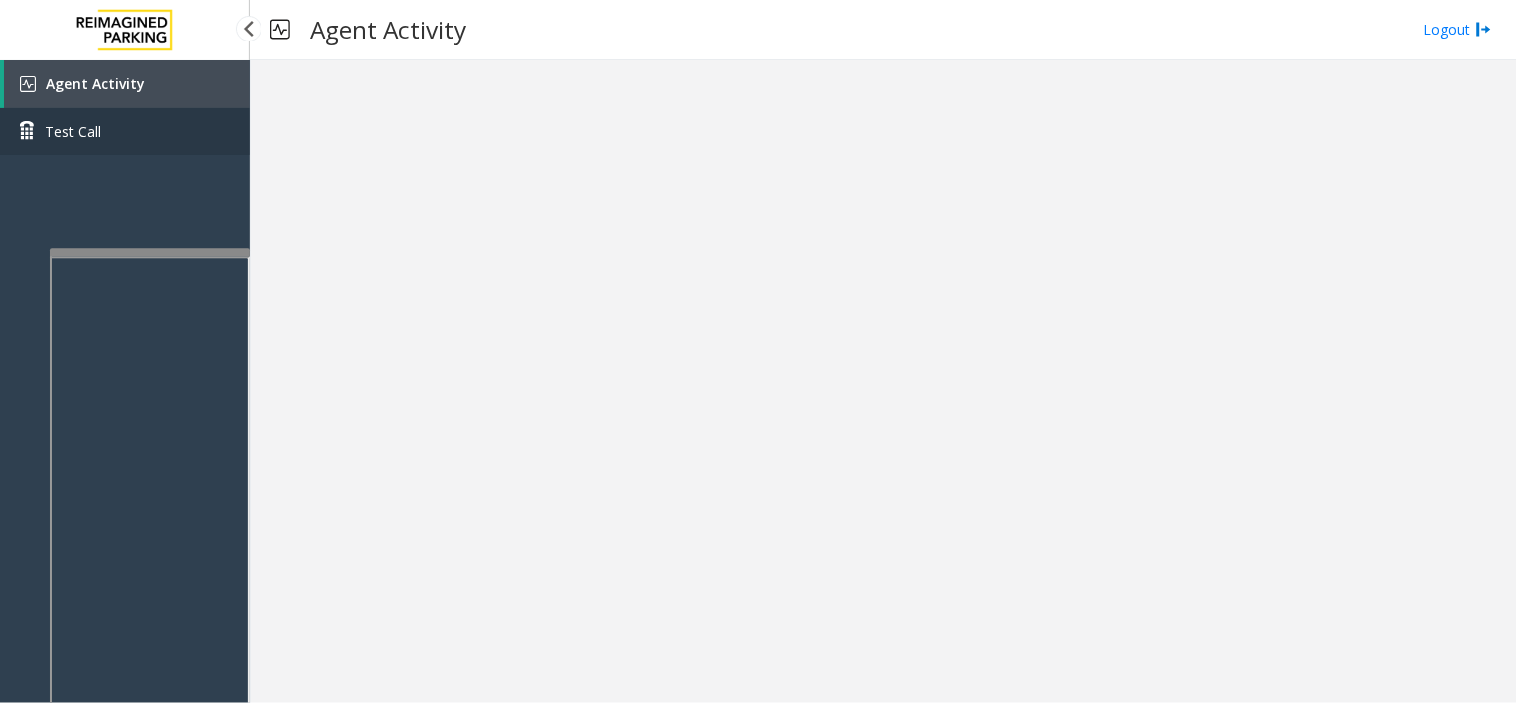 click on "Test Call" at bounding box center [125, 131] 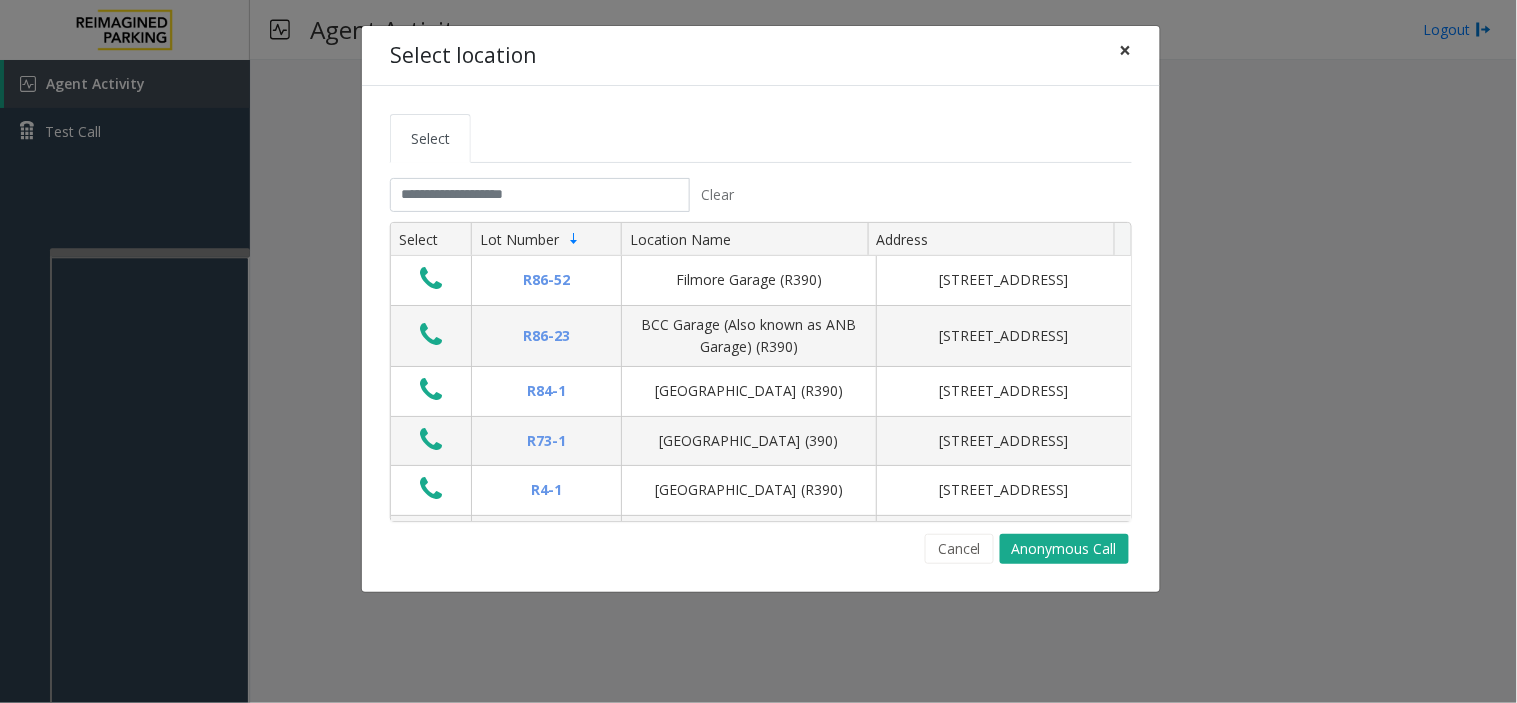 click on "×" 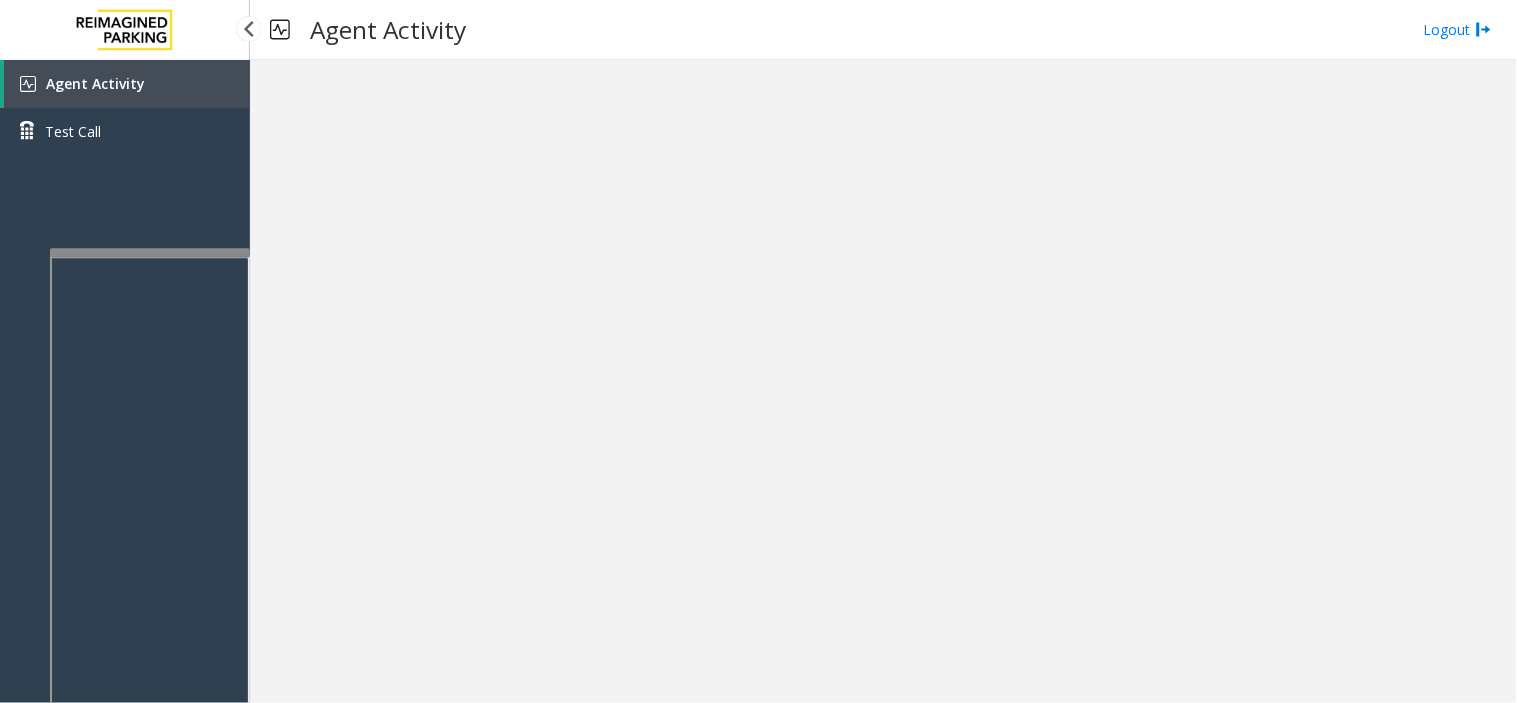 click on "Agent Activity" at bounding box center (127, 84) 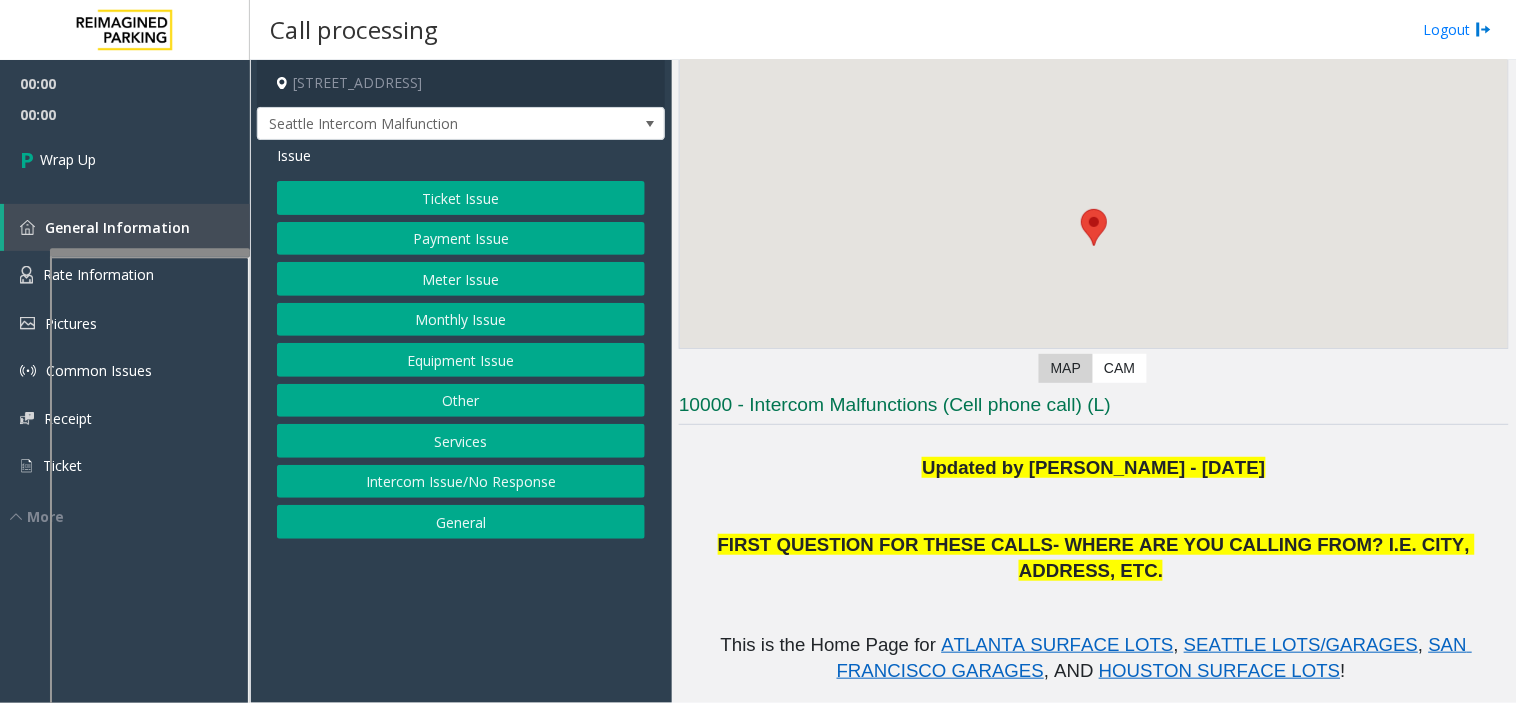 scroll, scrollTop: 222, scrollLeft: 0, axis: vertical 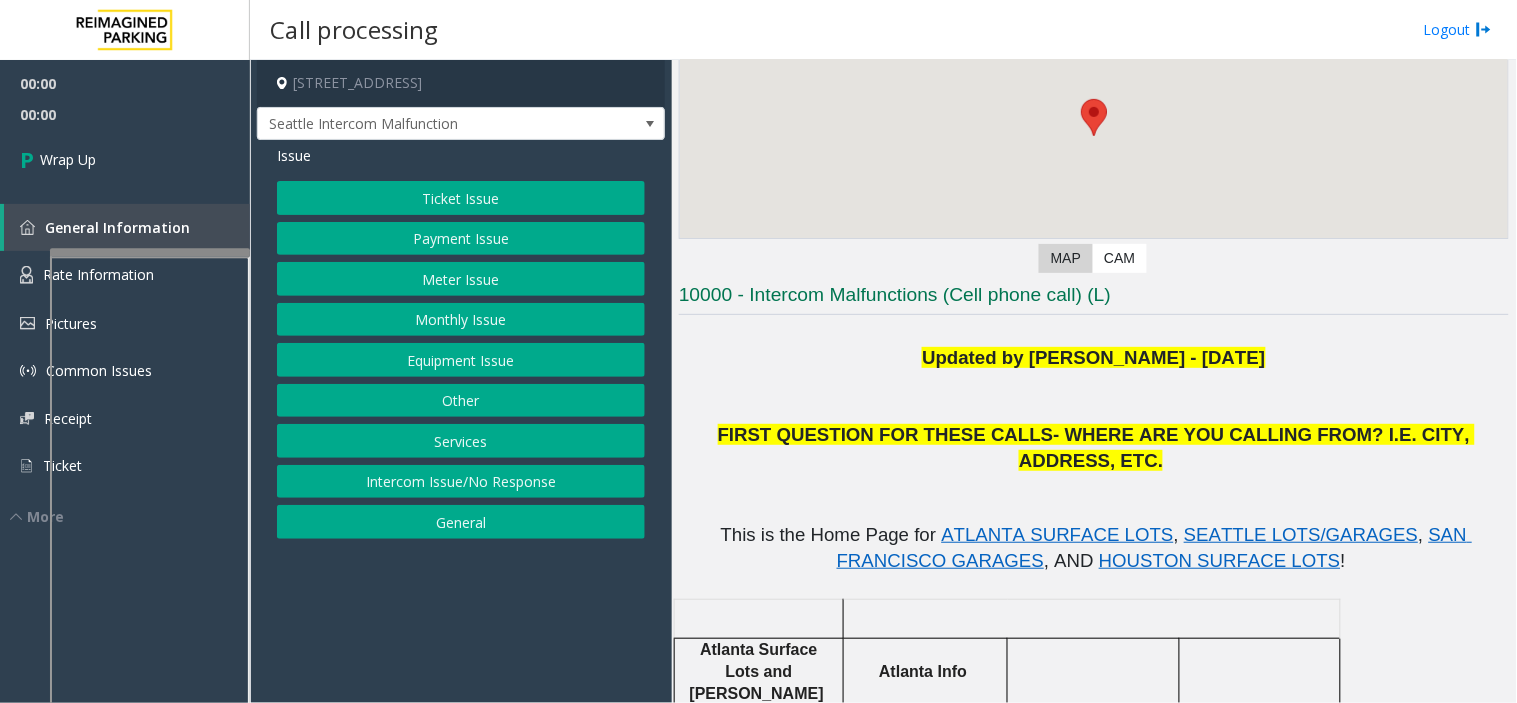 click on "Intercom Issue/No Response" 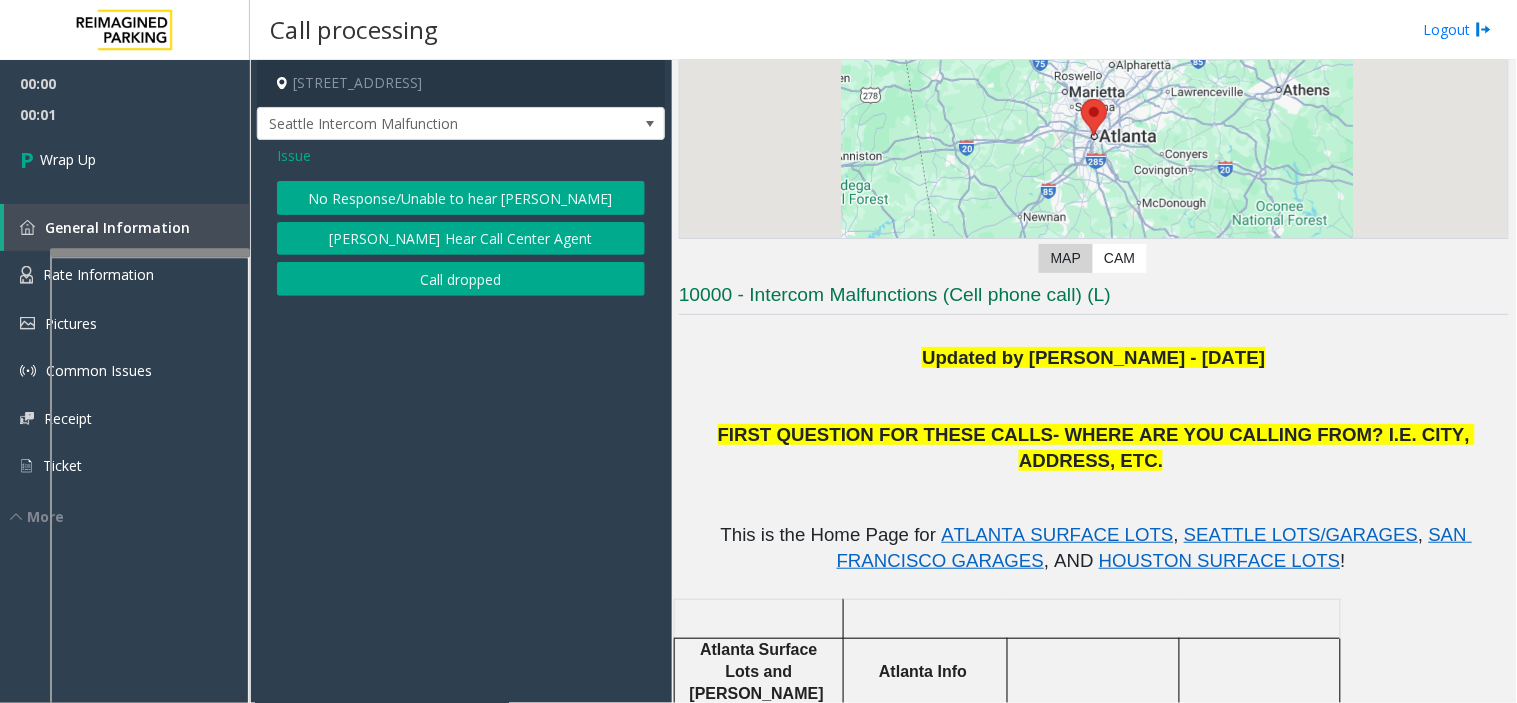 click on "Call dropped" 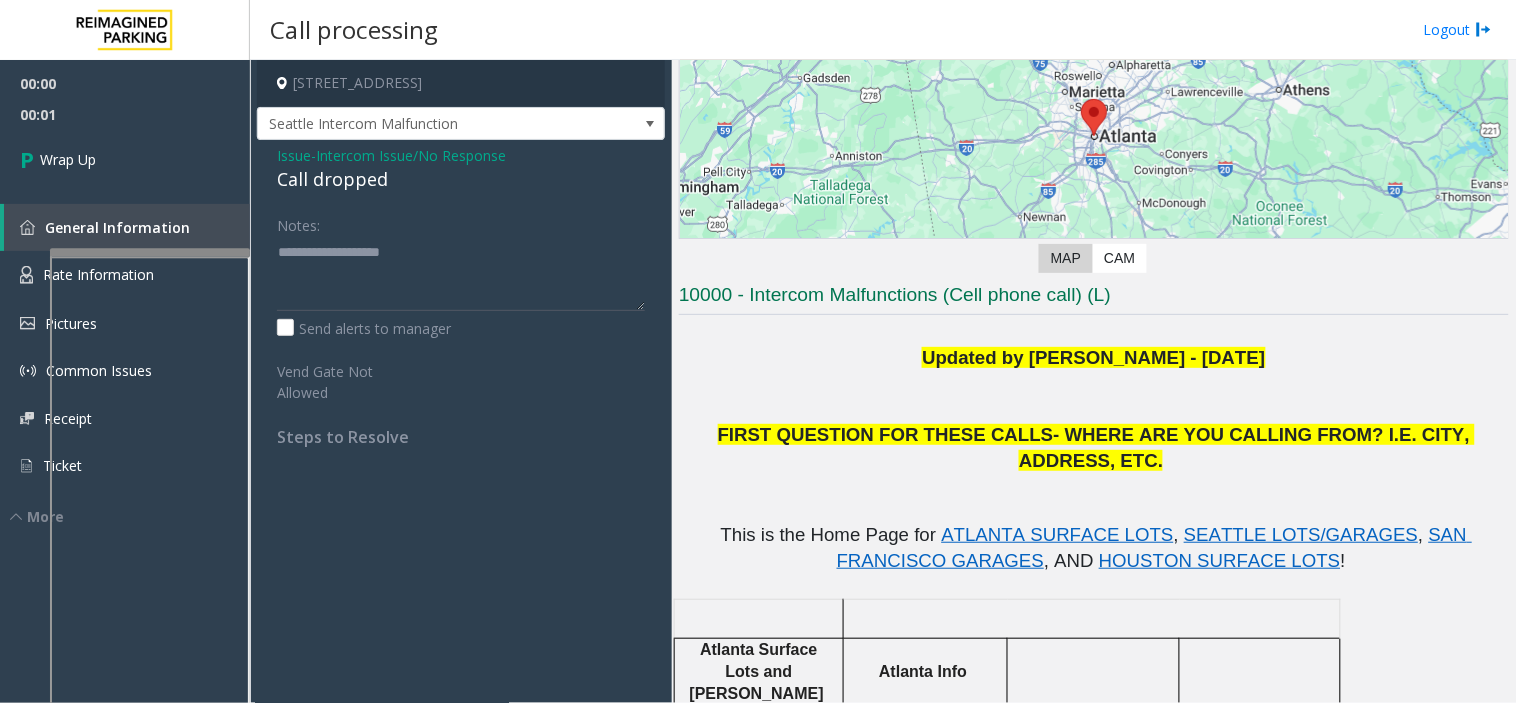 click on "Call dropped" 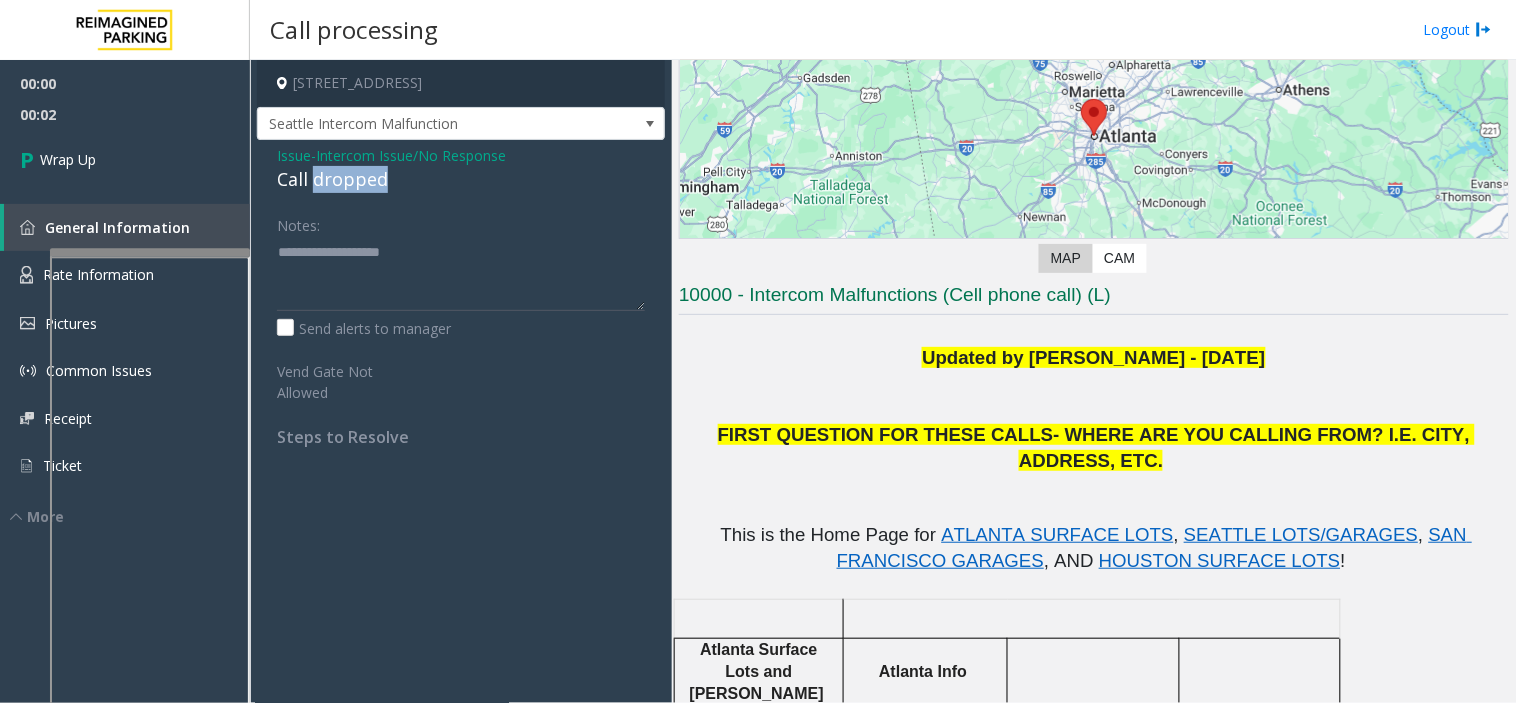 click on "Call dropped" 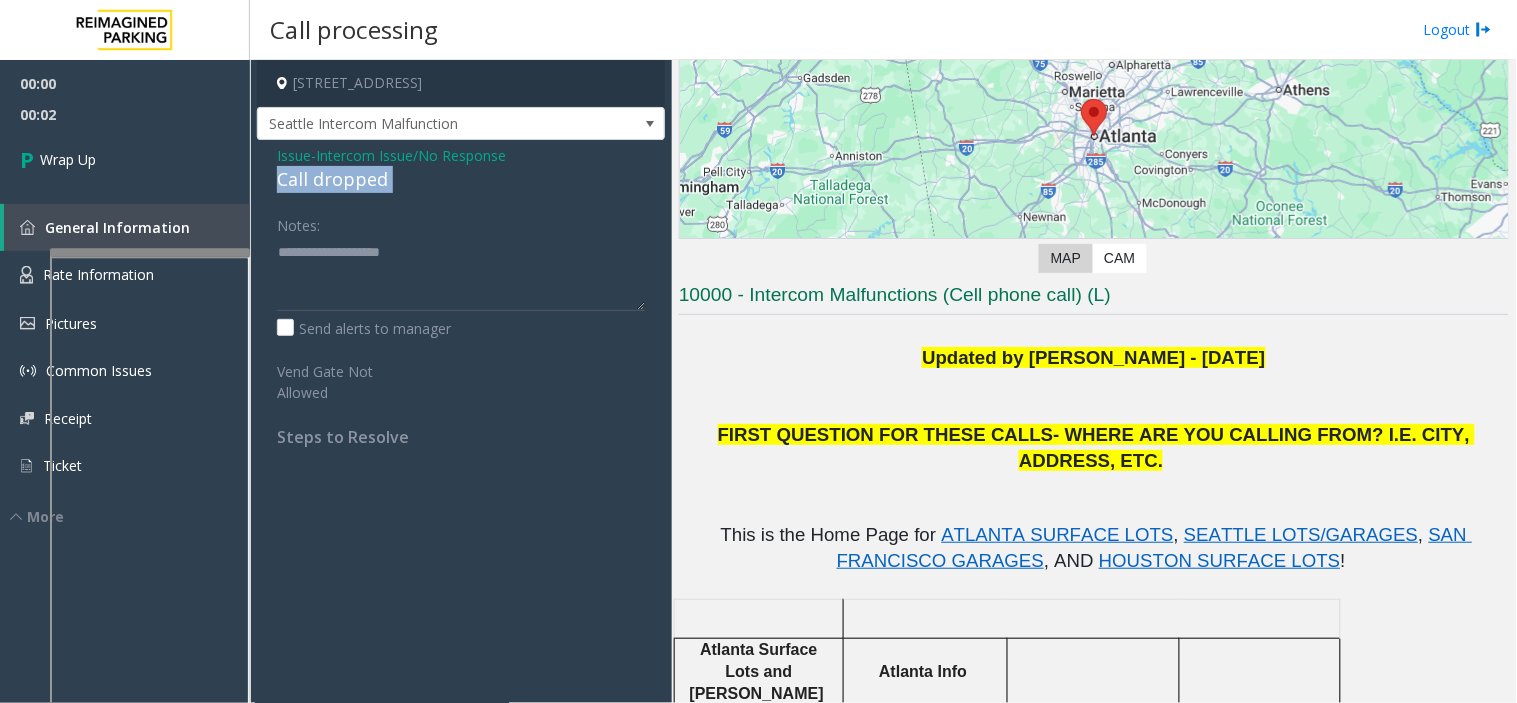 click on "Call dropped" 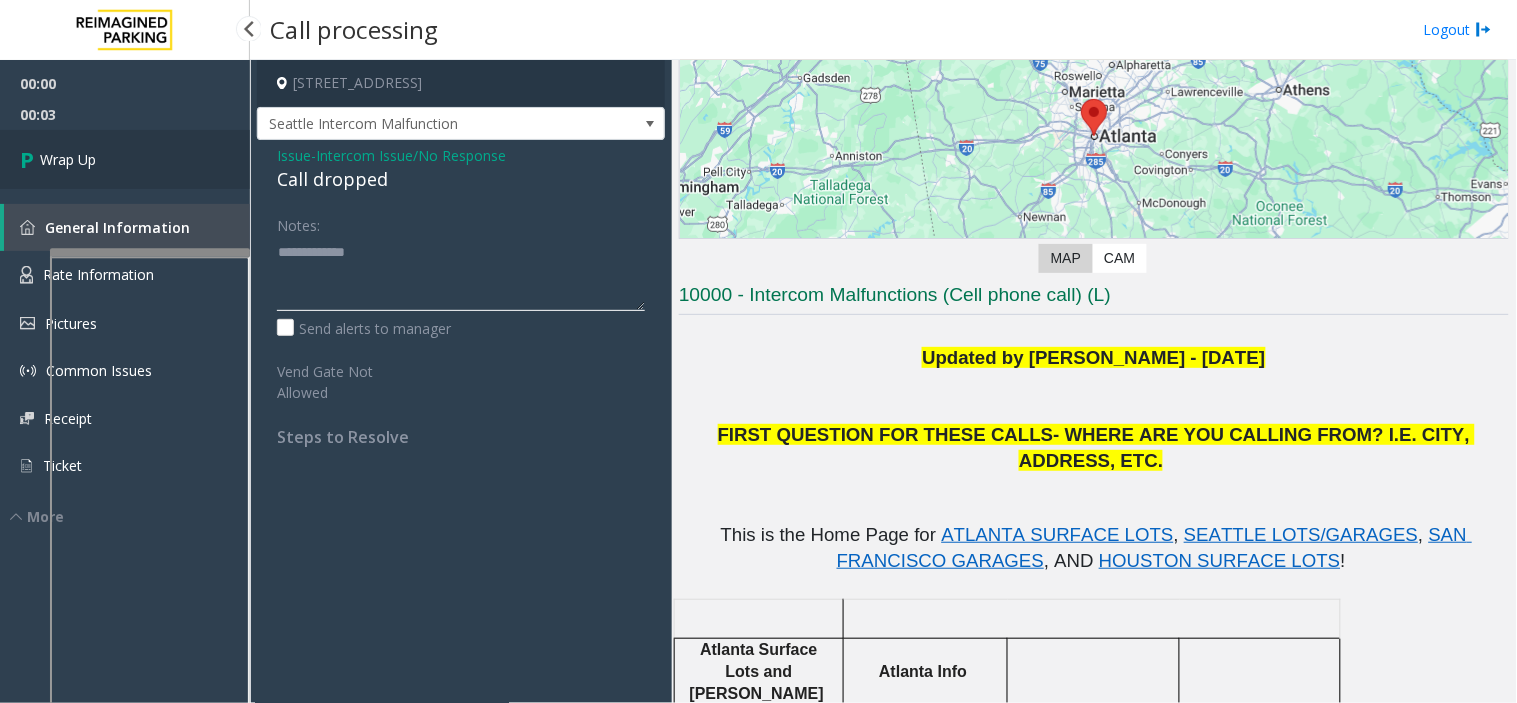 type on "**********" 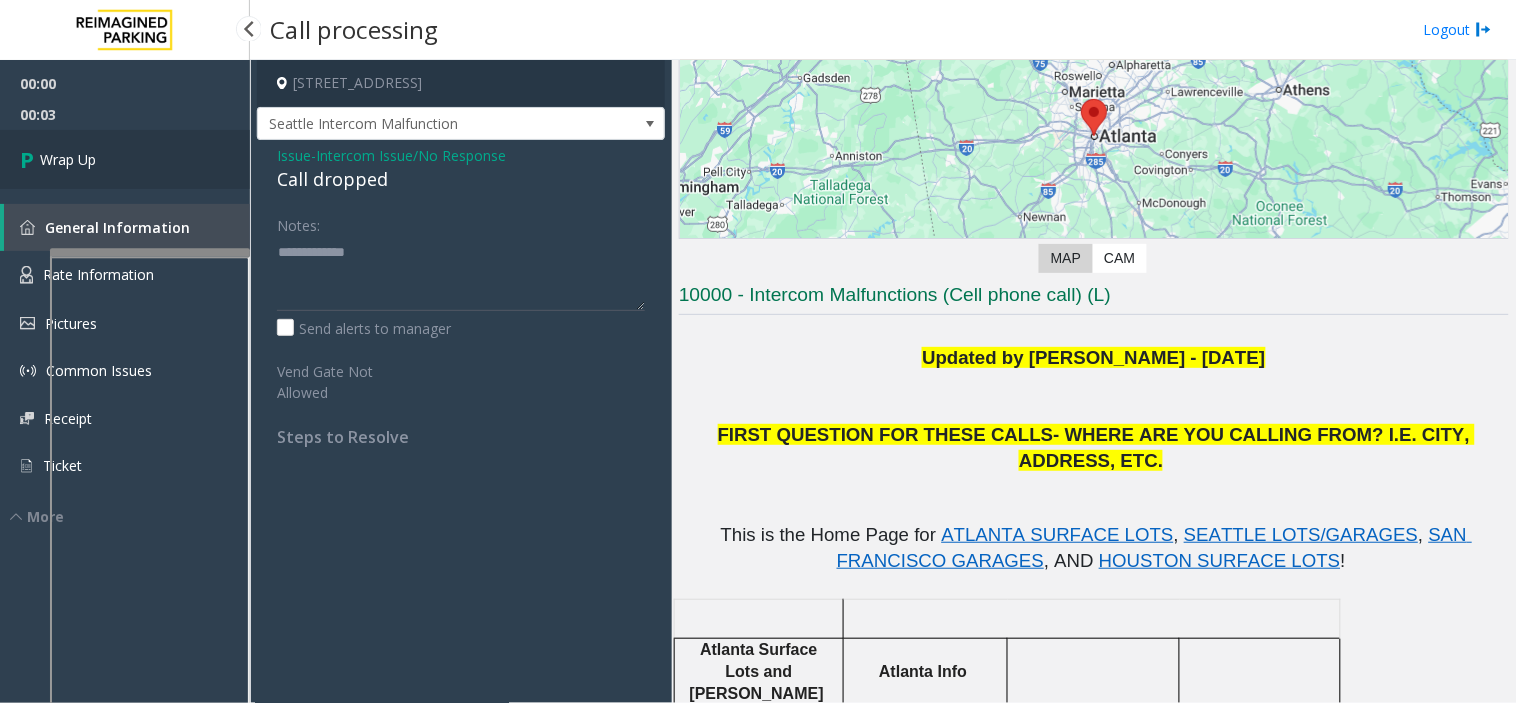 click on "Wrap Up" at bounding box center [125, 159] 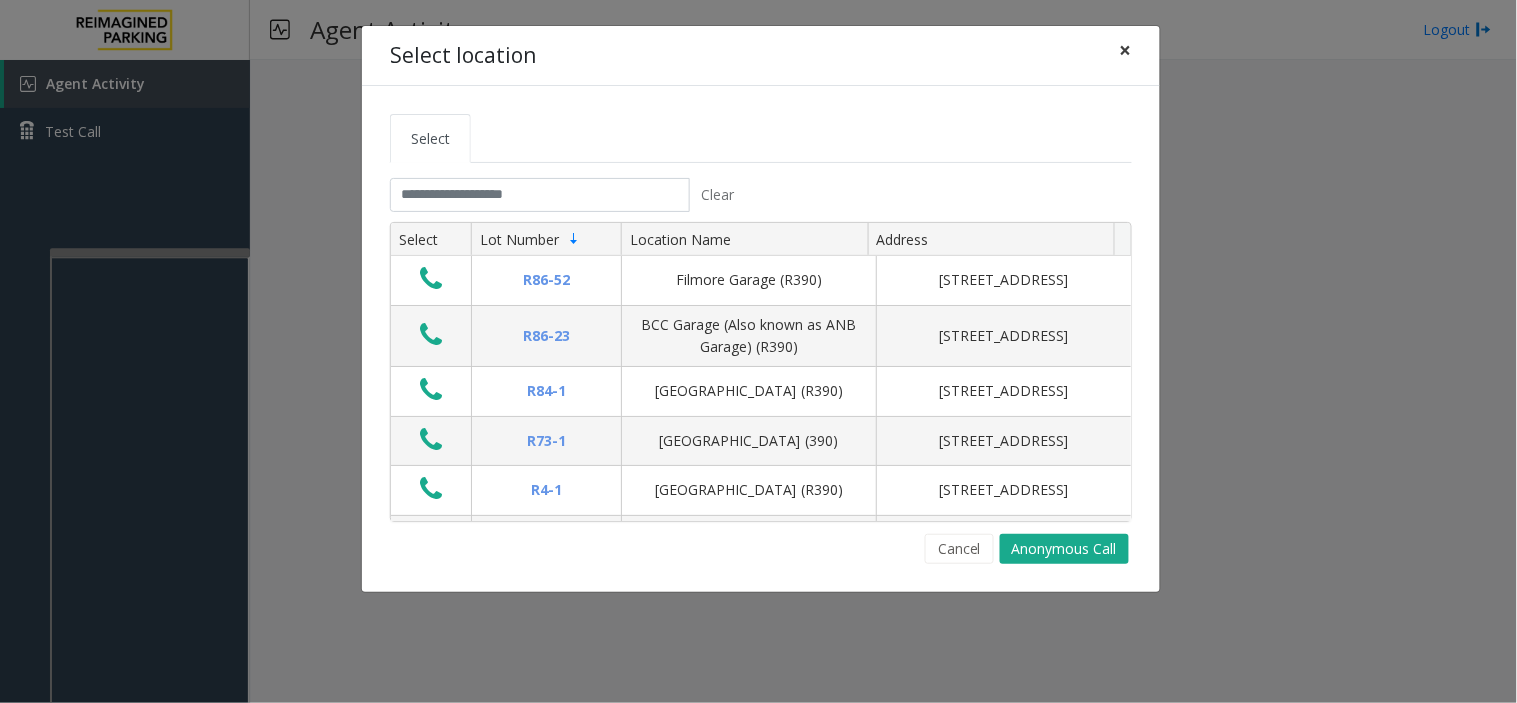 click on "×" 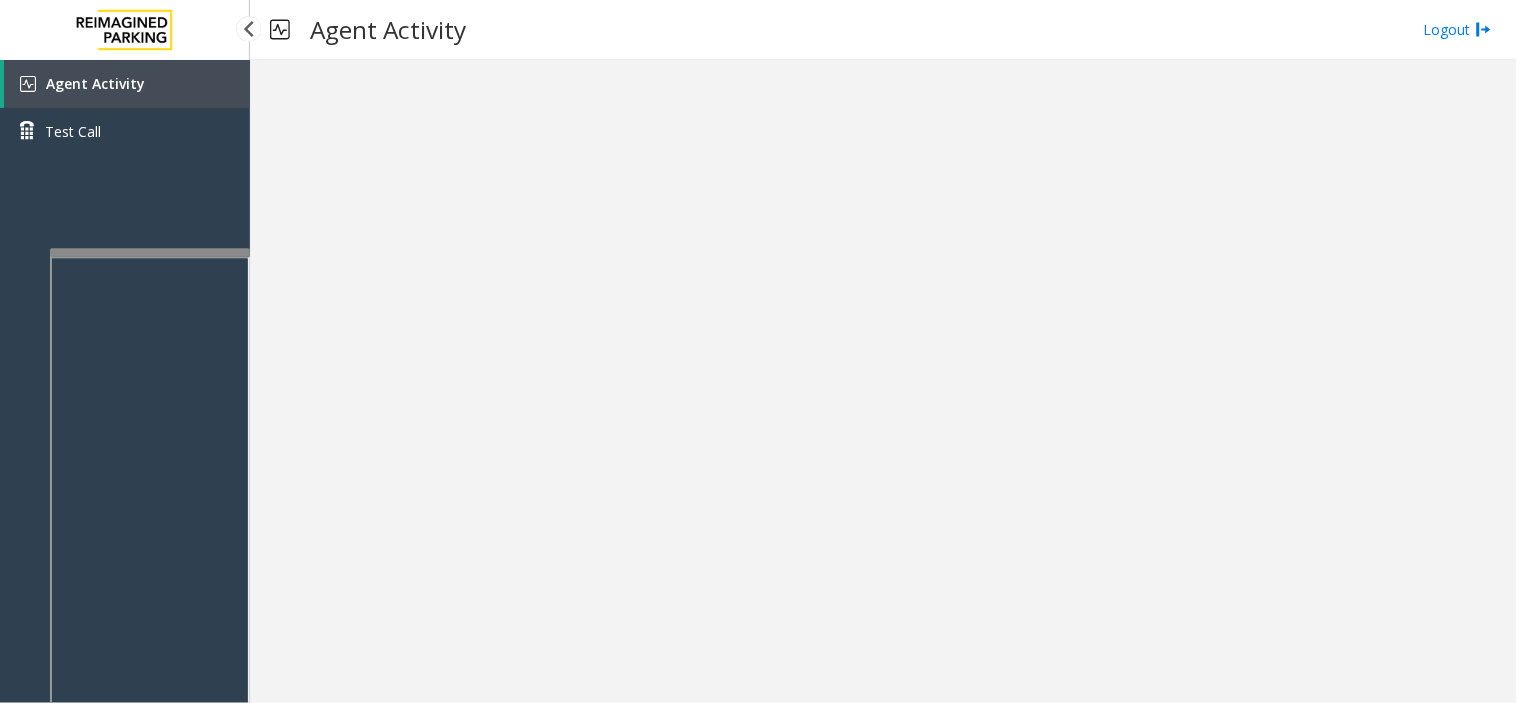click on "Agent Activity" at bounding box center [127, 84] 